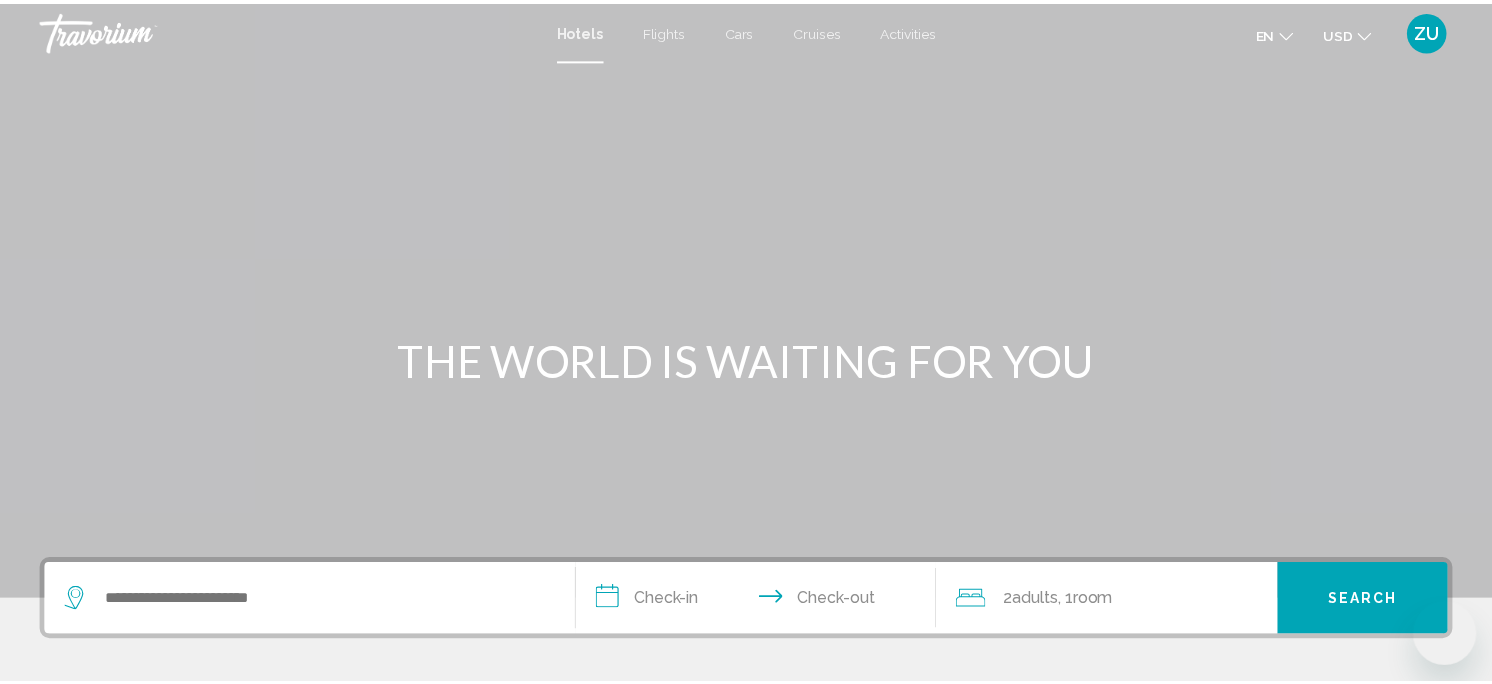 scroll, scrollTop: 0, scrollLeft: 0, axis: both 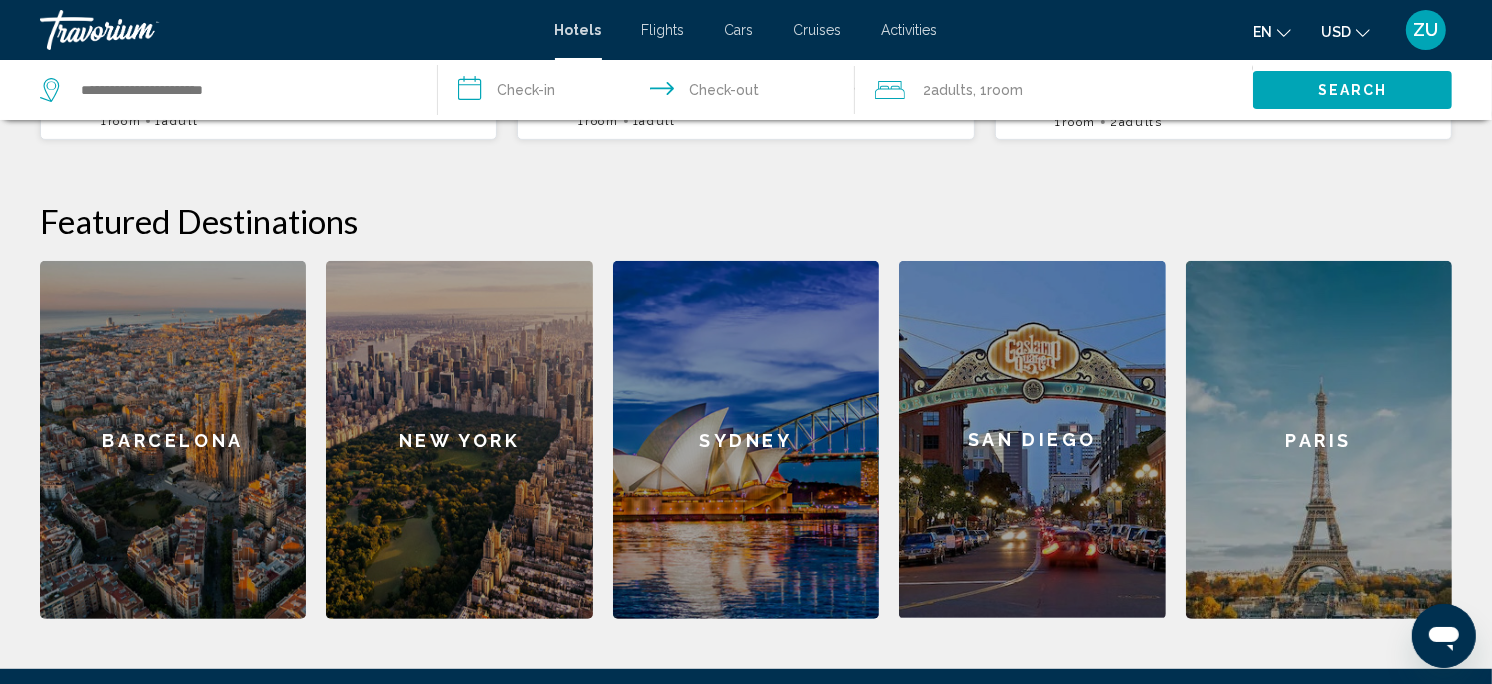 click on "Paris" 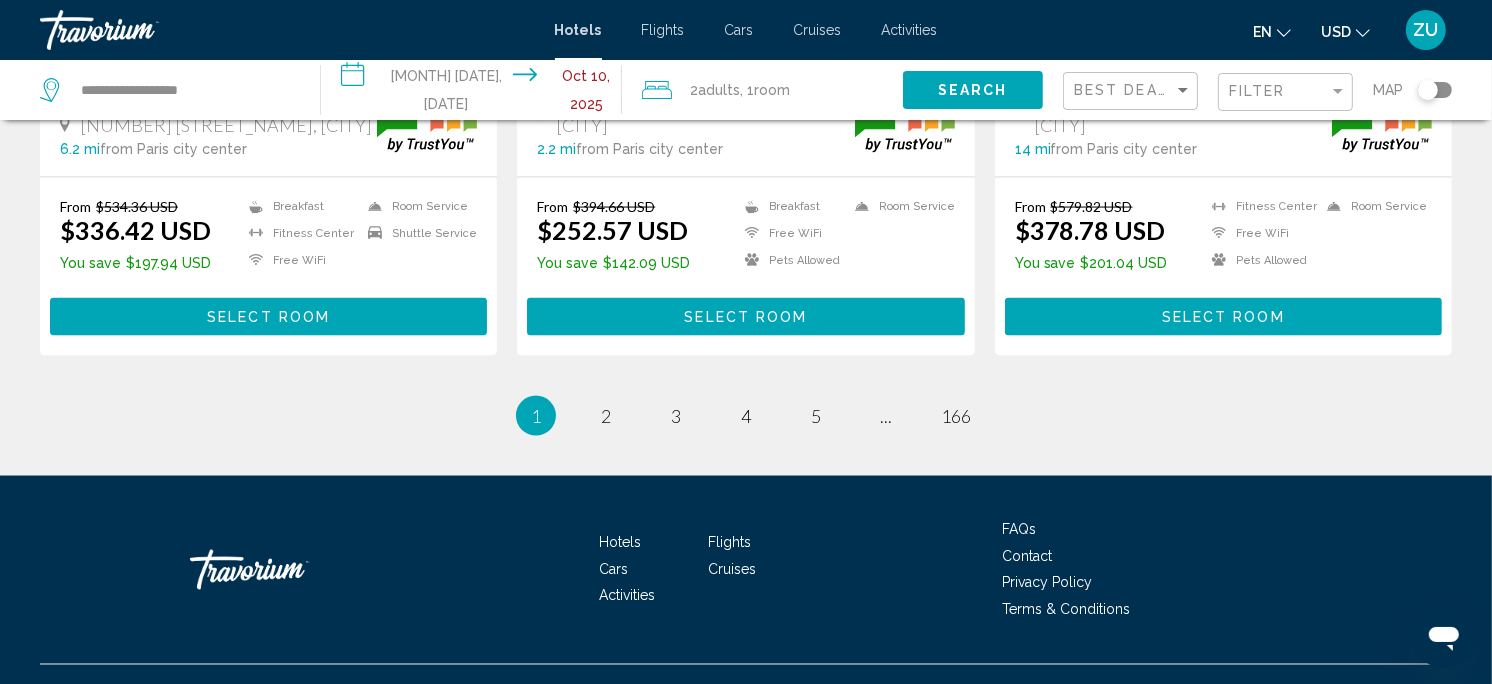 scroll, scrollTop: 2830, scrollLeft: 0, axis: vertical 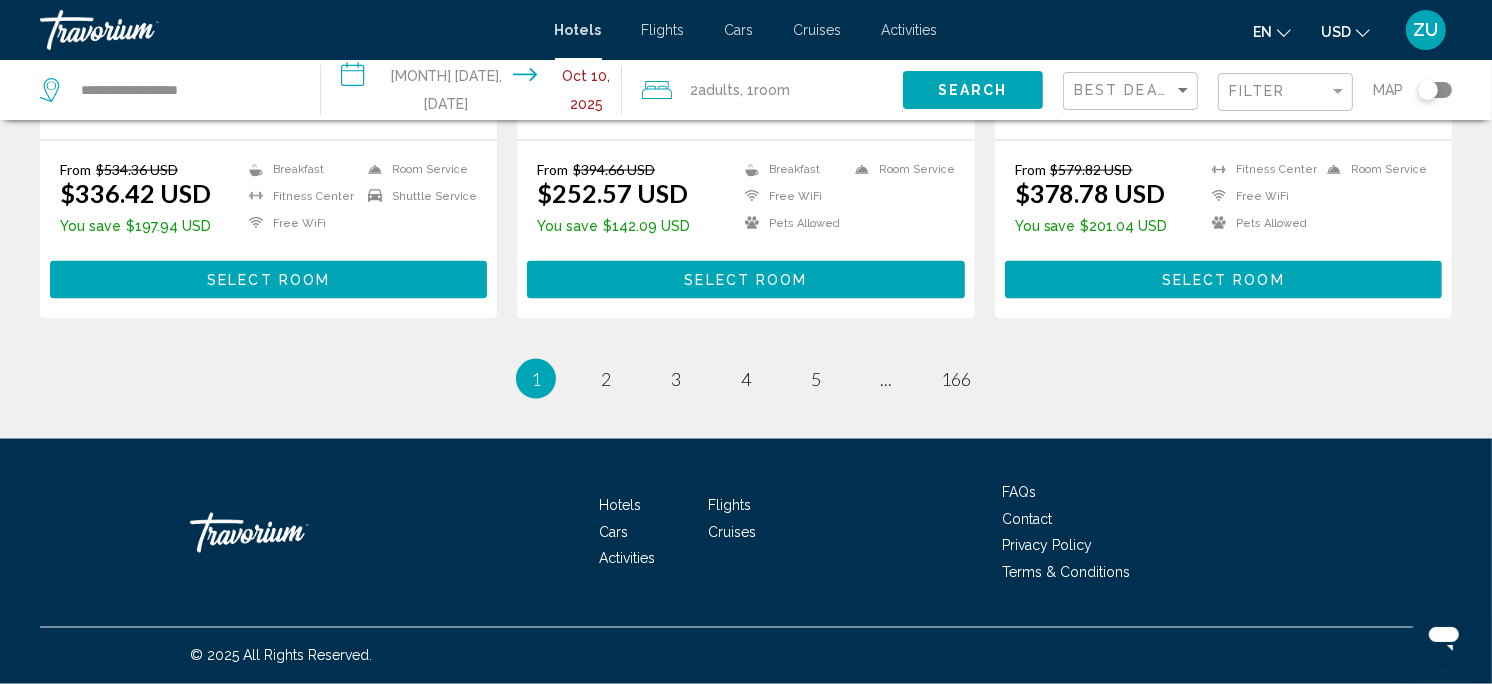 click on "Hotels Flights Cars Cruises Activities FAQs Contact Privacy Policy Terms & Conditions" at bounding box center (746, 533) 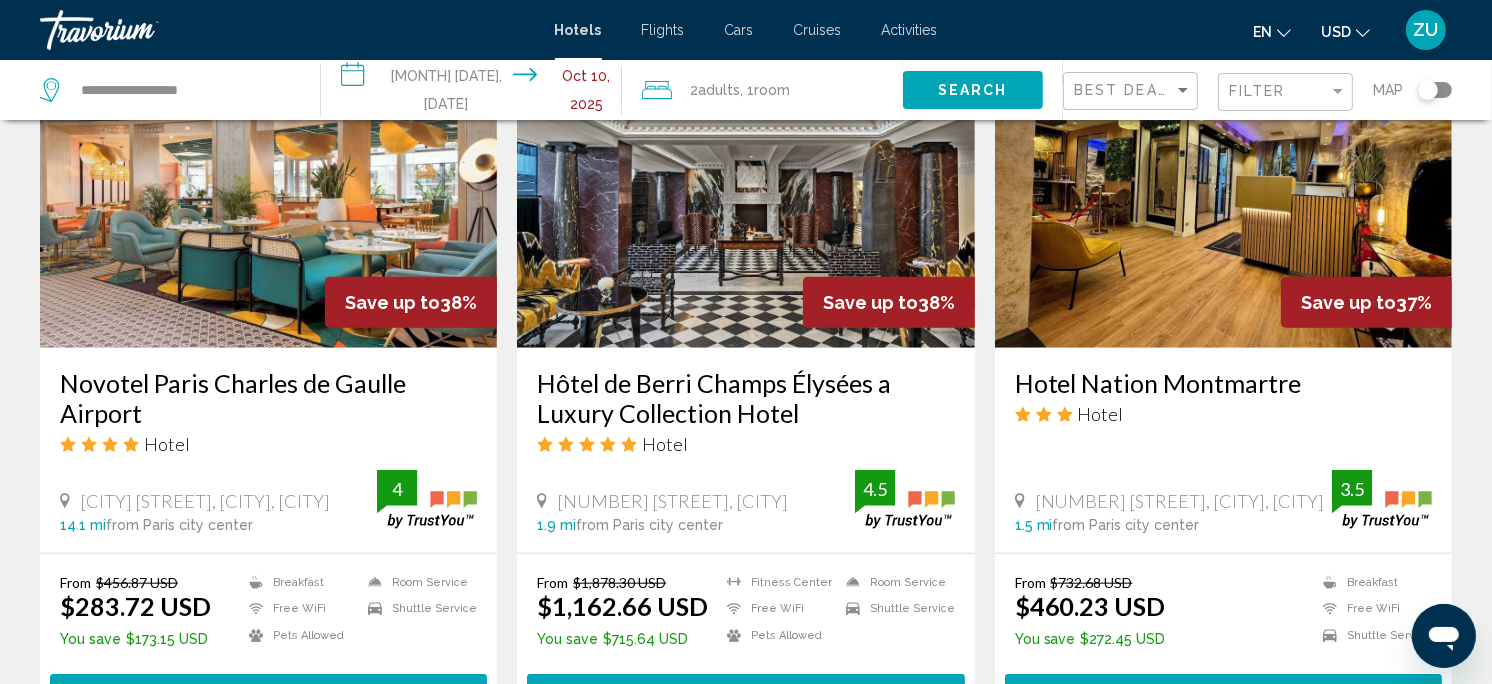 scroll, scrollTop: 1641, scrollLeft: 0, axis: vertical 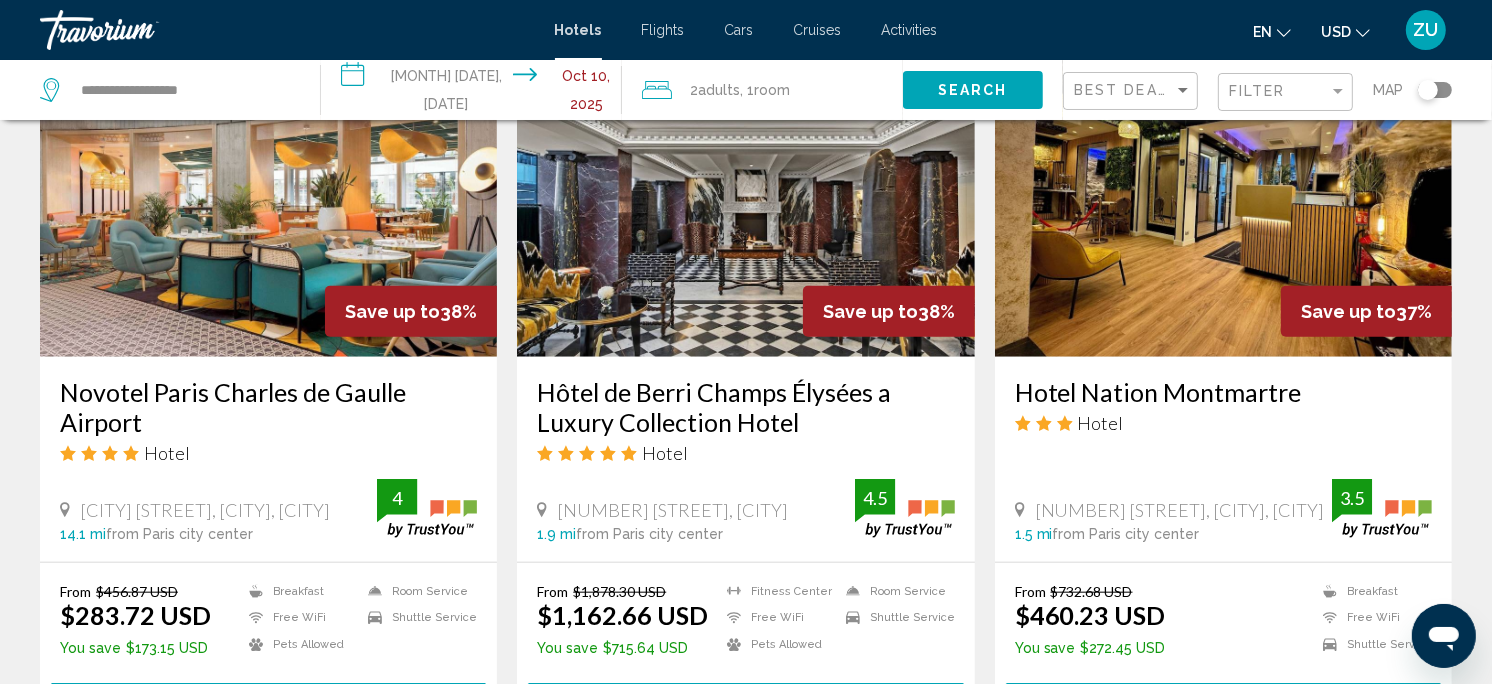 click on "**********" 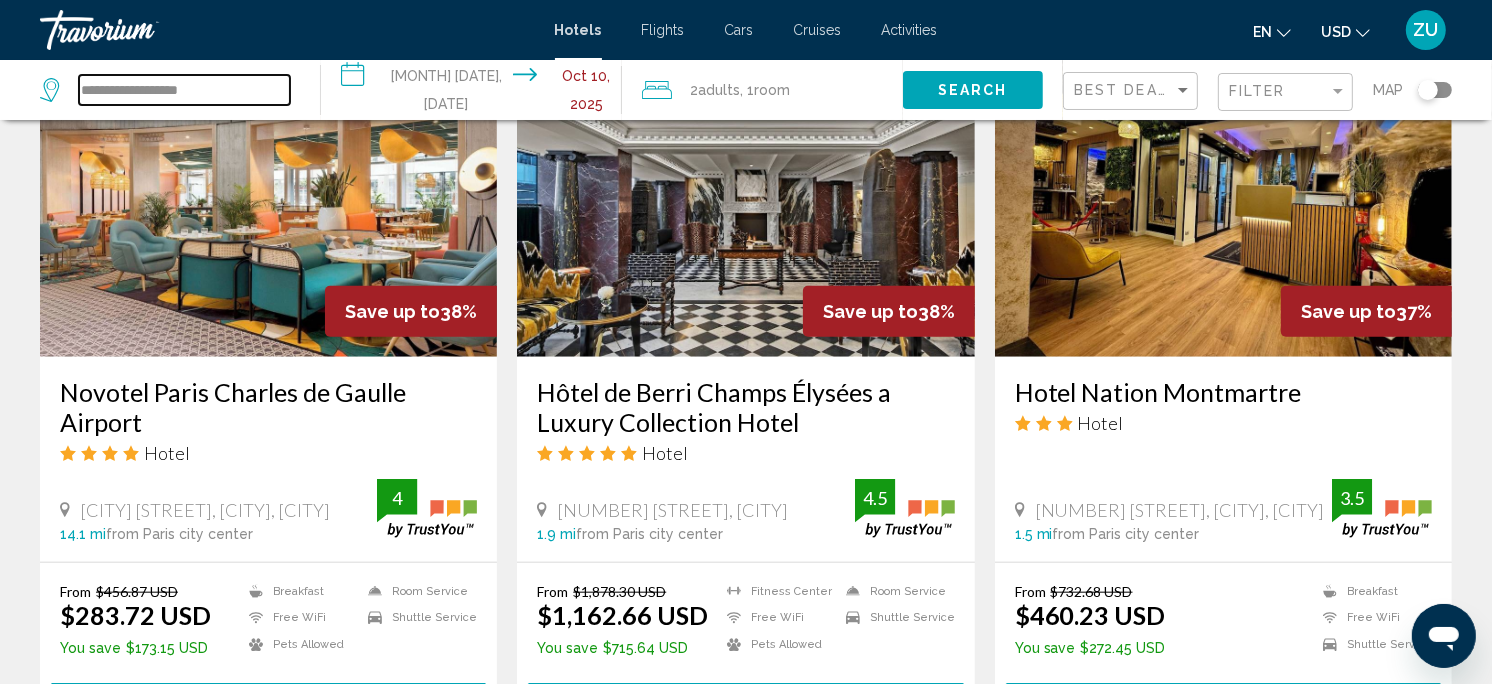 click on "**********" at bounding box center (184, 90) 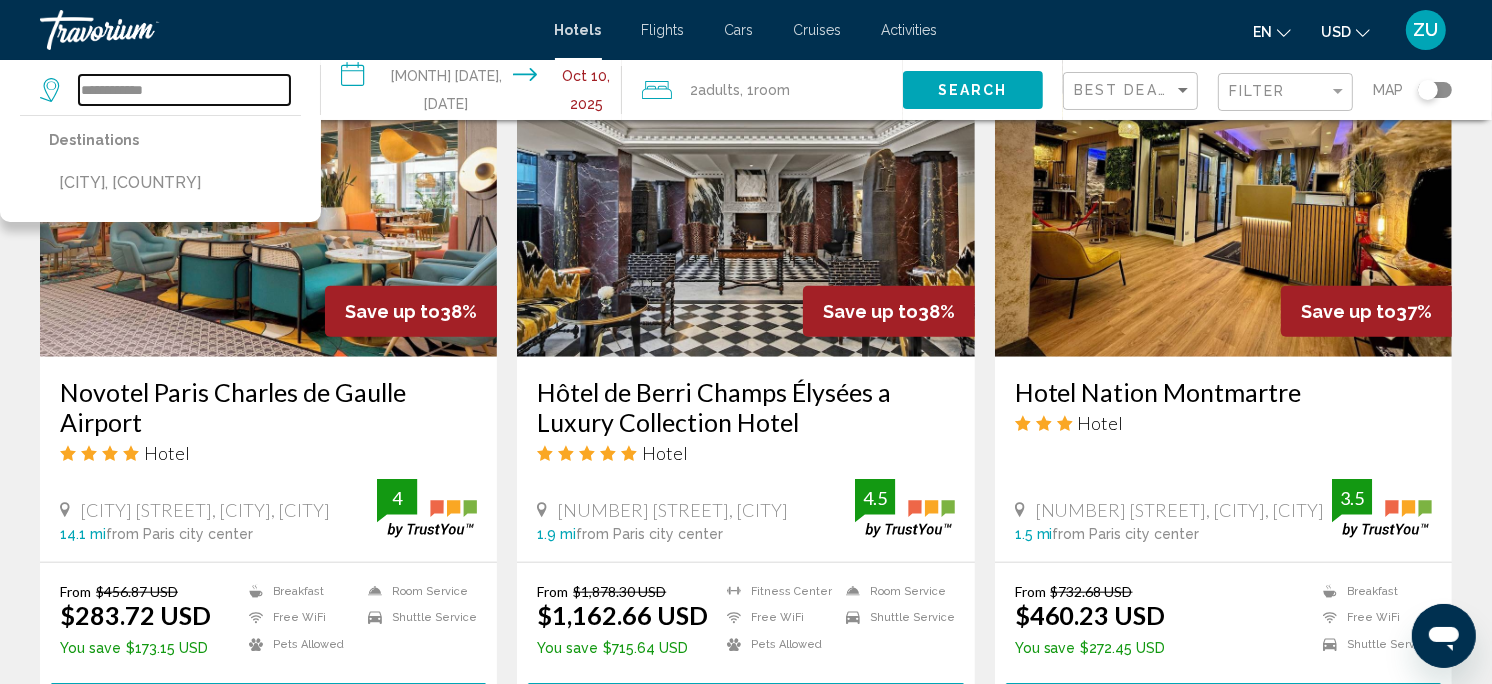 type on "**********" 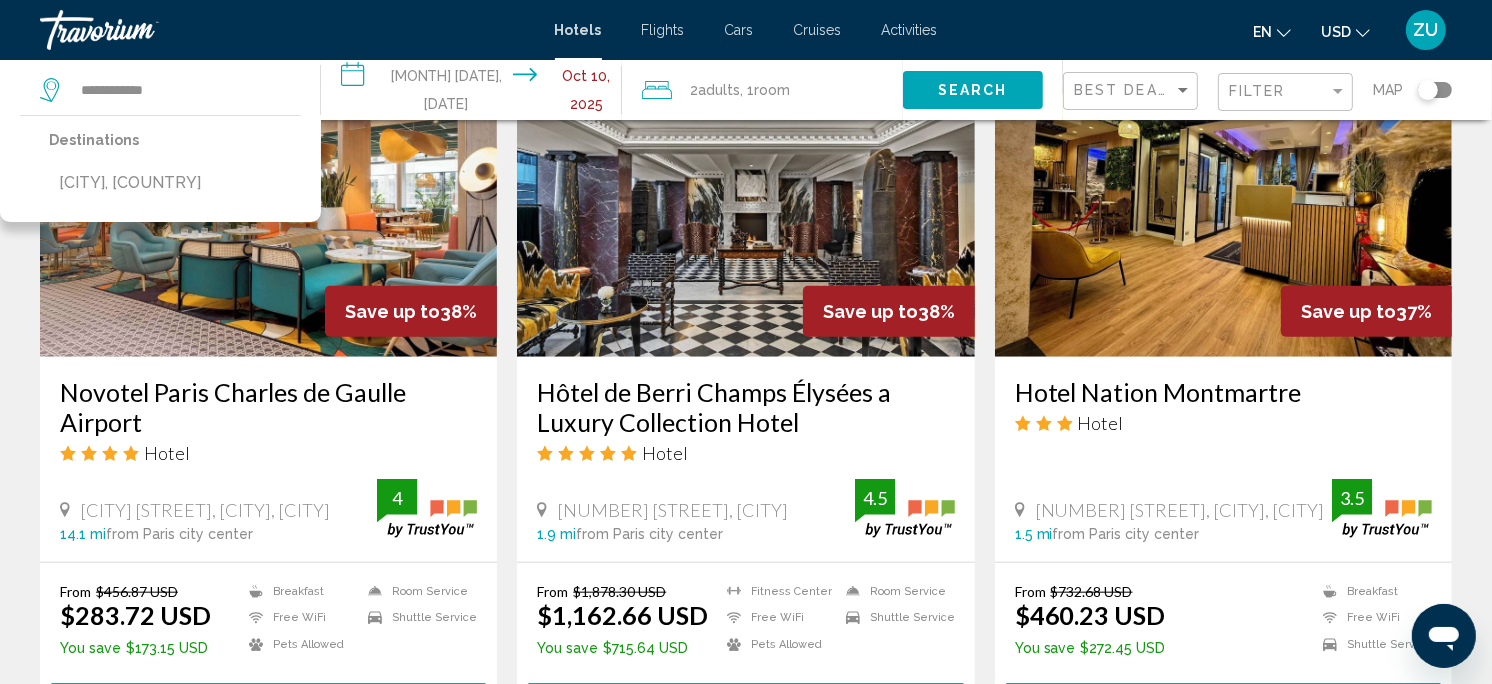 click on "2  Adult Adults , 1  Room rooms" 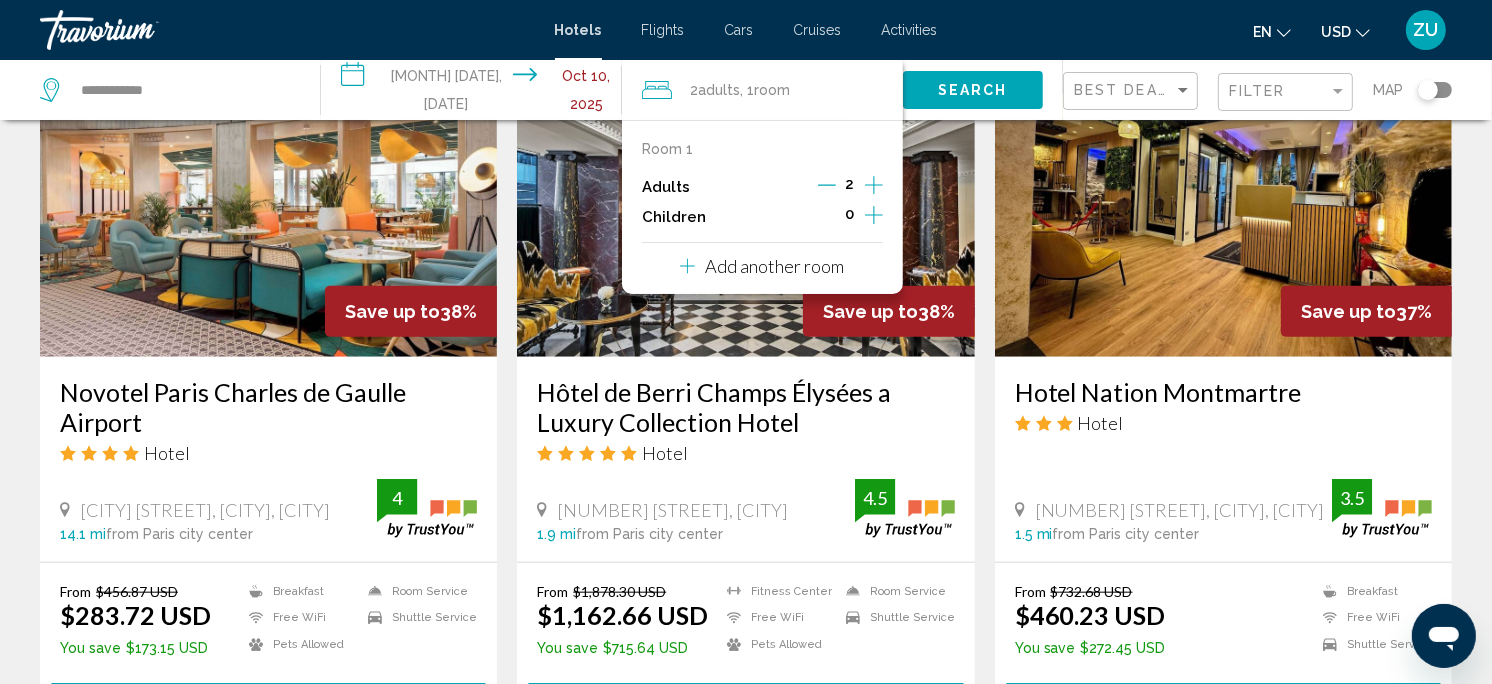click 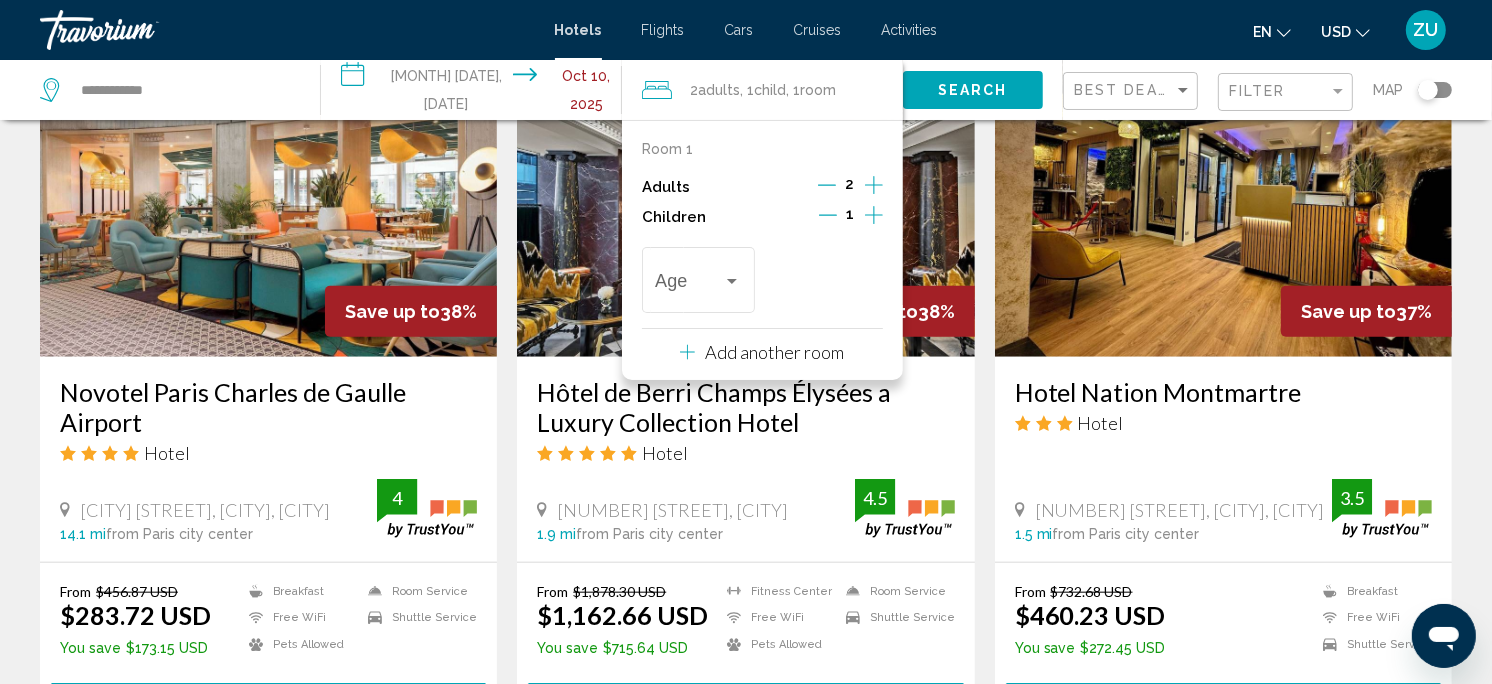 click 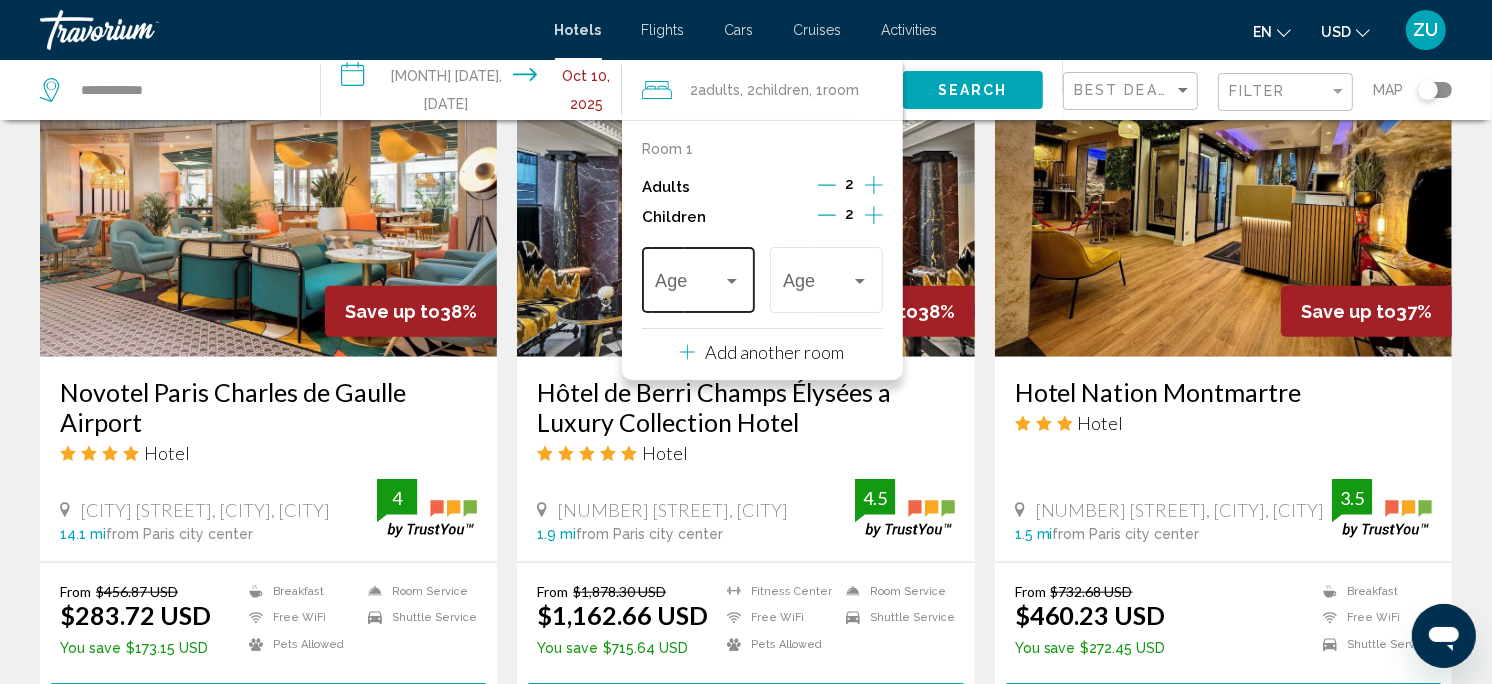 click on "Age" at bounding box center (698, 277) 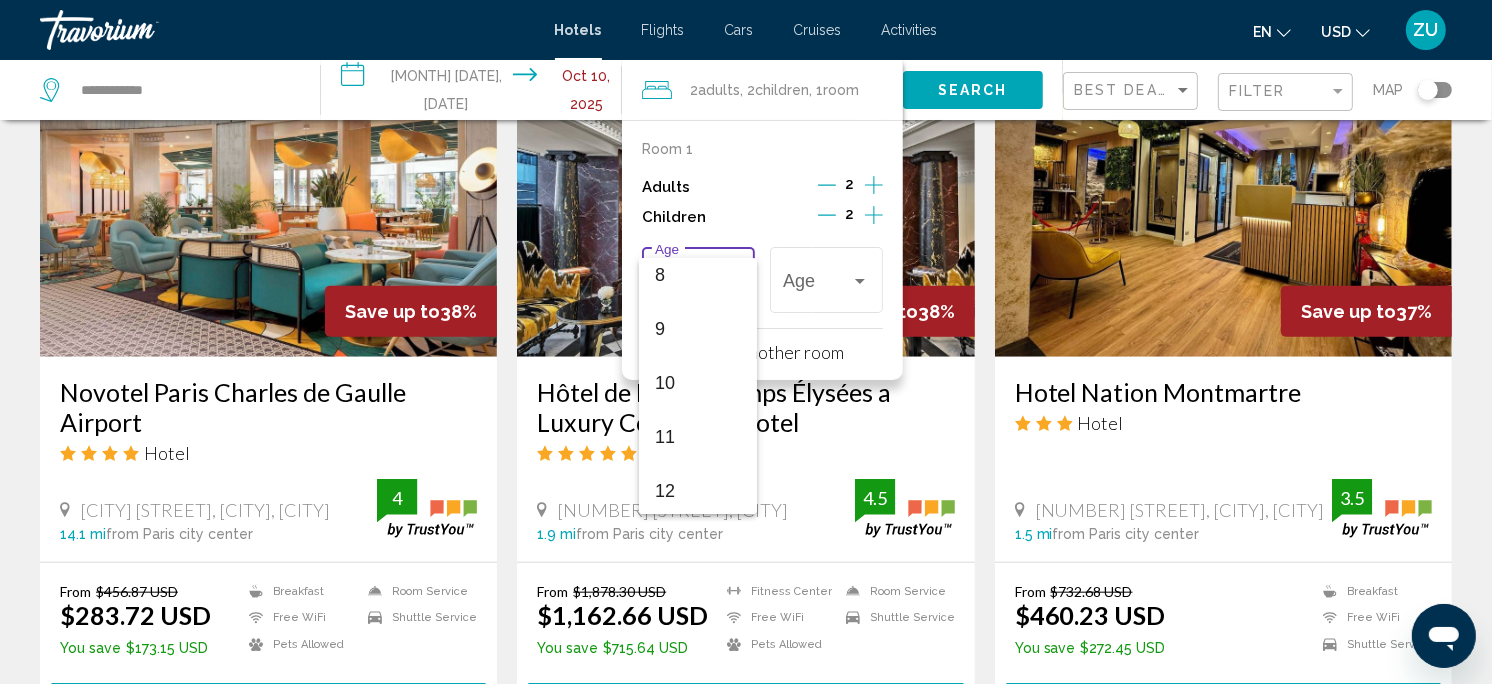 scroll, scrollTop: 436, scrollLeft: 0, axis: vertical 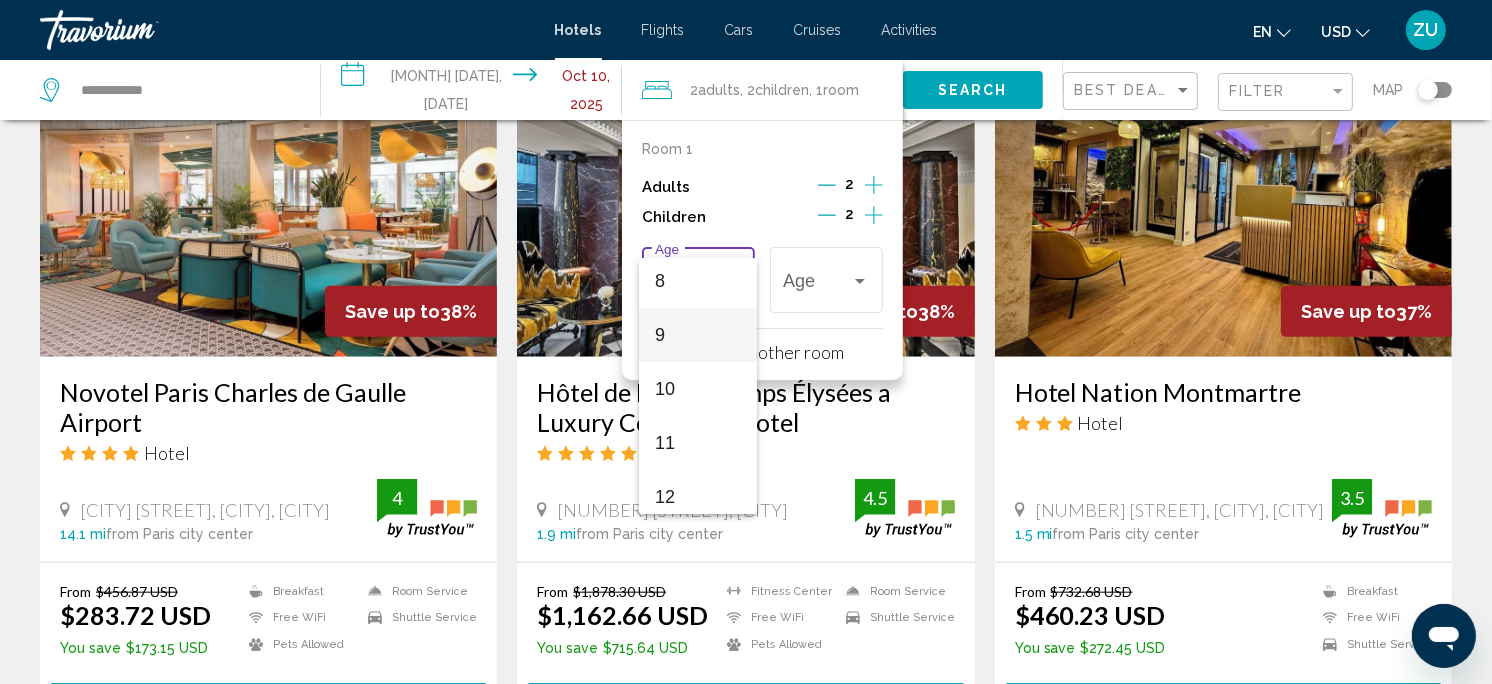 click on "9" at bounding box center [698, 335] 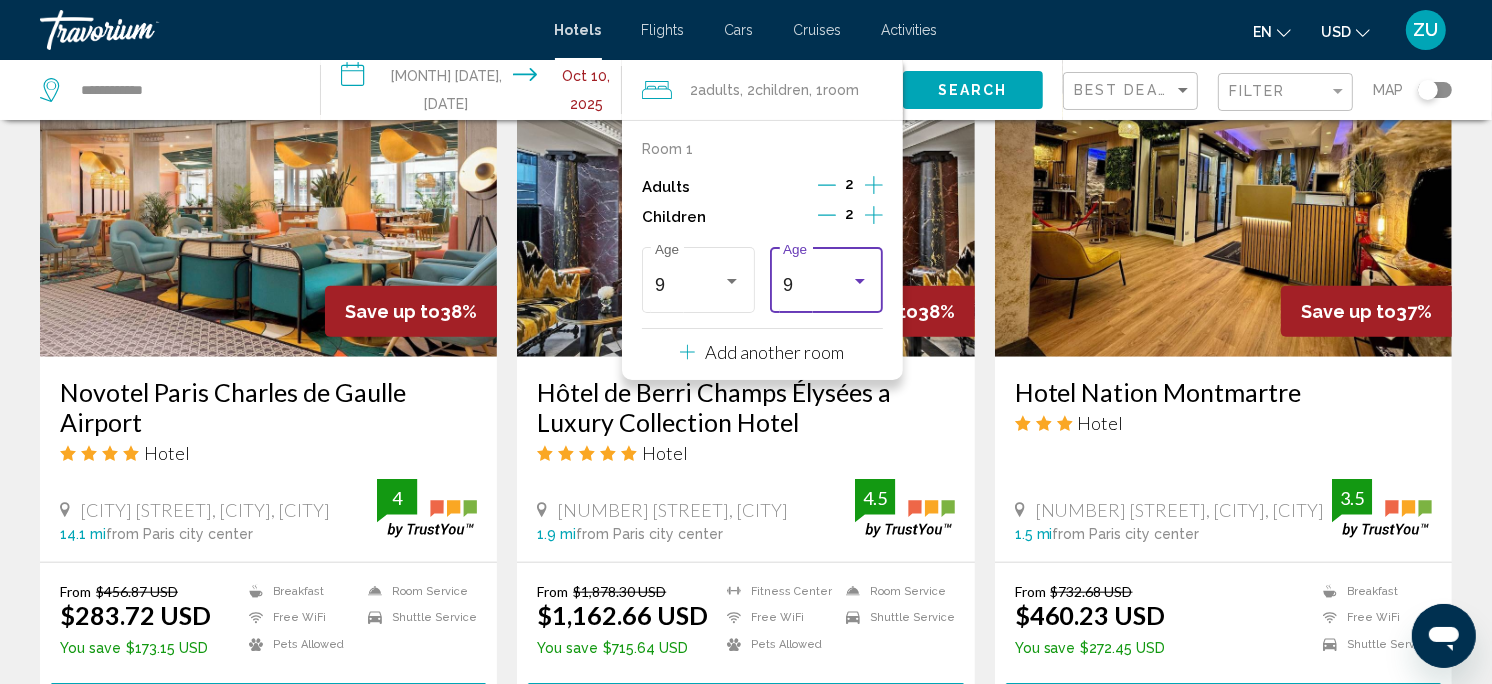 click on "9 Age" at bounding box center [826, 277] 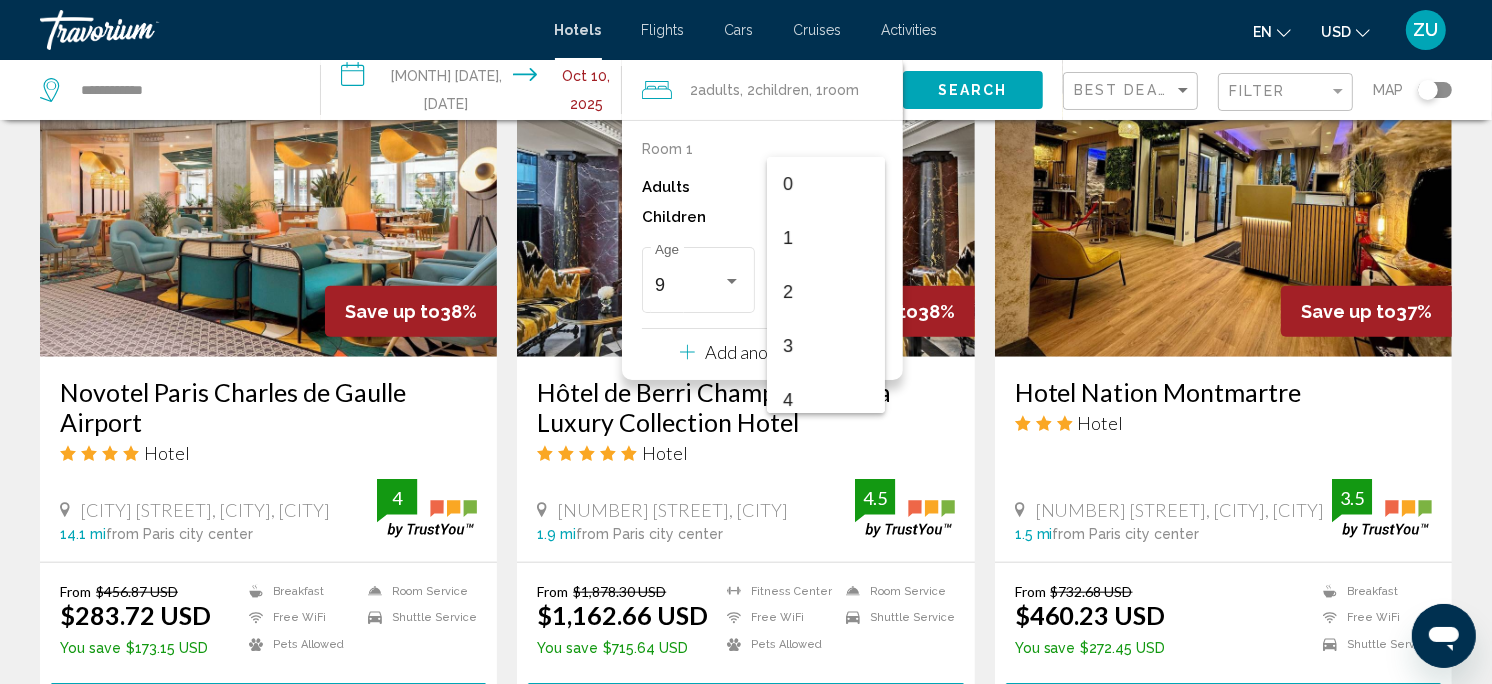 scroll, scrollTop: 385, scrollLeft: 0, axis: vertical 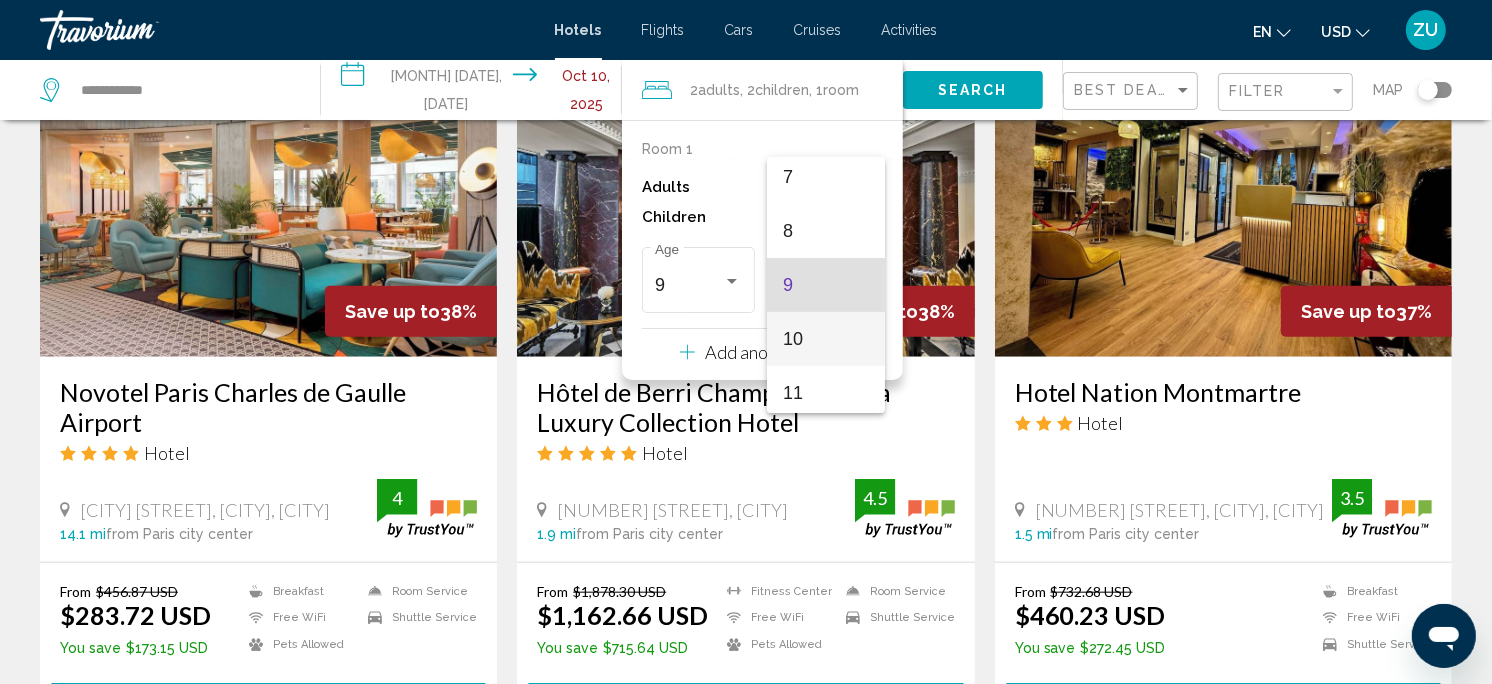 click on "10" at bounding box center (826, 339) 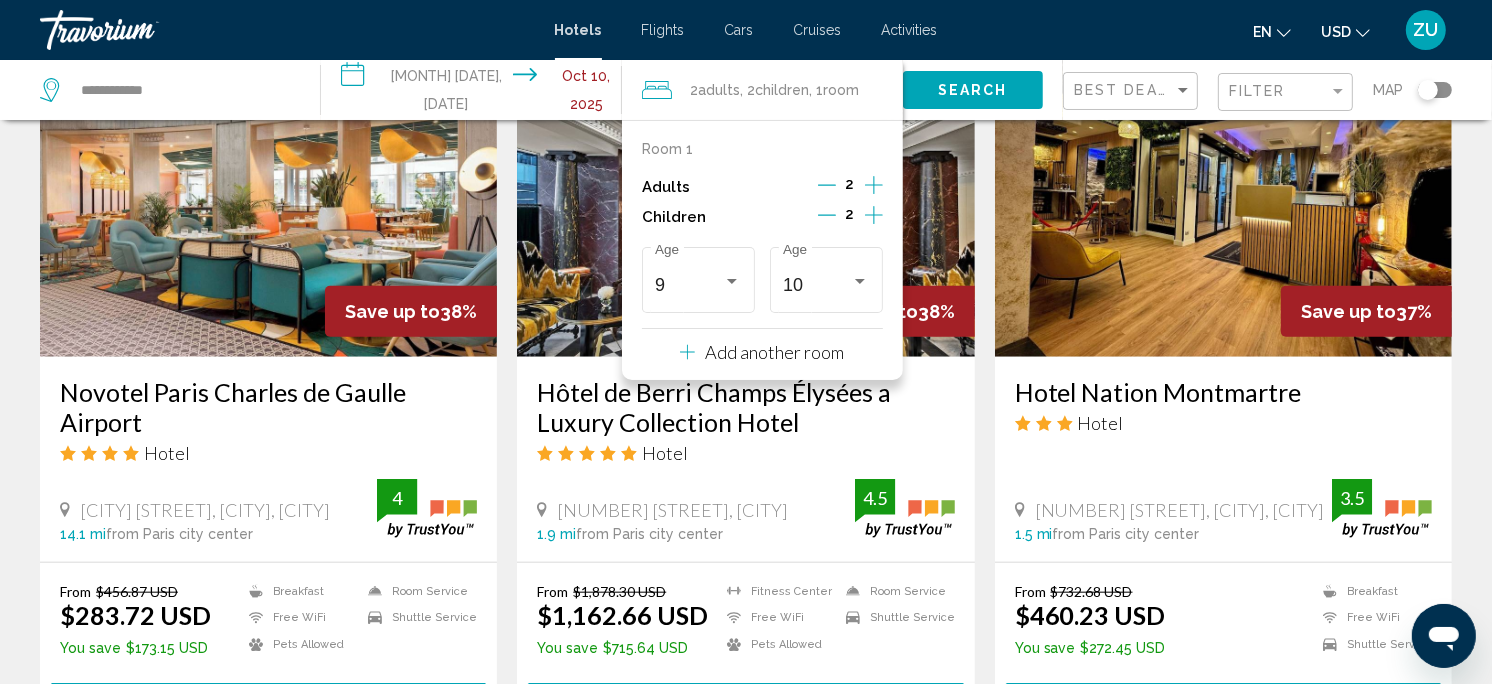 click on "Search" 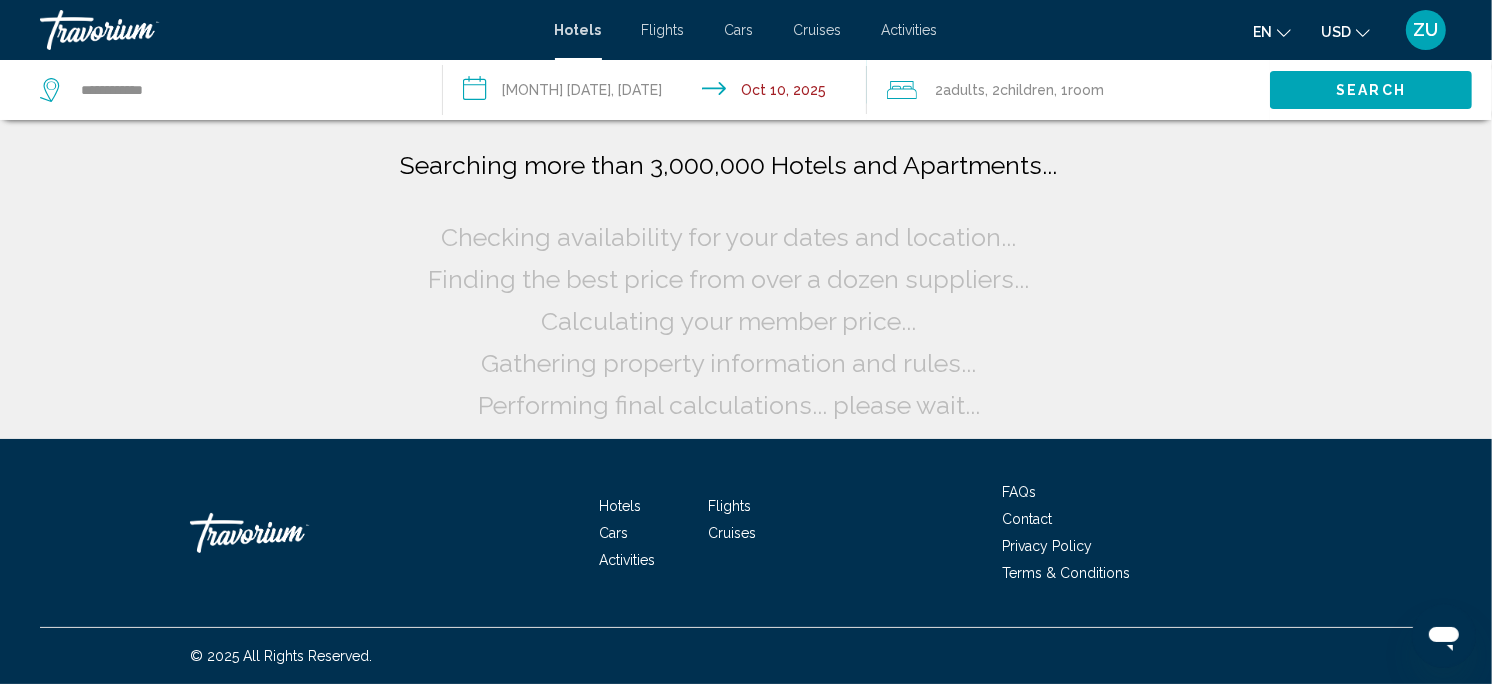scroll, scrollTop: 0, scrollLeft: 0, axis: both 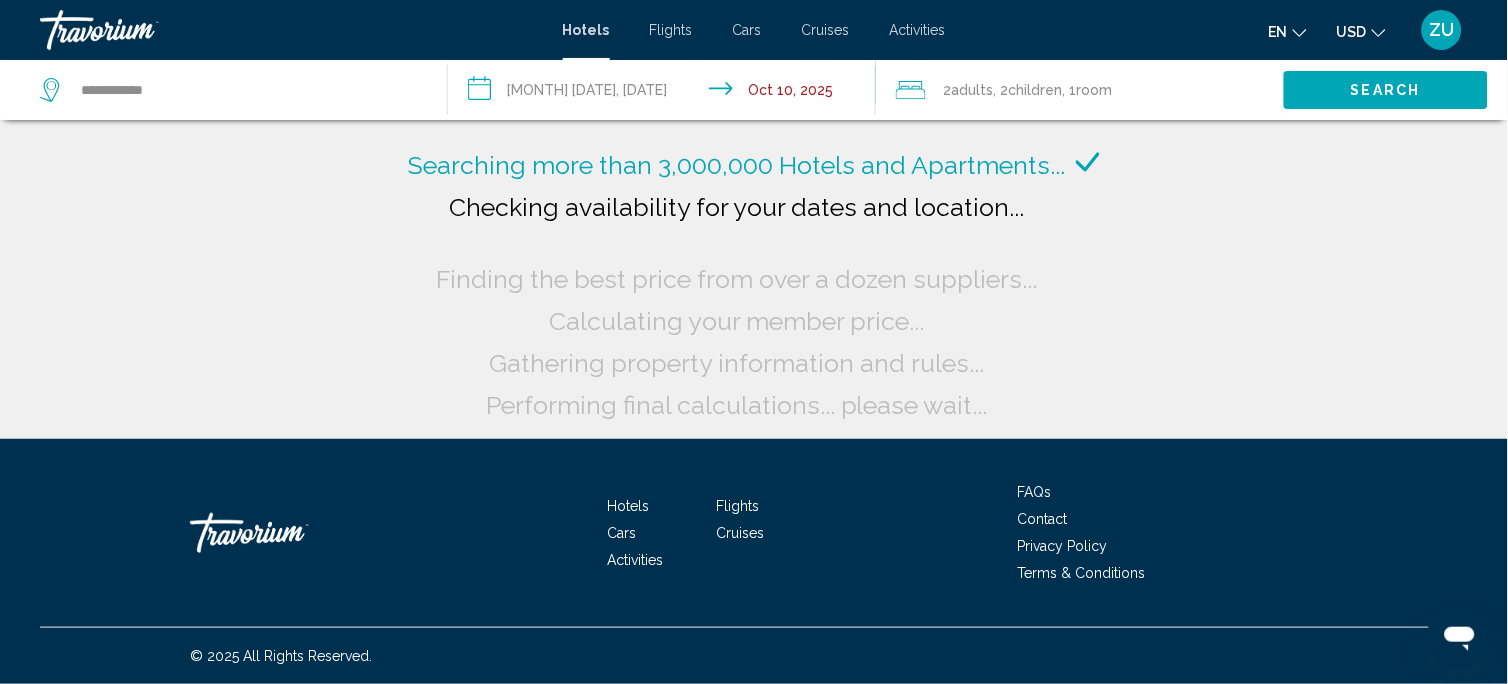 click on "**********" at bounding box center (666, 93) 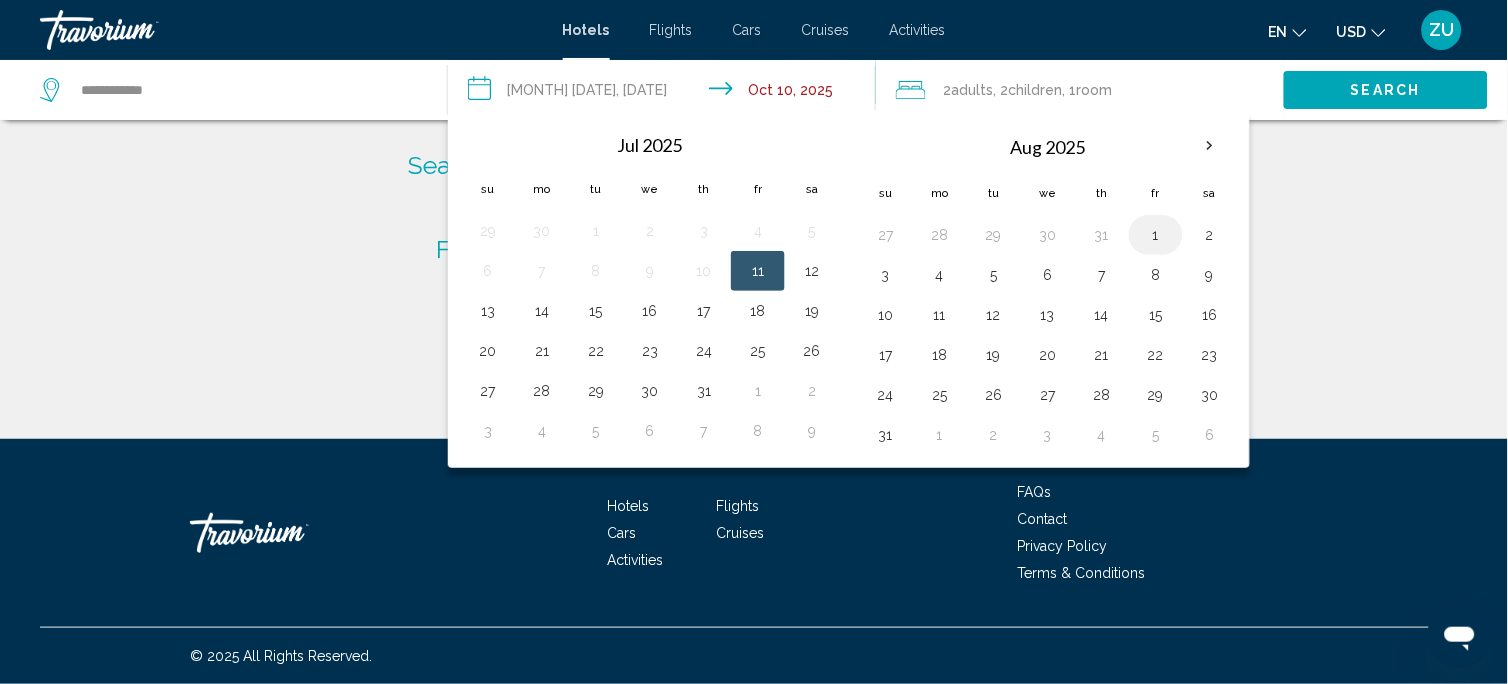 click on "1" at bounding box center [1156, 235] 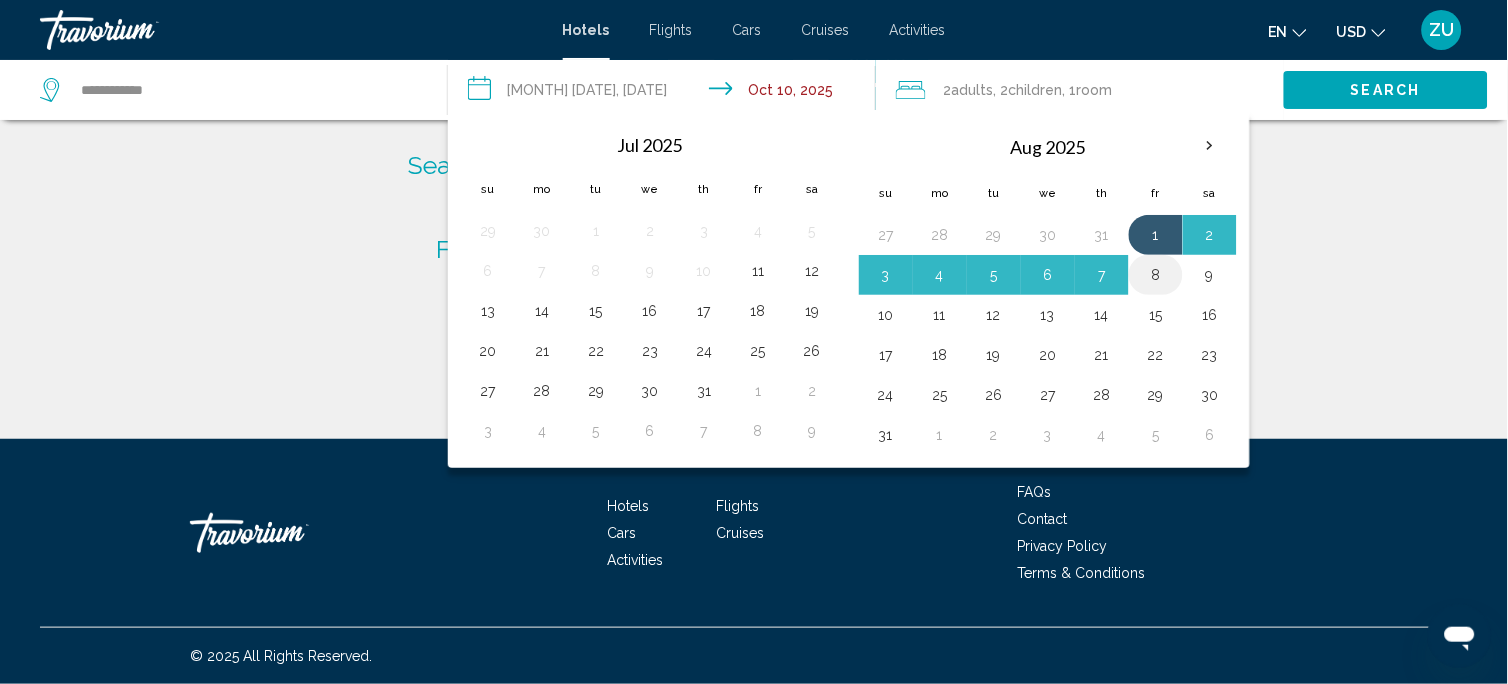 click on "8" at bounding box center [1156, 275] 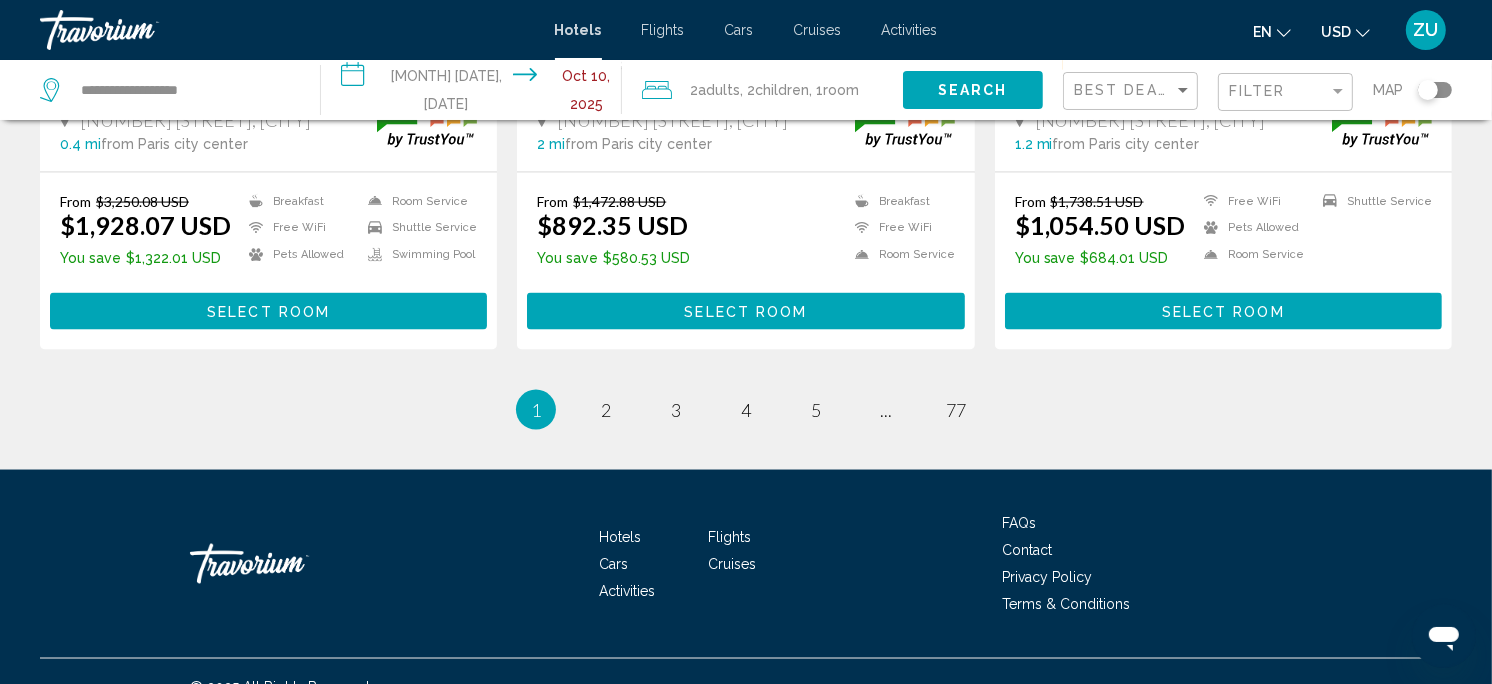 scroll, scrollTop: 2666, scrollLeft: 0, axis: vertical 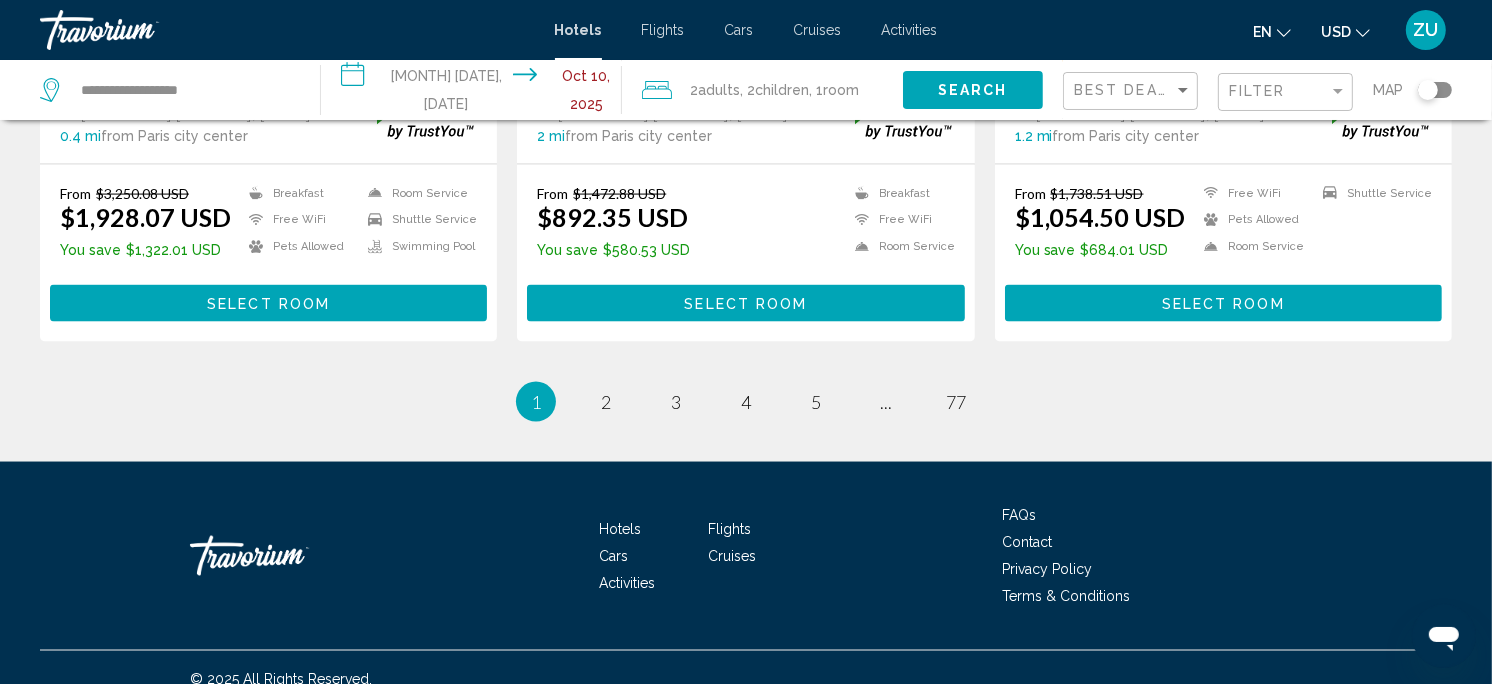 click on "page  2" at bounding box center (606, 402) 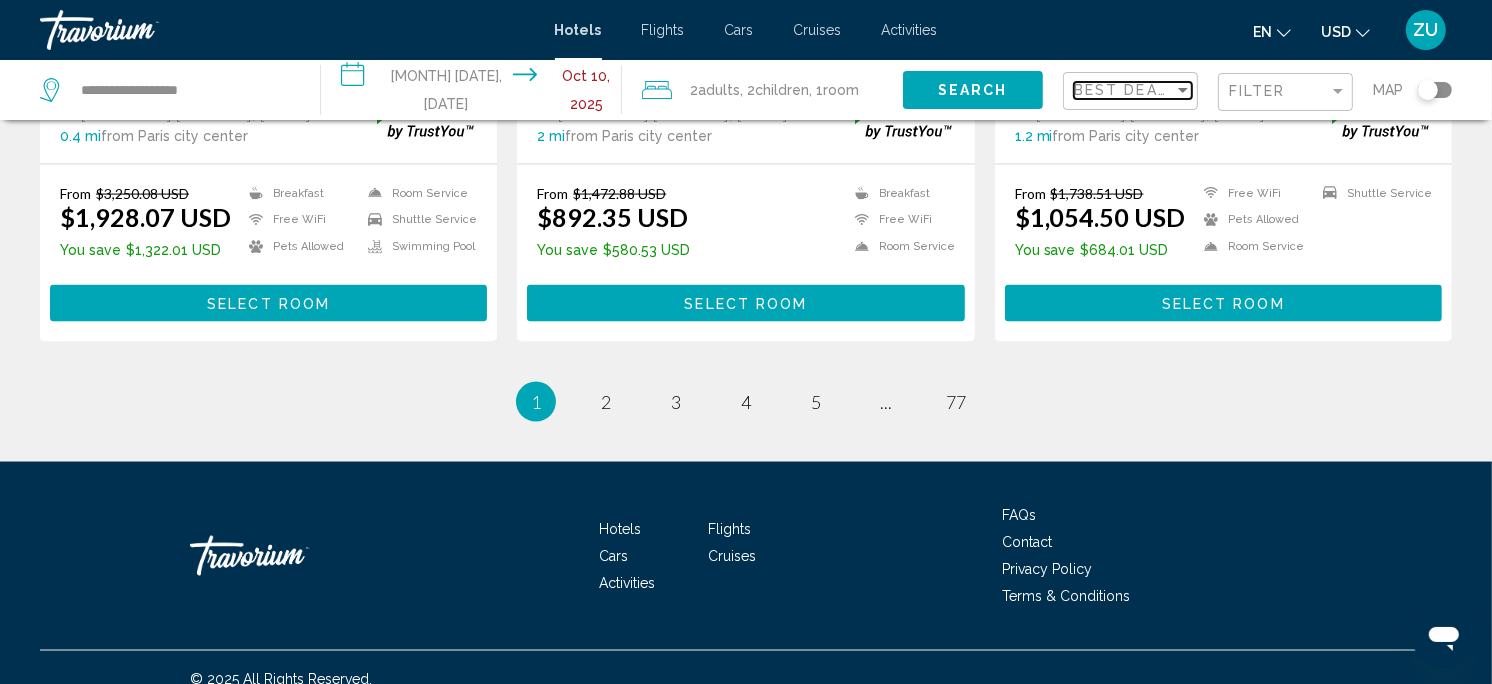 click at bounding box center [1183, 90] 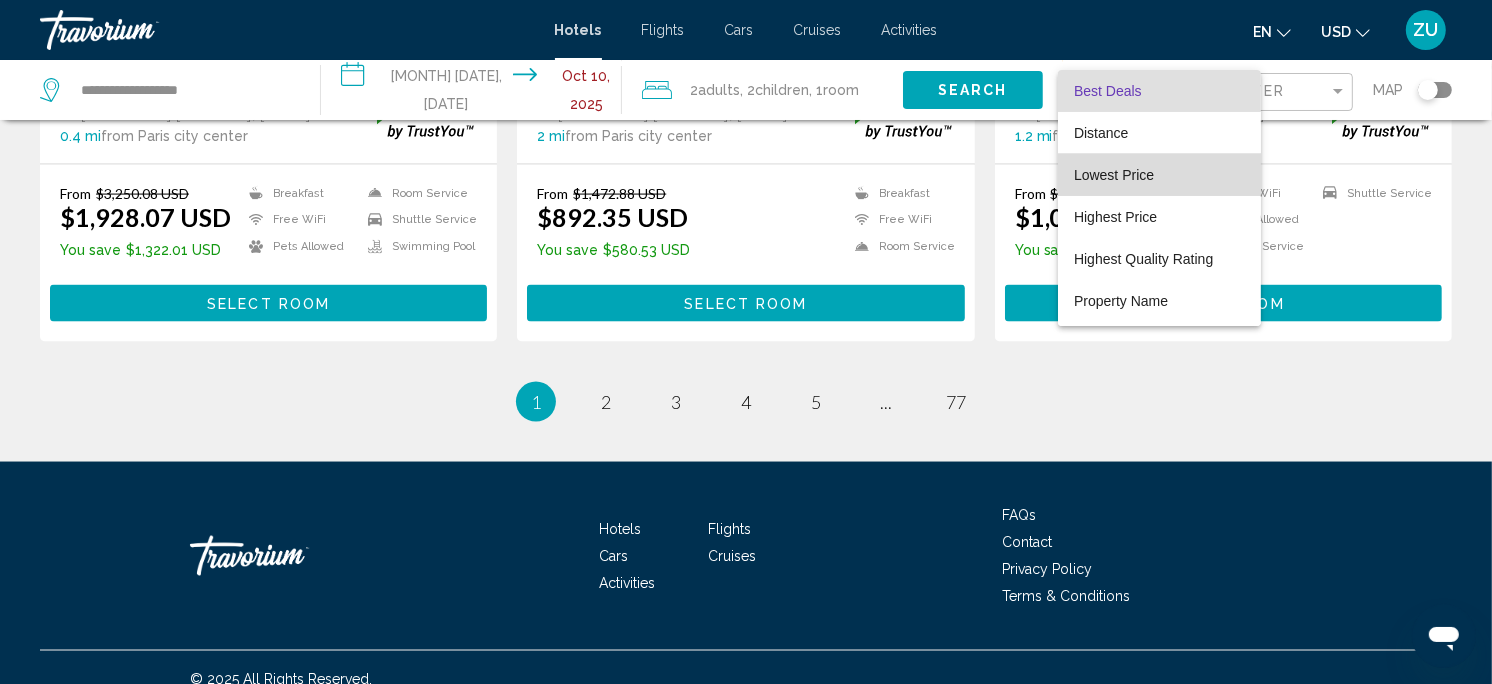 click on "Lowest Price" at bounding box center (1159, 175) 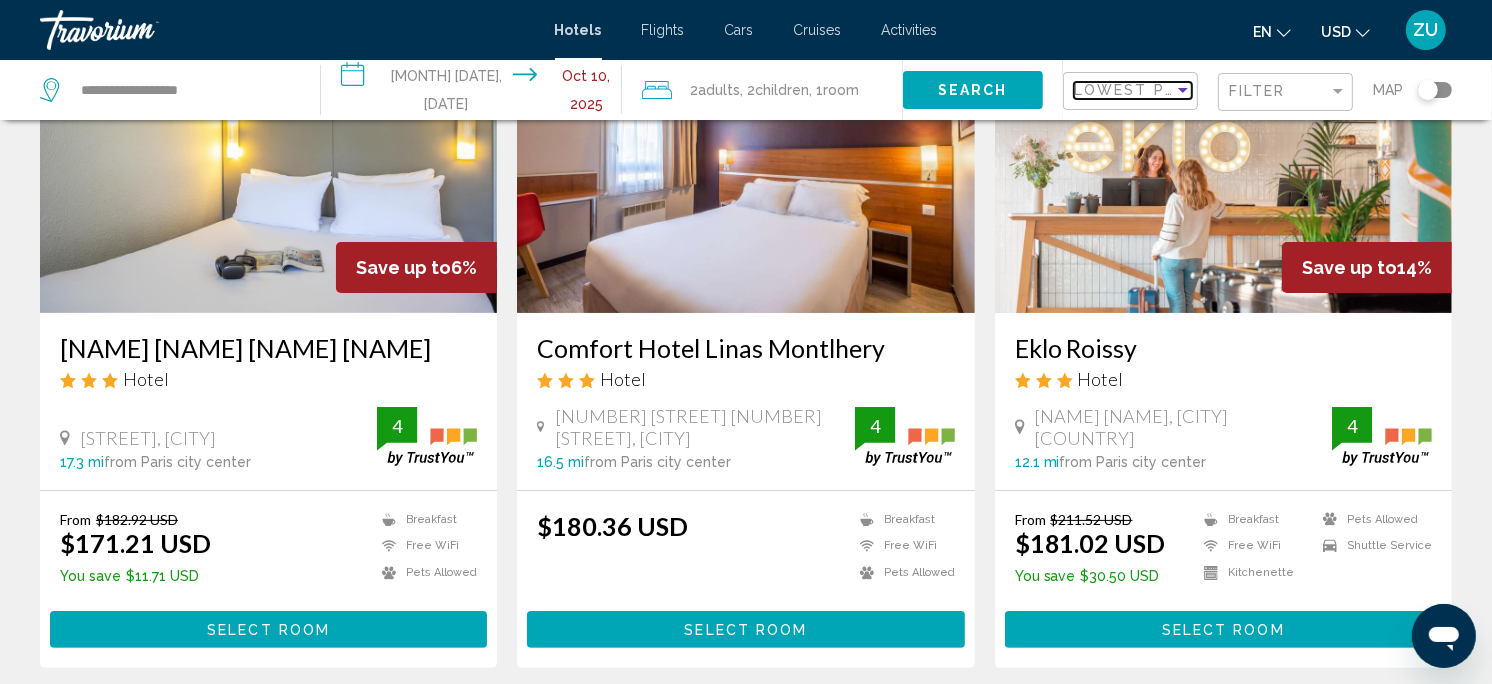 scroll, scrollTop: 0, scrollLeft: 0, axis: both 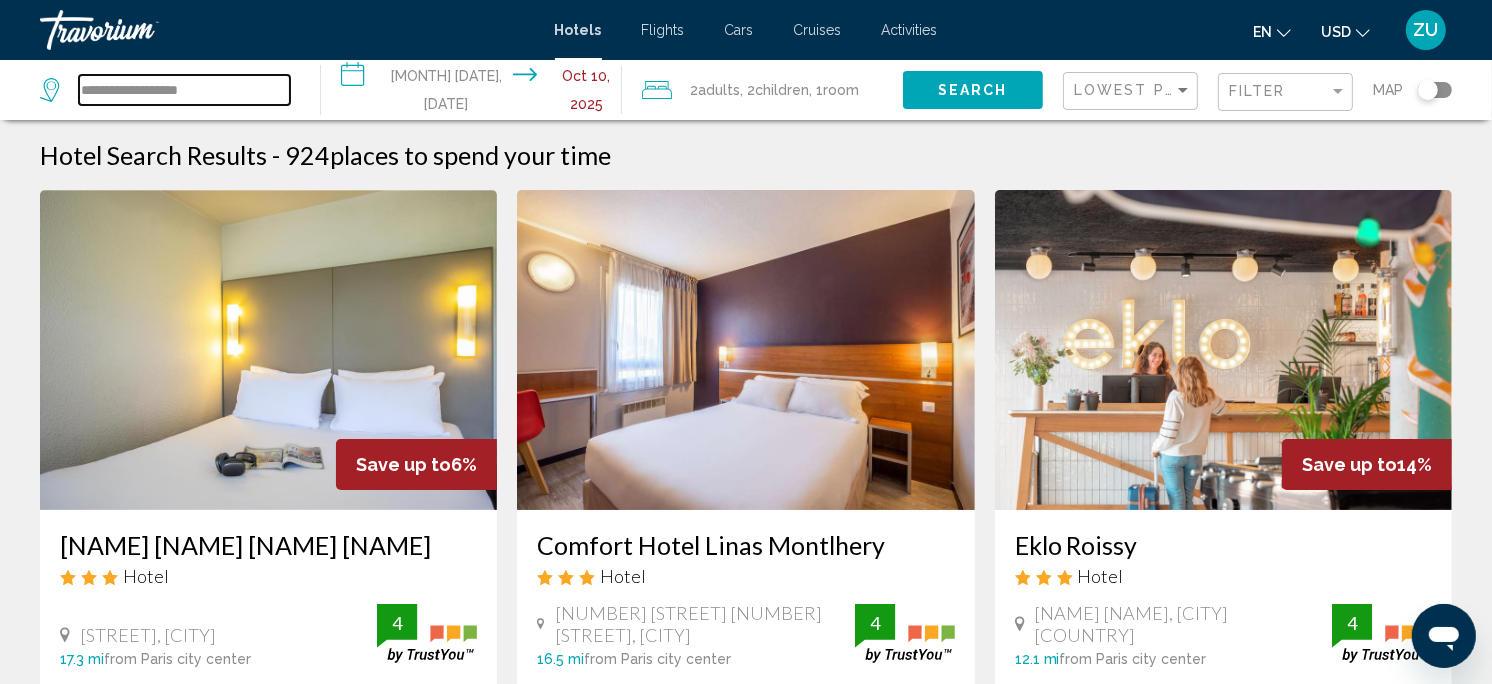 click on "**********" at bounding box center [184, 90] 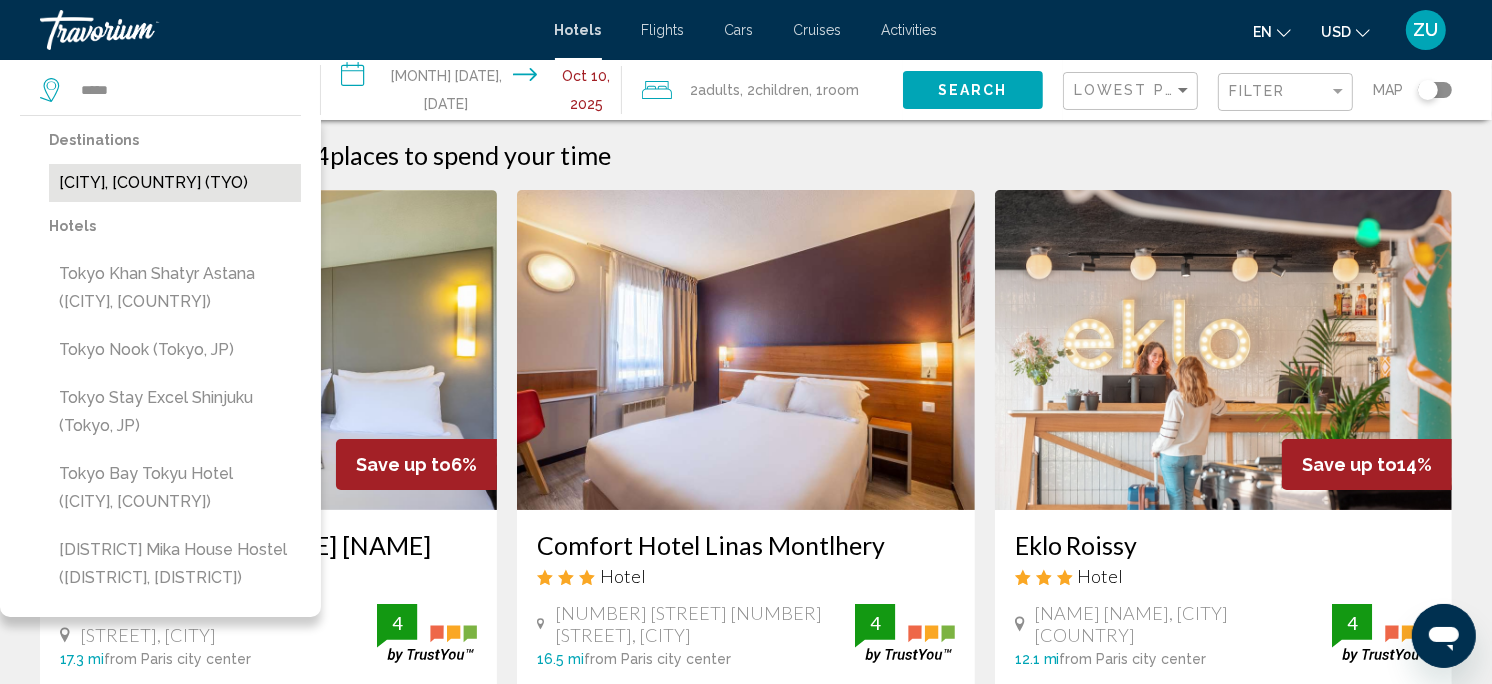 click on "[CITY], [COUNTRY] (TYO)" at bounding box center (175, 183) 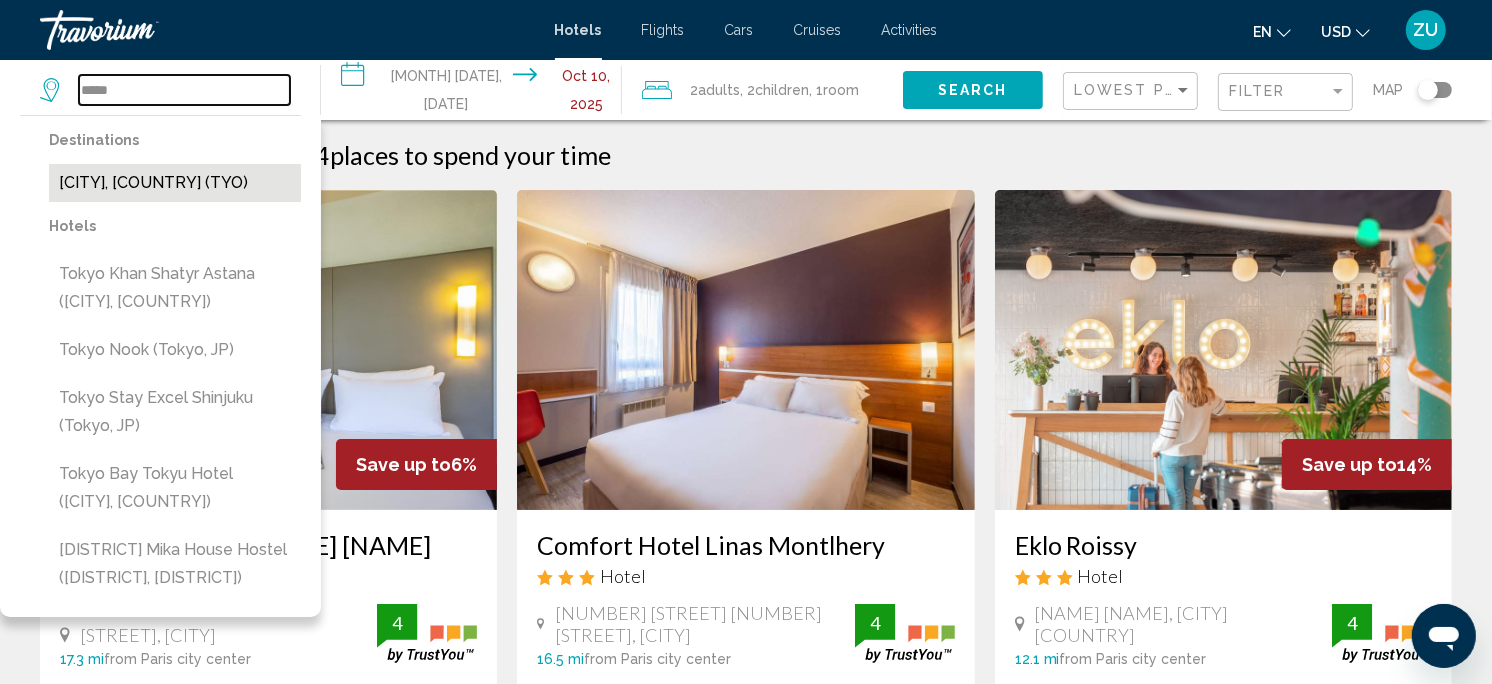 type on "**********" 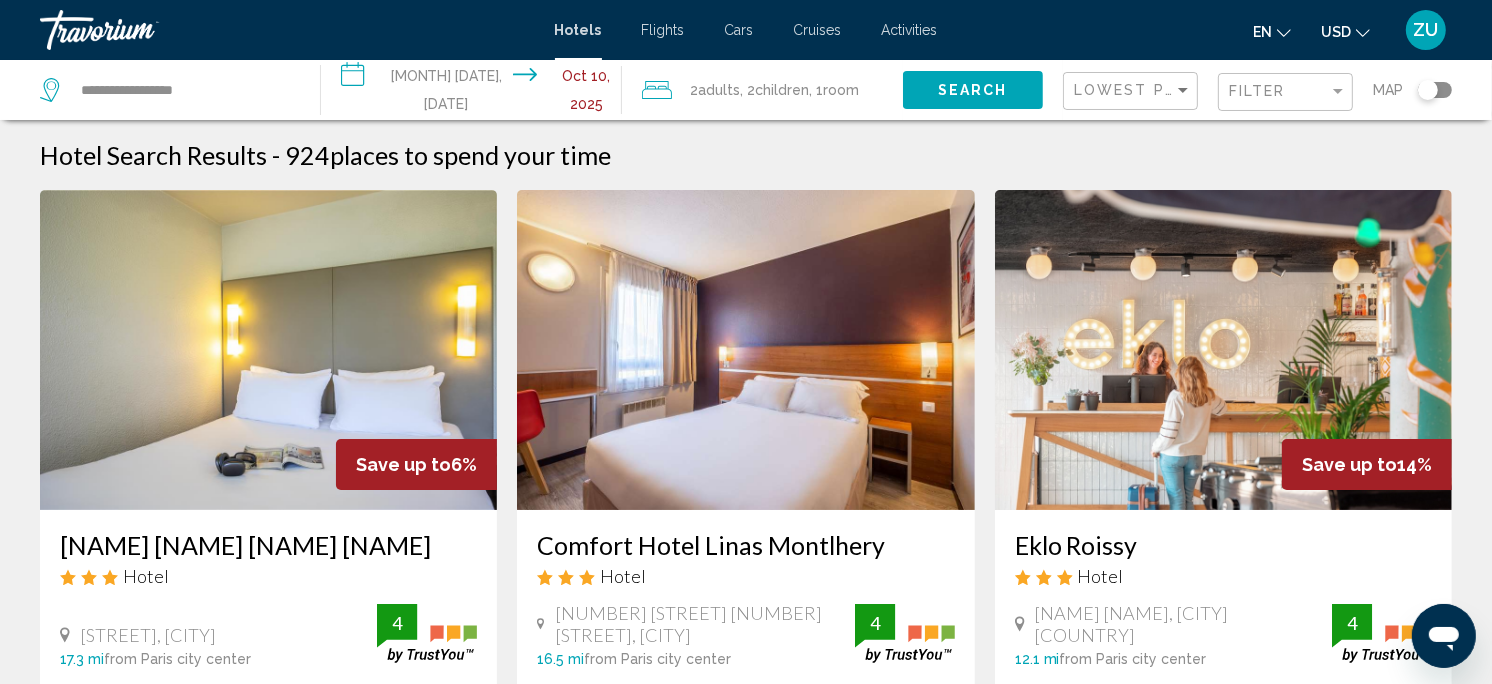 click on "**********" at bounding box center [475, 93] 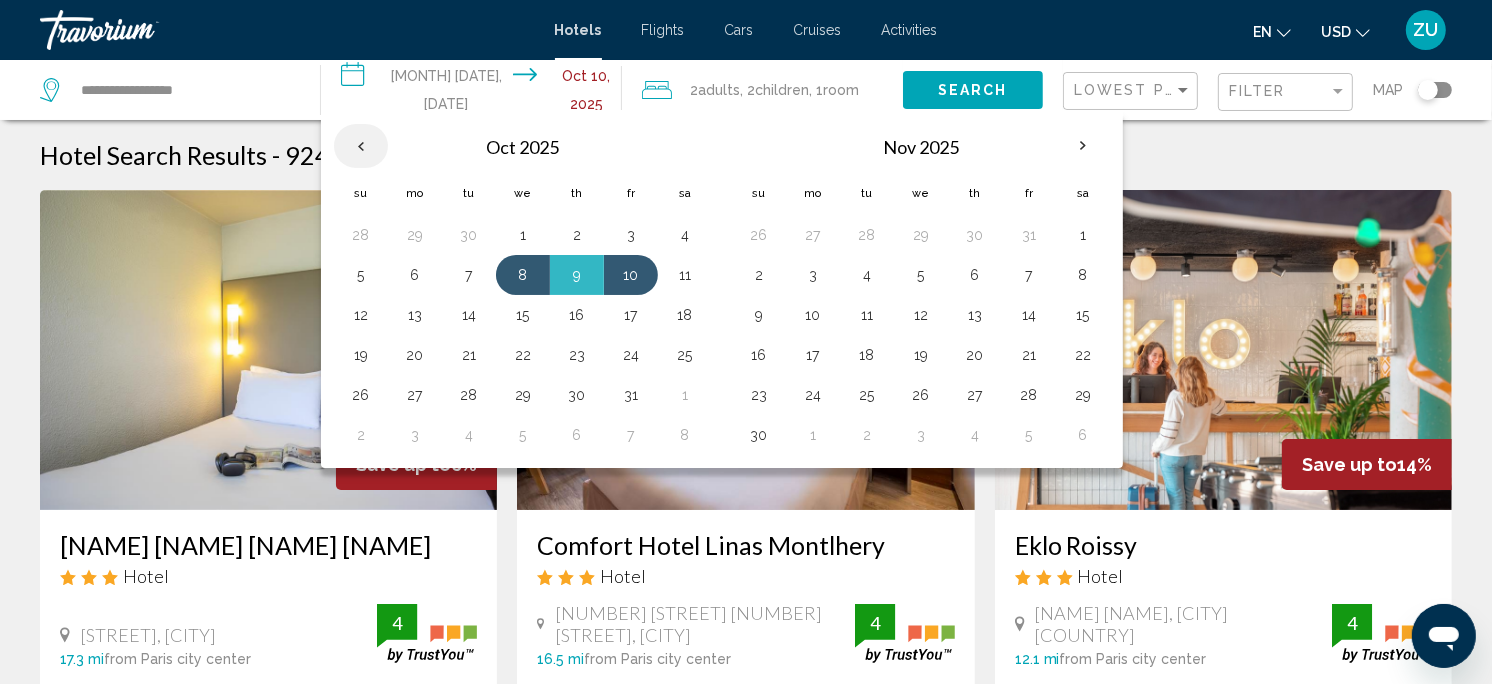 click at bounding box center (361, 146) 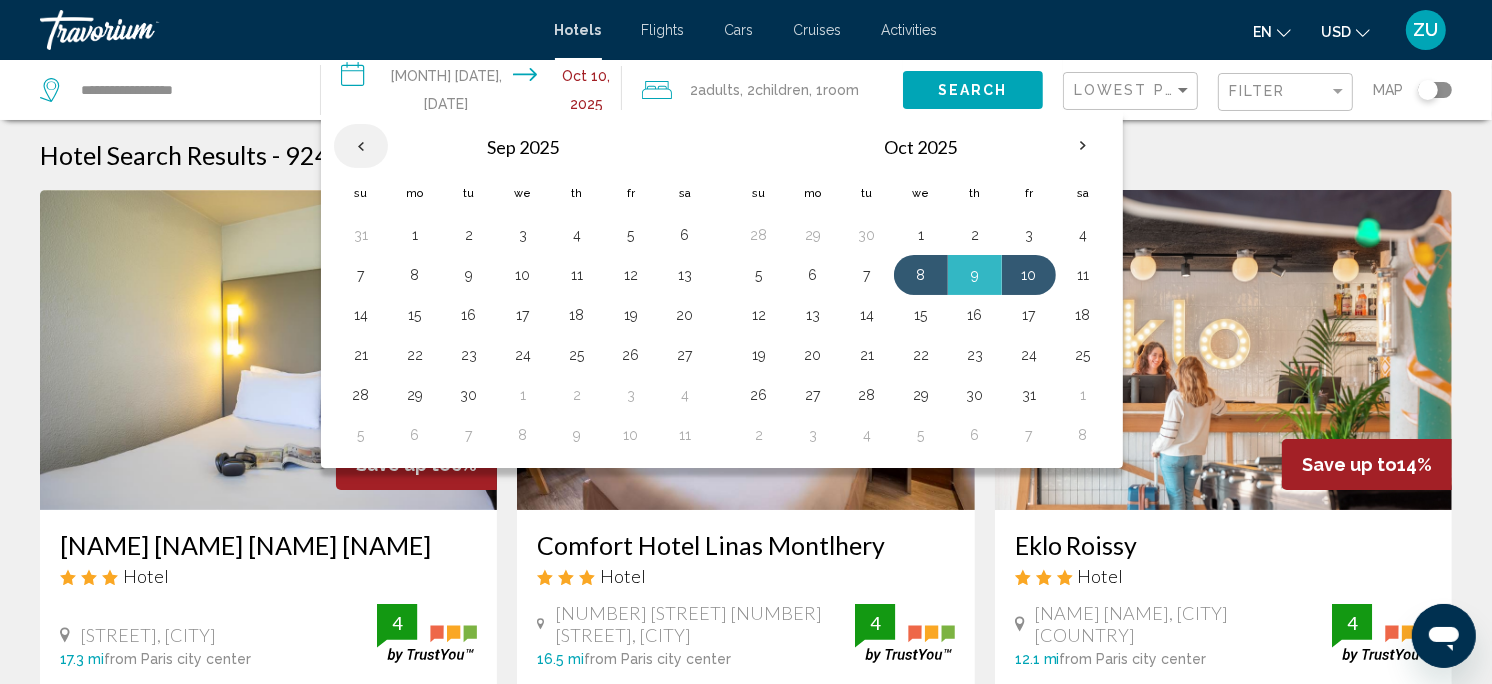click at bounding box center [361, 146] 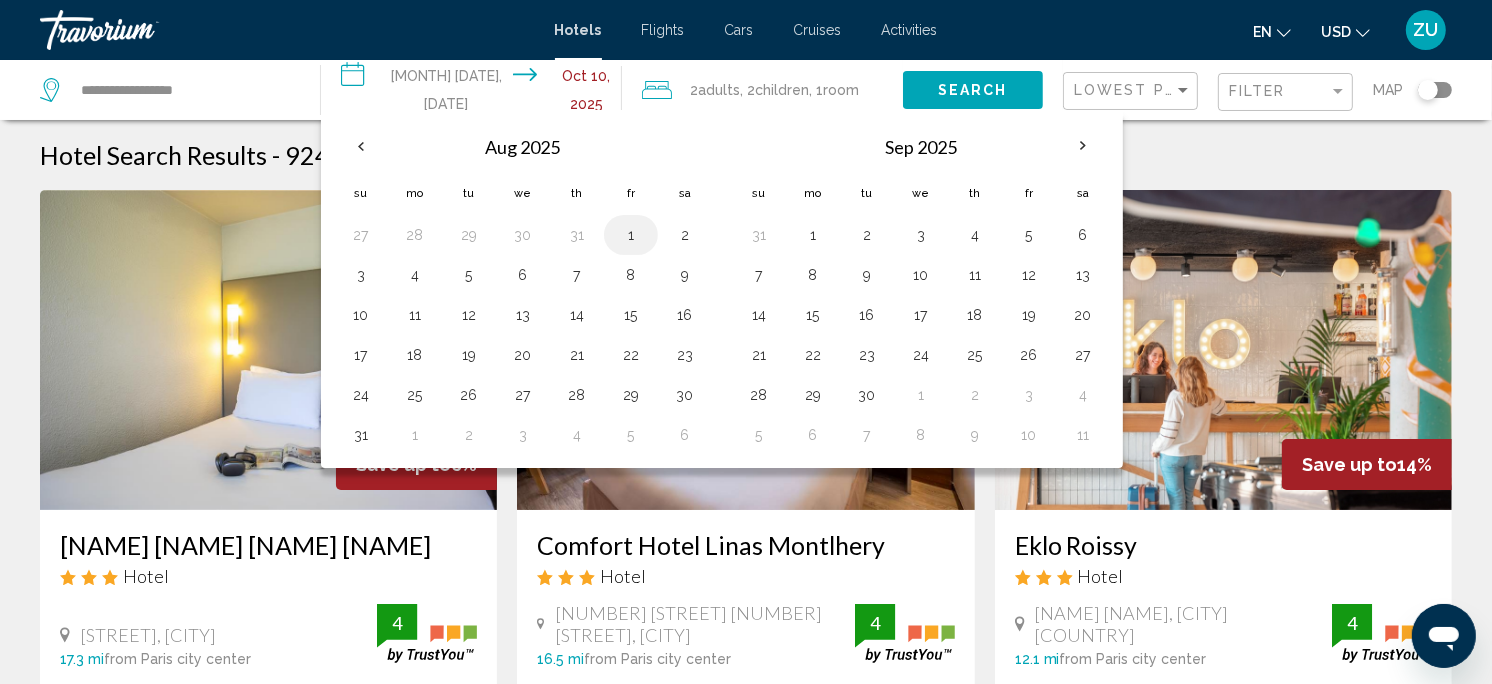 click on "1" at bounding box center (631, 235) 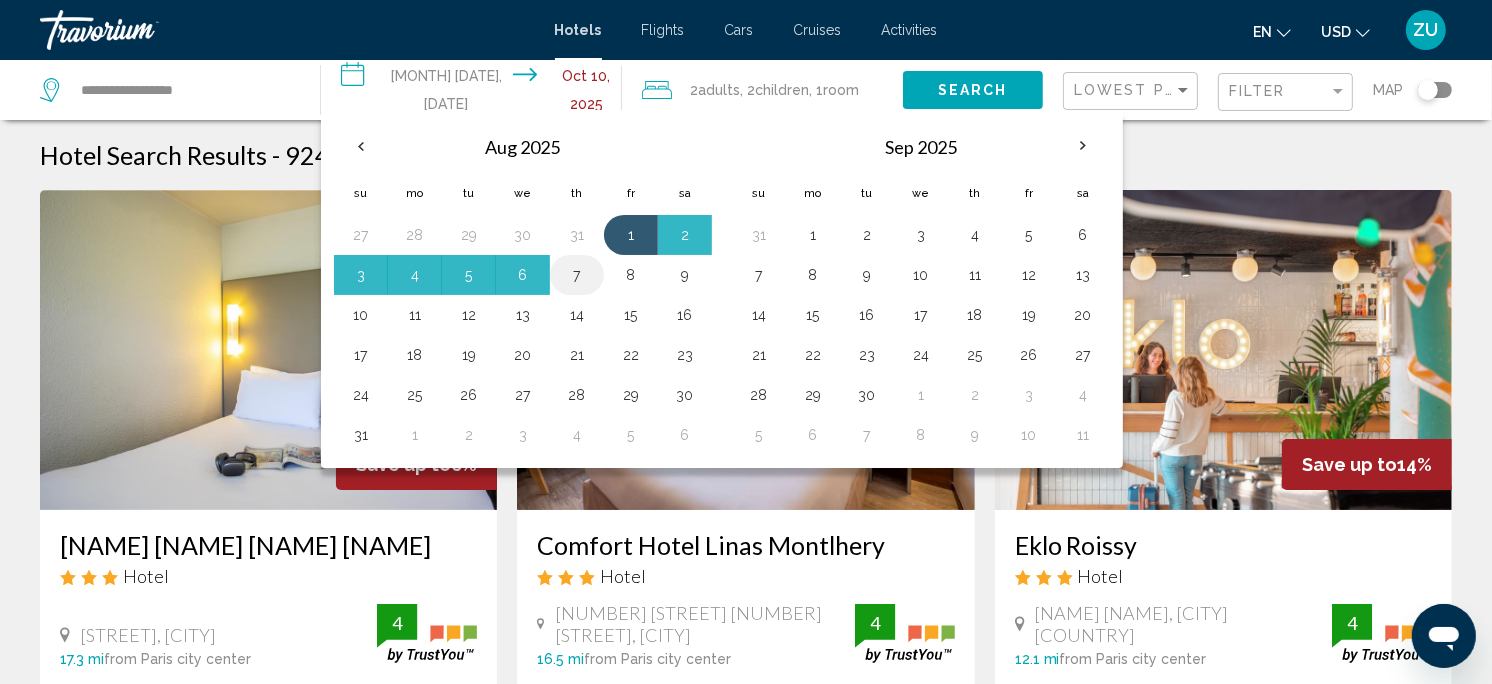 click on "7" at bounding box center [577, 275] 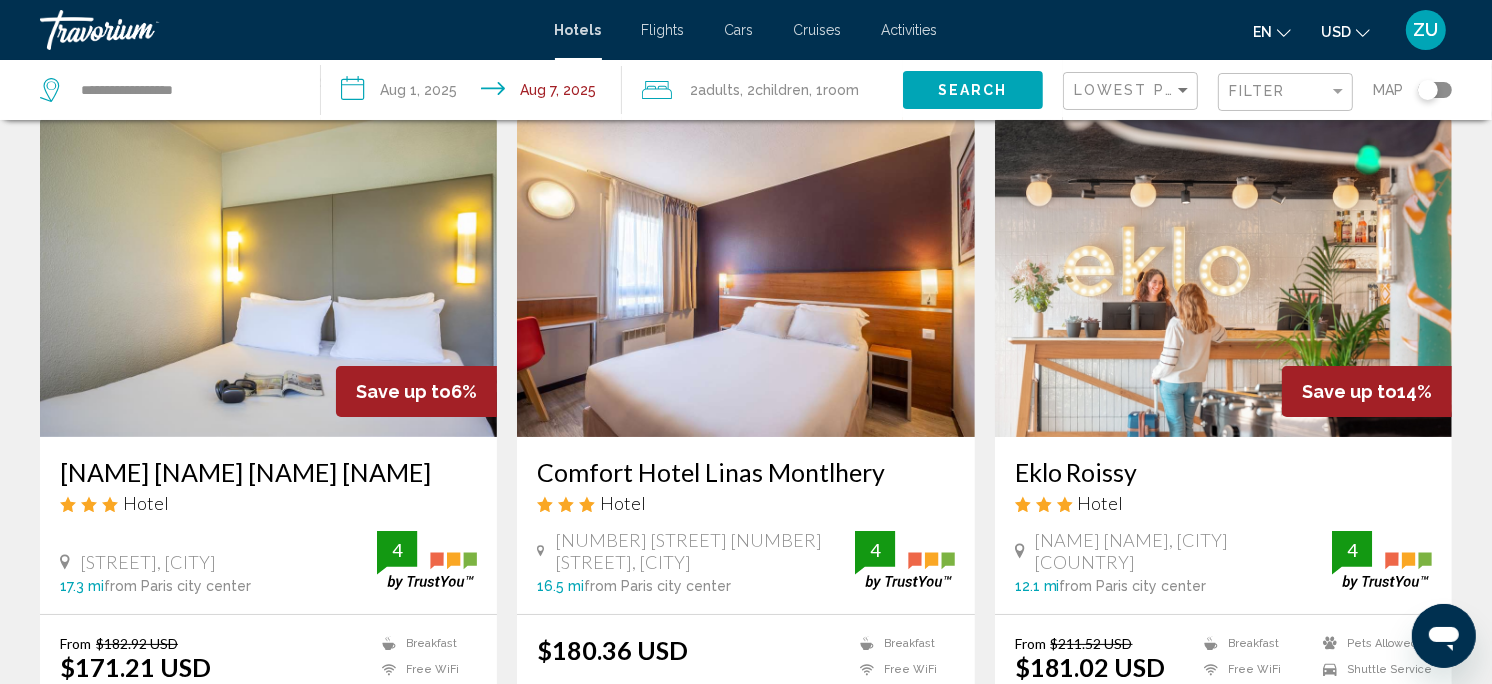 scroll, scrollTop: 0, scrollLeft: 0, axis: both 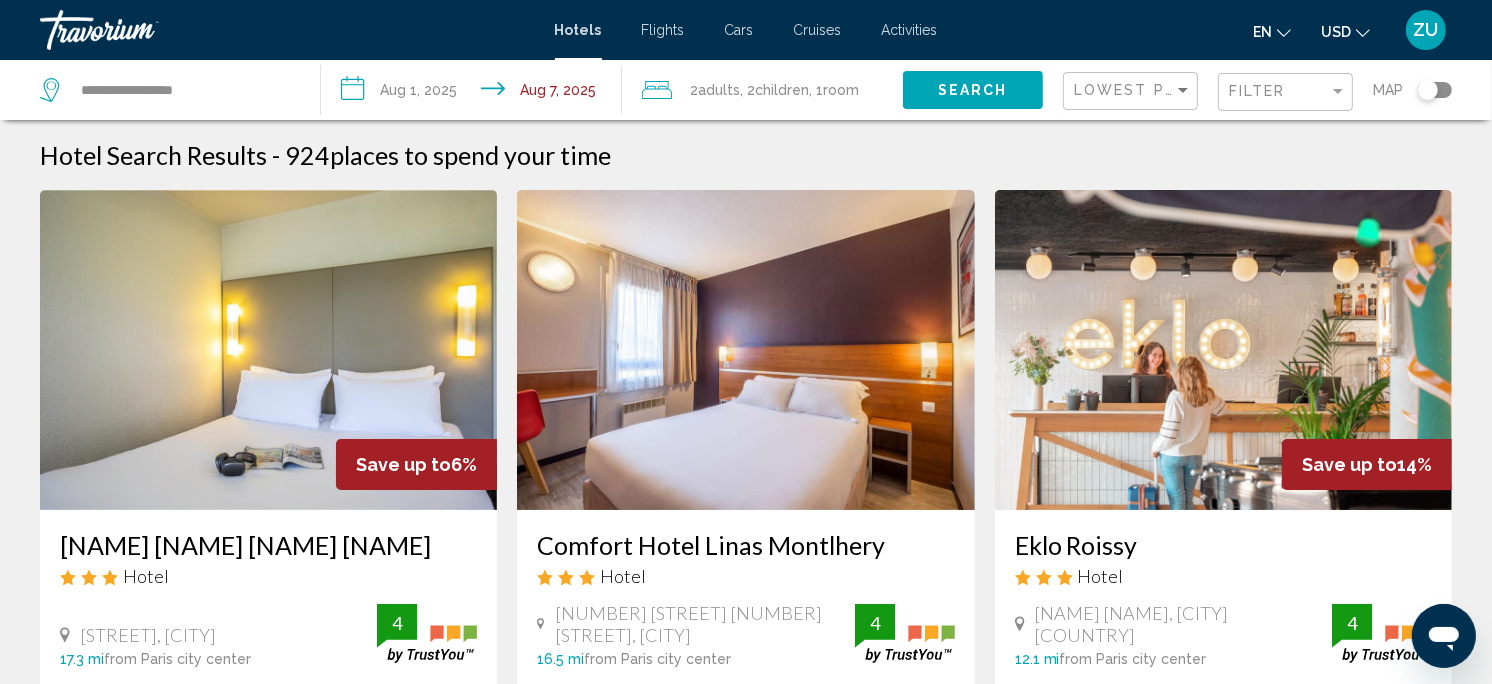 click on "Children" 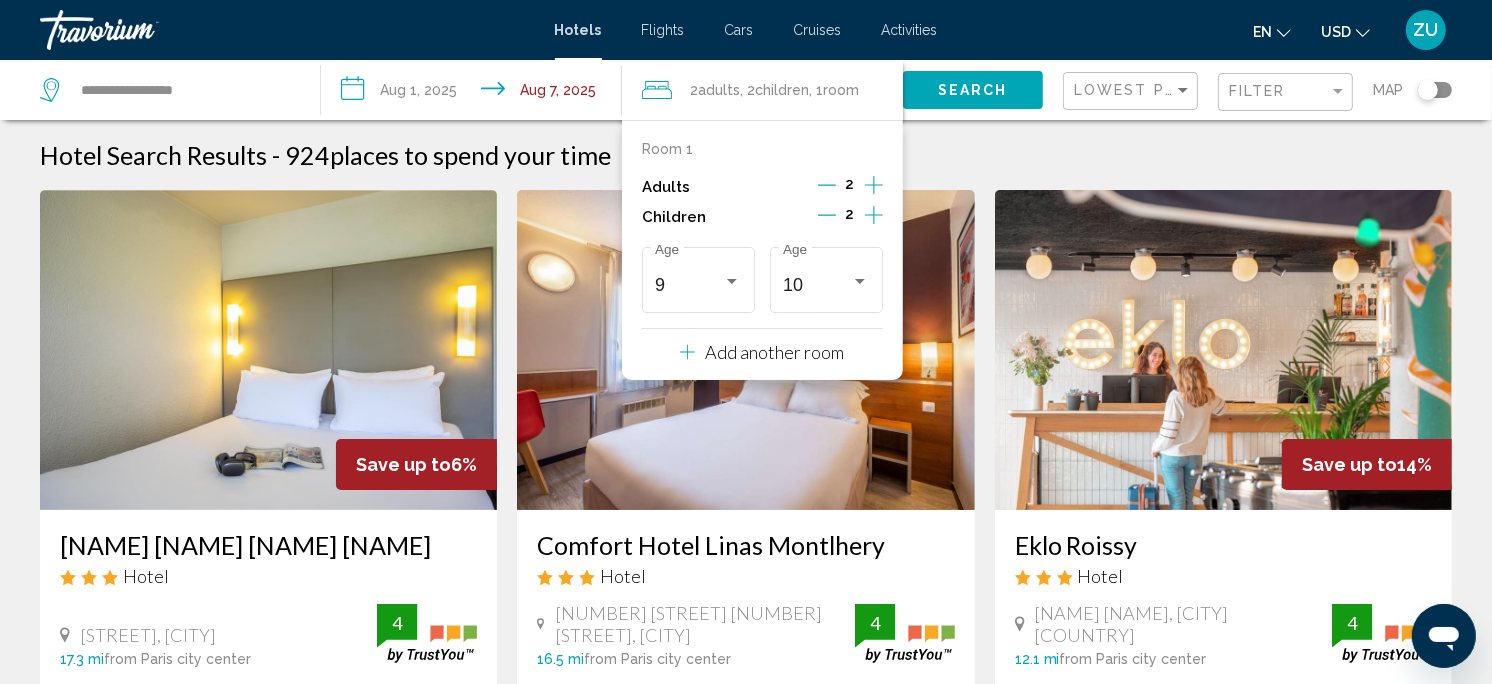 click 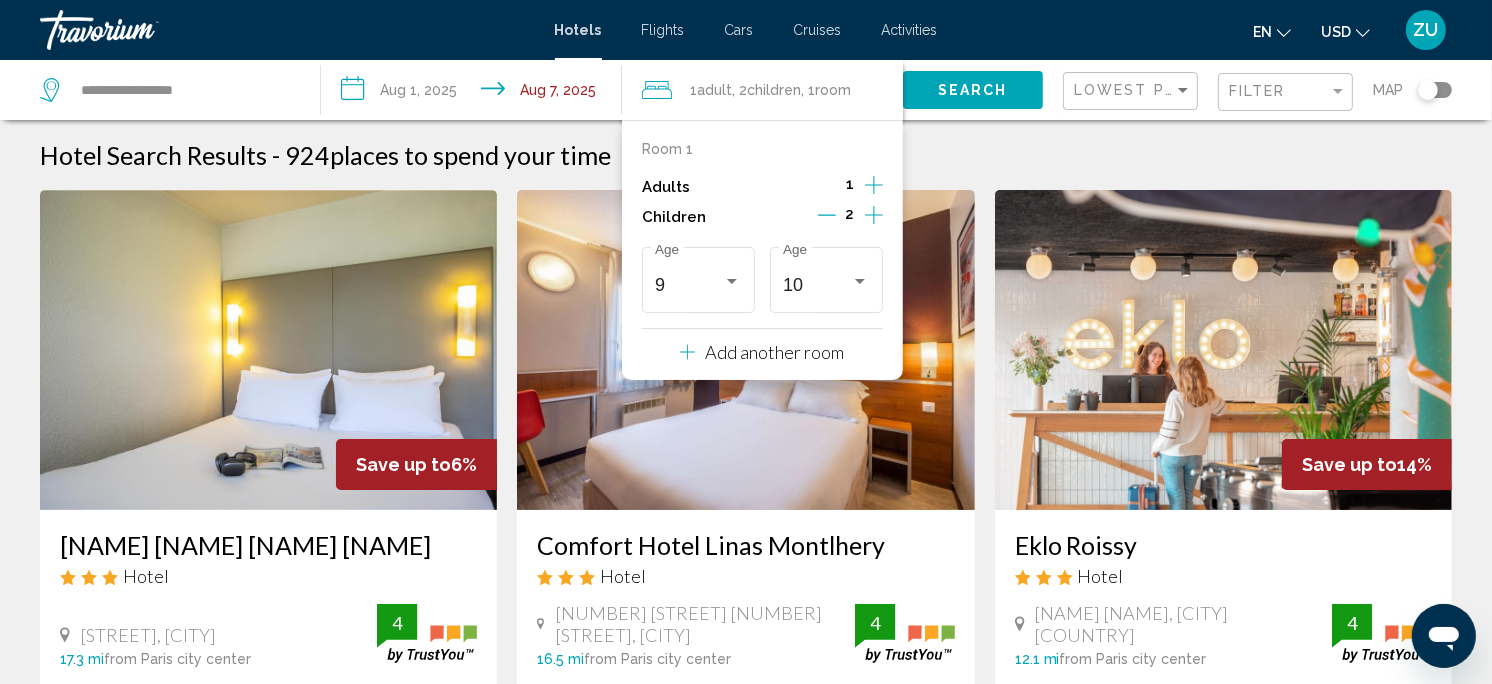 click 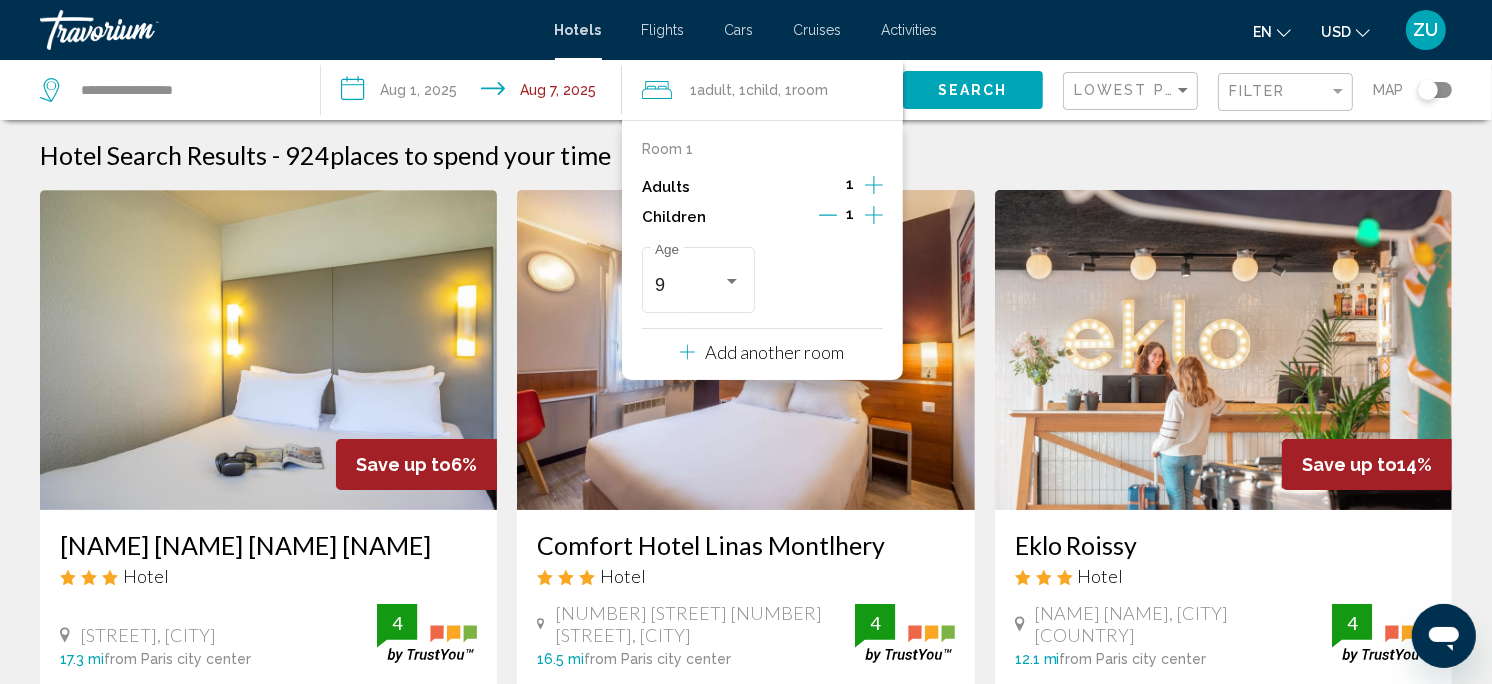 click 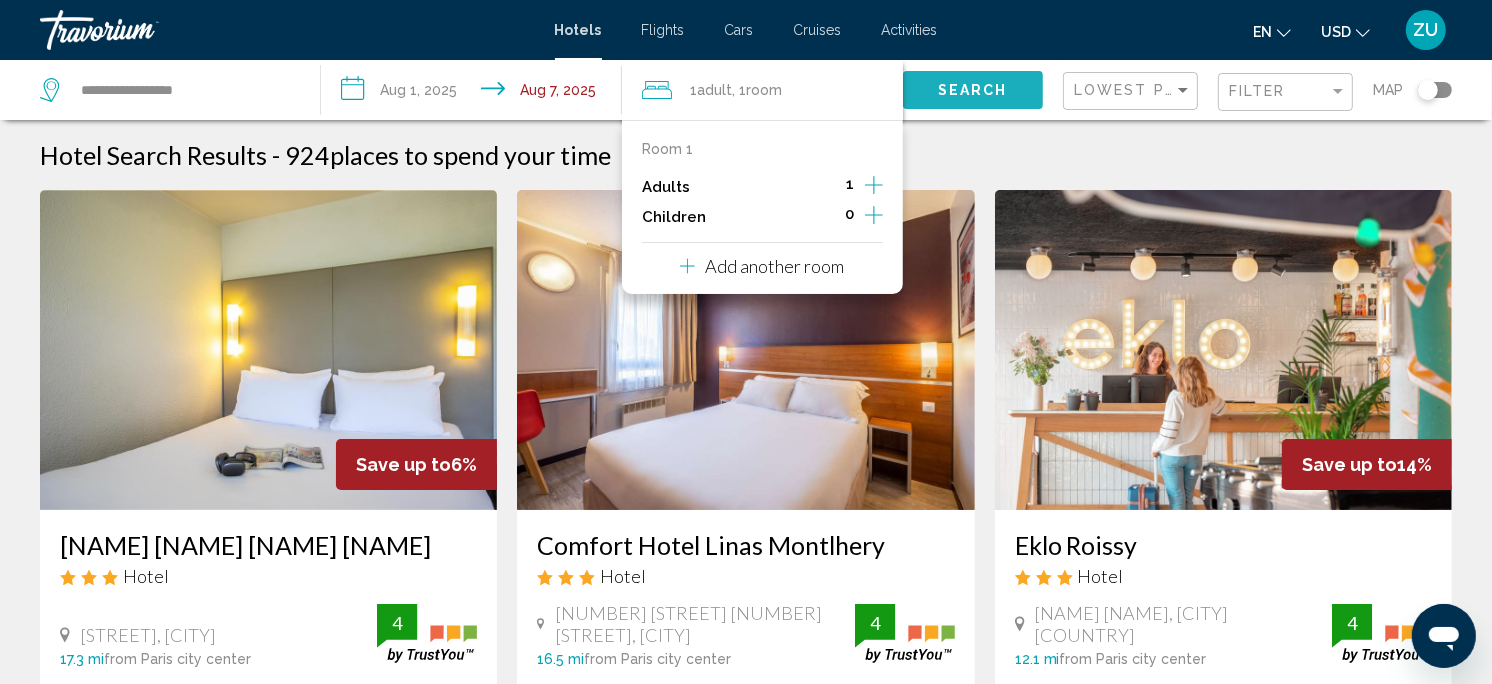 click on "Search" 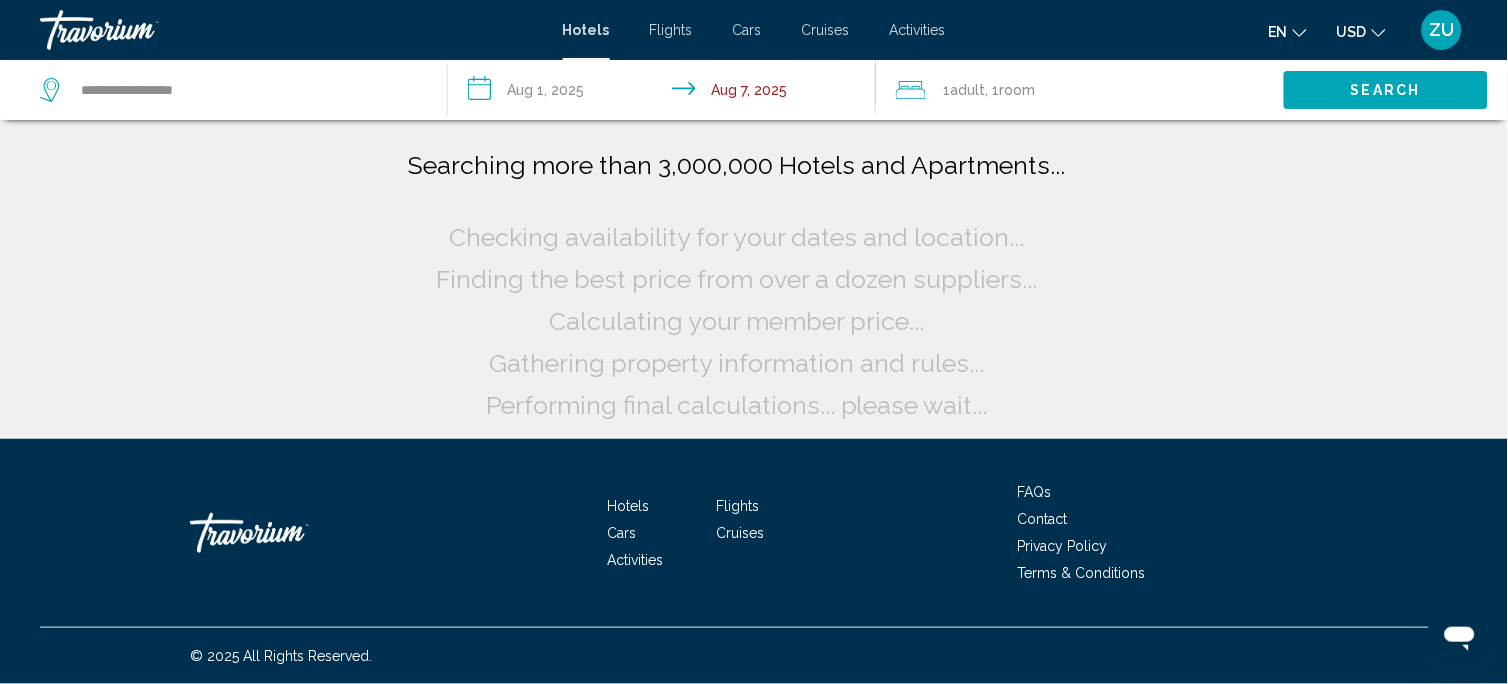 click on "**********" at bounding box center (666, 93) 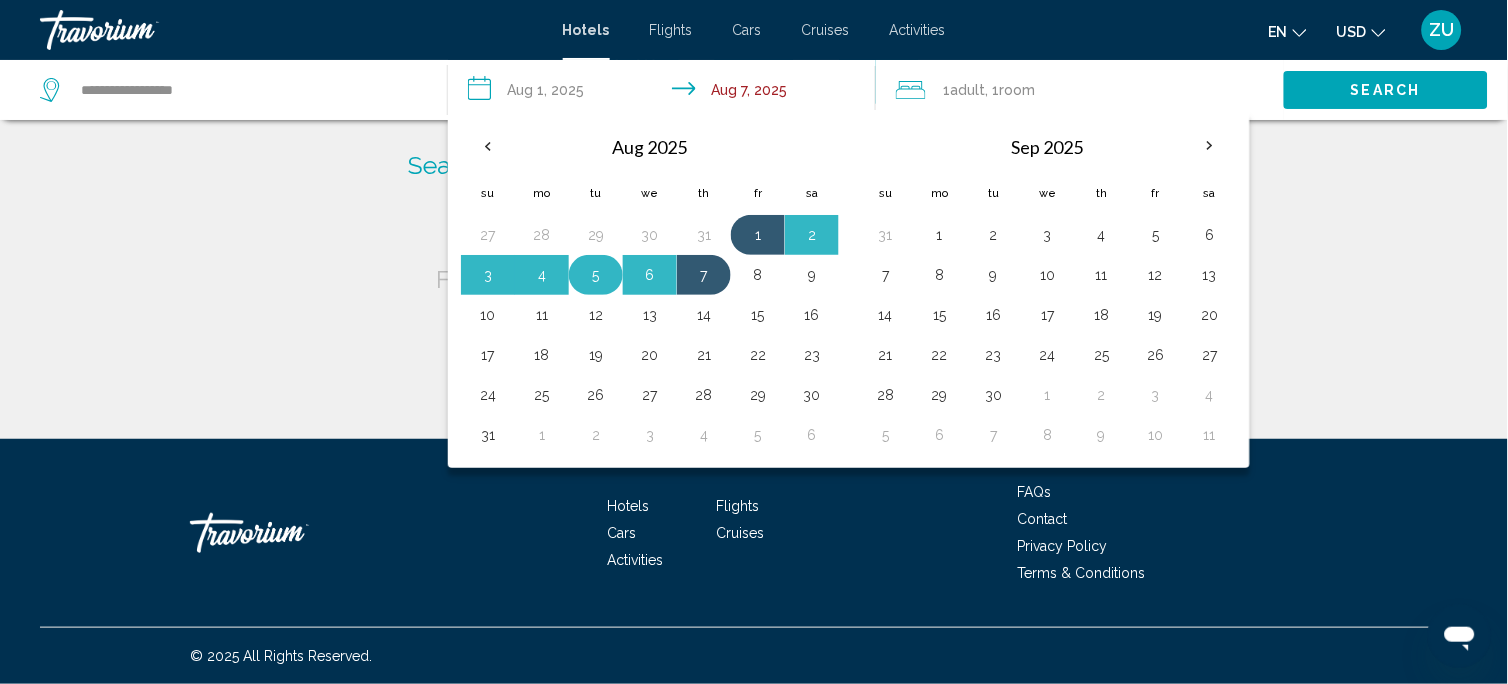 click on "5" at bounding box center (596, 275) 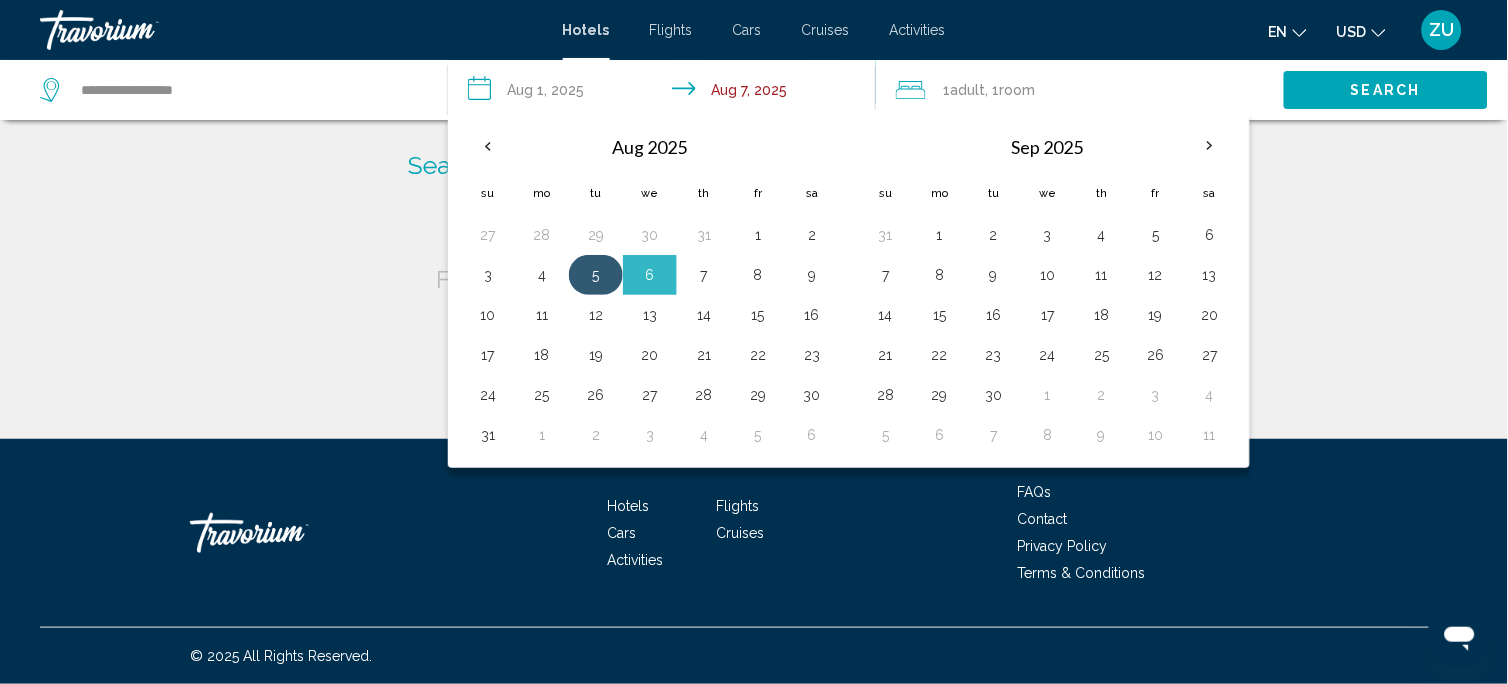 click on "1" at bounding box center [758, 235] 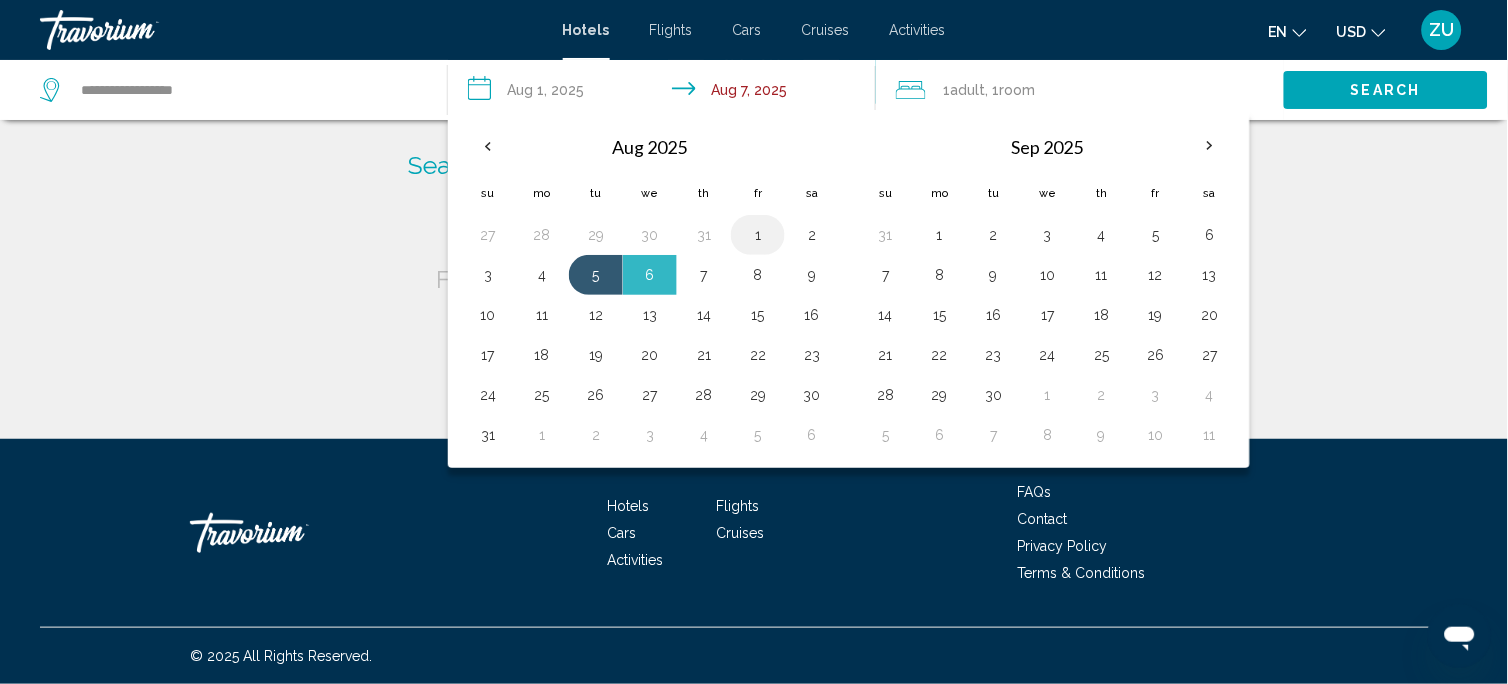 type on "**********" 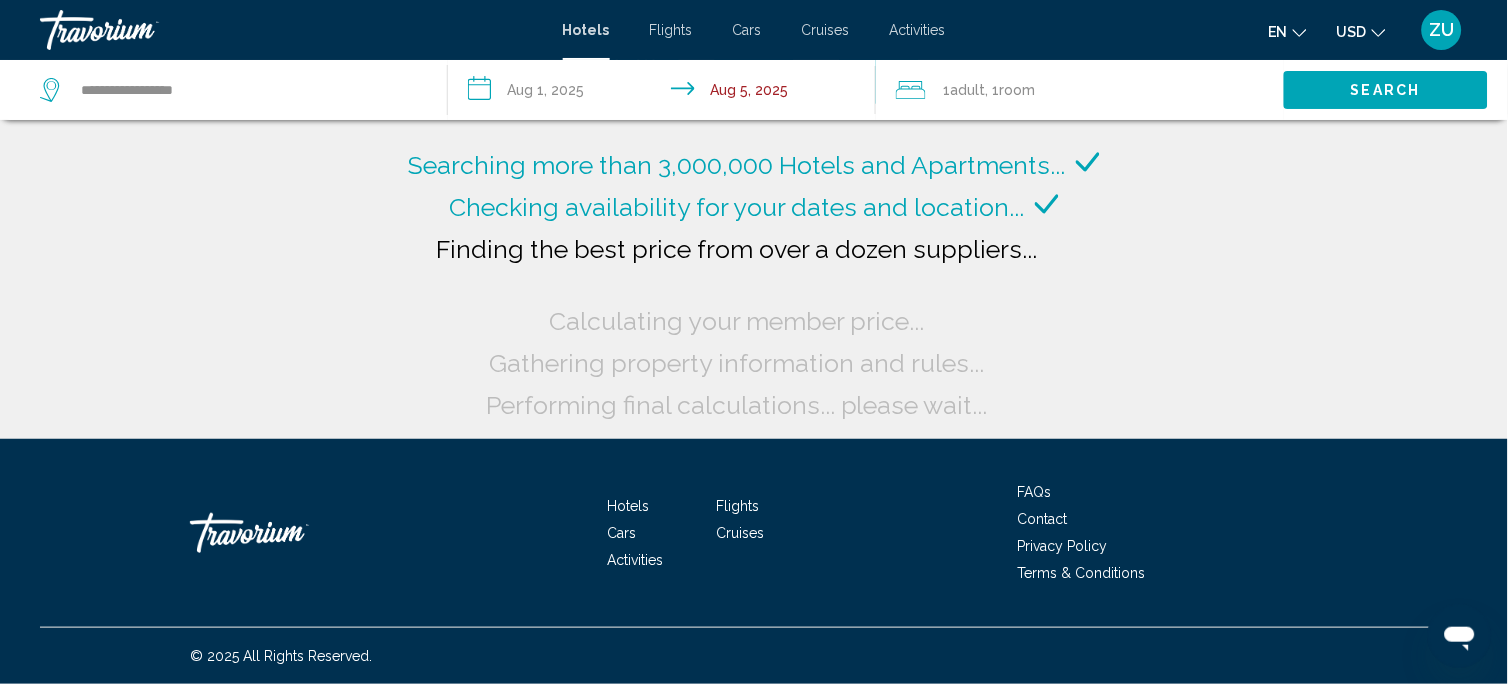 click on "**********" at bounding box center (666, 93) 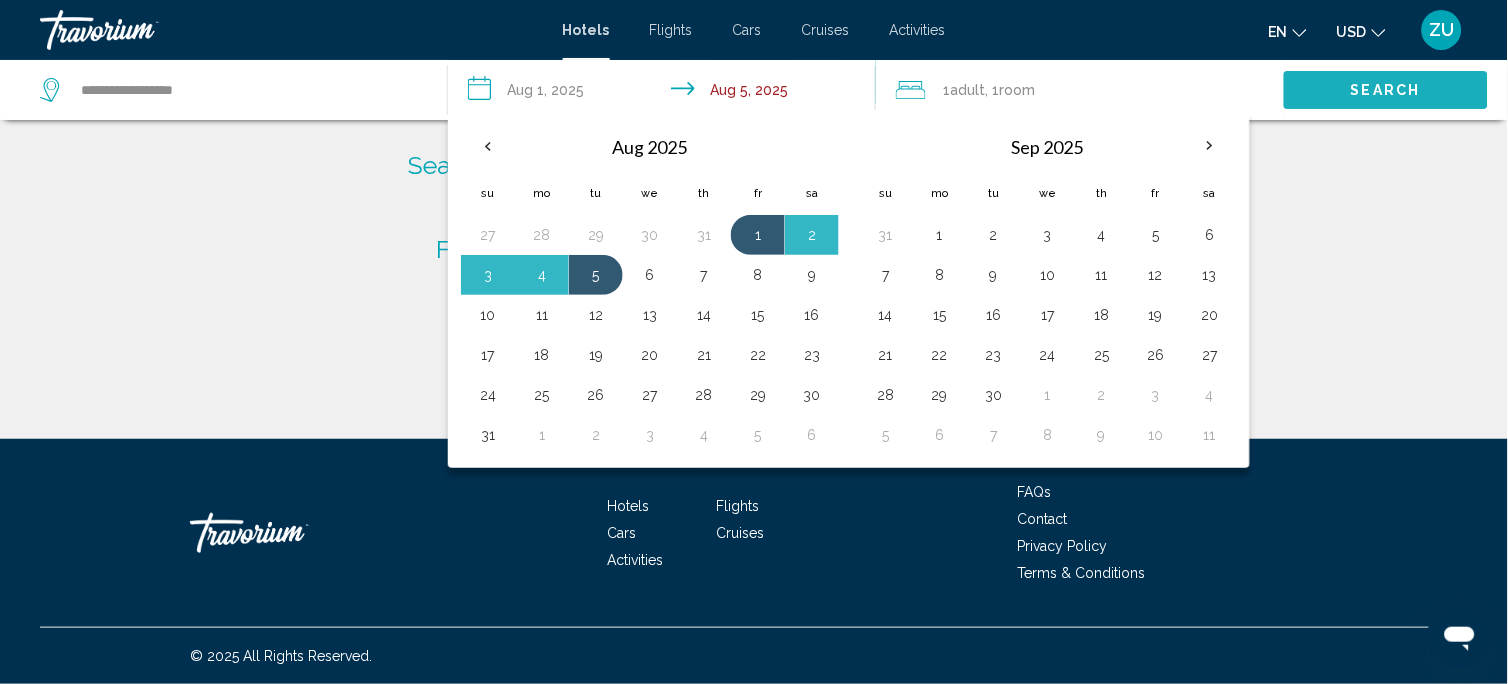 click on "Search" 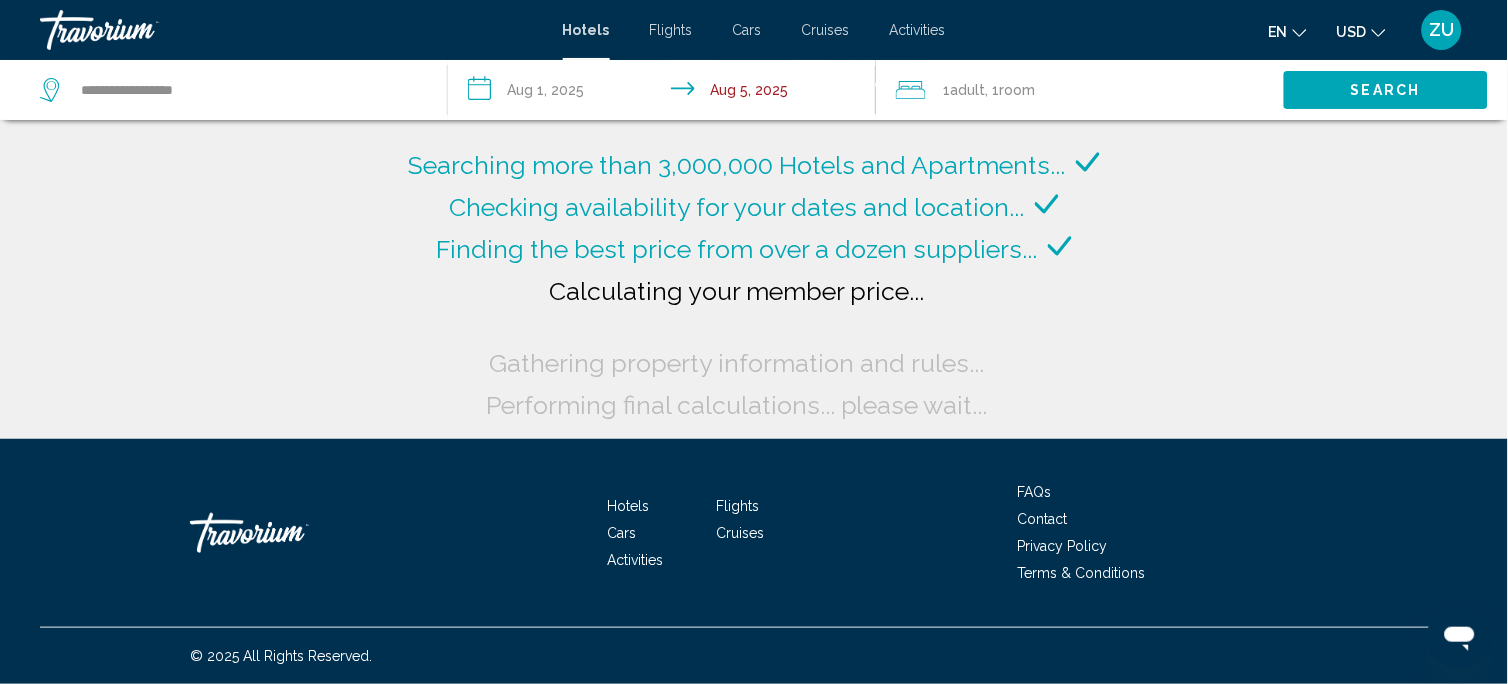click on "Search" 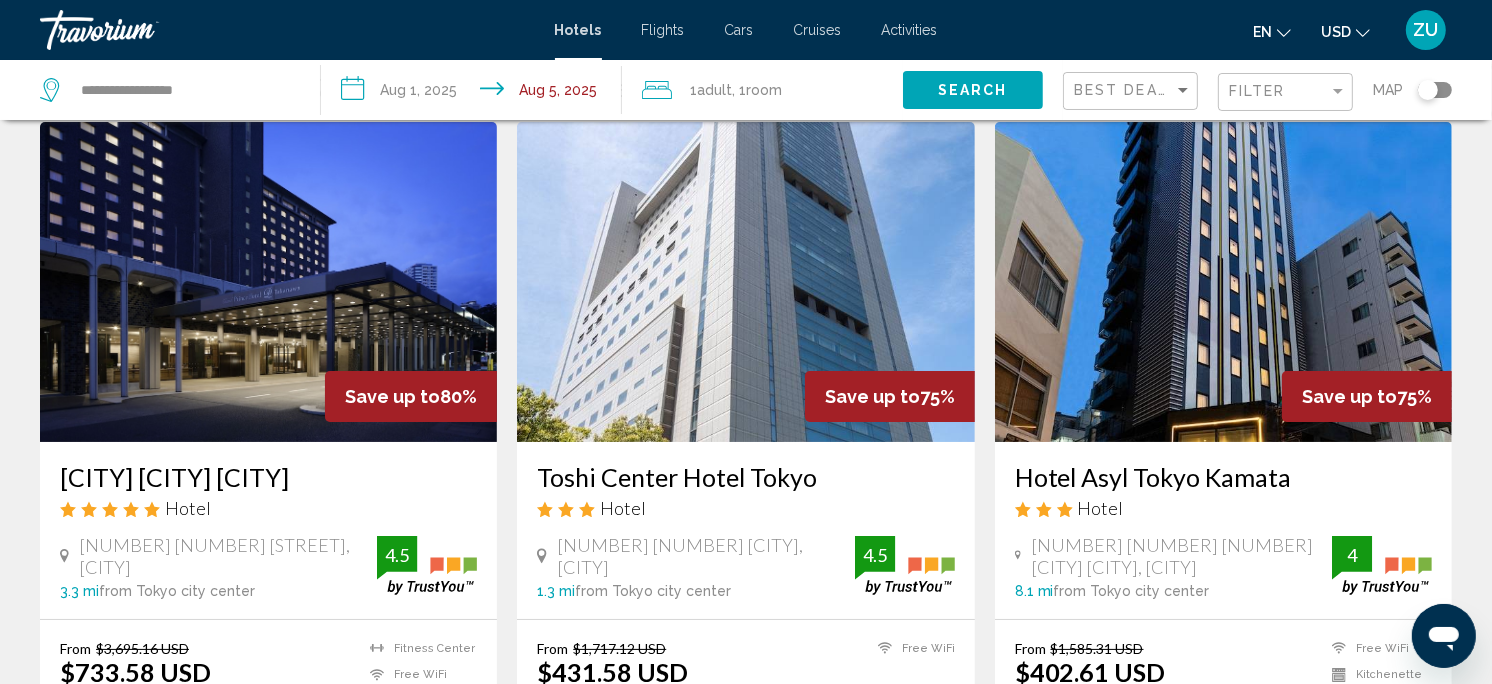 scroll, scrollTop: 0, scrollLeft: 0, axis: both 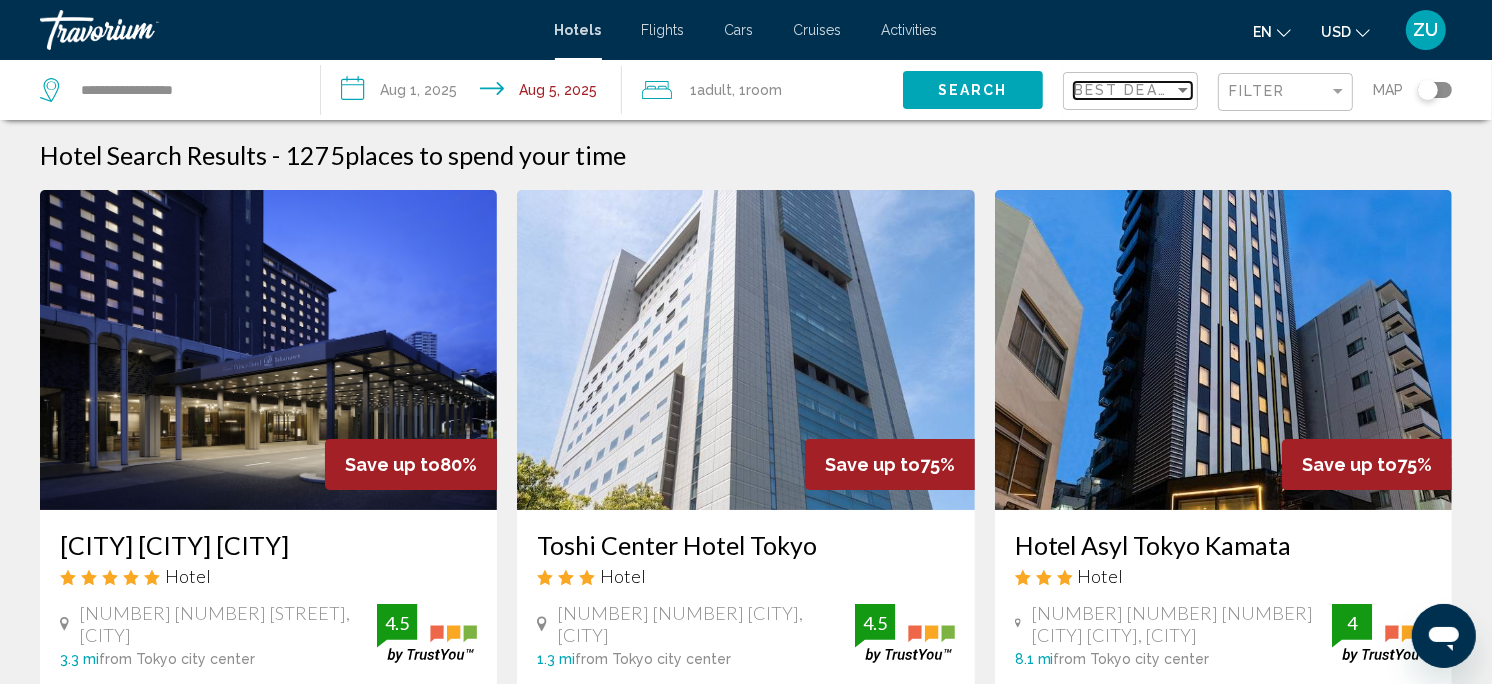 click on "Best Deals" at bounding box center [1126, 90] 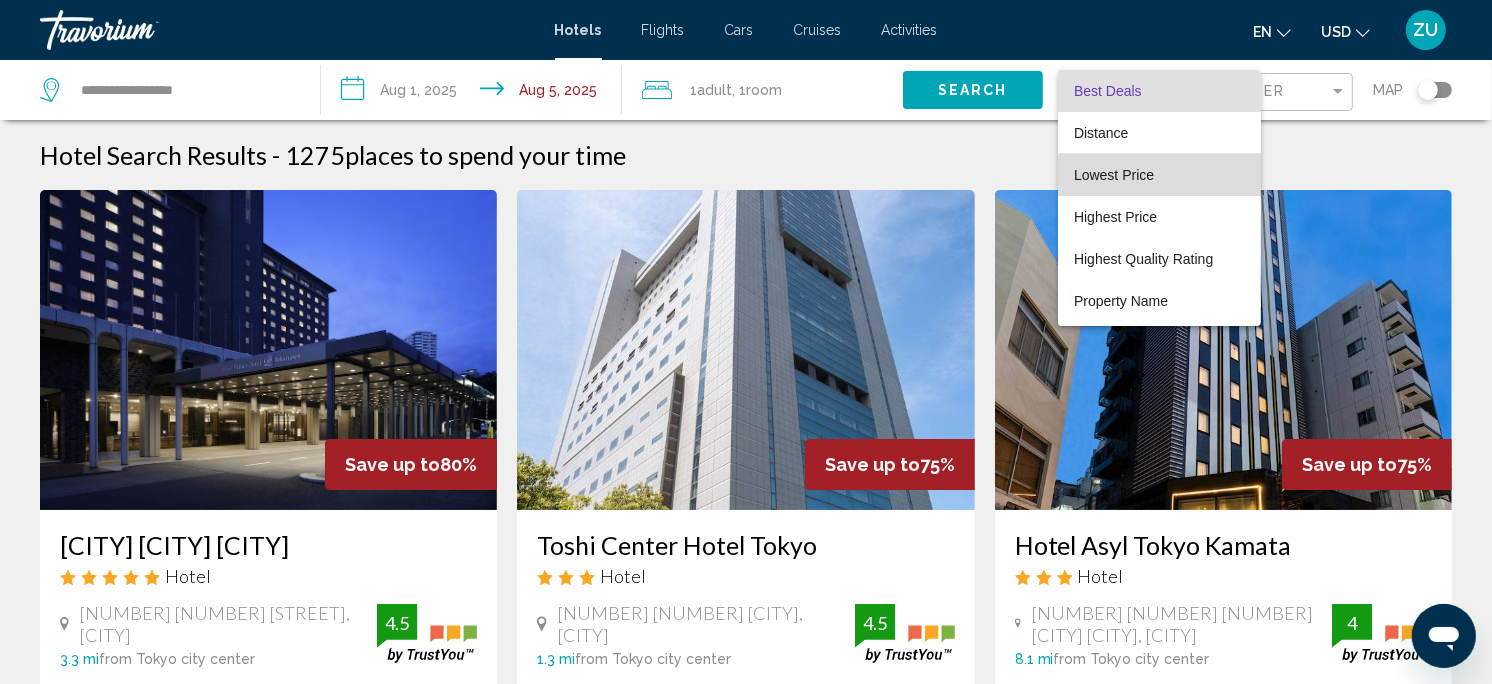 click on "Lowest Price" at bounding box center (1159, 175) 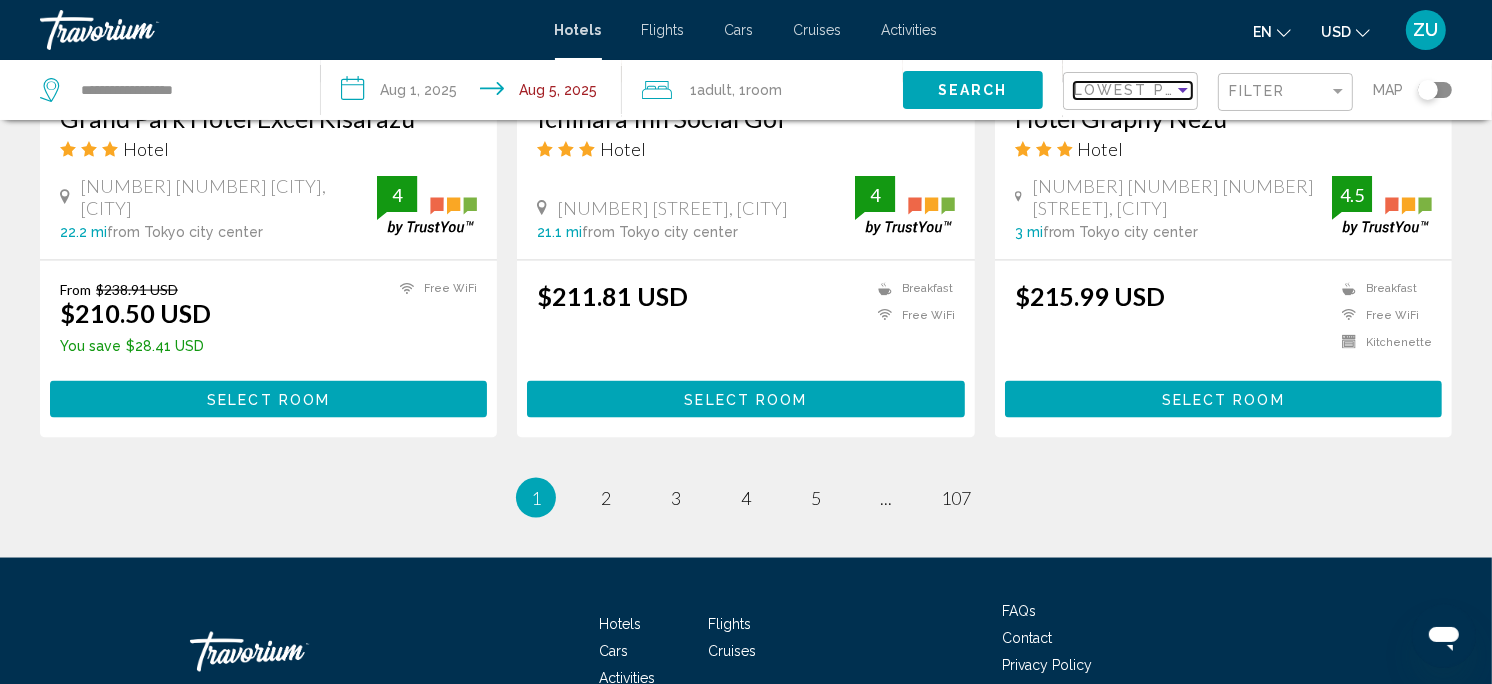 scroll, scrollTop: 2638, scrollLeft: 0, axis: vertical 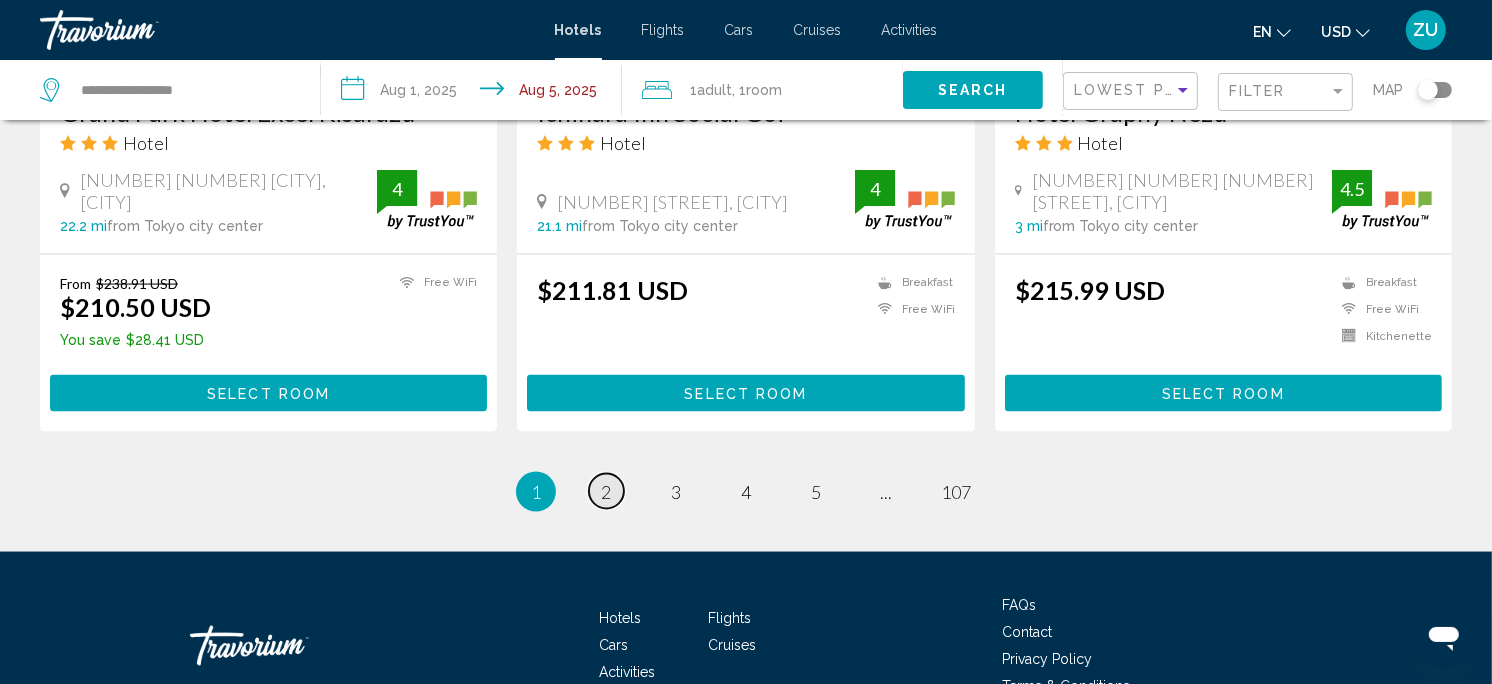 click on "2" at bounding box center [606, 492] 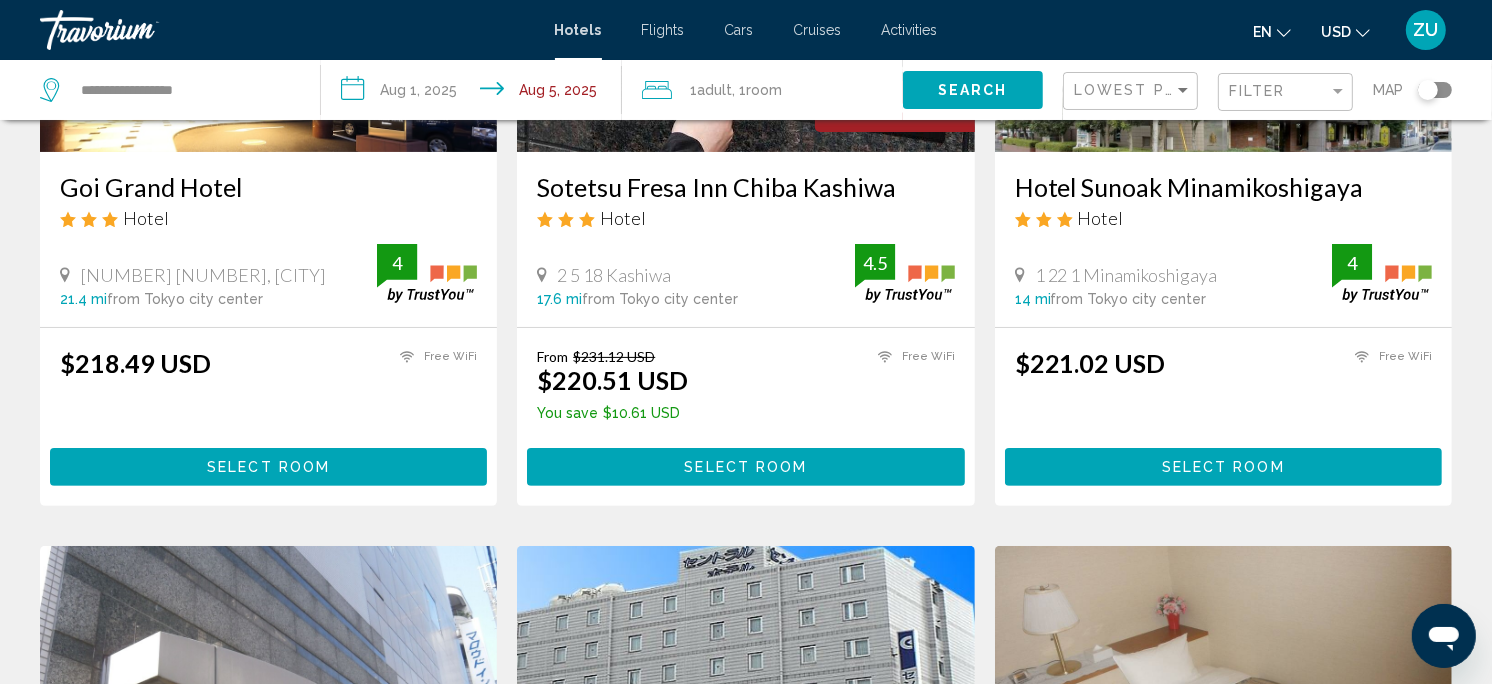 scroll, scrollTop: 0, scrollLeft: 0, axis: both 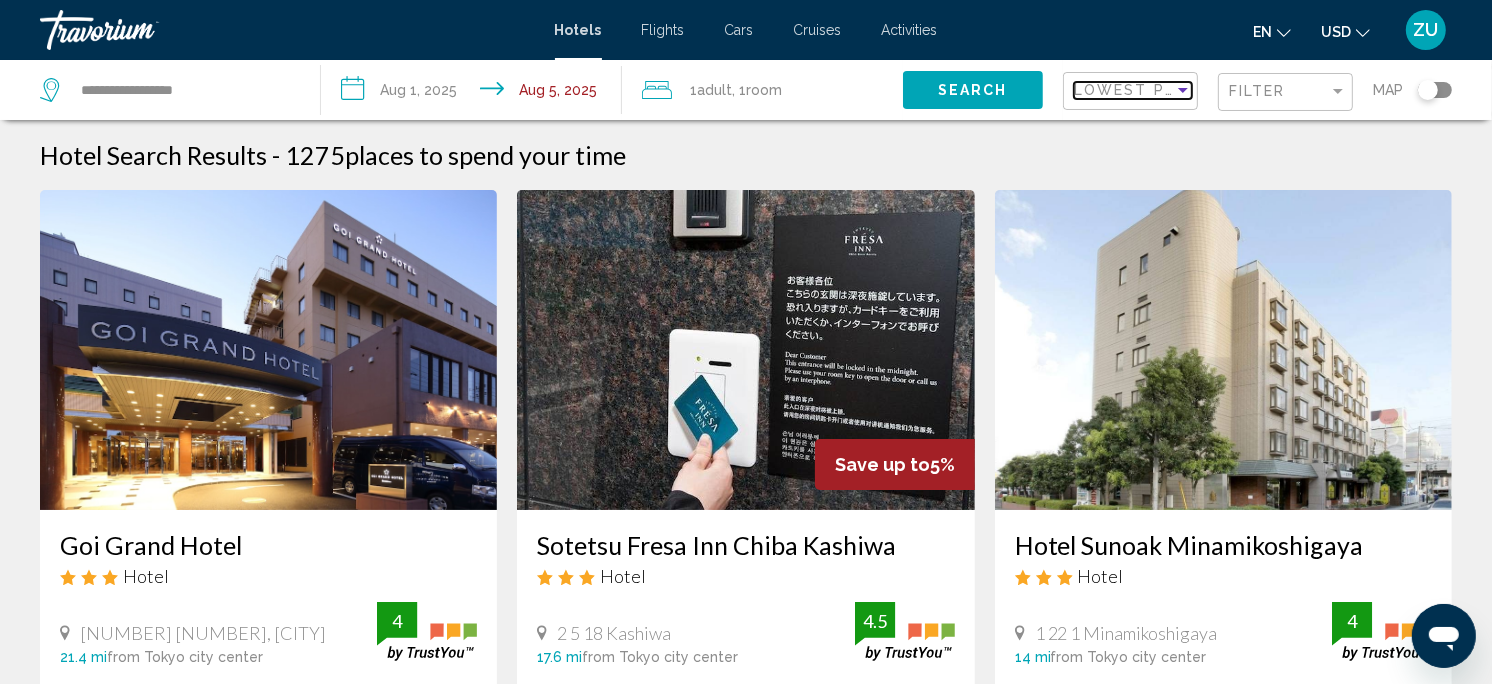 click on "Lowest Price" at bounding box center (1138, 90) 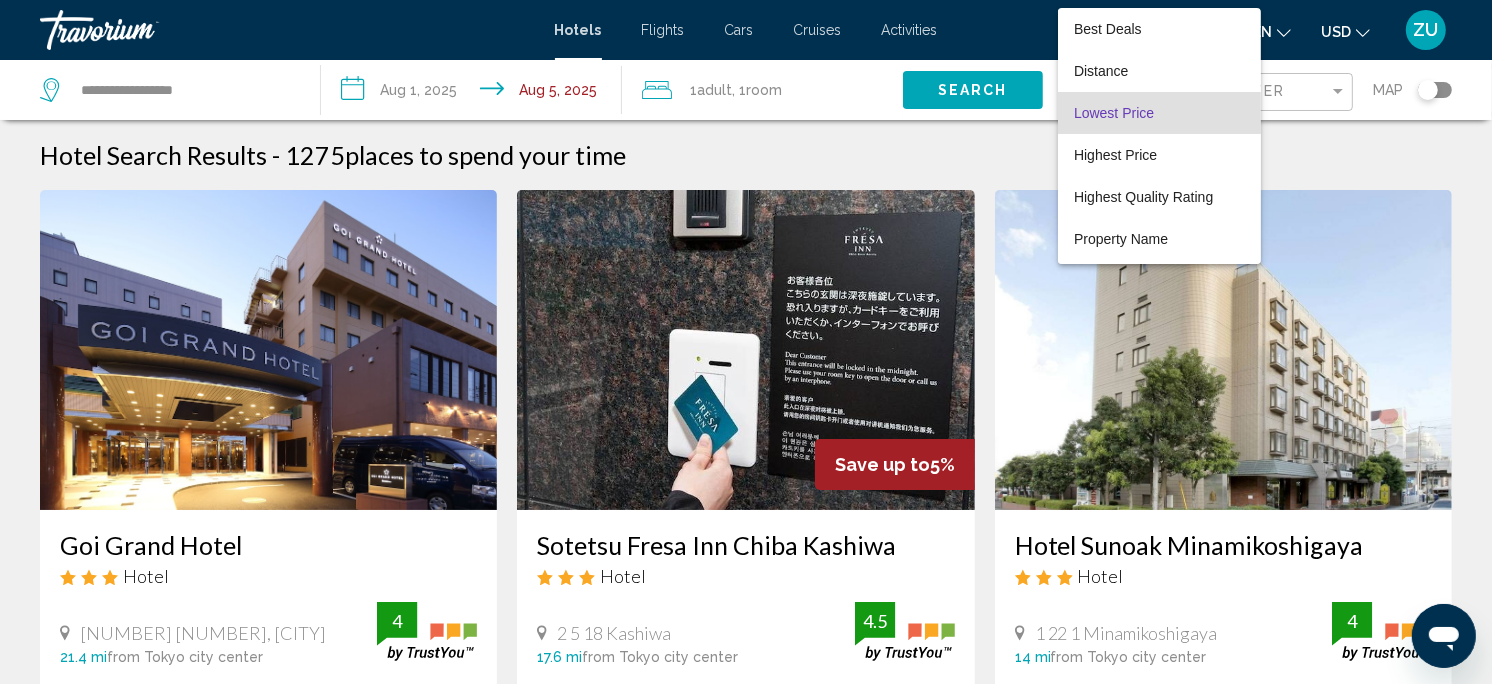 scroll, scrollTop: 22, scrollLeft: 0, axis: vertical 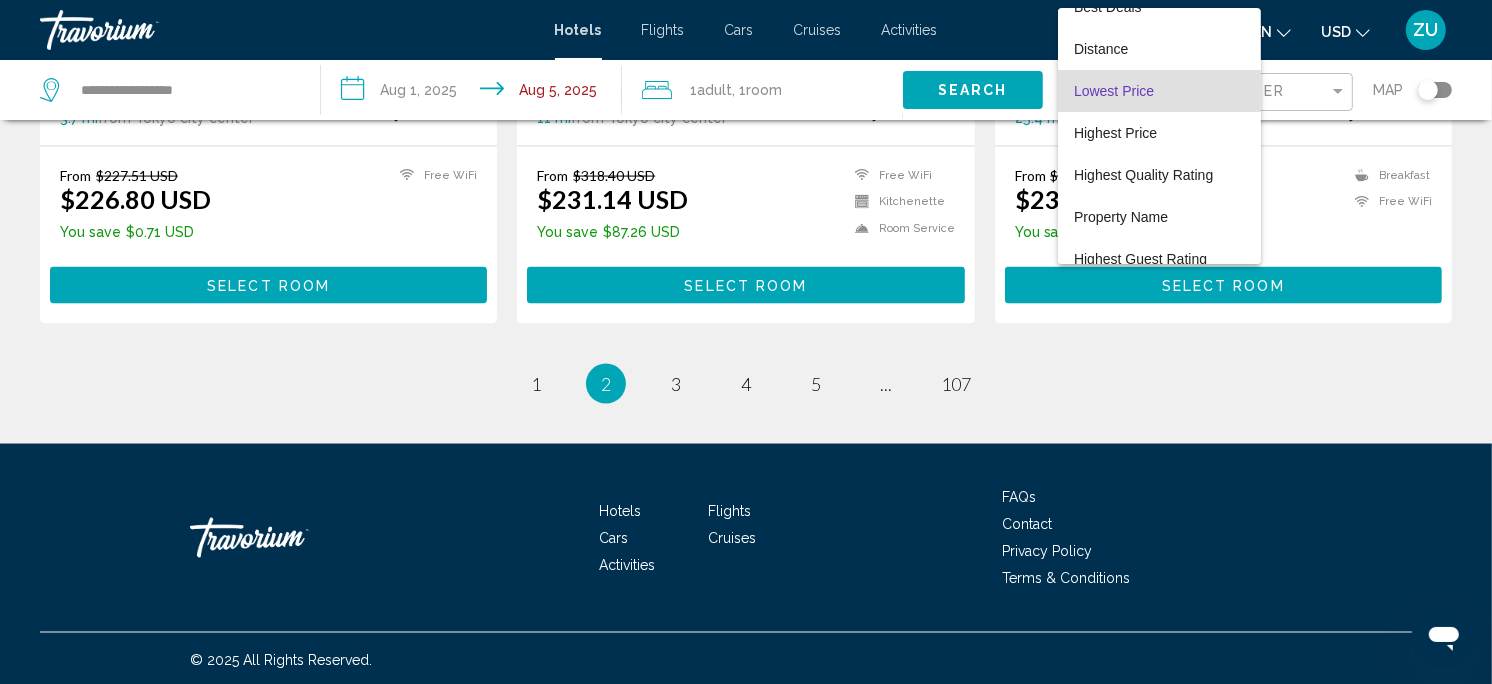 click at bounding box center (746, 342) 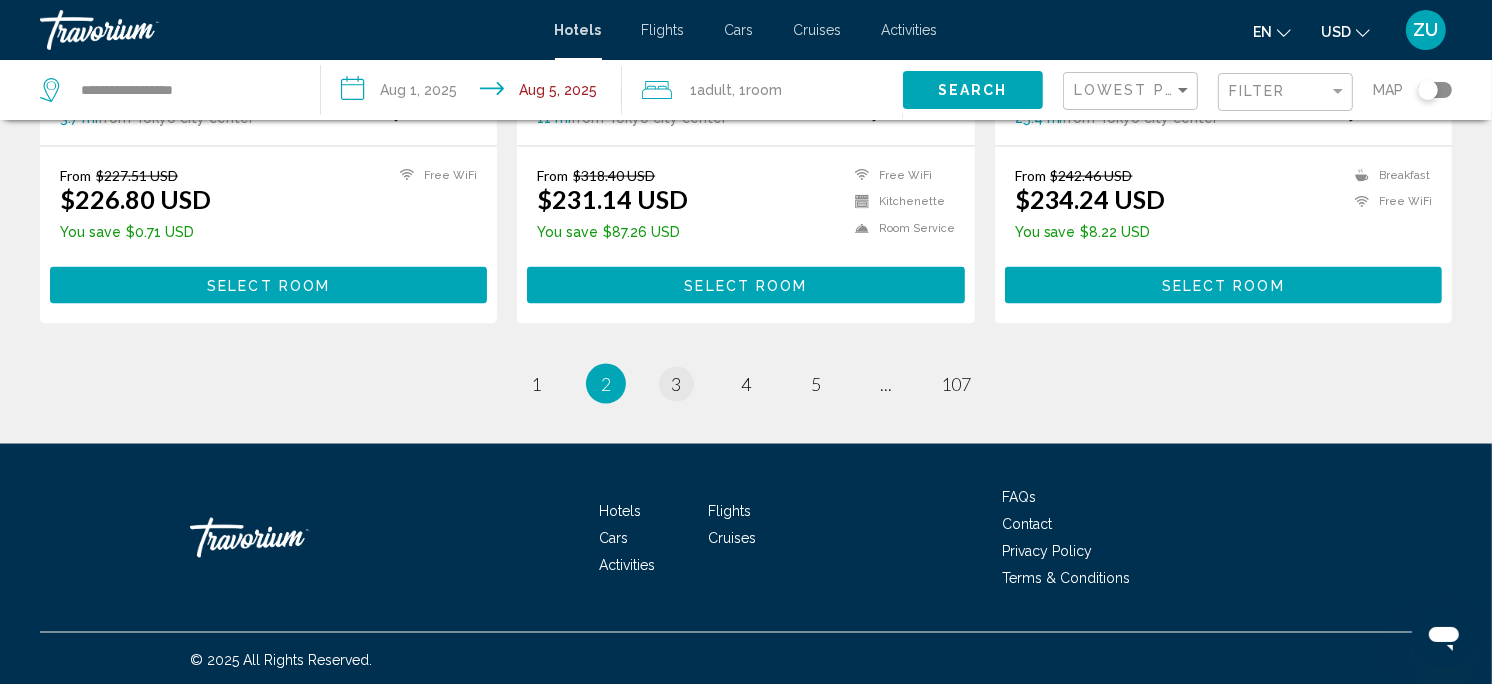 click on "3" at bounding box center (676, 384) 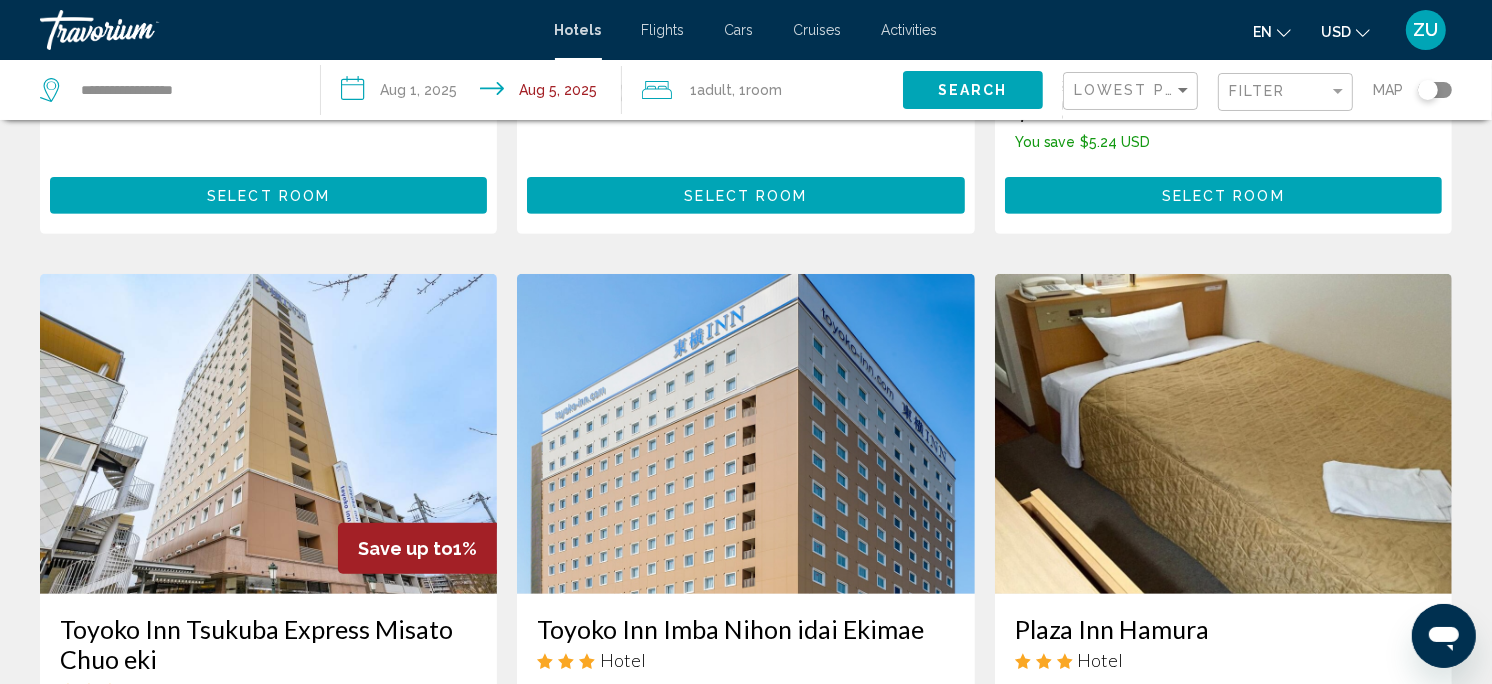 scroll, scrollTop: 0, scrollLeft: 0, axis: both 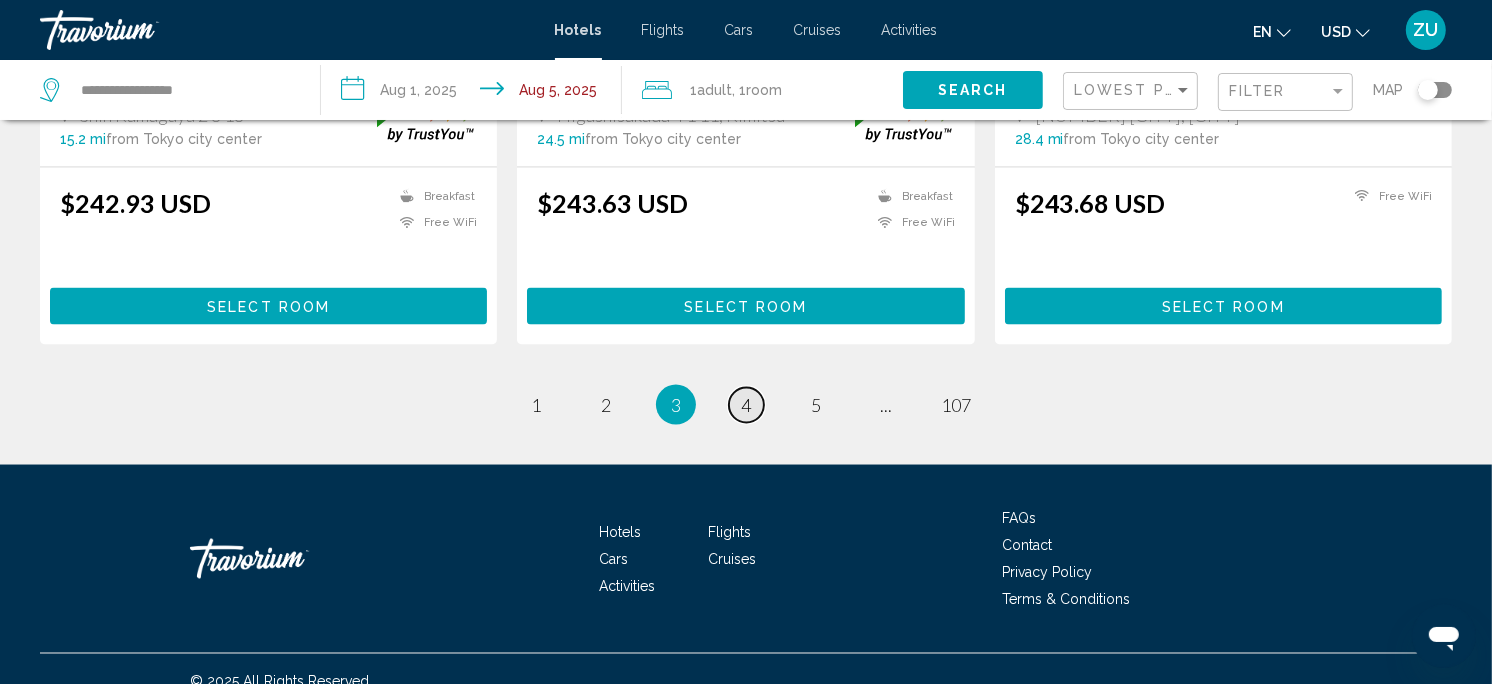 click on "page  4" at bounding box center [746, 405] 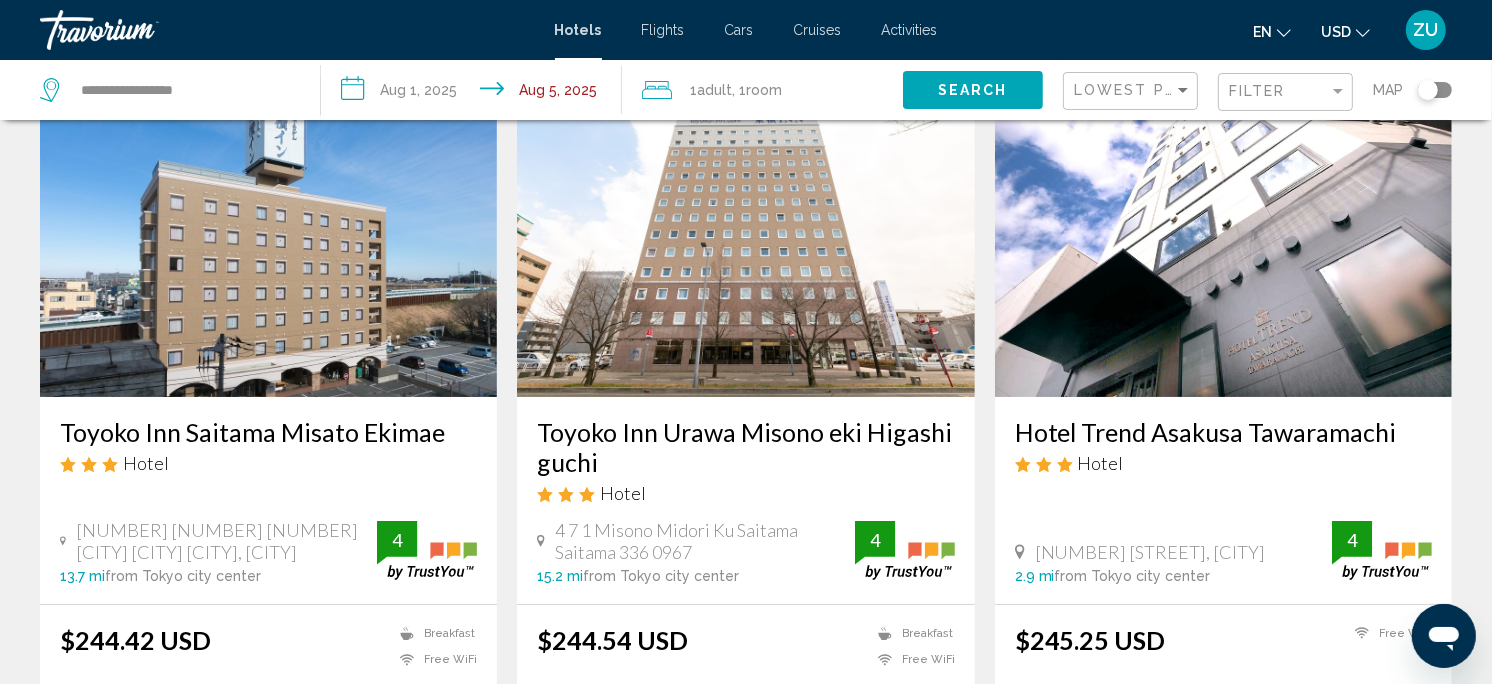 scroll, scrollTop: 0, scrollLeft: 0, axis: both 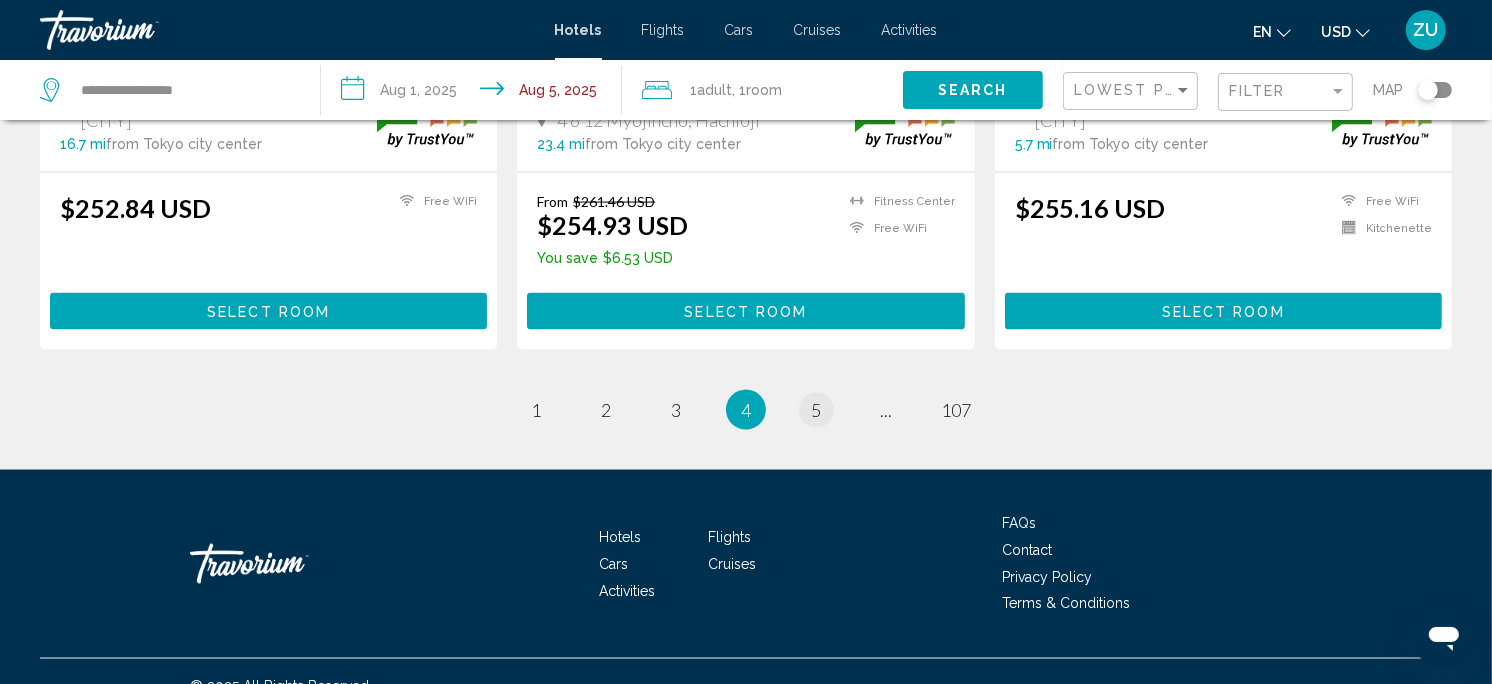 click on "page  5" at bounding box center (816, 410) 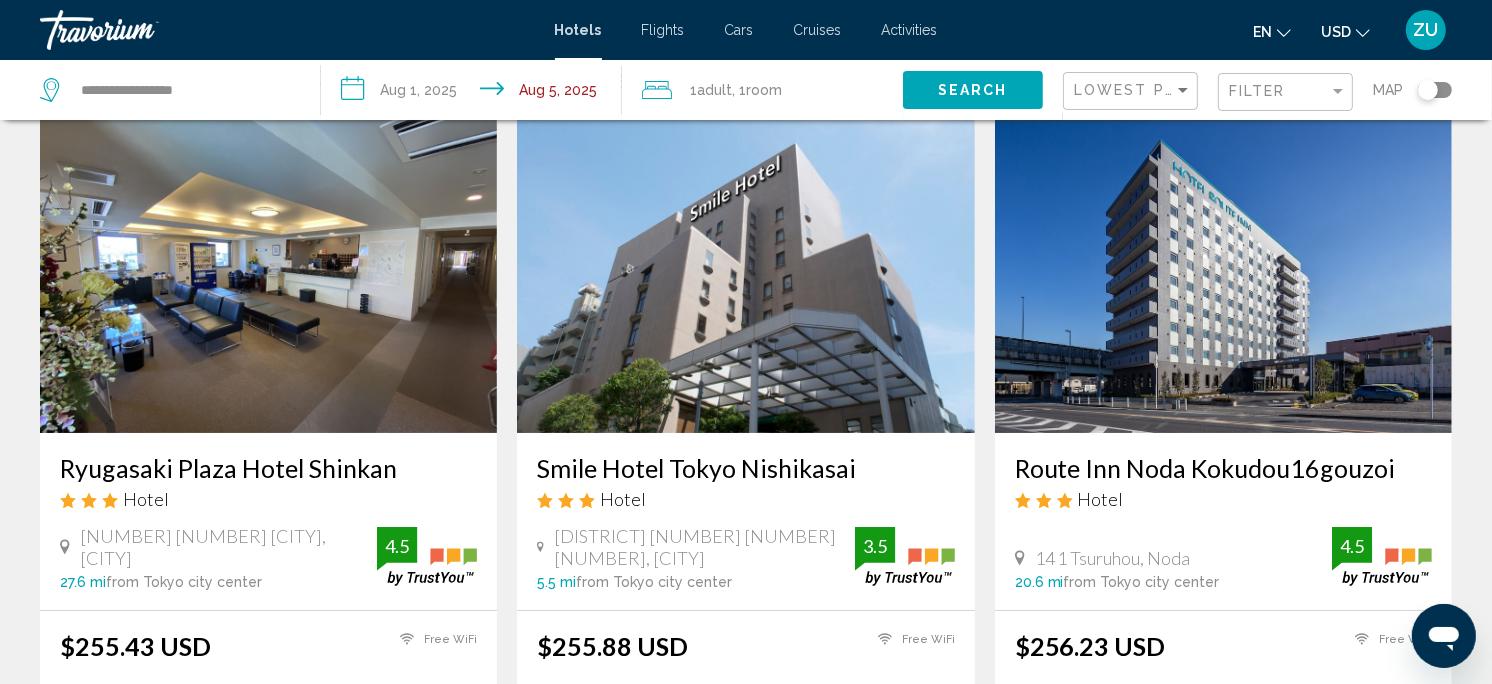 scroll, scrollTop: 0, scrollLeft: 0, axis: both 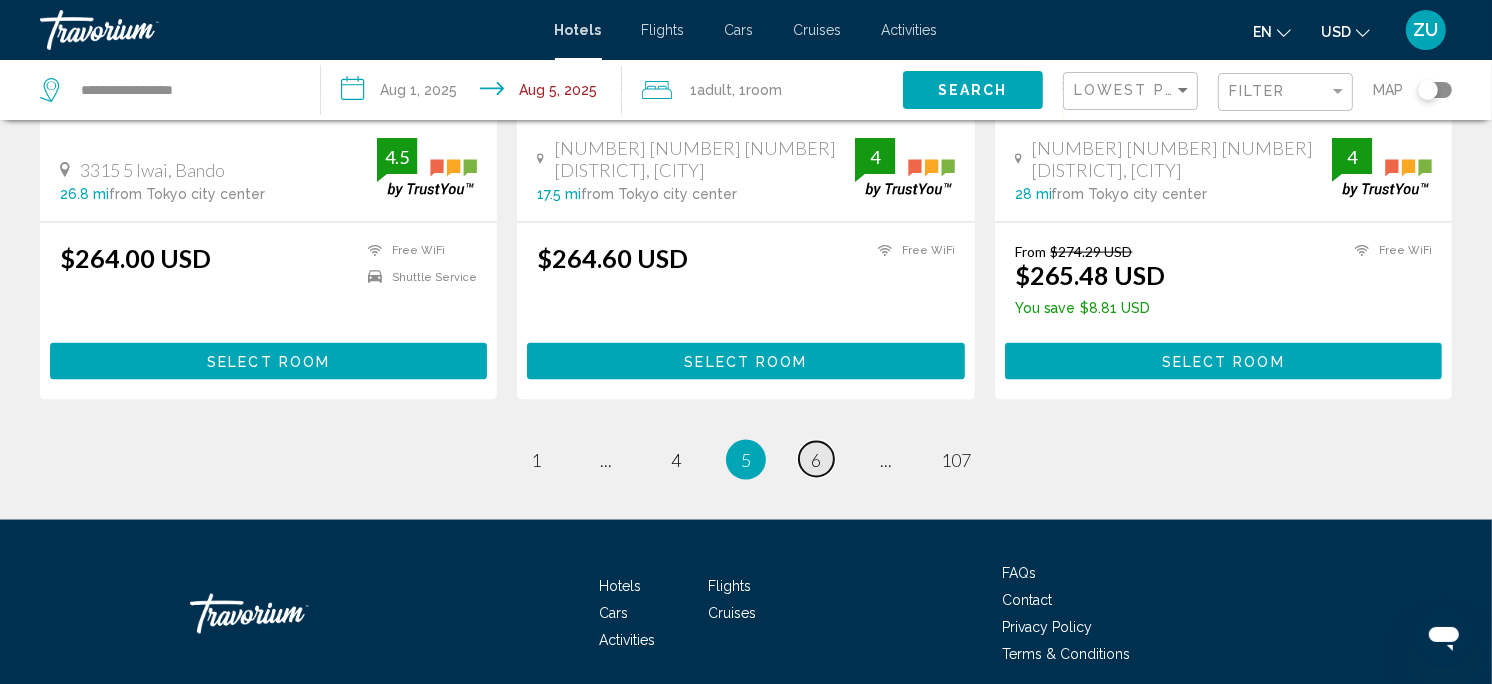click on "6" at bounding box center [816, 460] 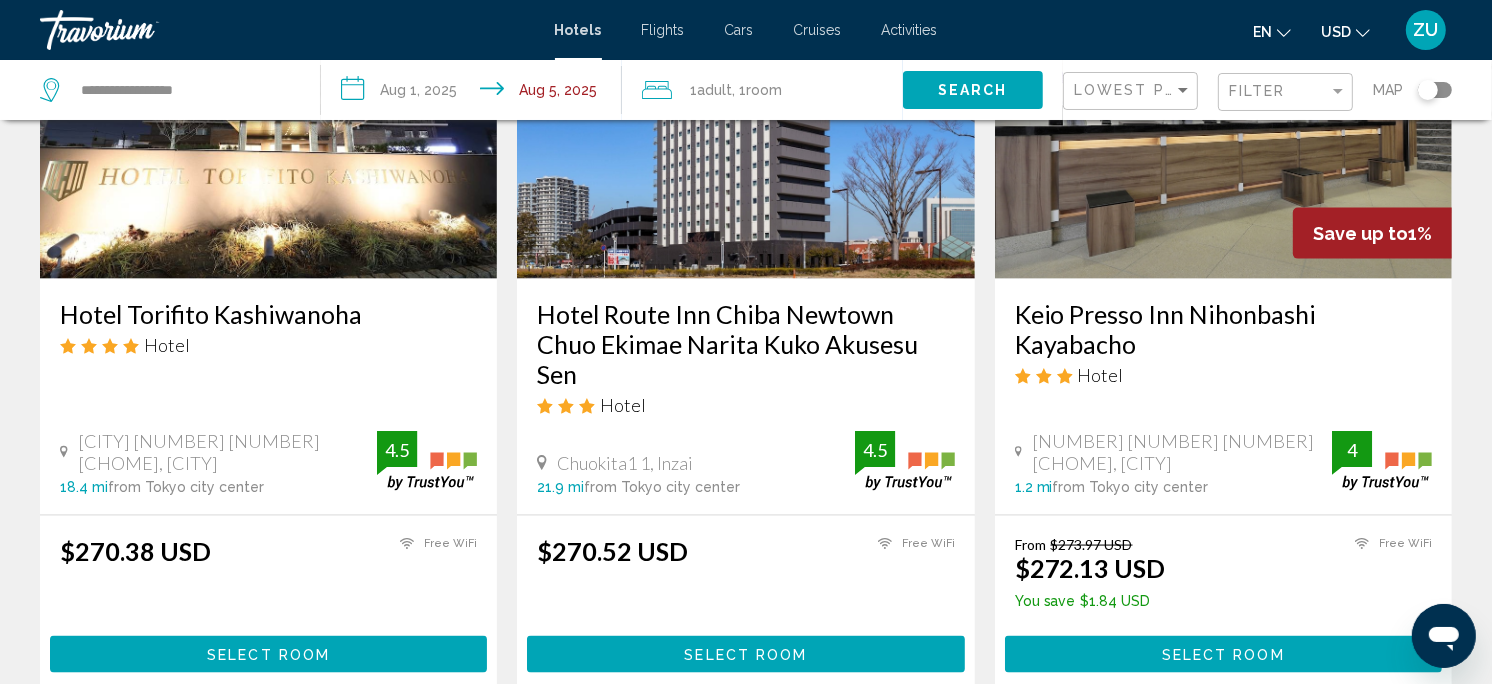 scroll, scrollTop: 2704, scrollLeft: 0, axis: vertical 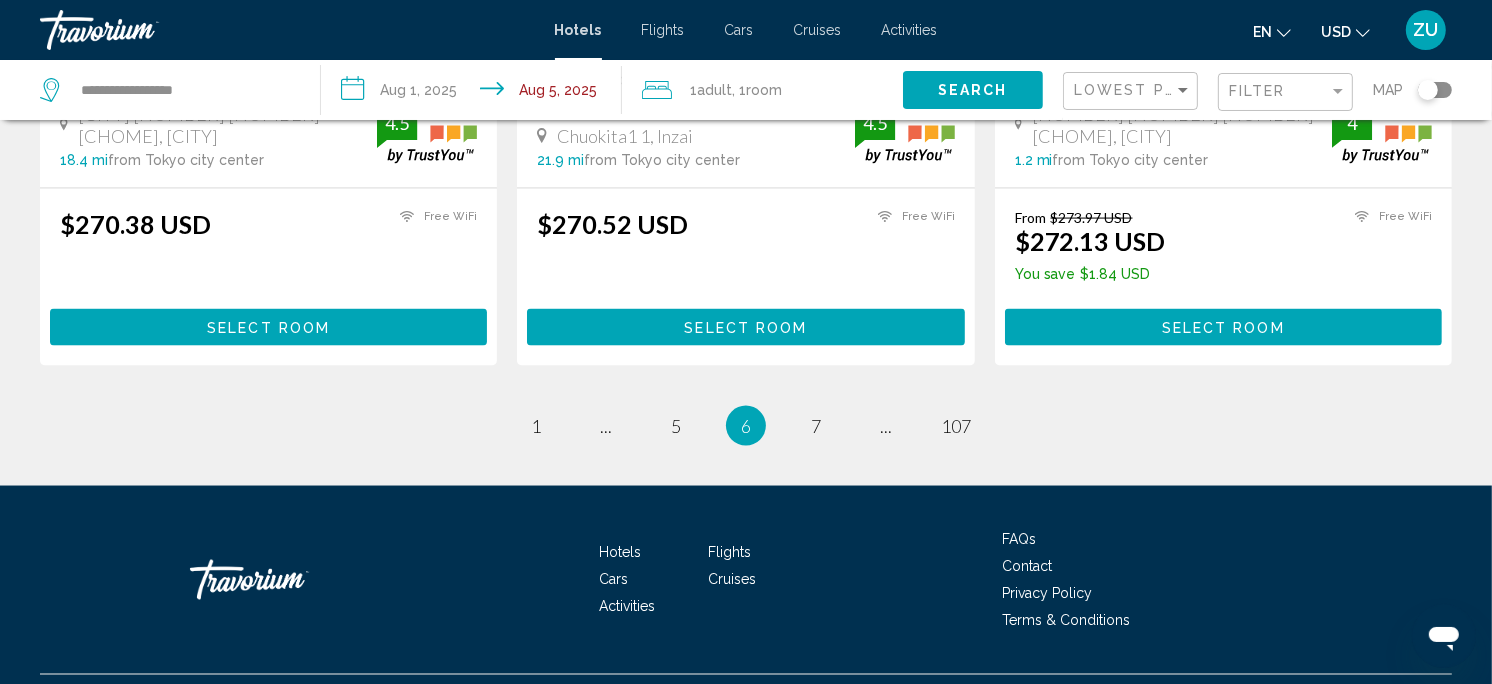 click on "Hotels Flights Cars Cruises Activities FAQs Contact Privacy Policy Terms & Conditions" at bounding box center [746, 580] 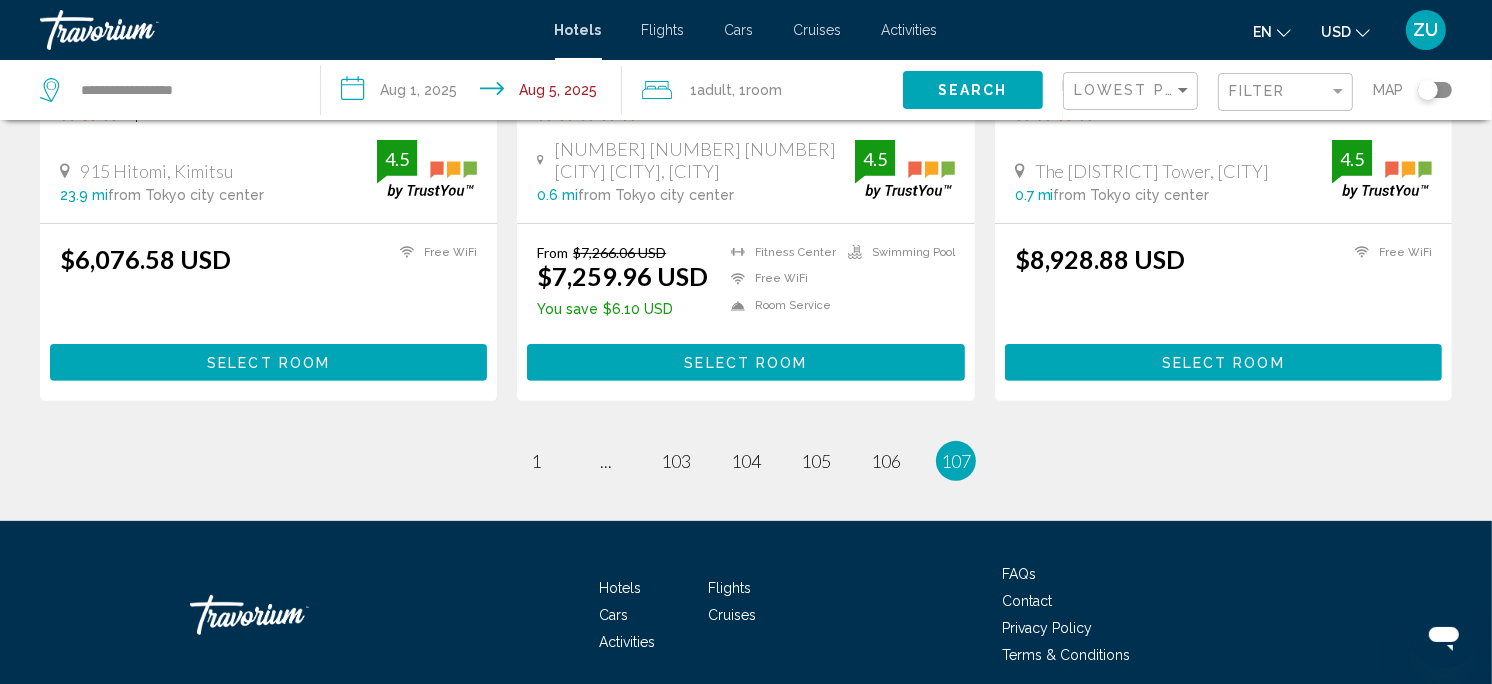 scroll, scrollTop: 471, scrollLeft: 0, axis: vertical 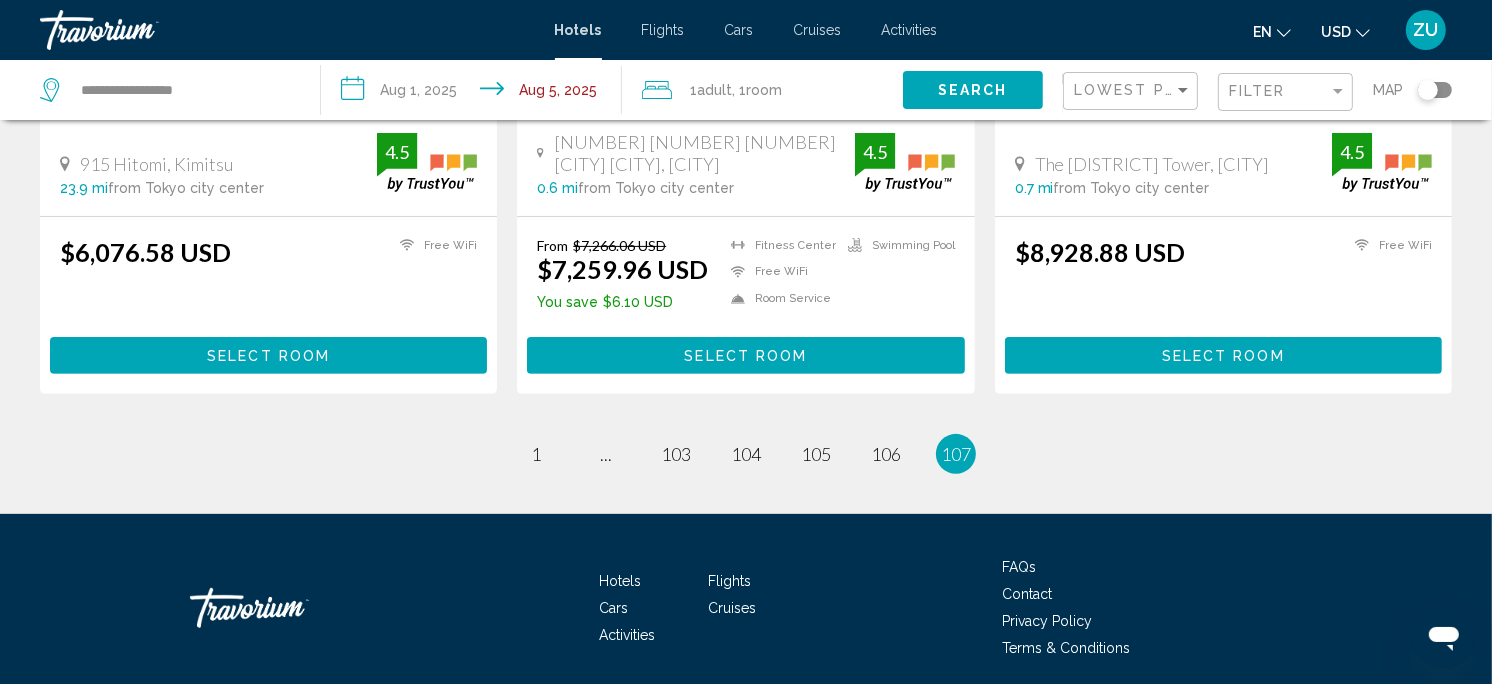 click on "page  106" at bounding box center [886, 454] 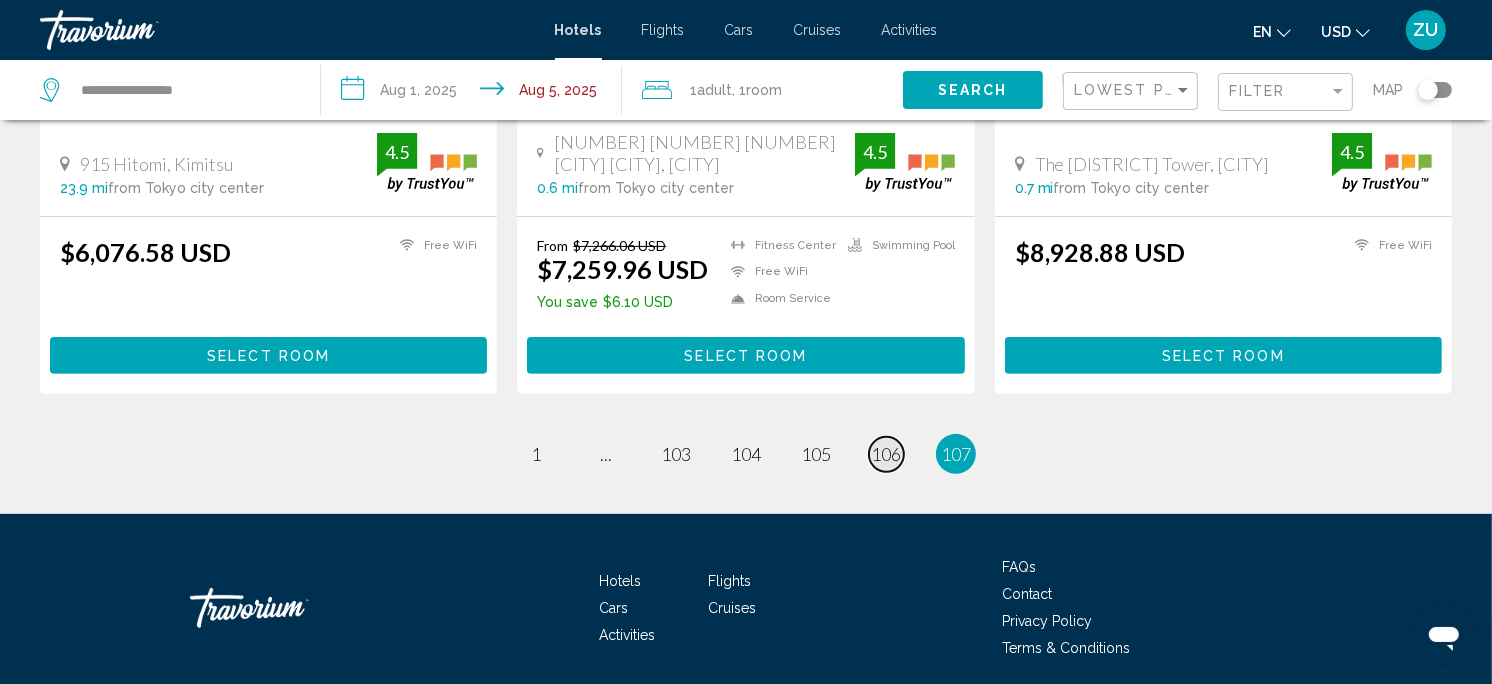 click on "106" at bounding box center (886, 454) 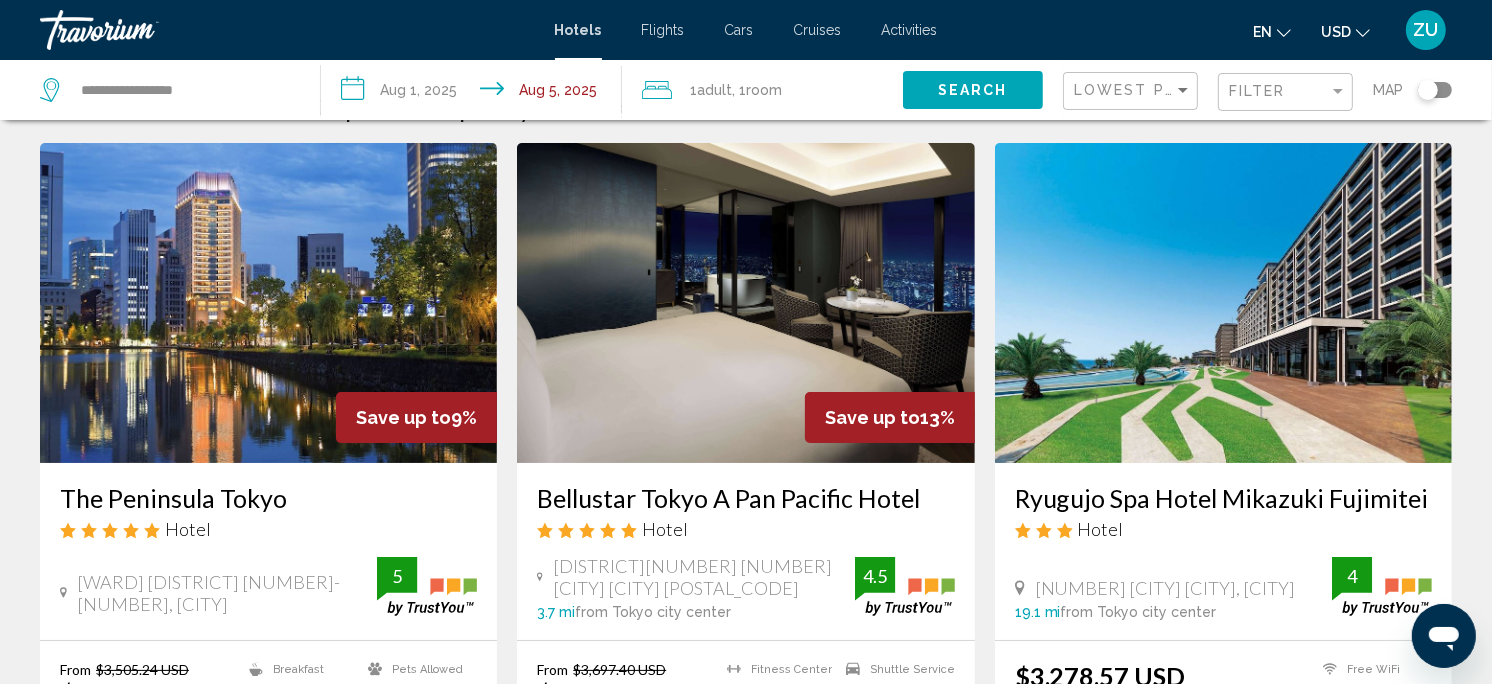 scroll, scrollTop: 0, scrollLeft: 0, axis: both 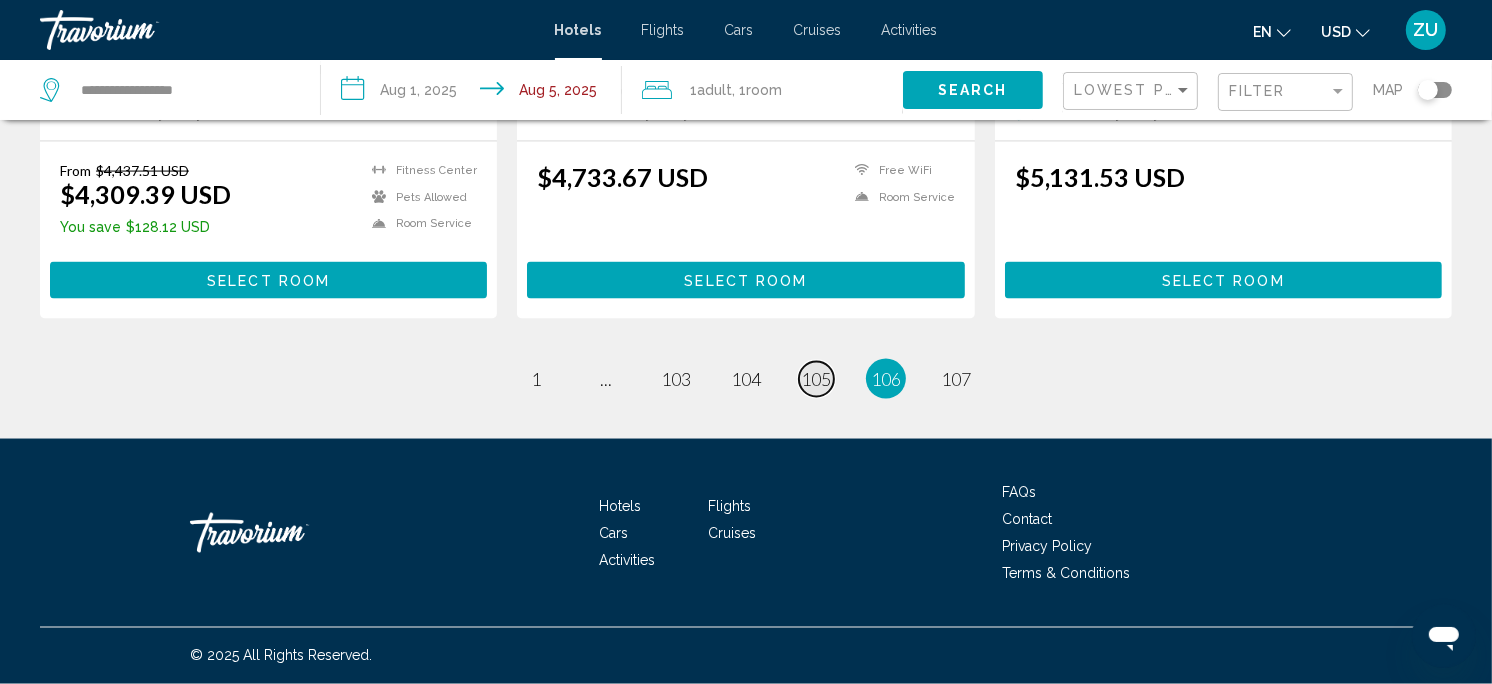 click on "page  105" at bounding box center [816, 379] 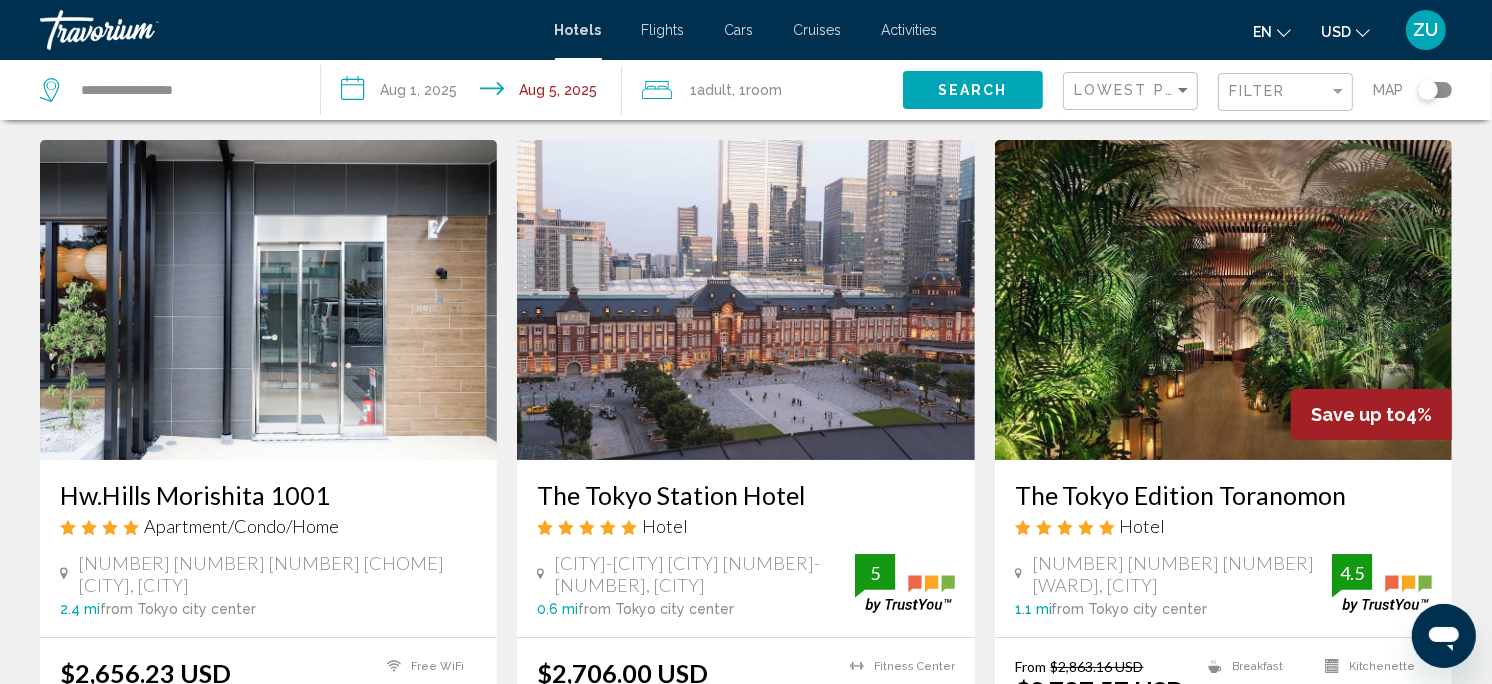 scroll, scrollTop: 0, scrollLeft: 0, axis: both 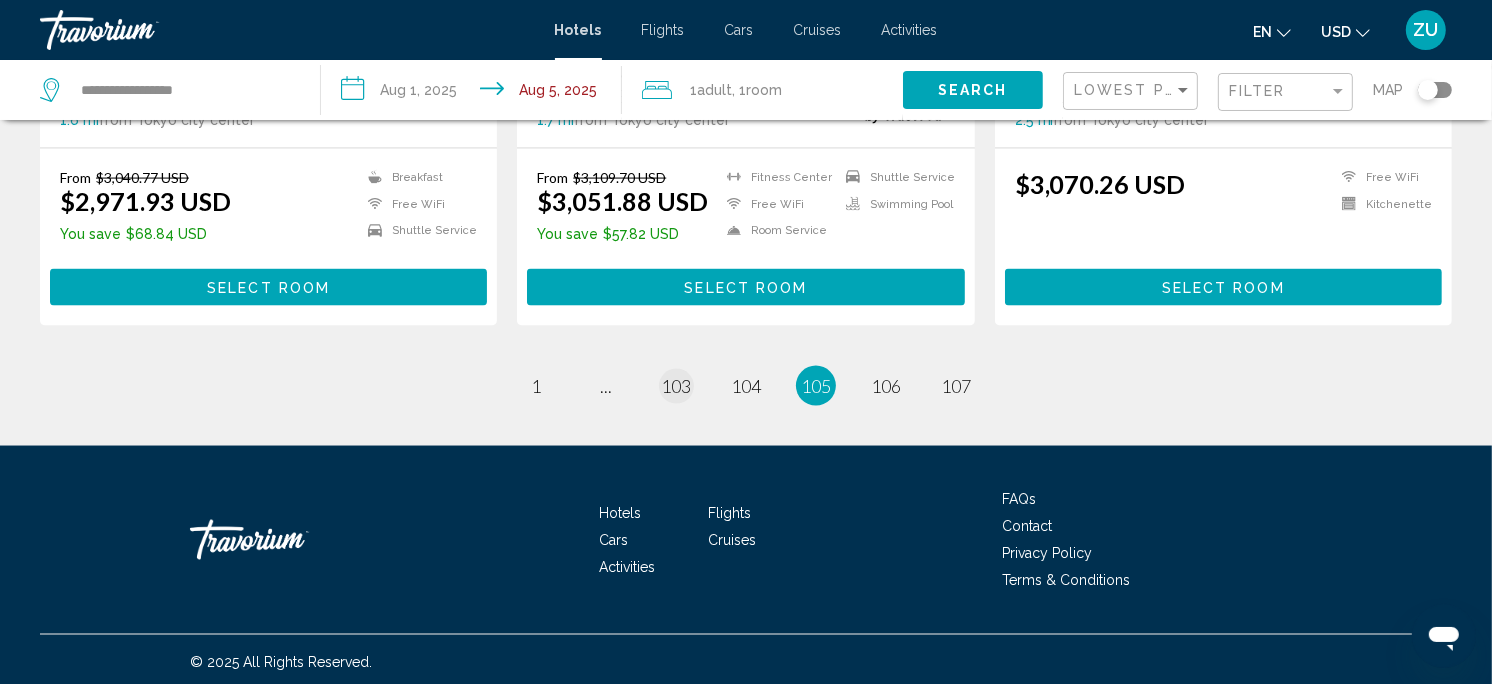click on "103" at bounding box center (676, 386) 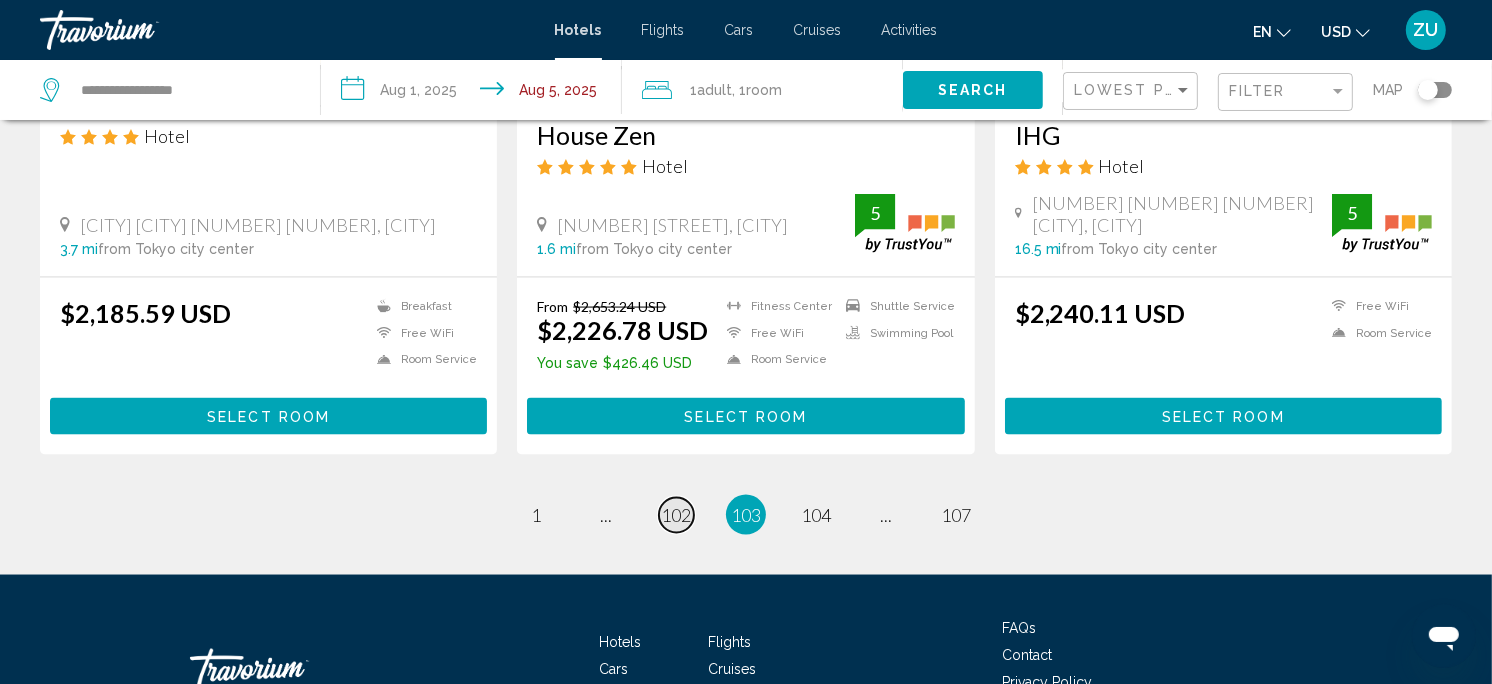 scroll, scrollTop: 2631, scrollLeft: 0, axis: vertical 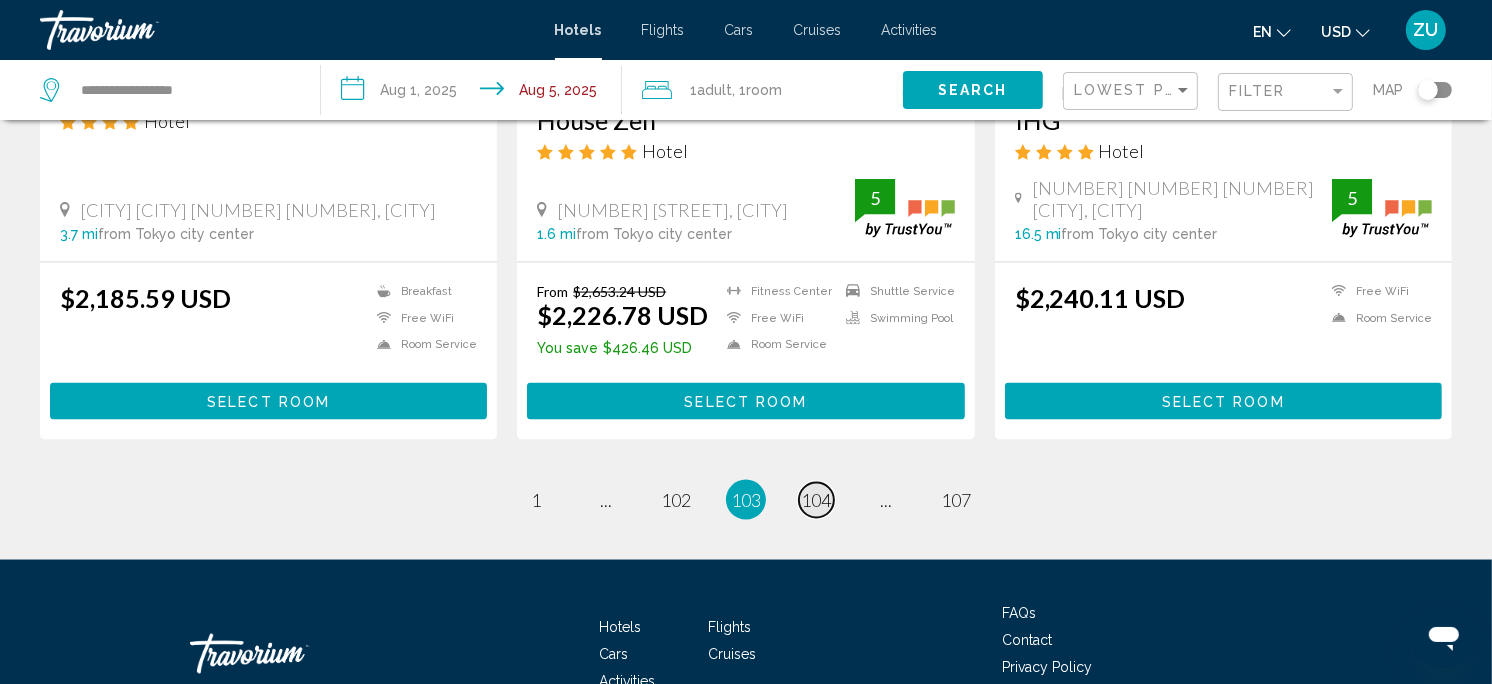 click on "104" at bounding box center [816, 500] 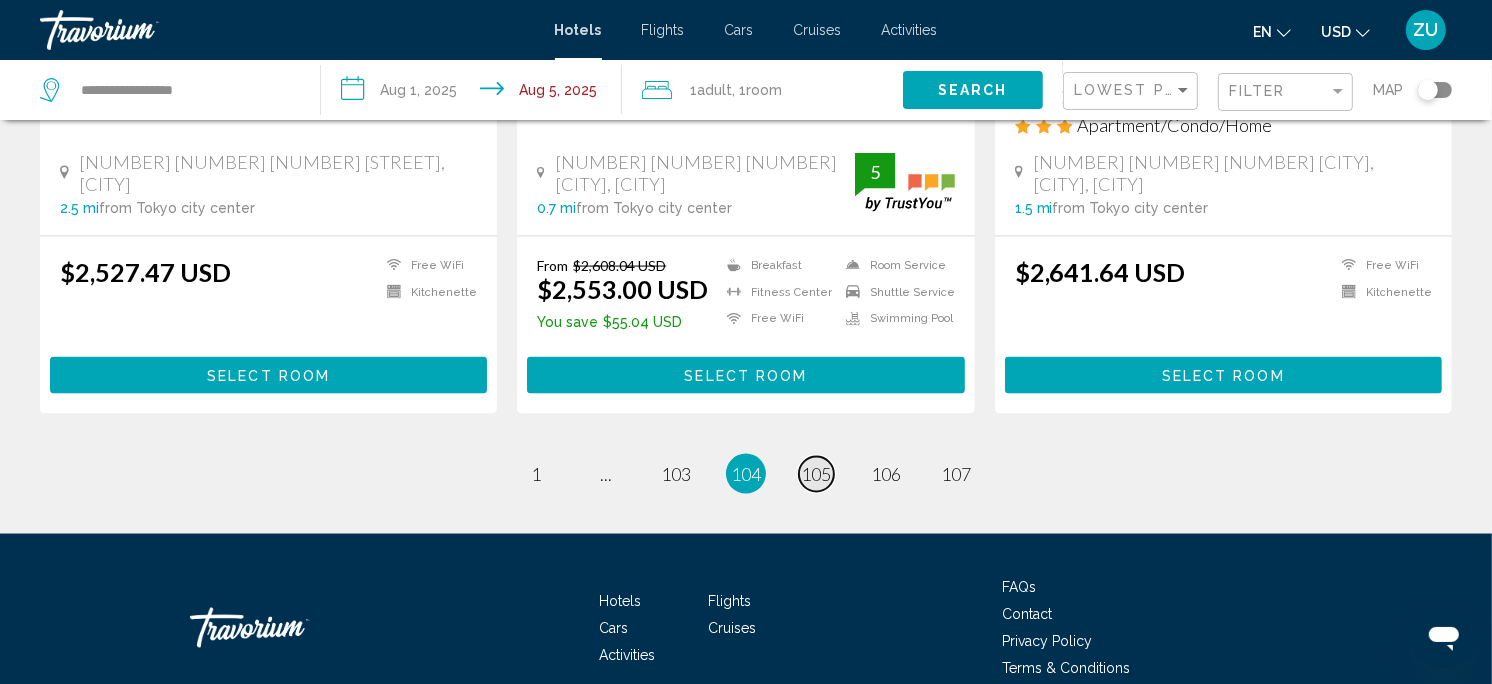 scroll, scrollTop: 2656, scrollLeft: 0, axis: vertical 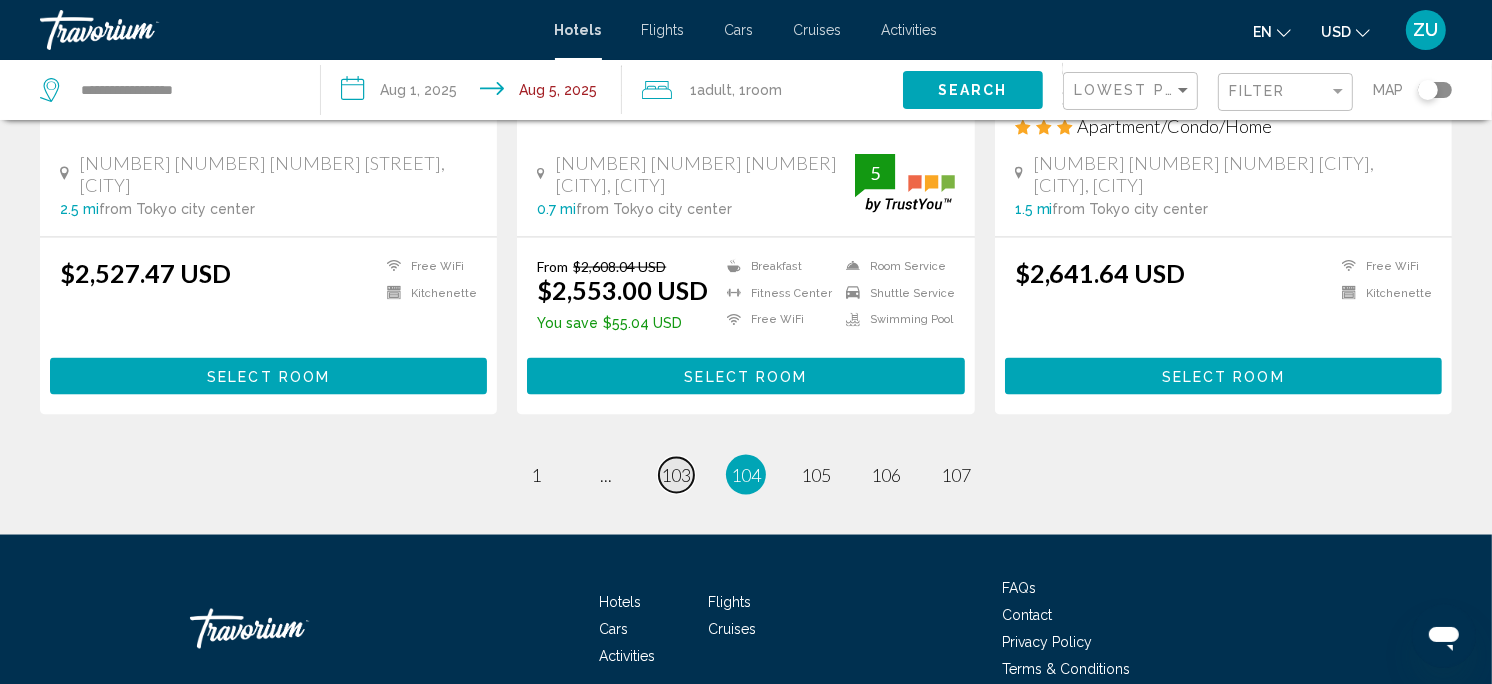 click on "103" at bounding box center (676, 475) 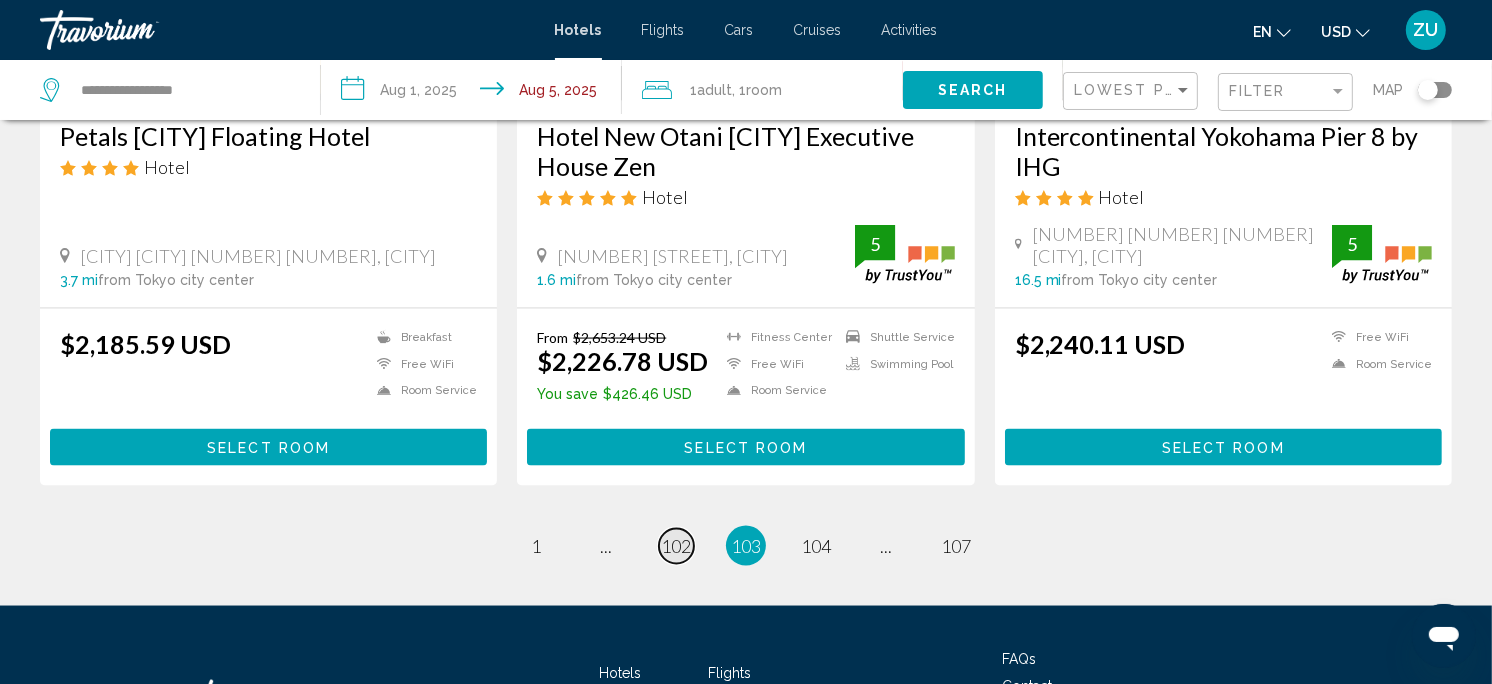 scroll, scrollTop: 2723, scrollLeft: 0, axis: vertical 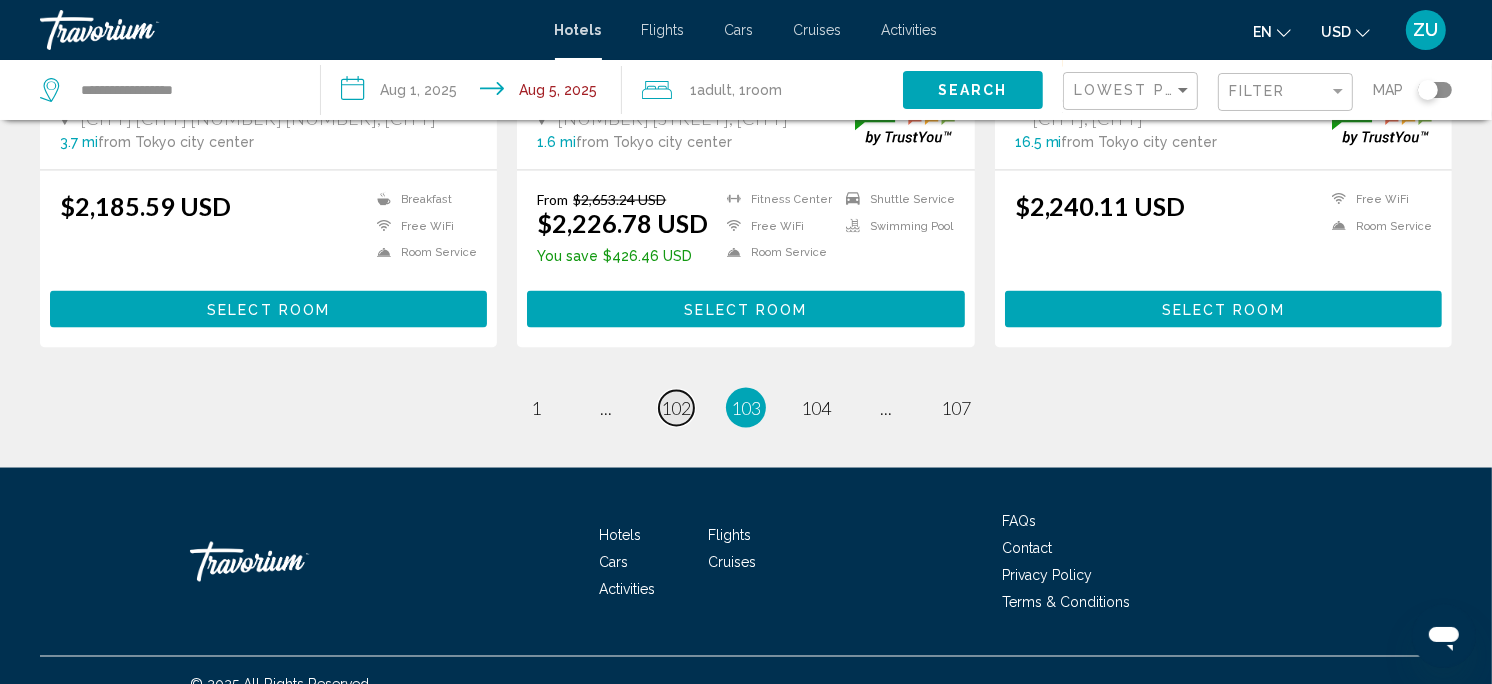 click on "102" at bounding box center (676, 408) 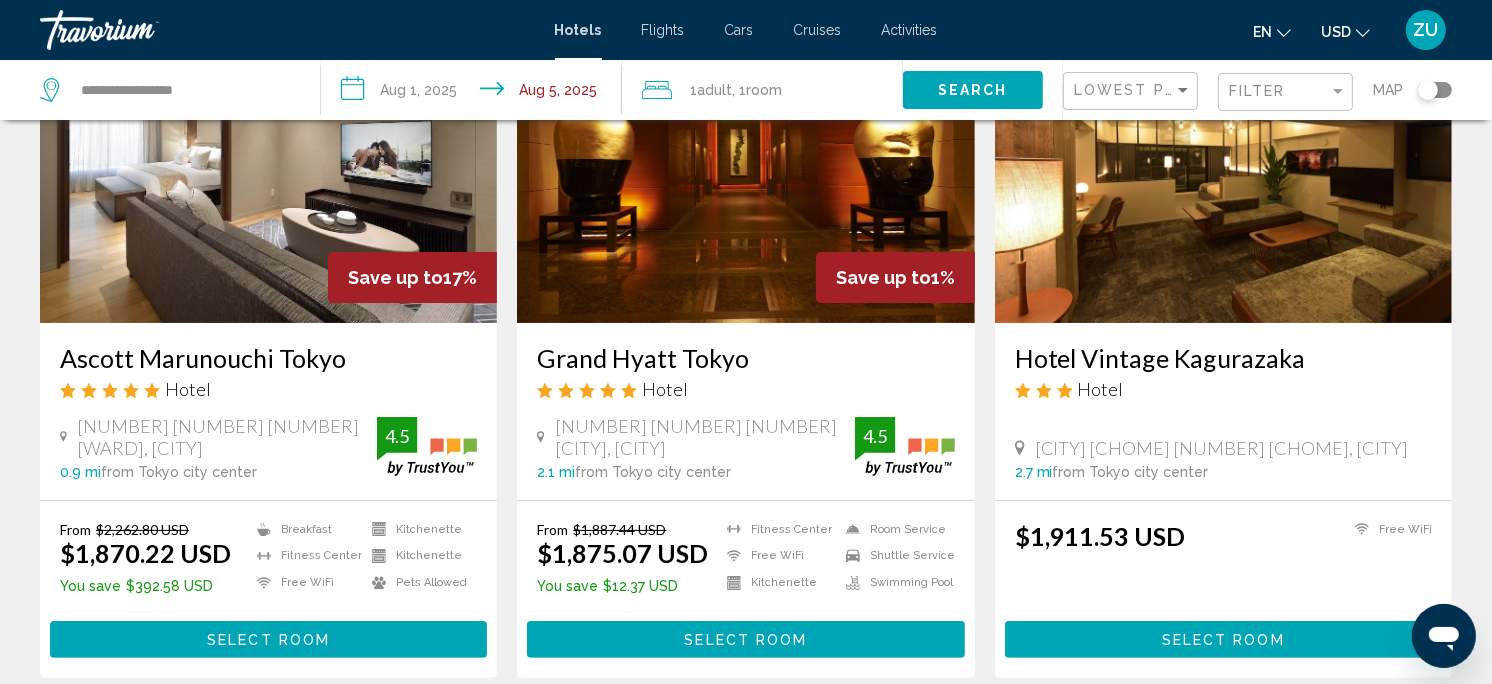 scroll, scrollTop: 186, scrollLeft: 0, axis: vertical 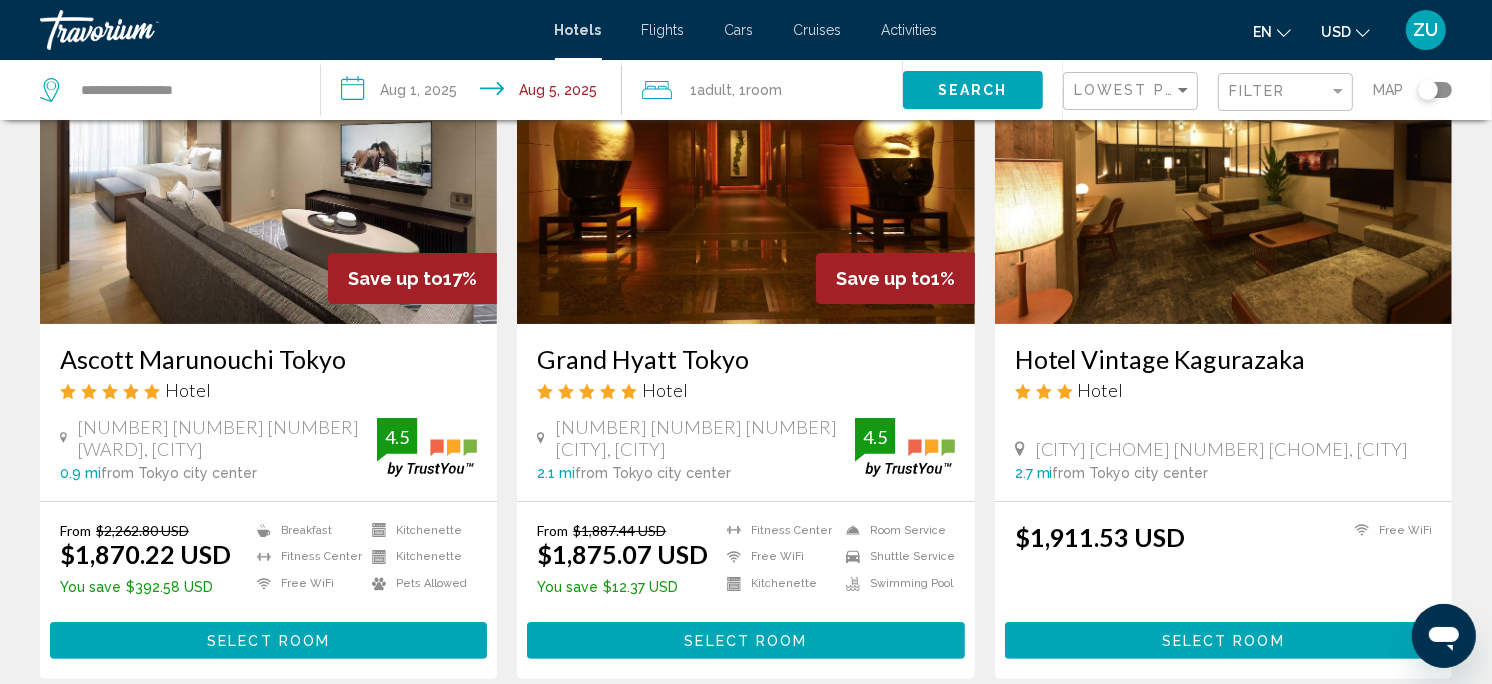 drag, startPoint x: 530, startPoint y: 354, endPoint x: 758, endPoint y: 353, distance: 228.0022 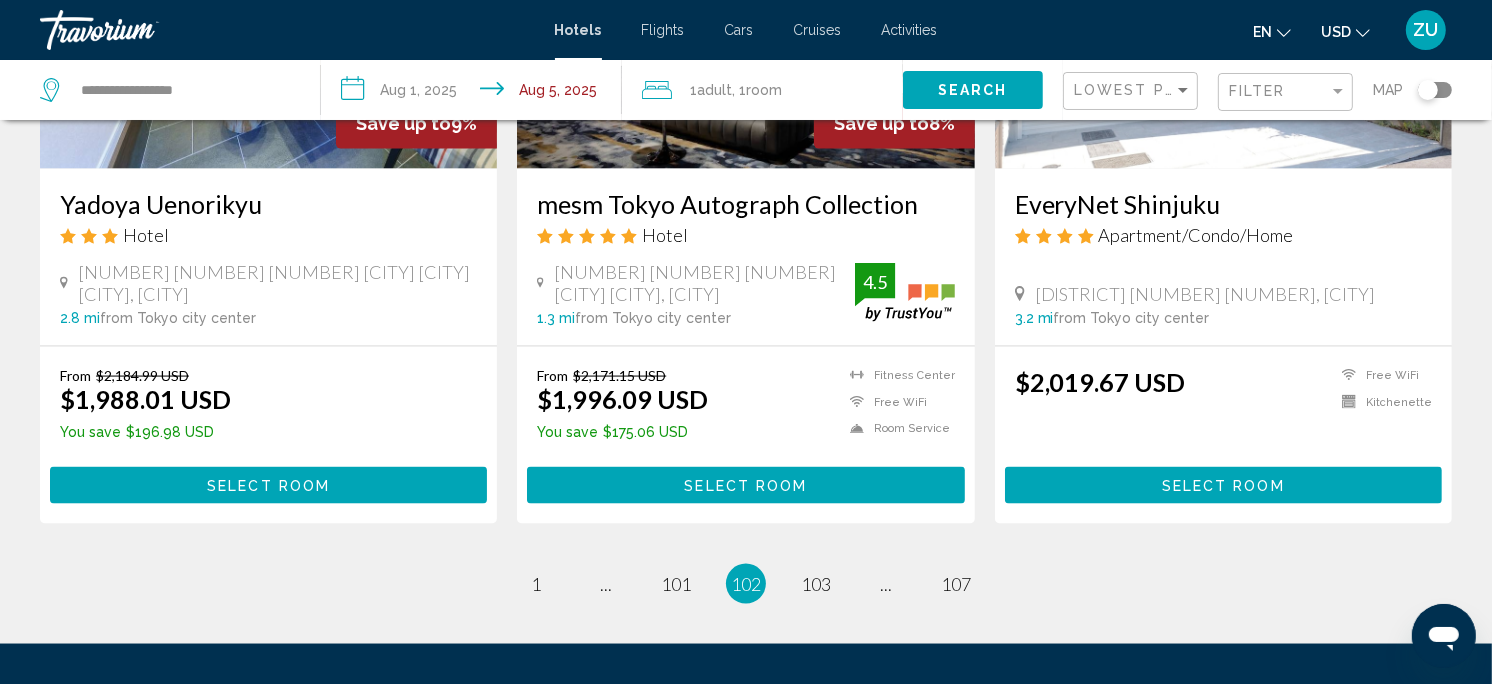 scroll, scrollTop: 2544, scrollLeft: 0, axis: vertical 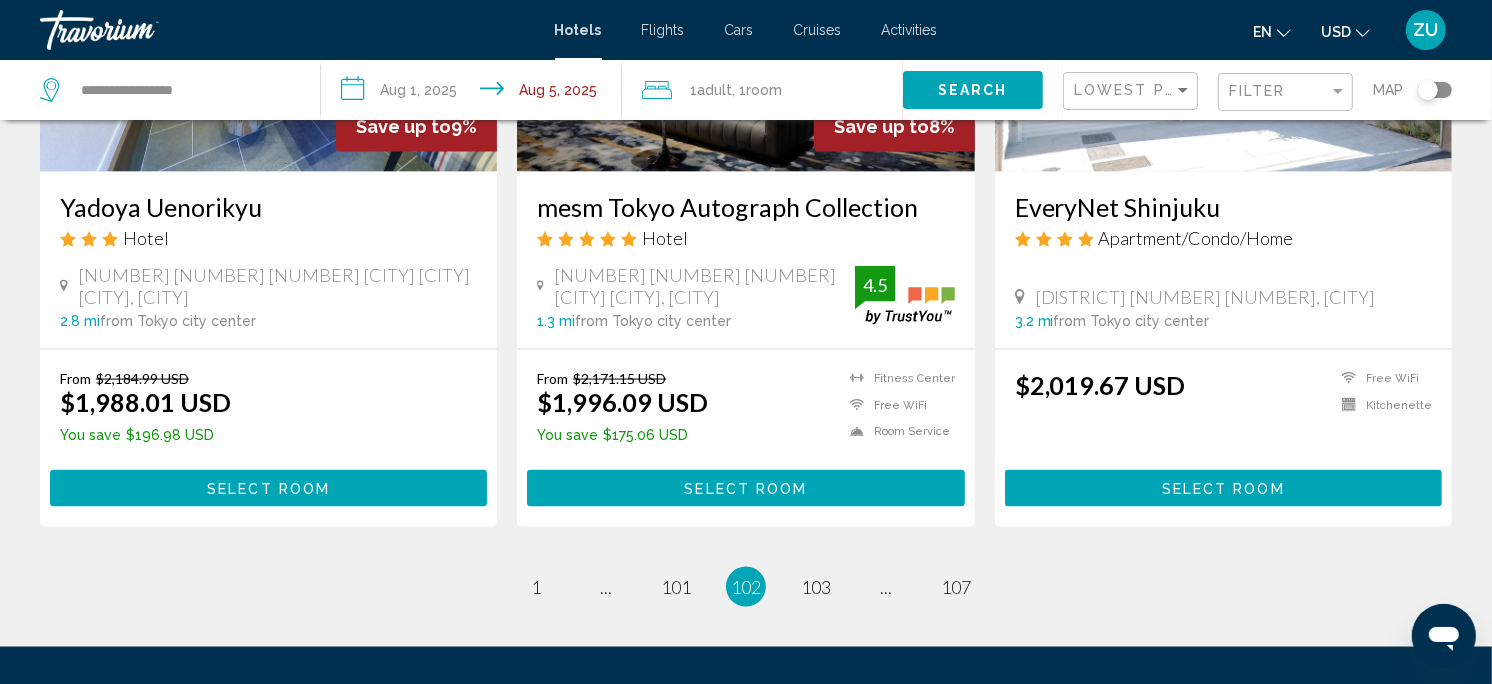 click on "Filter" 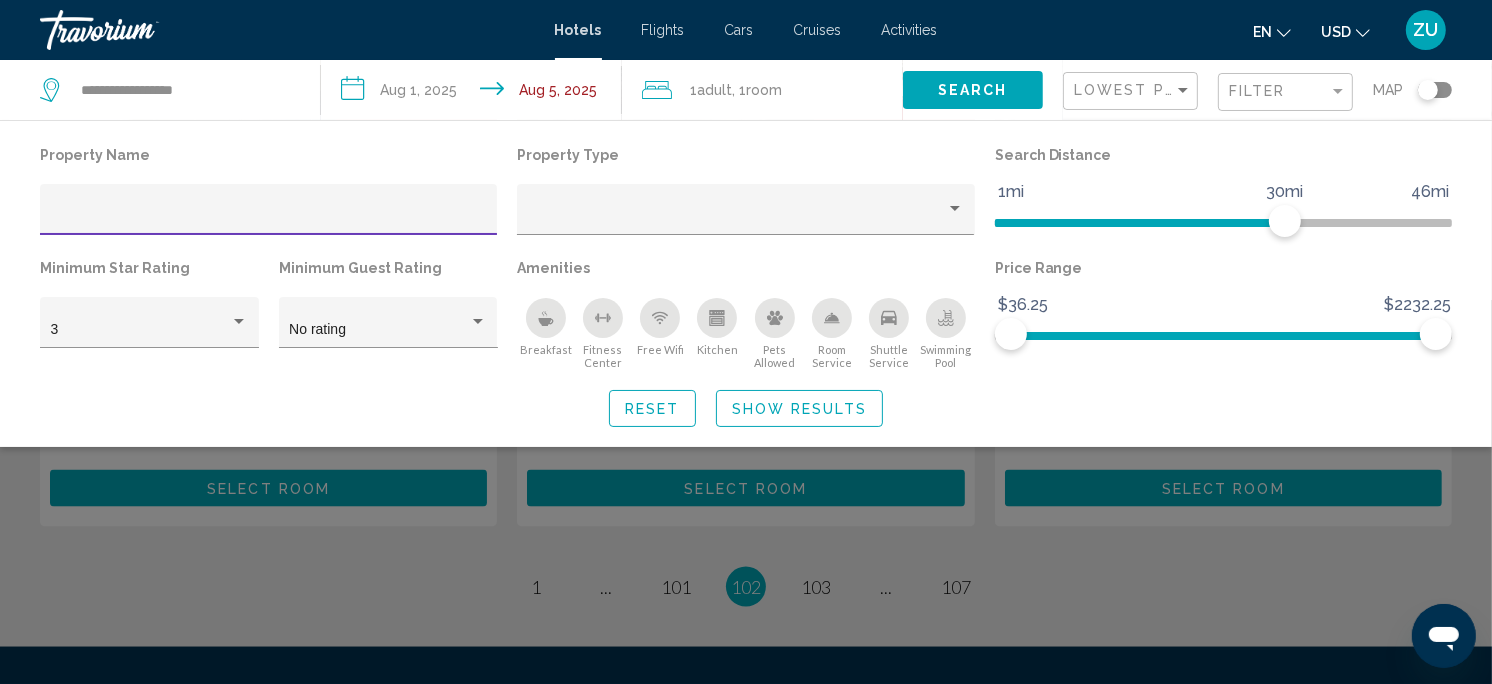 paste on "**********" 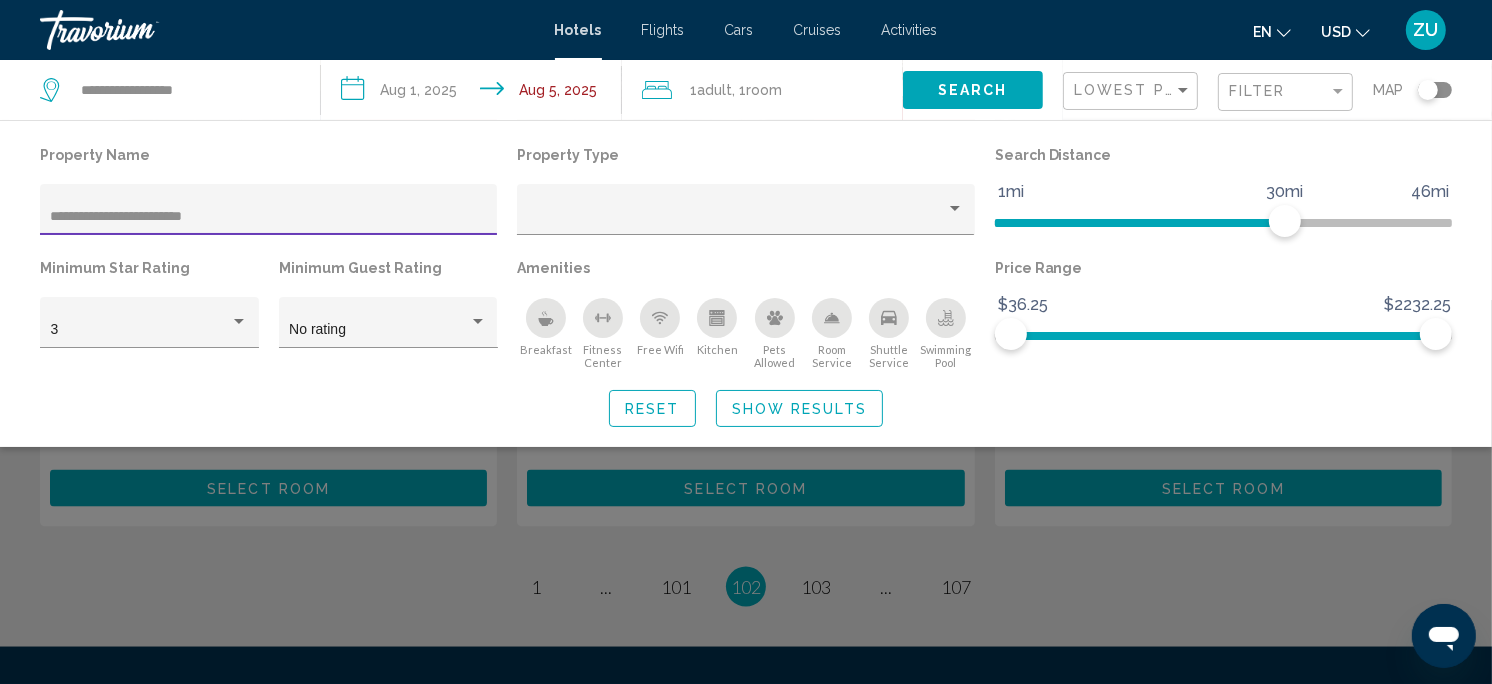 scroll, scrollTop: 544, scrollLeft: 0, axis: vertical 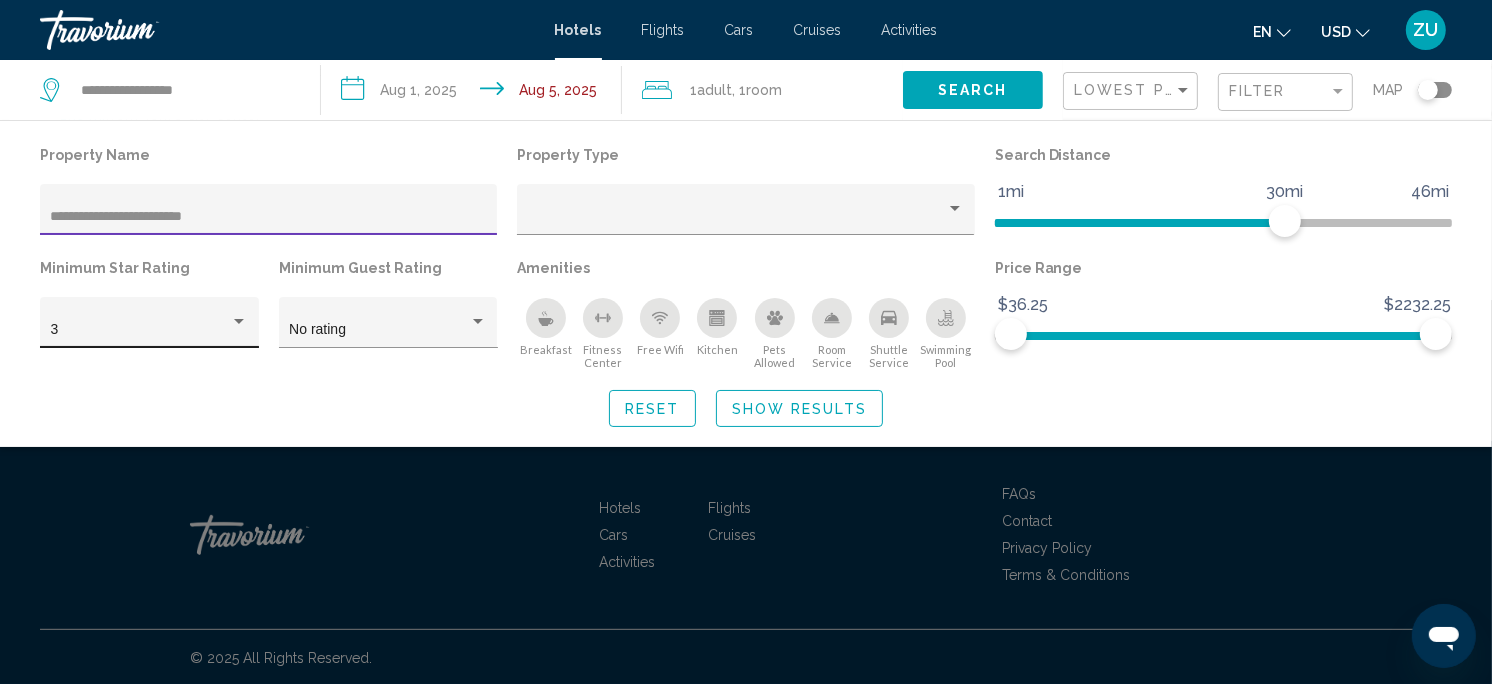 type on "**********" 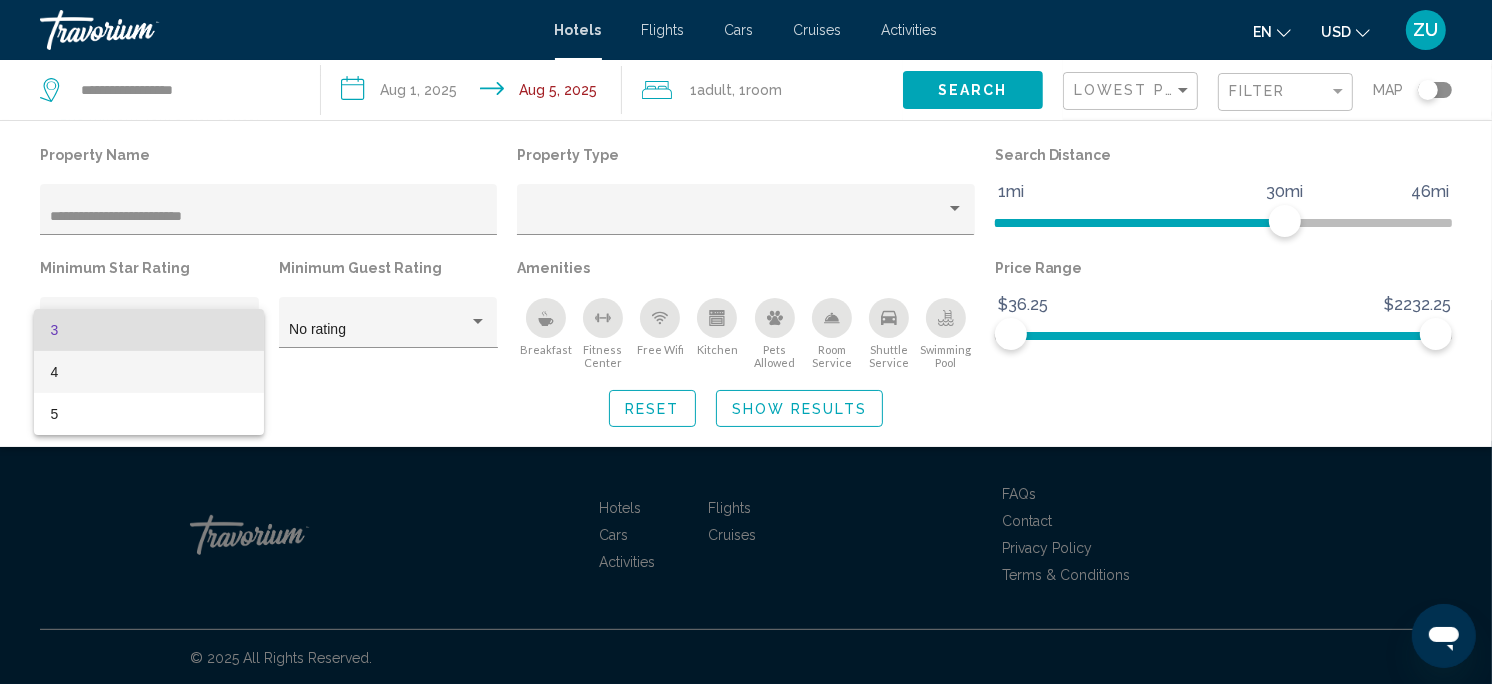 click on "4" at bounding box center [149, 372] 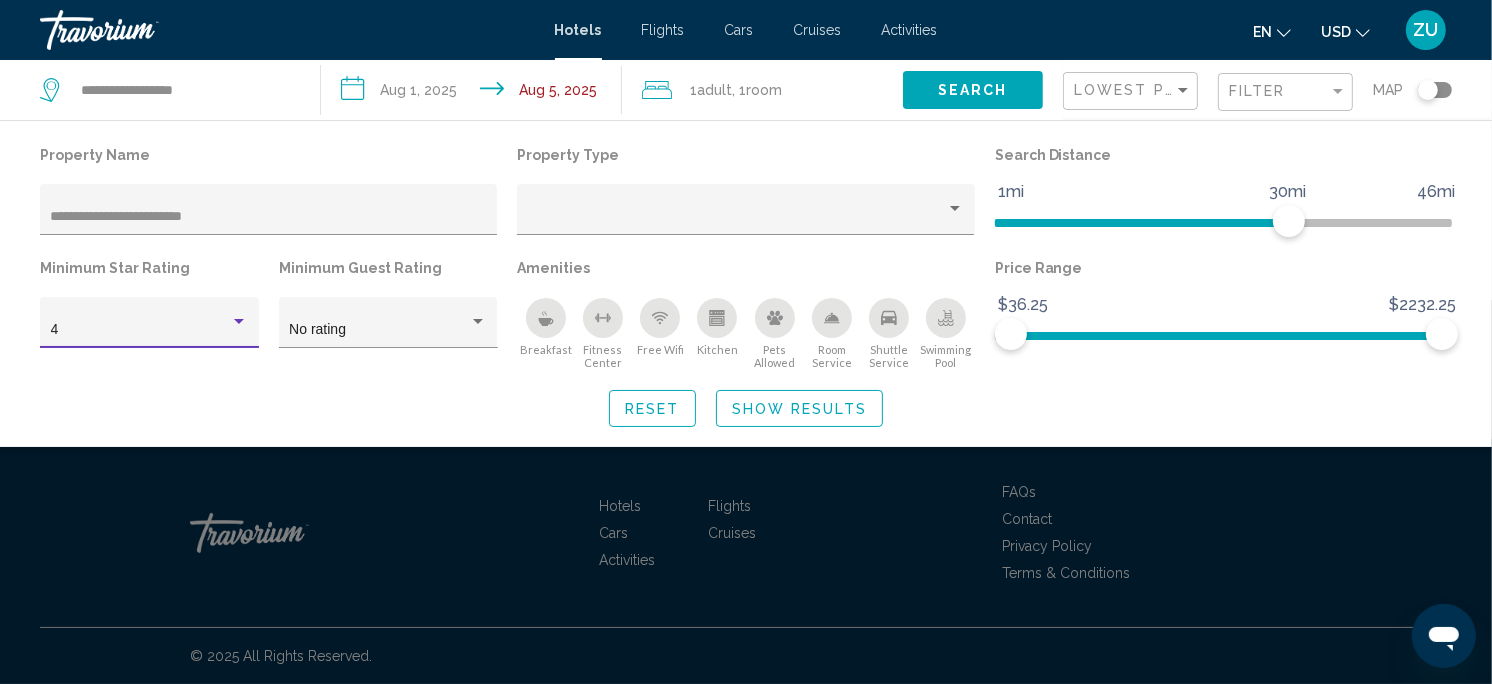 scroll, scrollTop: 0, scrollLeft: 0, axis: both 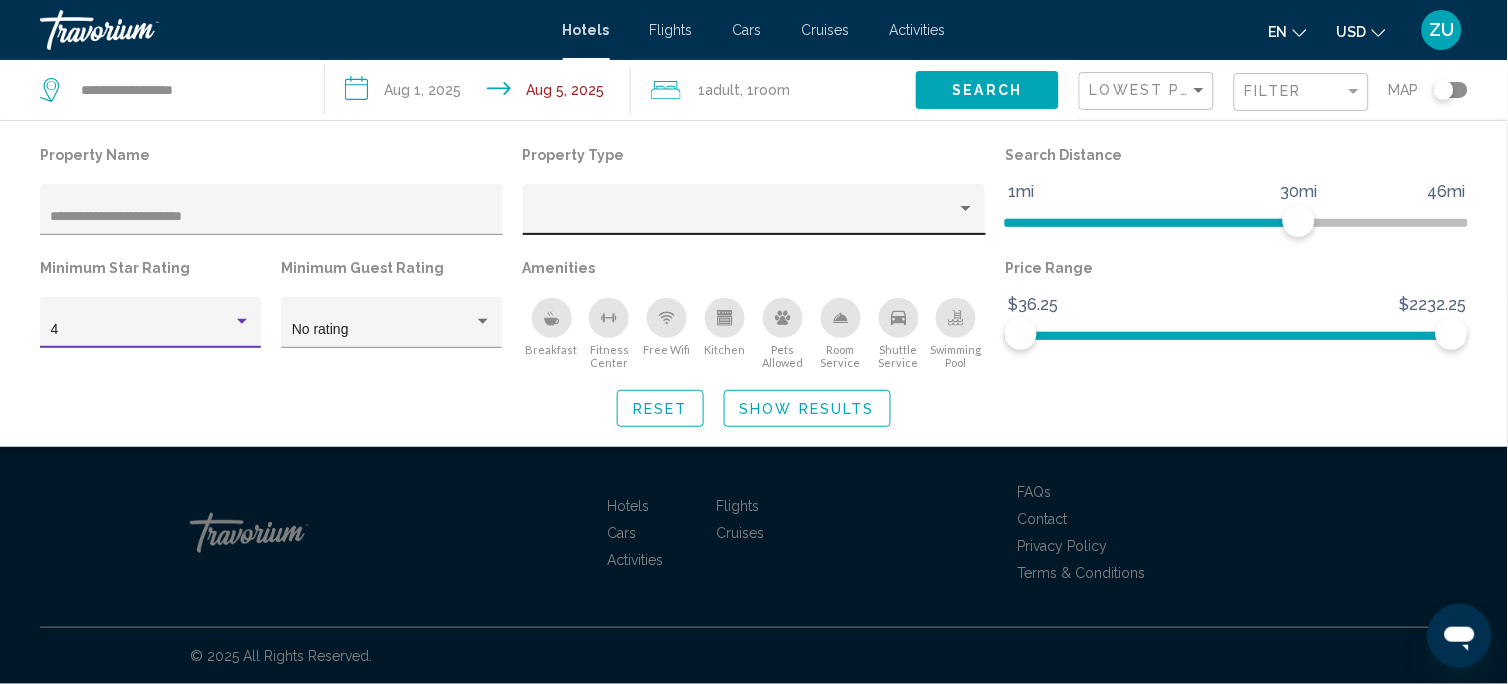 click at bounding box center (966, 209) 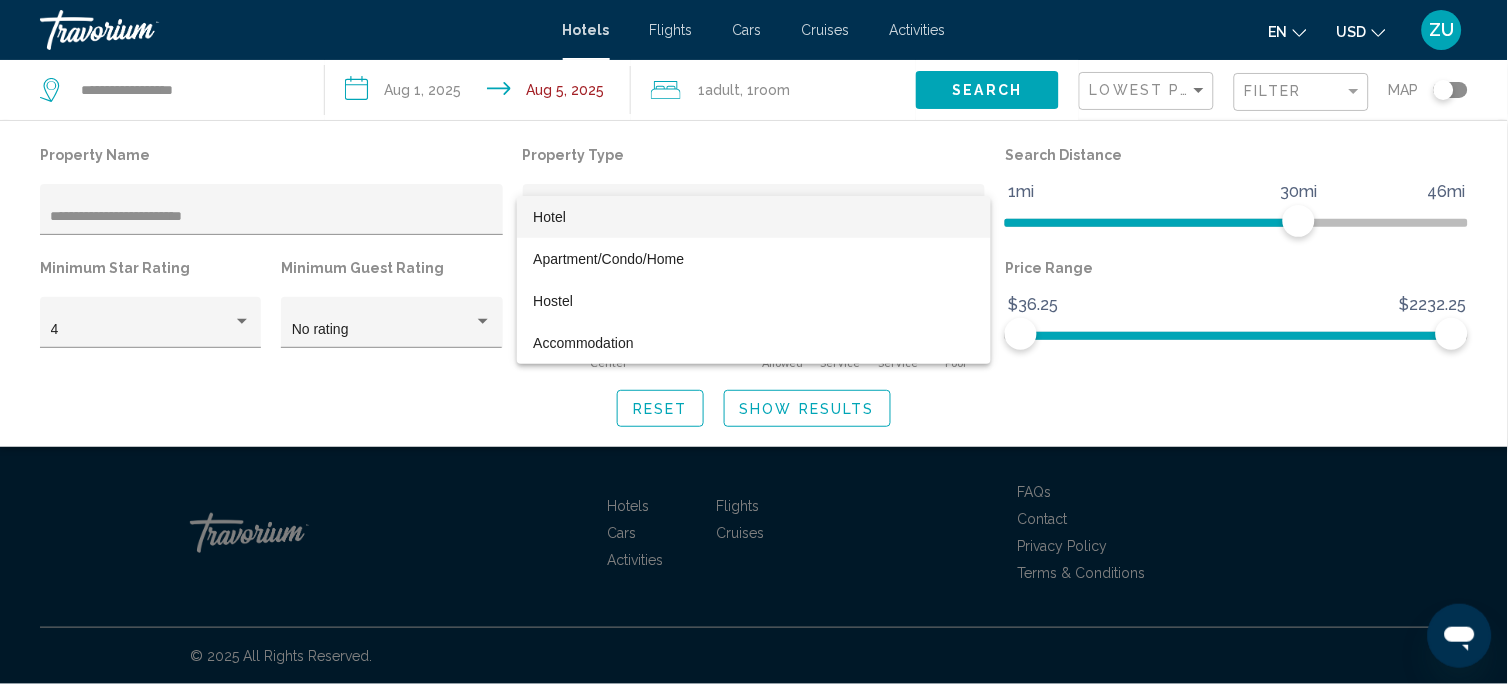 click on "Hotel" at bounding box center (754, 217) 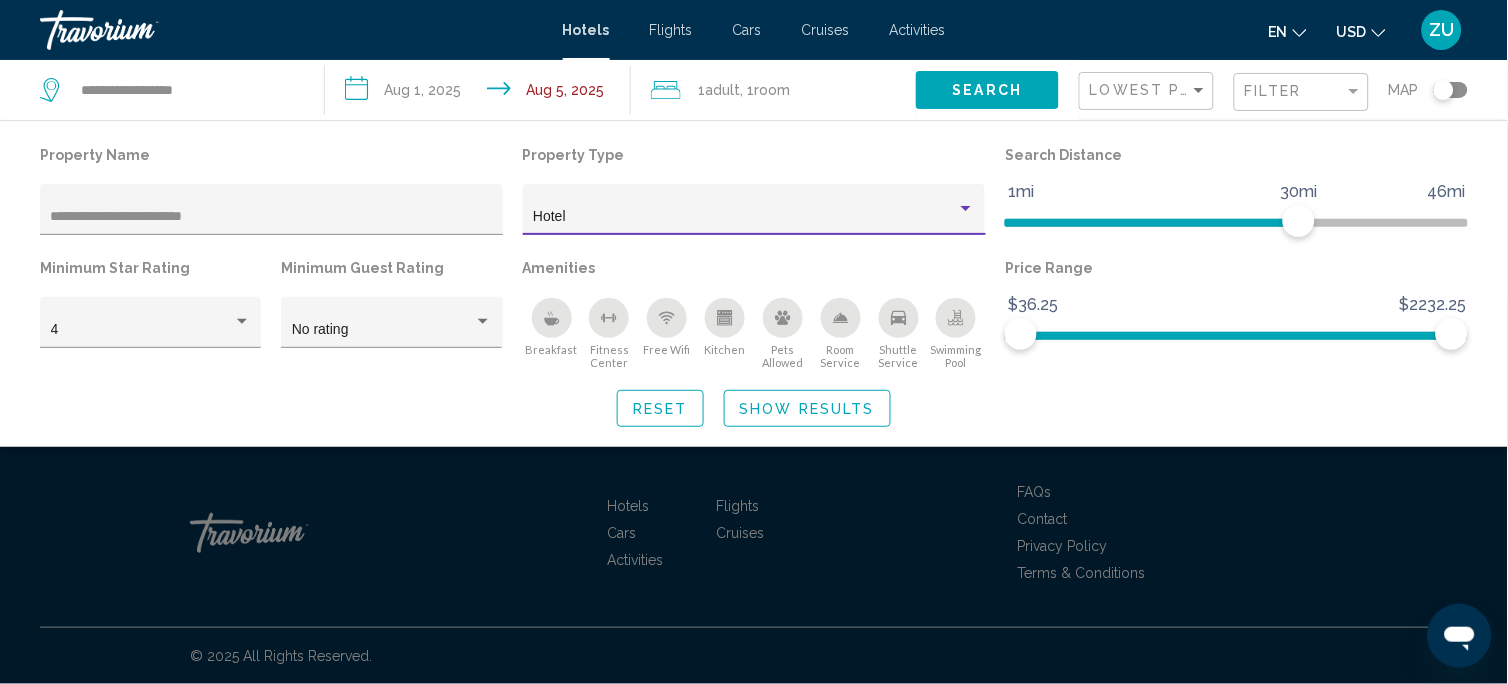 click on "Show Results" 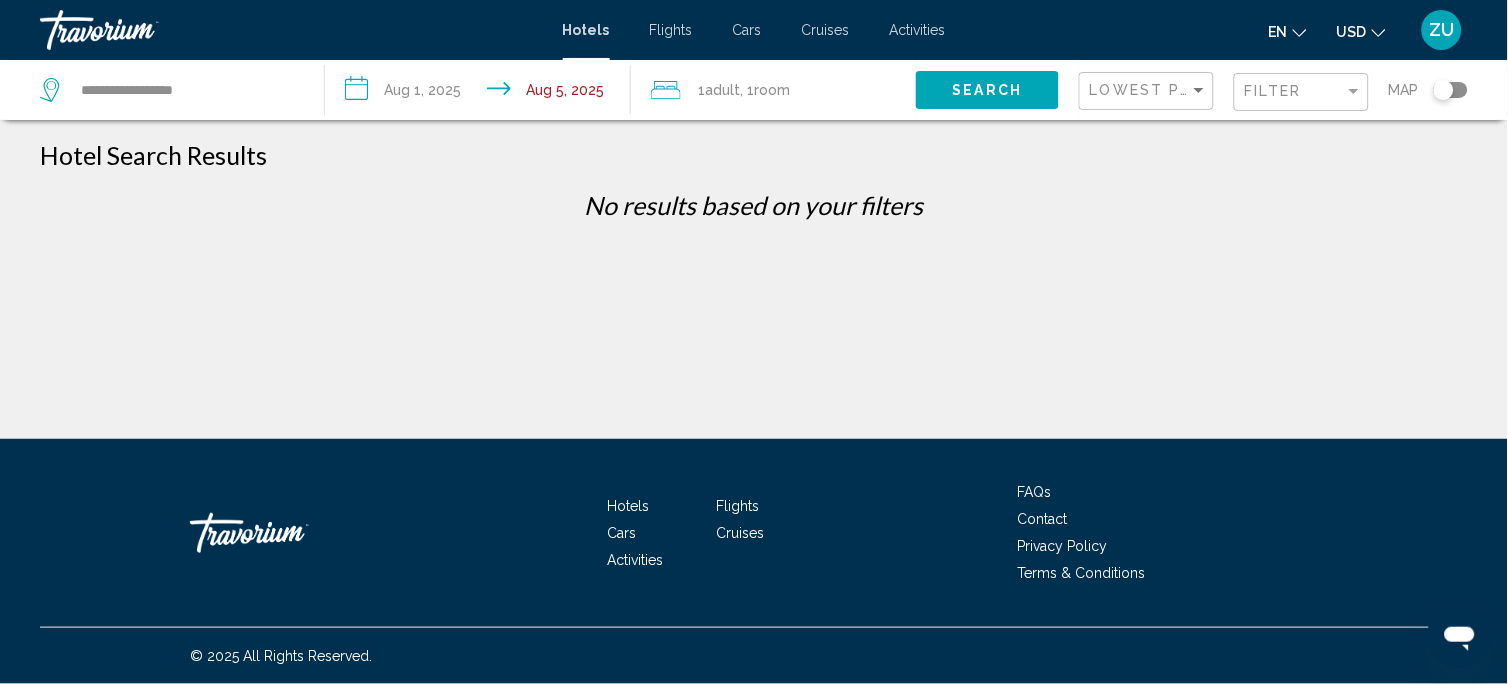 click on "Filter" 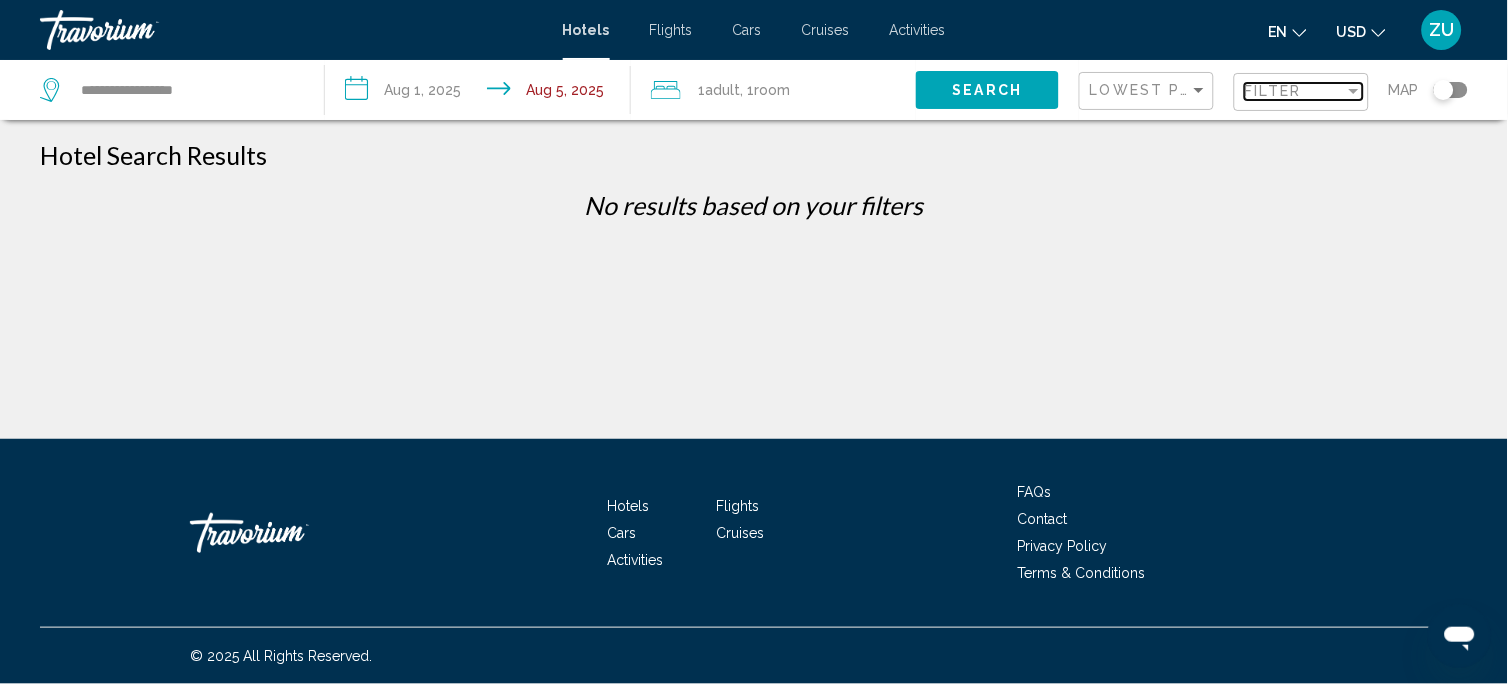 click on "Filter" at bounding box center [1273, 91] 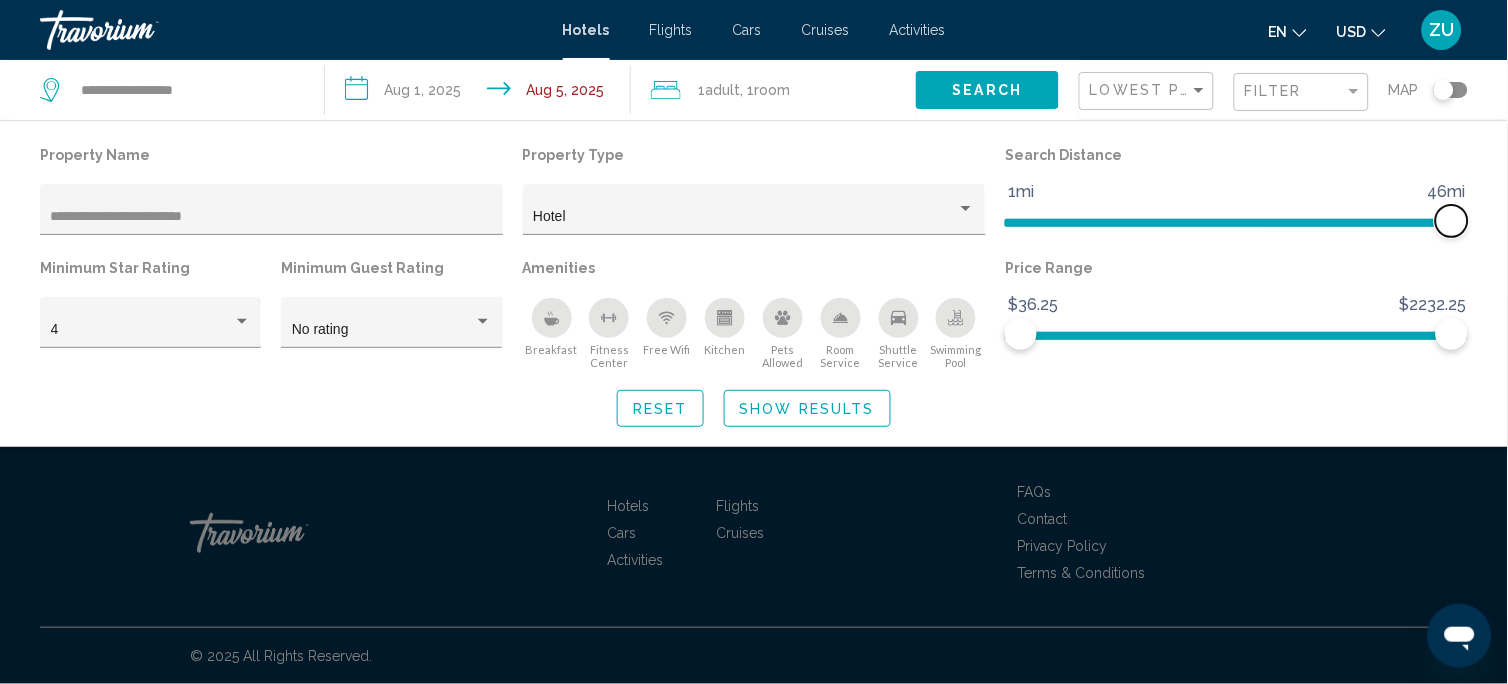drag, startPoint x: 1303, startPoint y: 222, endPoint x: 1512, endPoint y: 251, distance: 211.00237 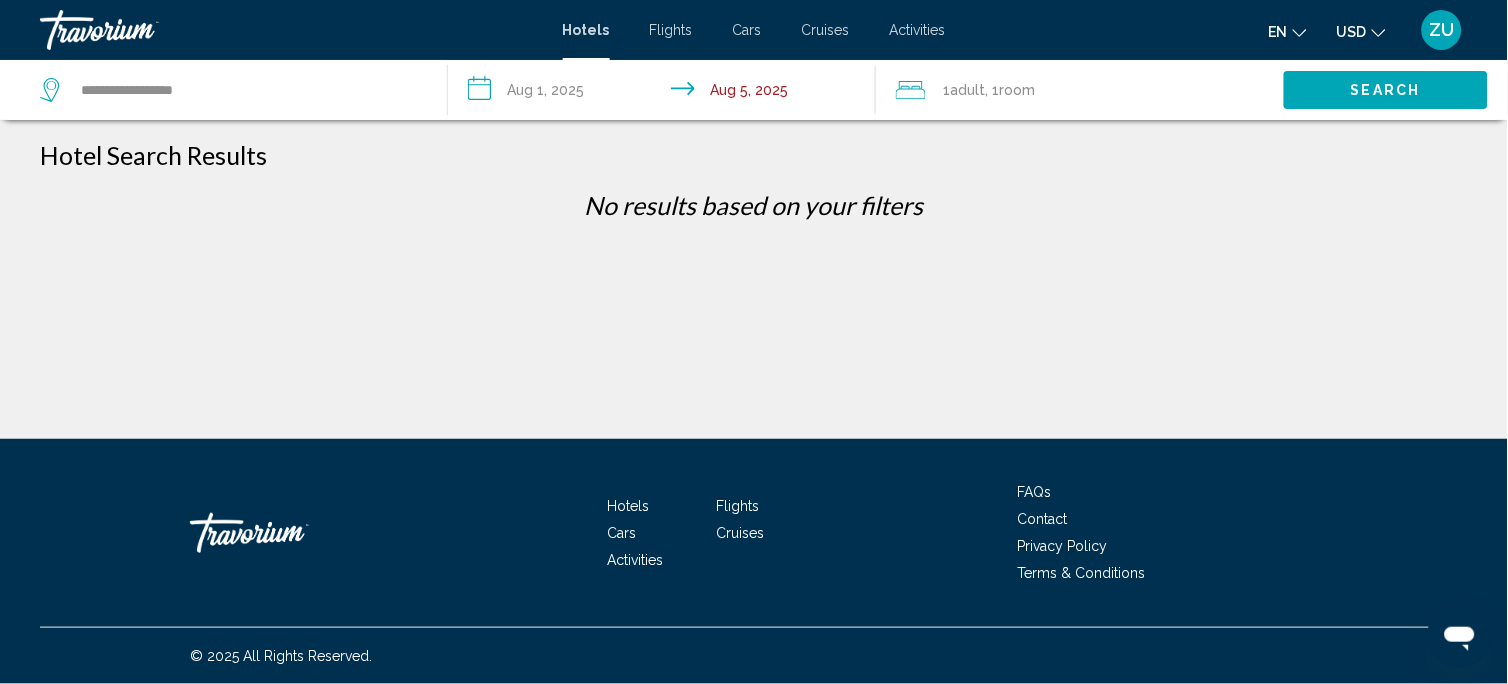 click on "1  Adult Adults , 1  Room rooms" 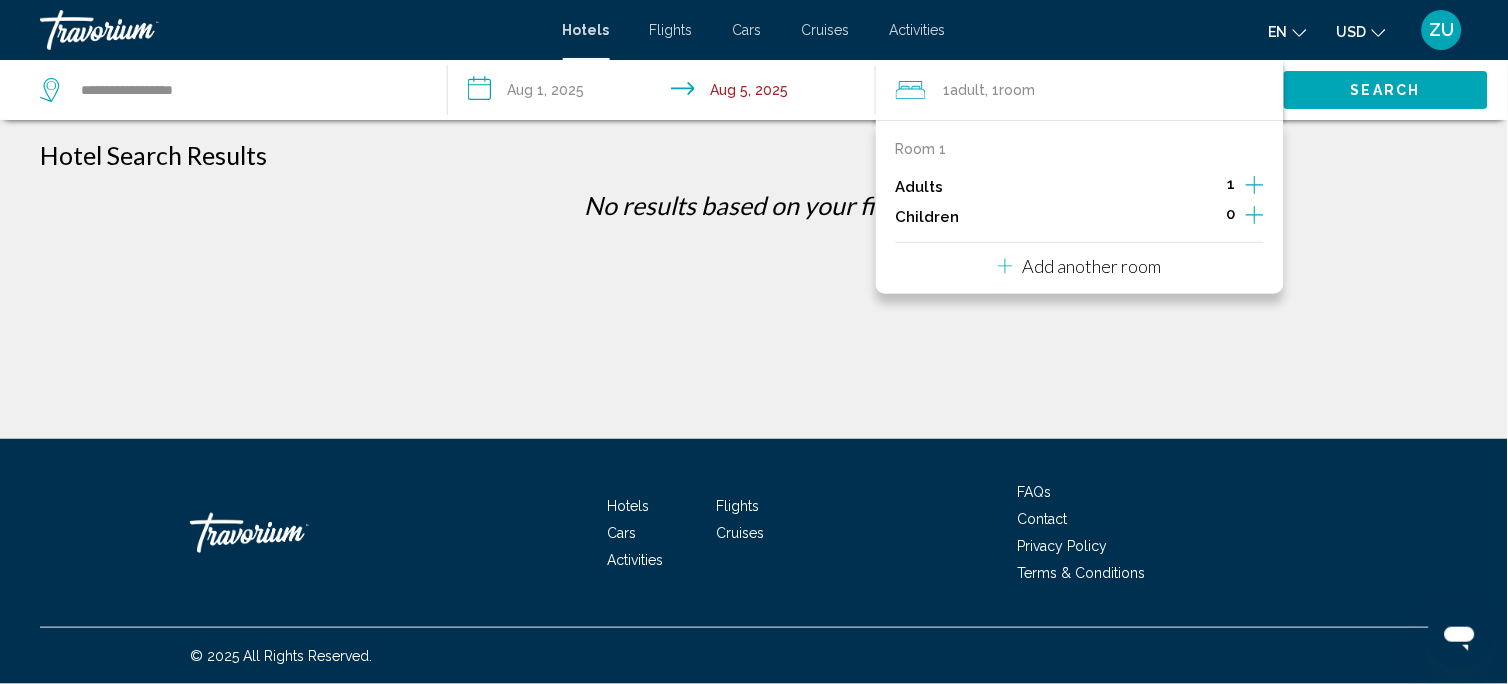 click on "Search" 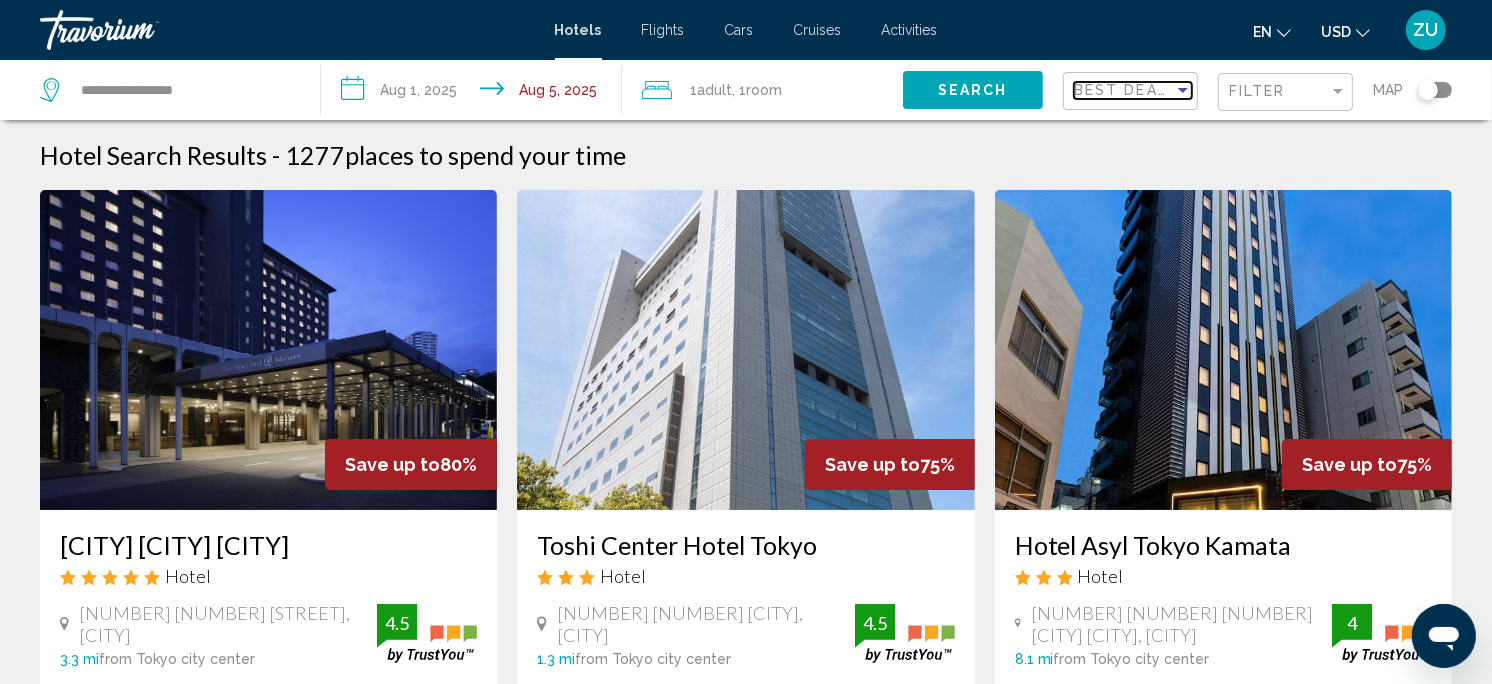 click at bounding box center (1183, 90) 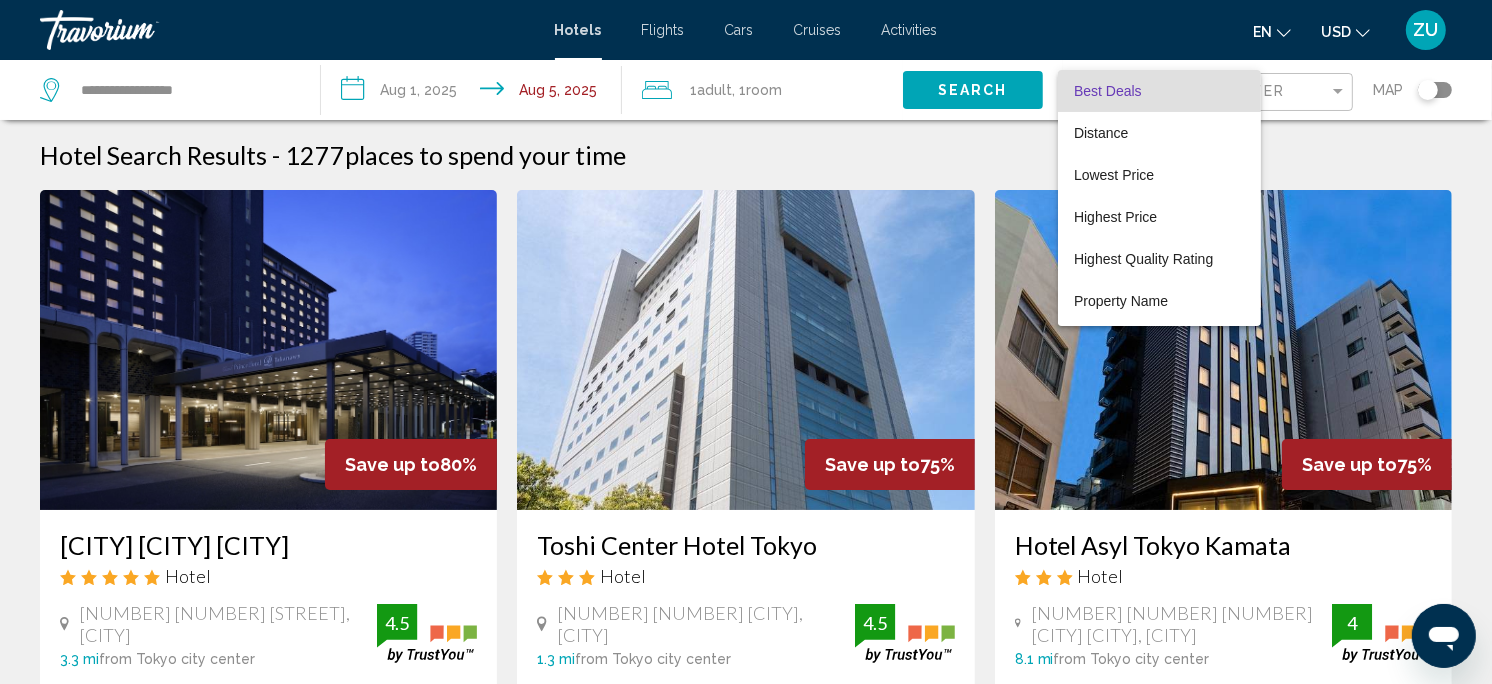 click on "Best Deals" at bounding box center (1159, 91) 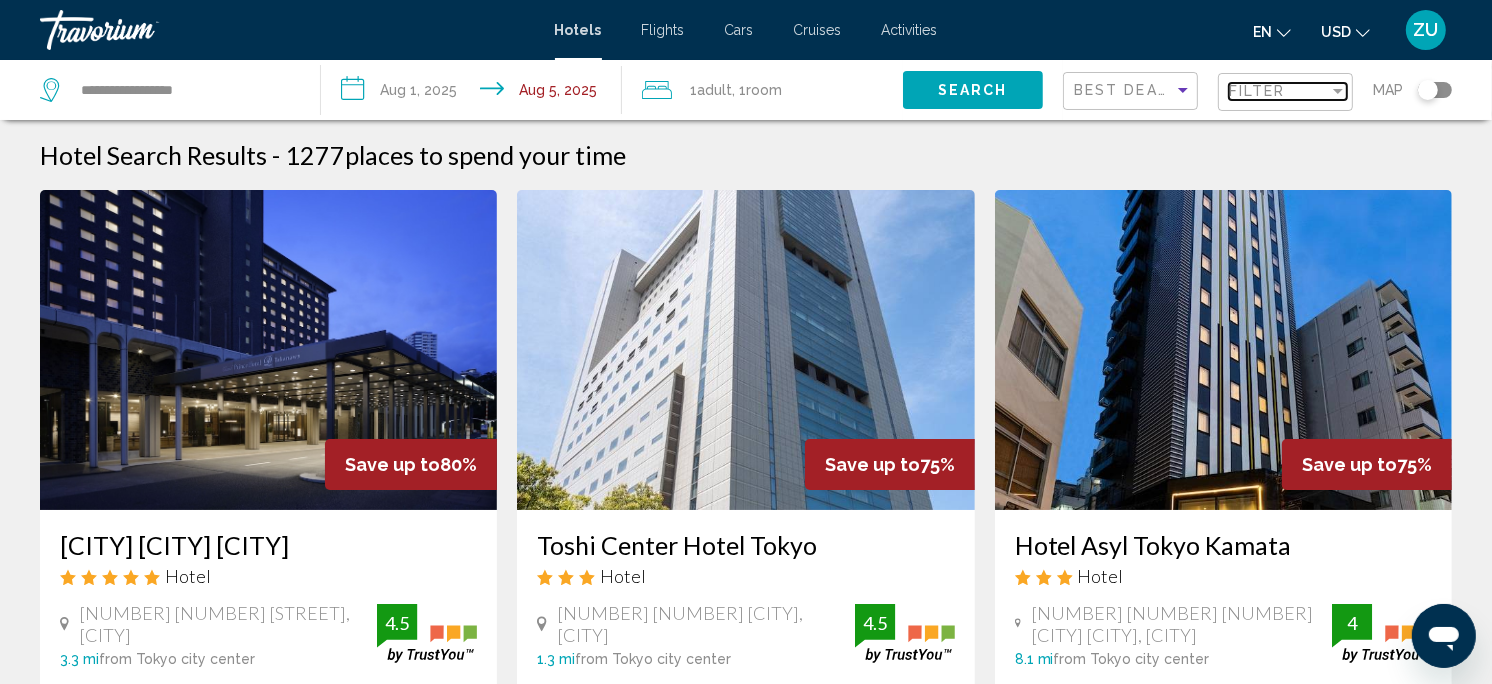 click on "Filter" at bounding box center (1279, 91) 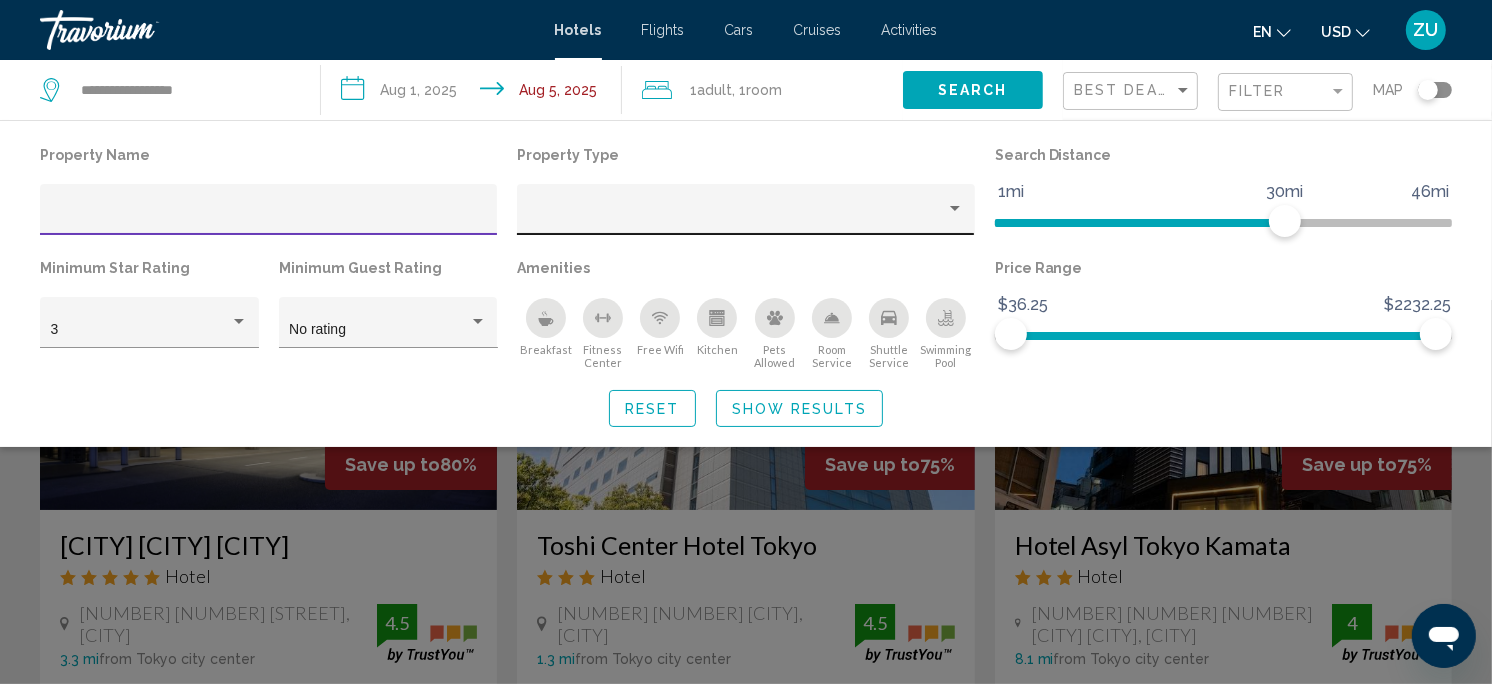 click 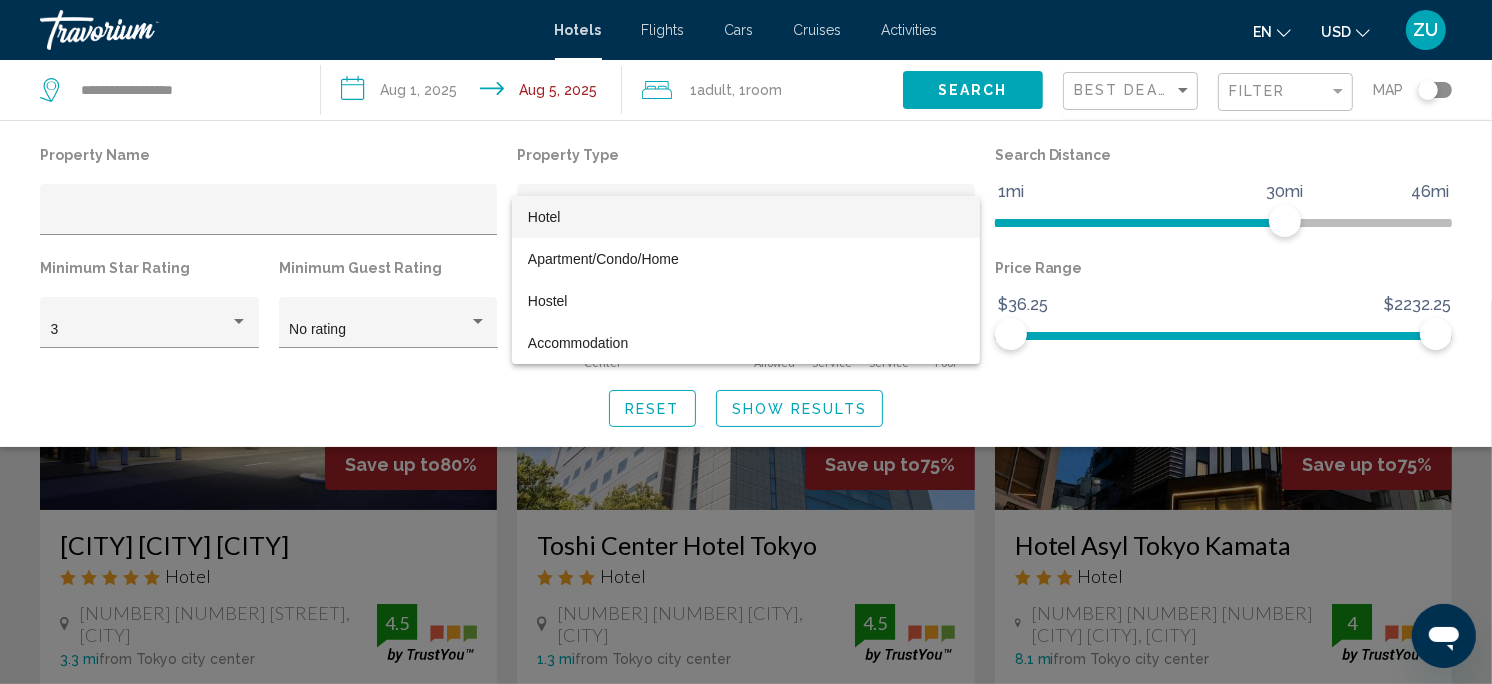 click on "Hotel" at bounding box center (746, 217) 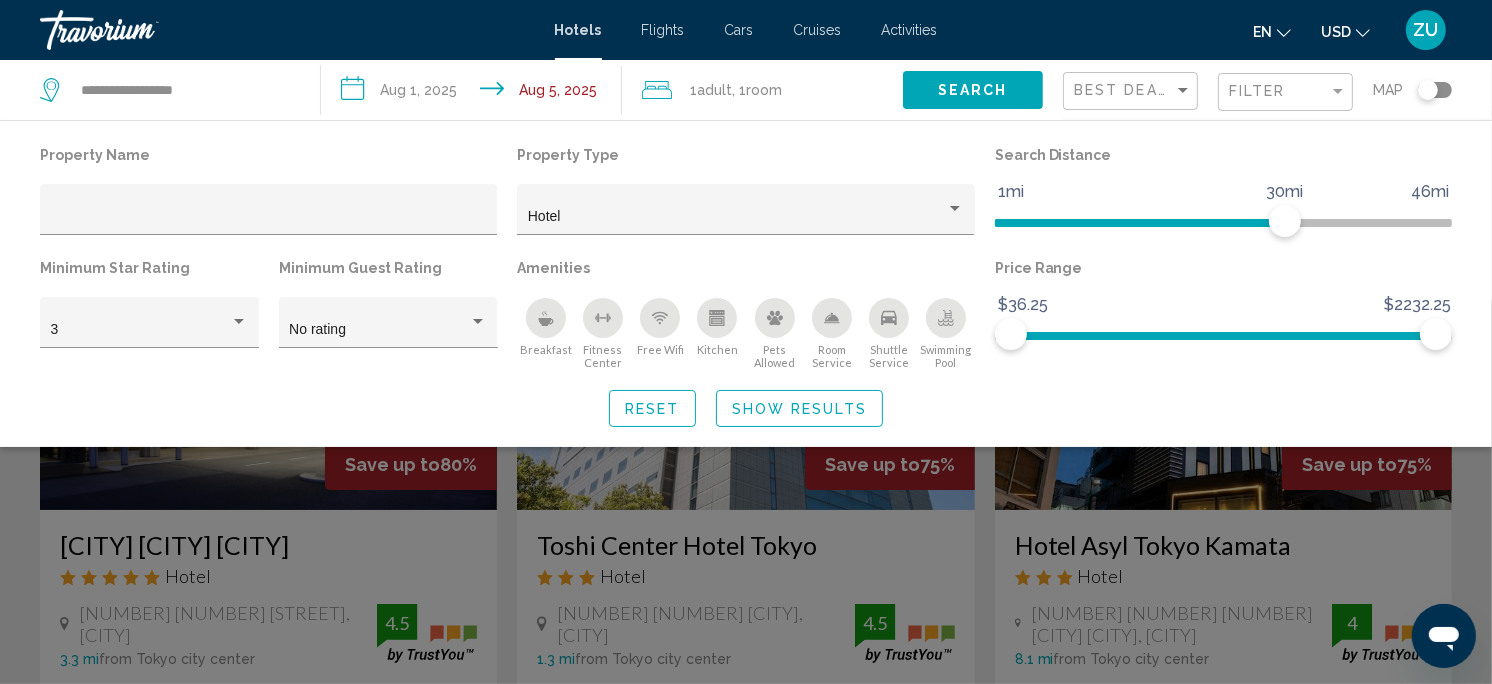 click 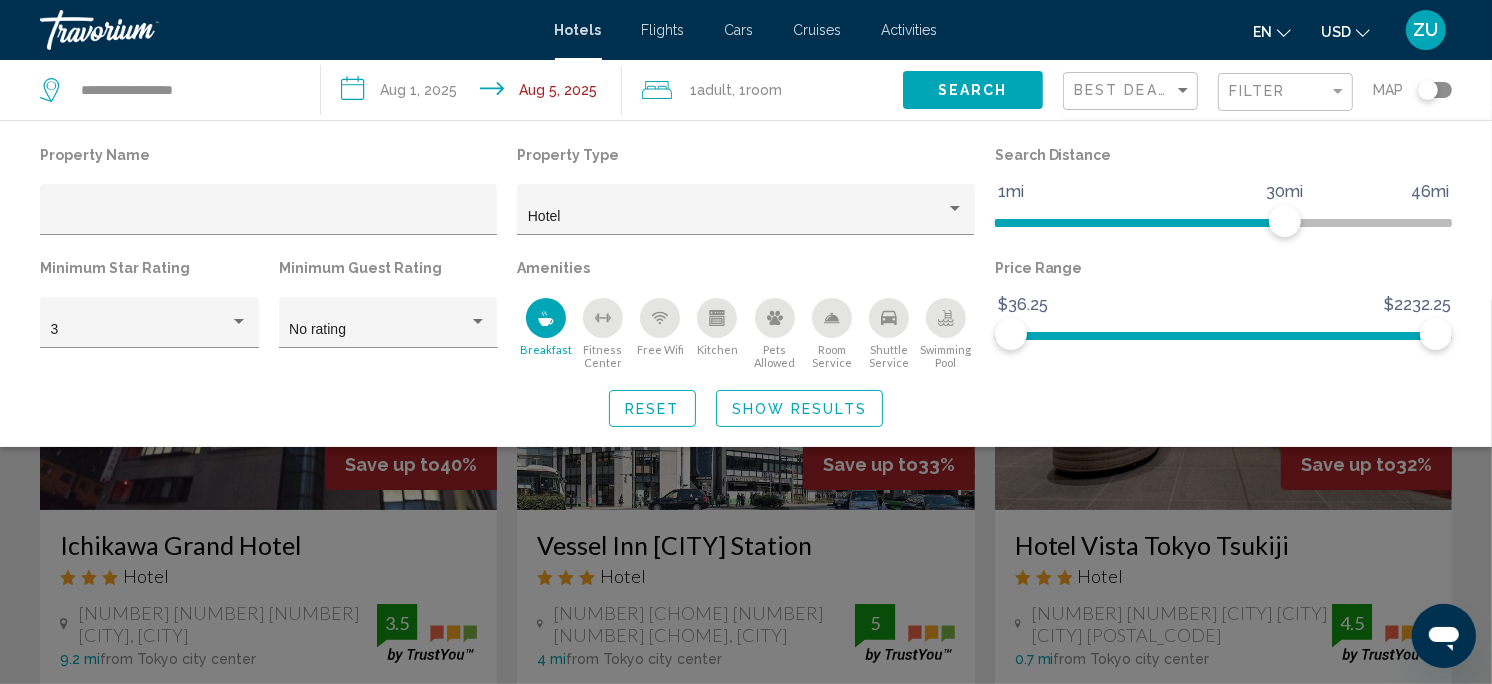 click 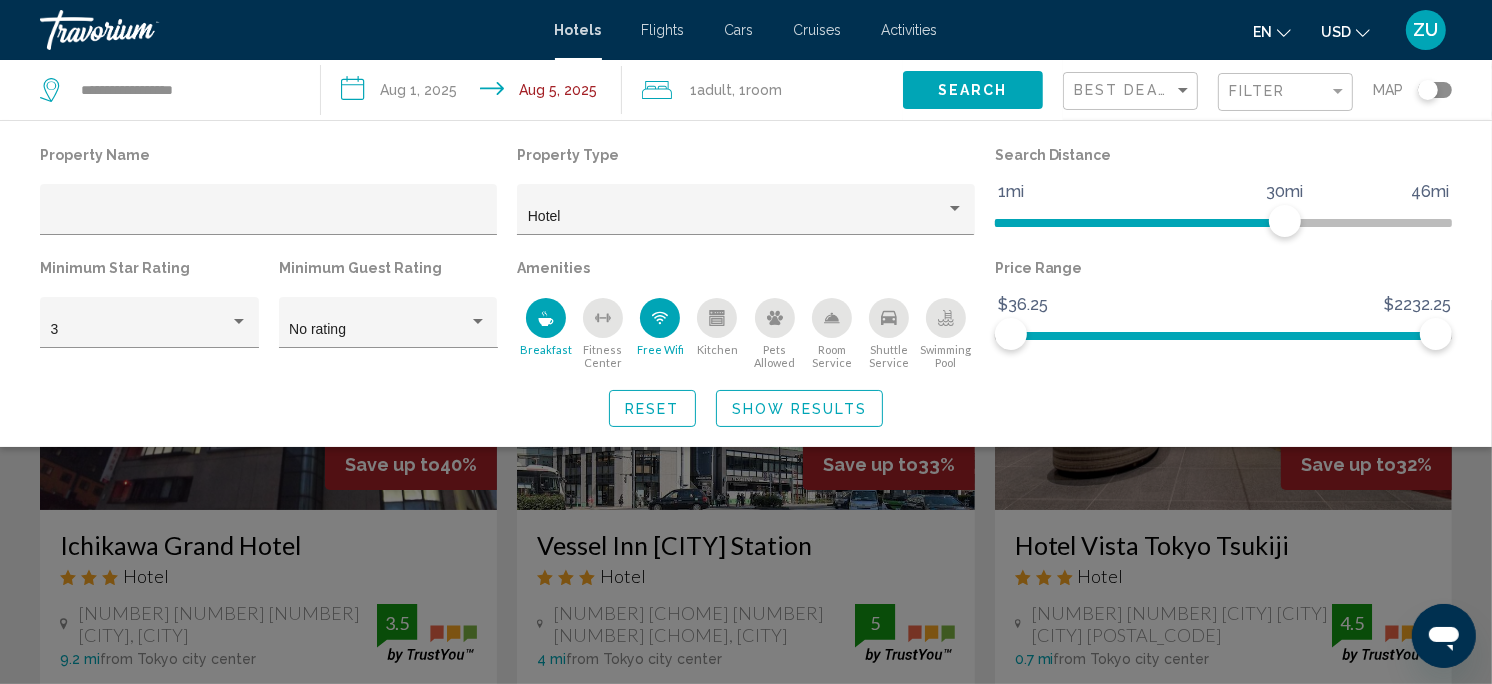 click on "Room Service" 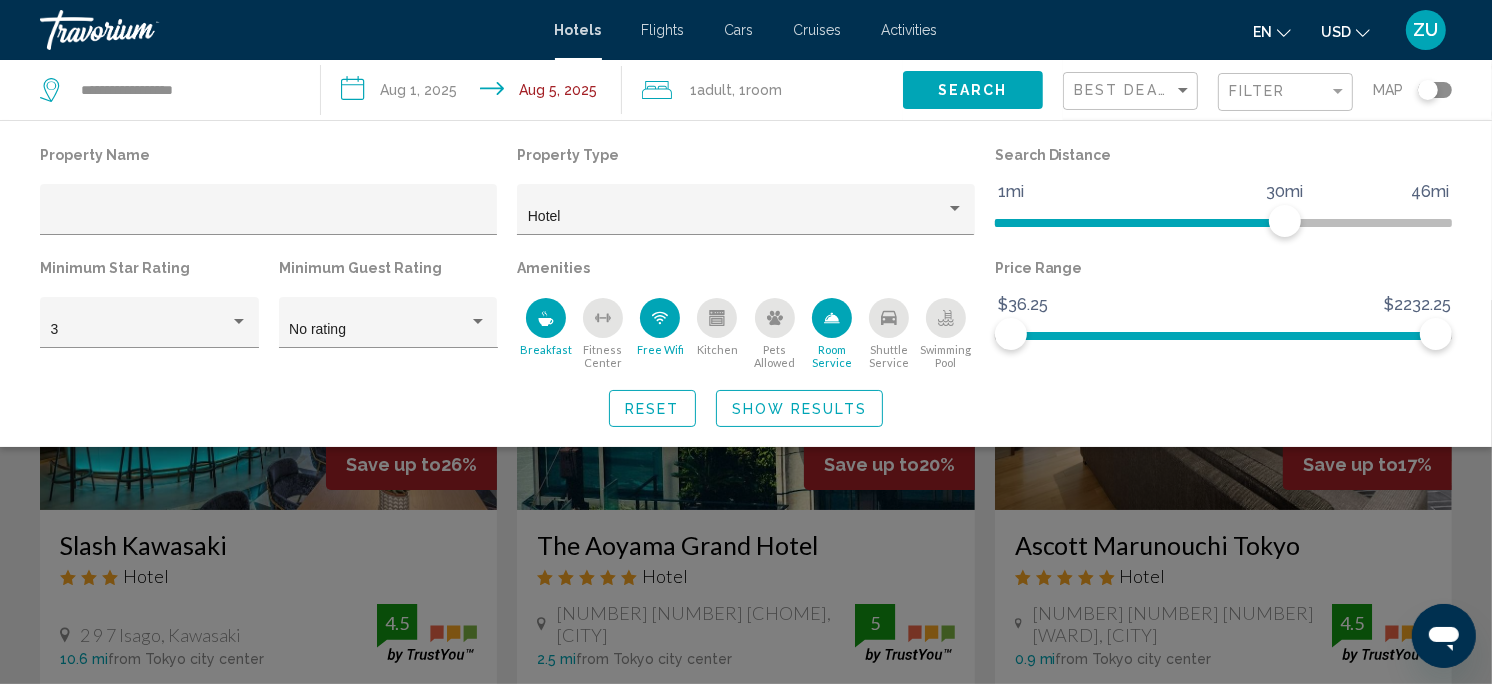 click 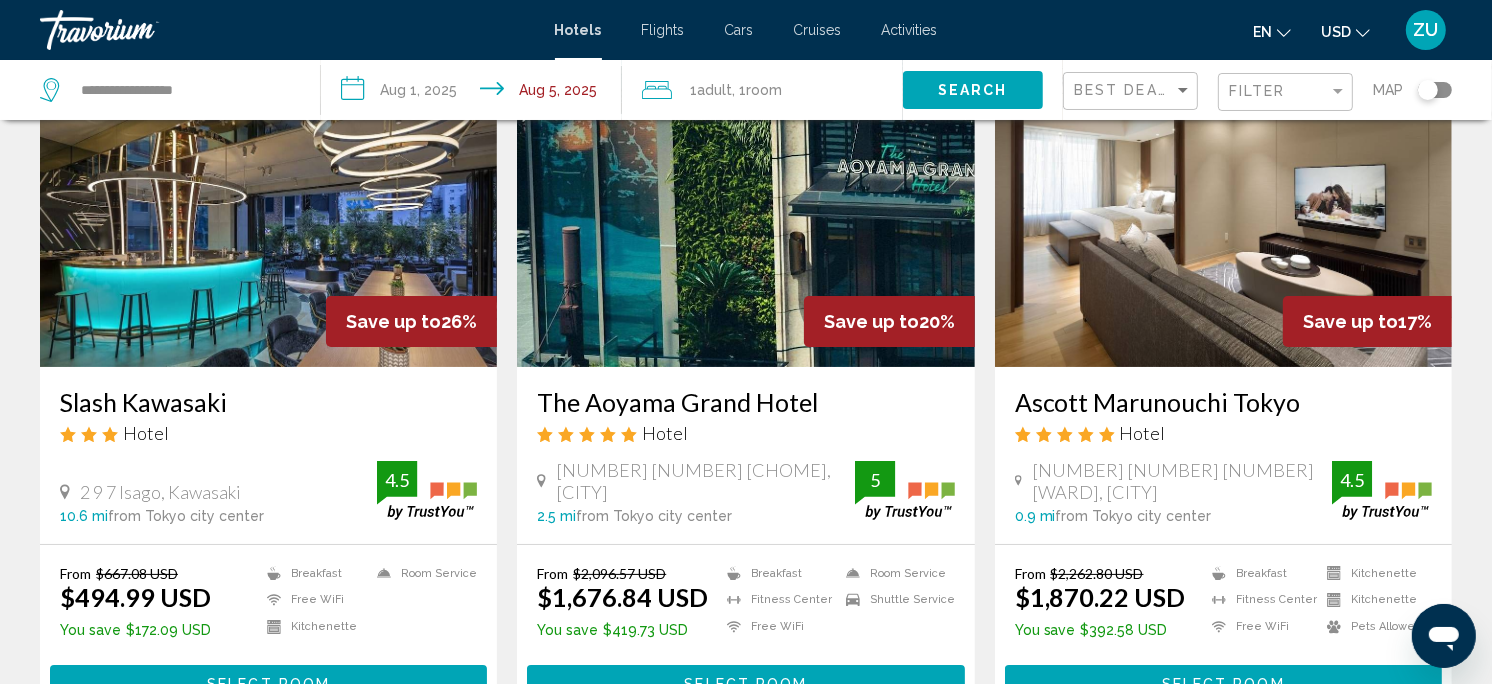 scroll, scrollTop: 0, scrollLeft: 0, axis: both 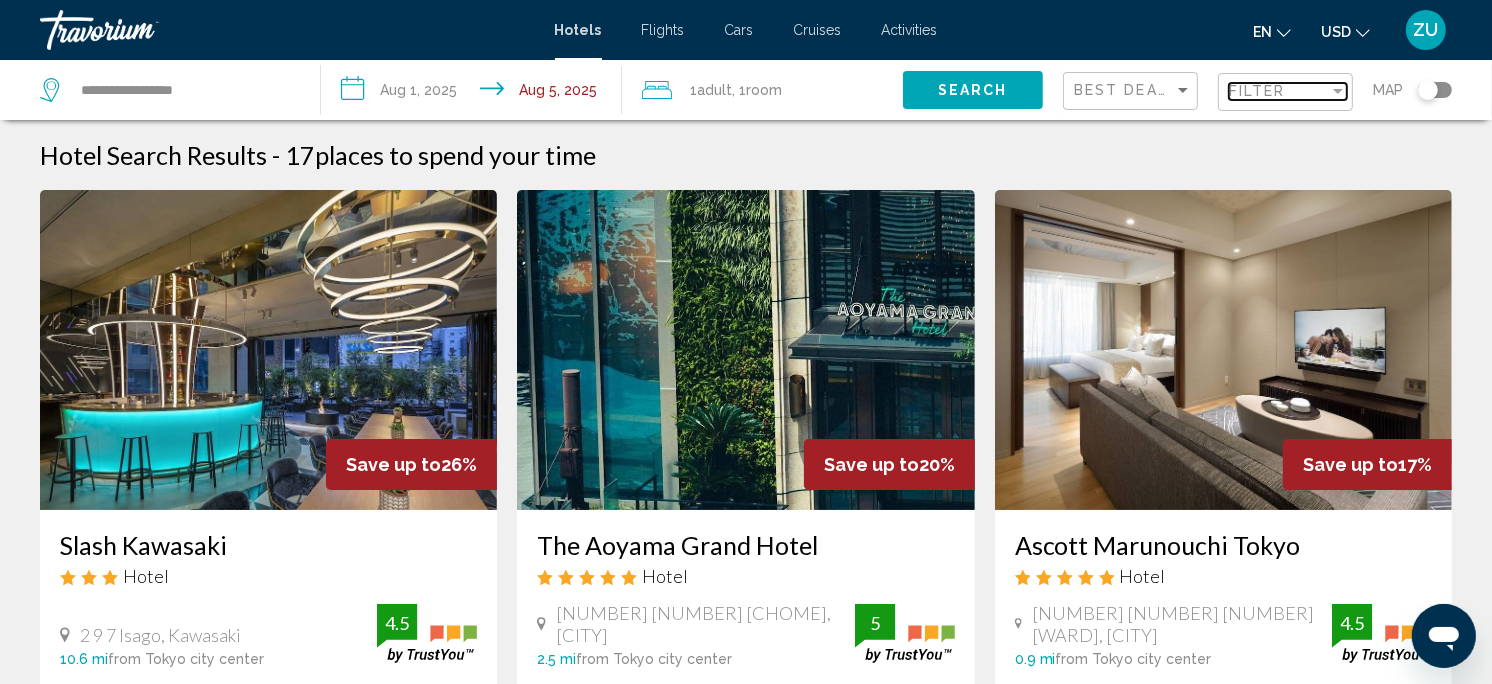 click on "Filter" at bounding box center [1257, 91] 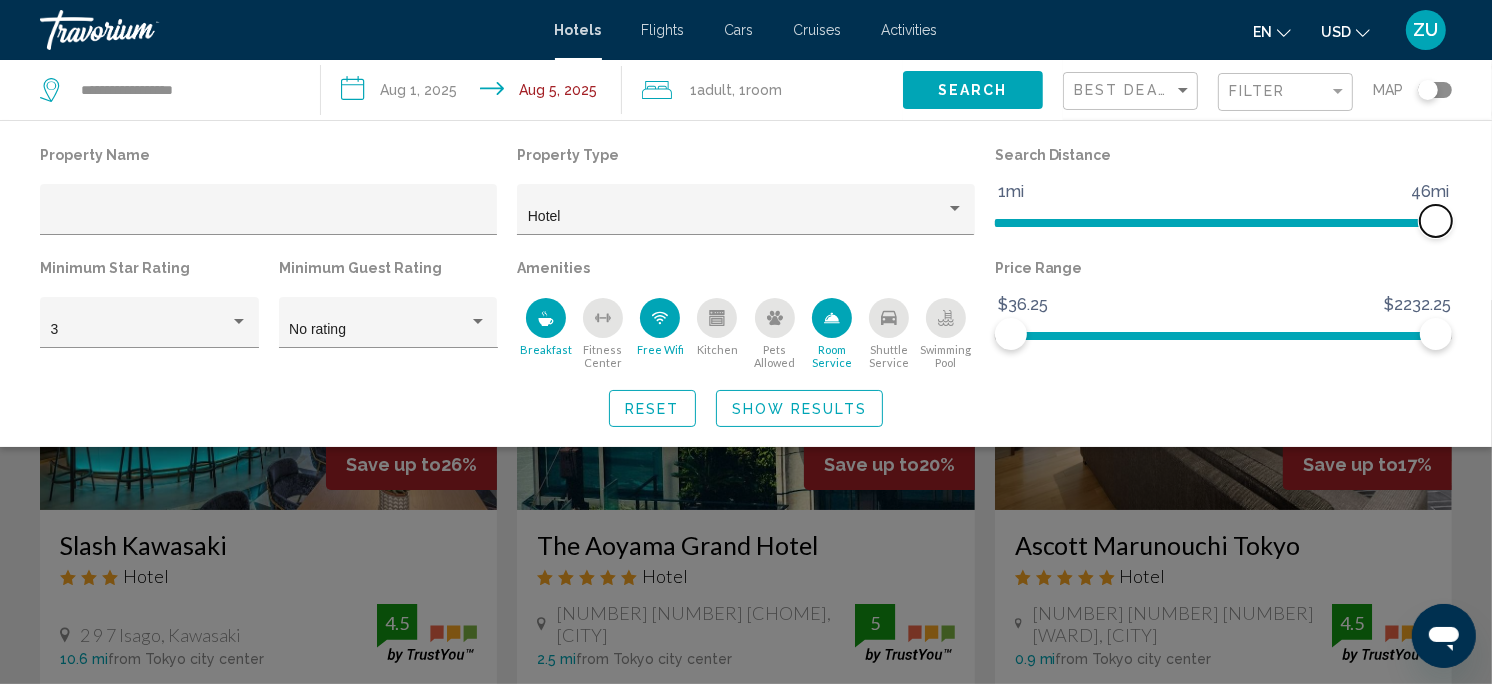 drag, startPoint x: 1294, startPoint y: 224, endPoint x: 1512, endPoint y: 224, distance: 218 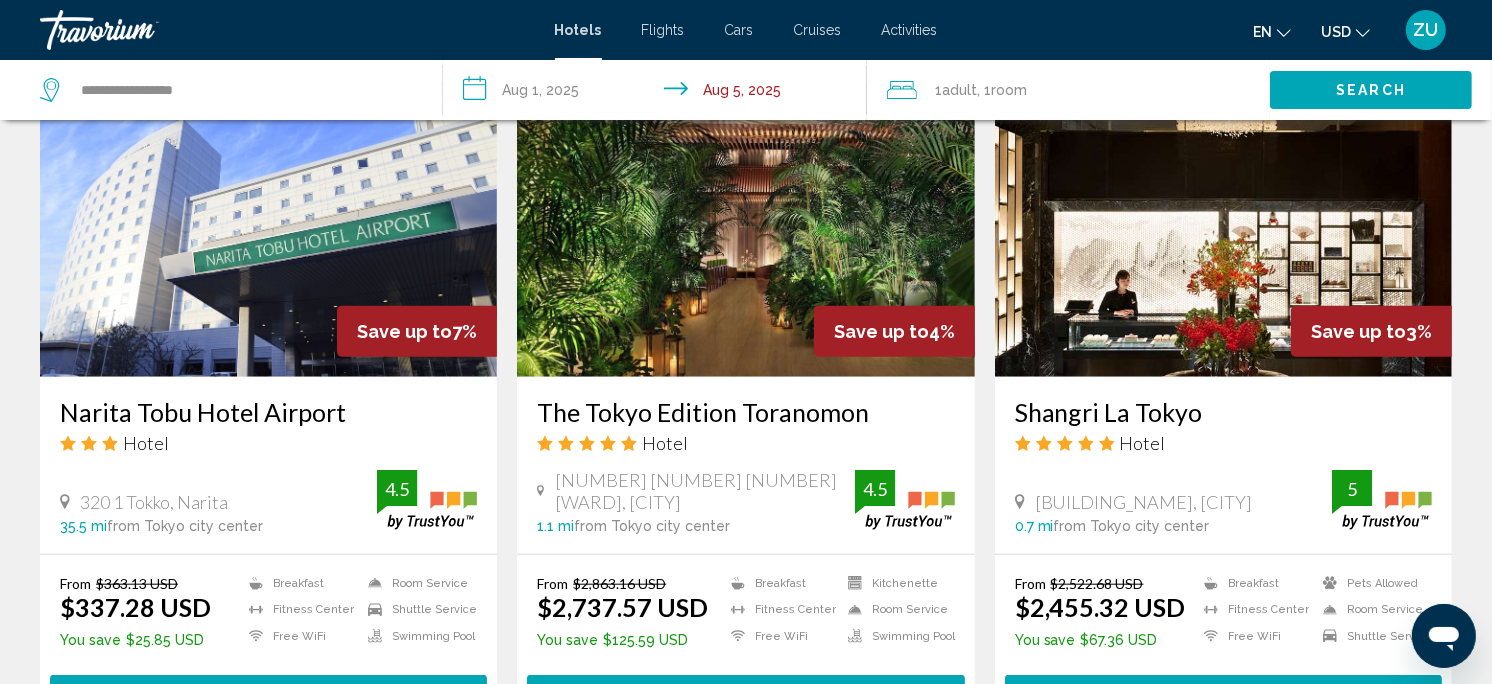 scroll, scrollTop: 1565, scrollLeft: 0, axis: vertical 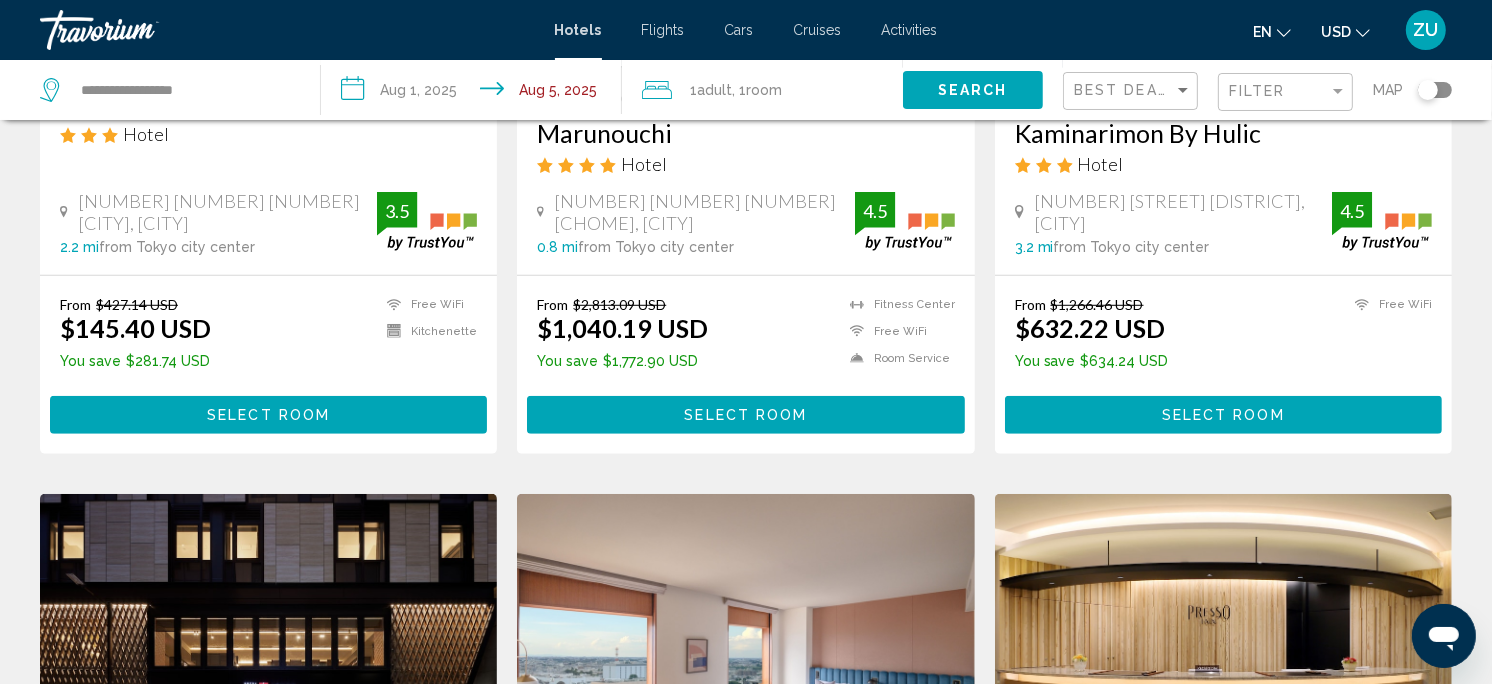 click at bounding box center (745, 654) 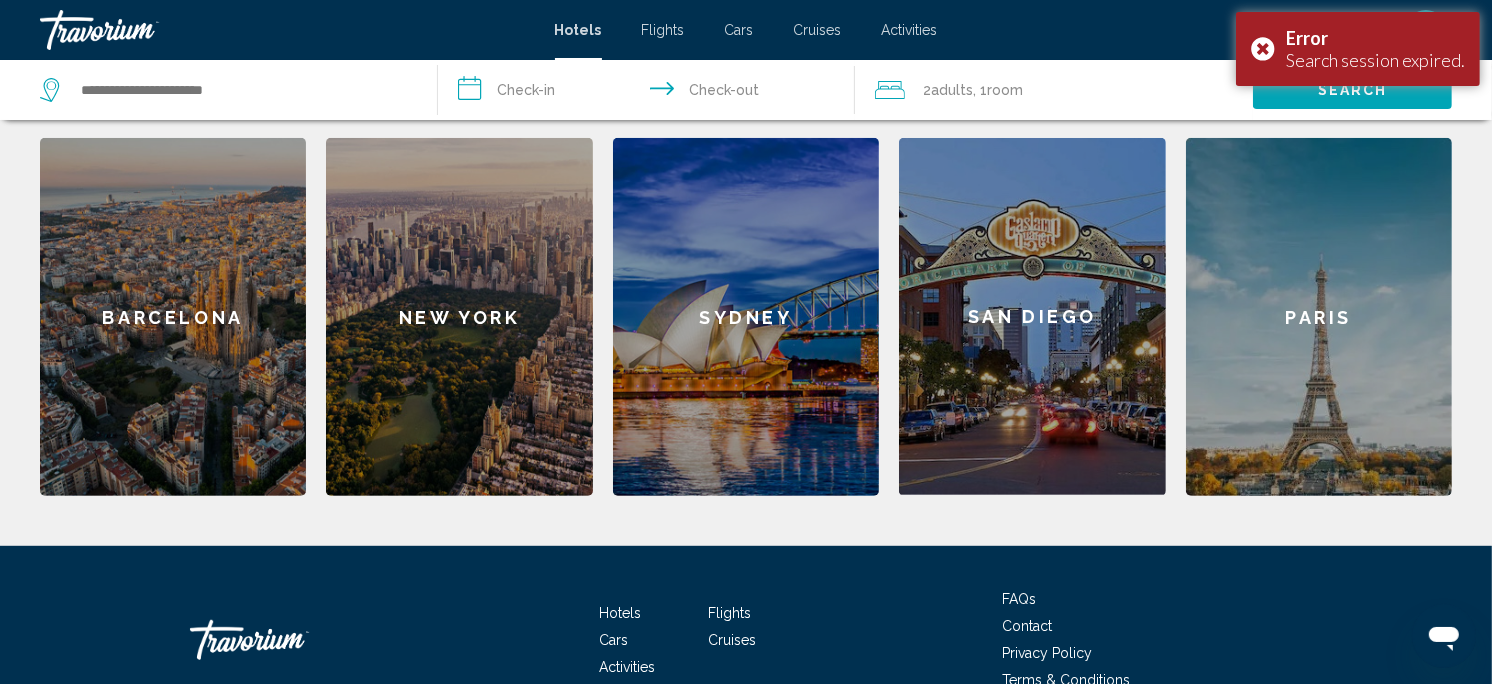 scroll, scrollTop: 917, scrollLeft: 0, axis: vertical 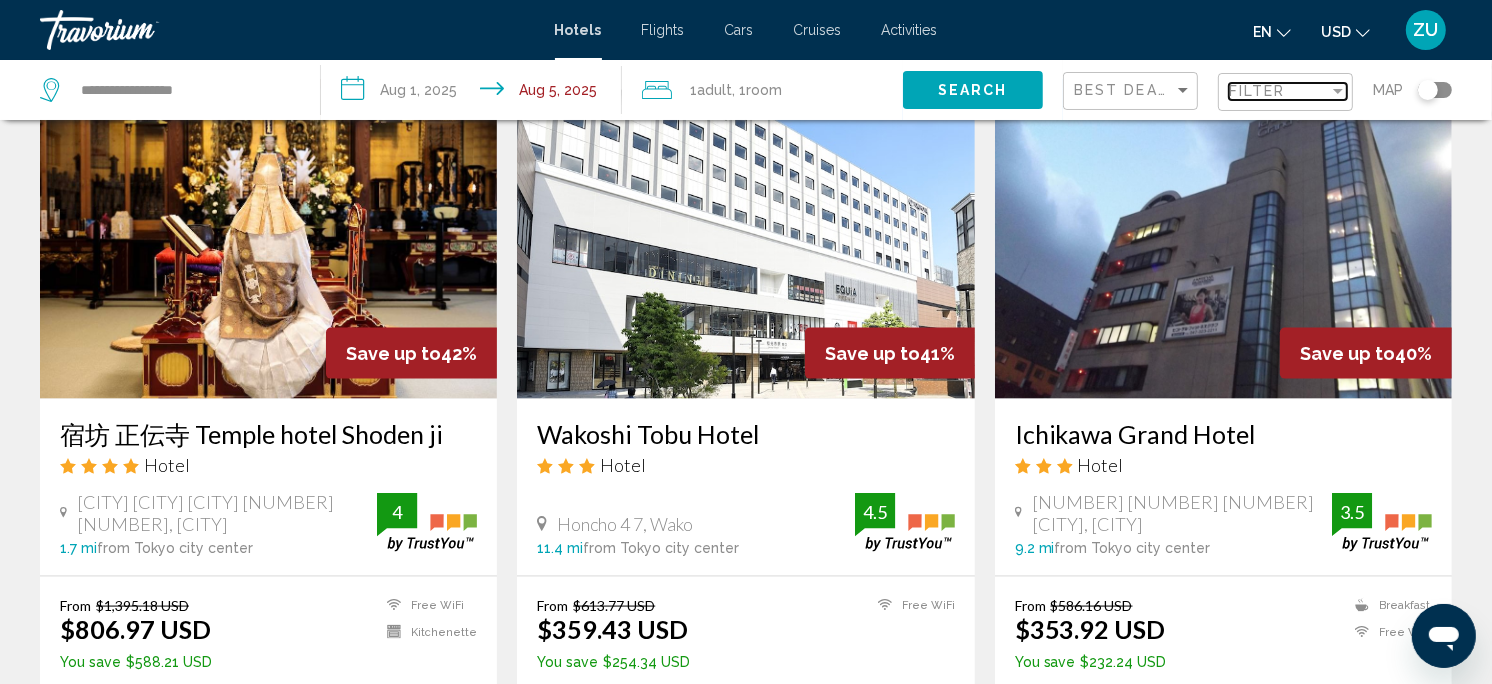 click on "Filter" at bounding box center [1279, 91] 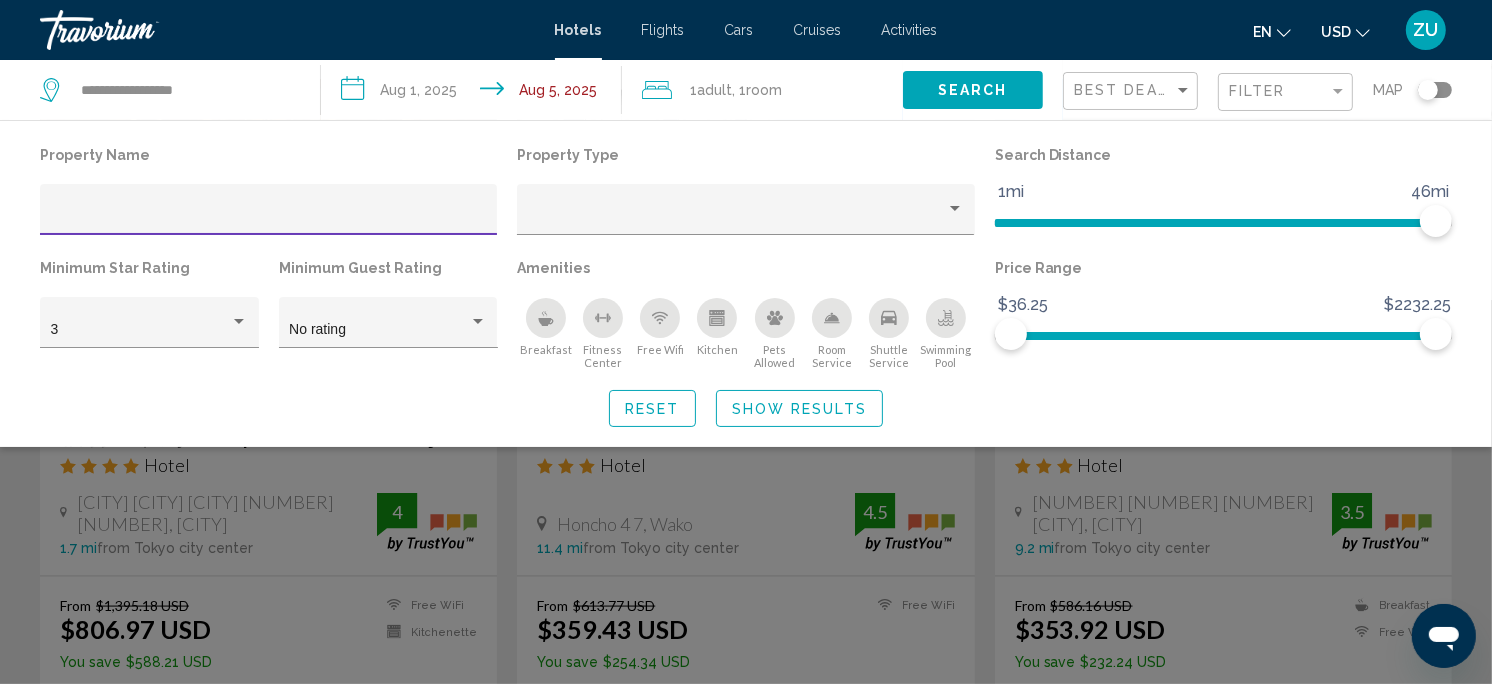 click 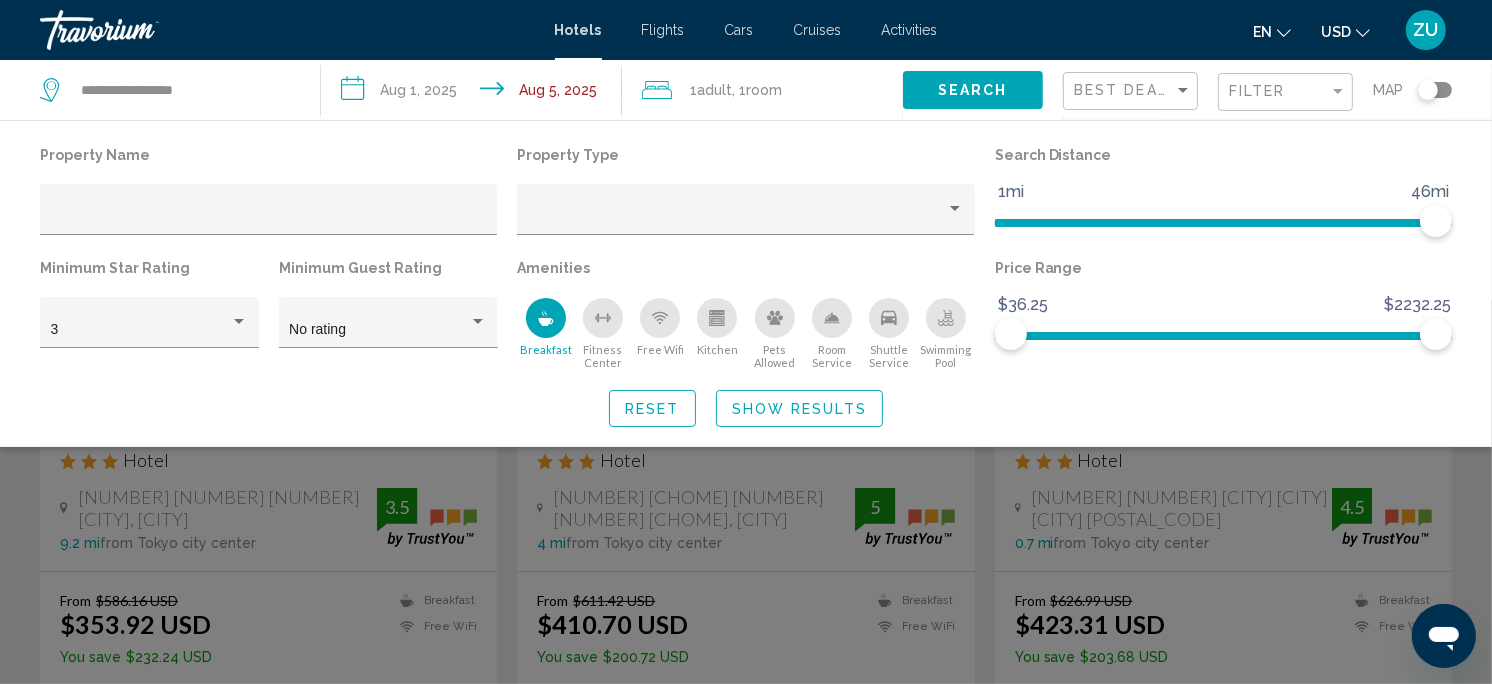 click 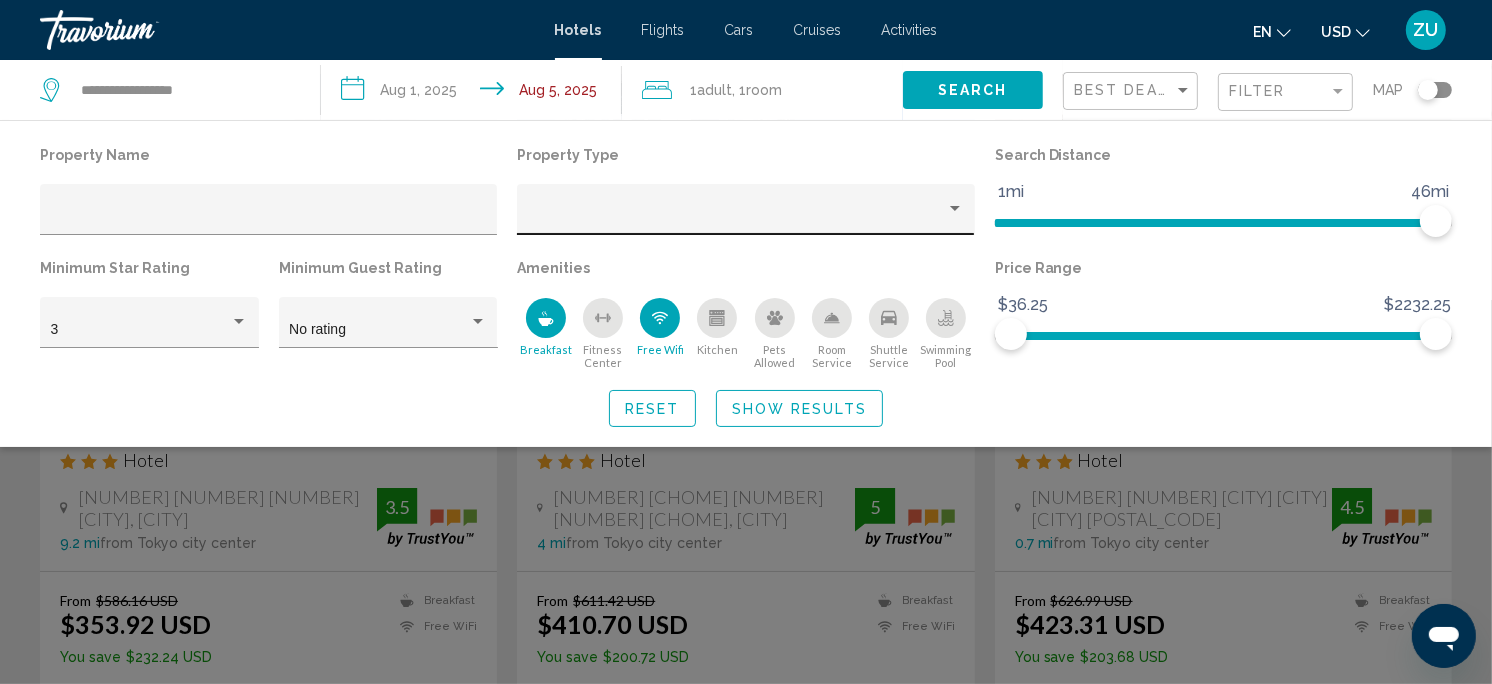 click at bounding box center [737, 217] 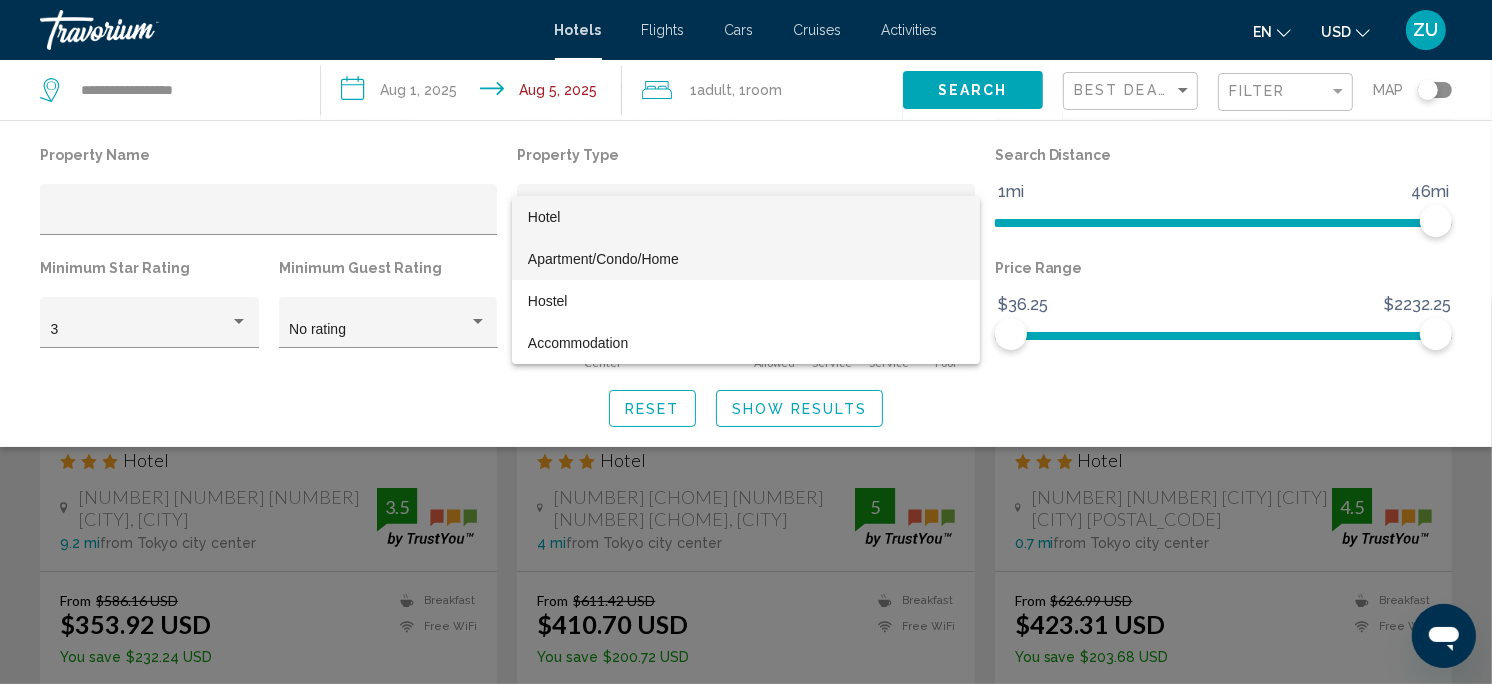 click on "Apartment/Condo/Home" at bounding box center [746, 259] 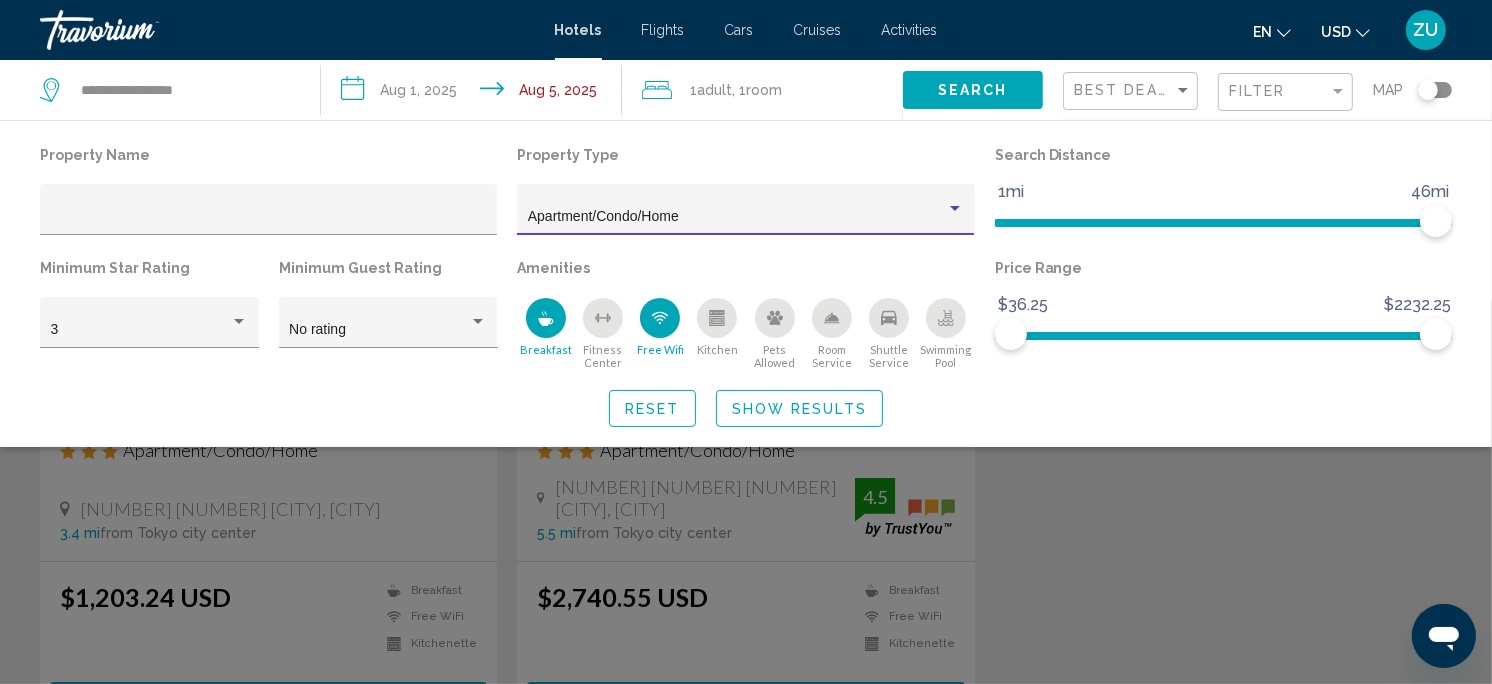 scroll, scrollTop: 127, scrollLeft: 0, axis: vertical 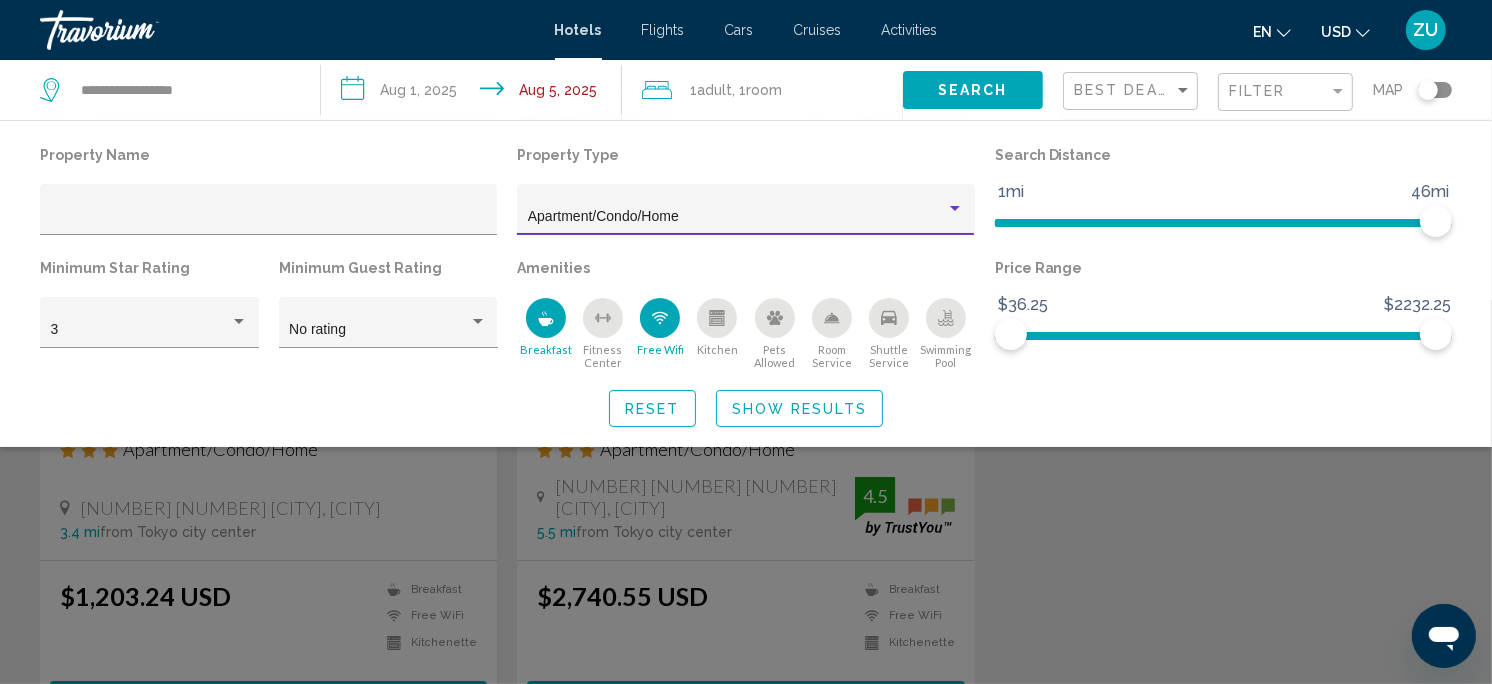 click on "Apartment/Condo/Home" at bounding box center (737, 217) 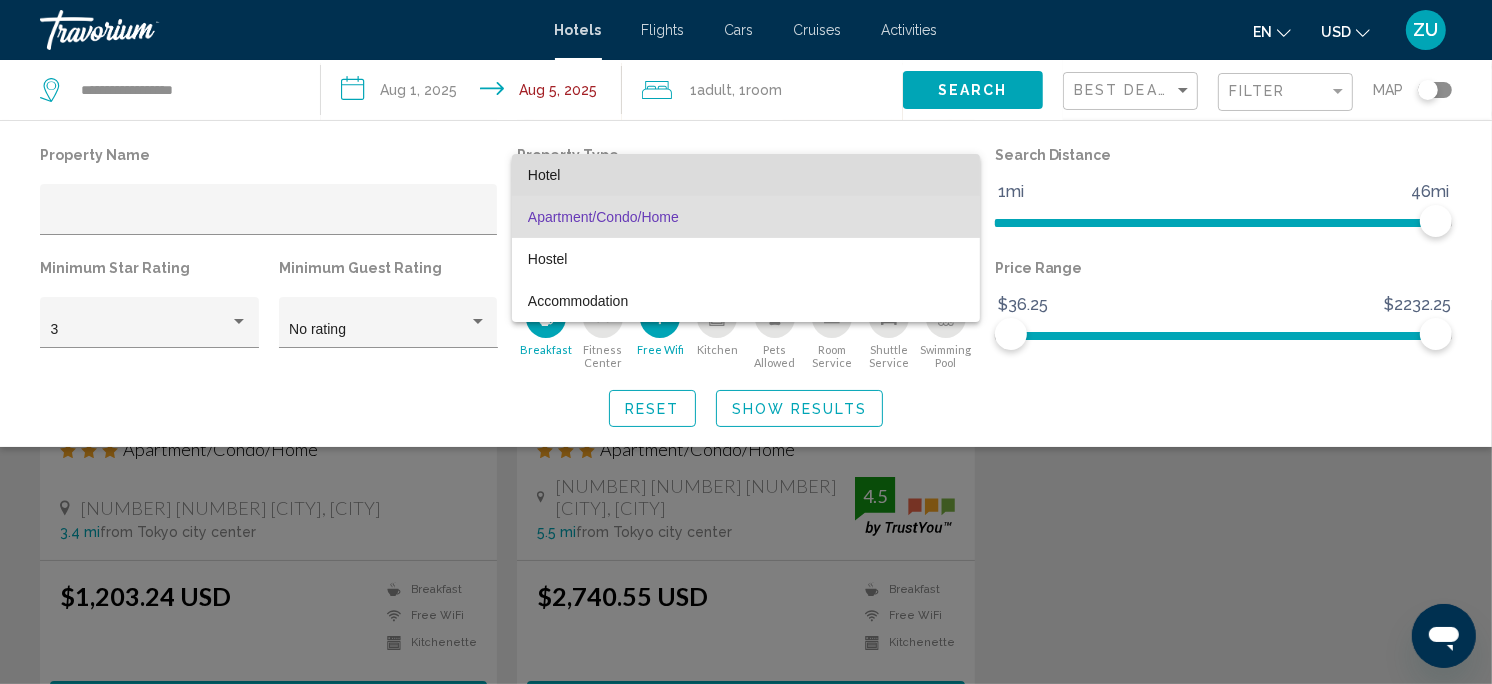 click on "Hotel" at bounding box center (746, 175) 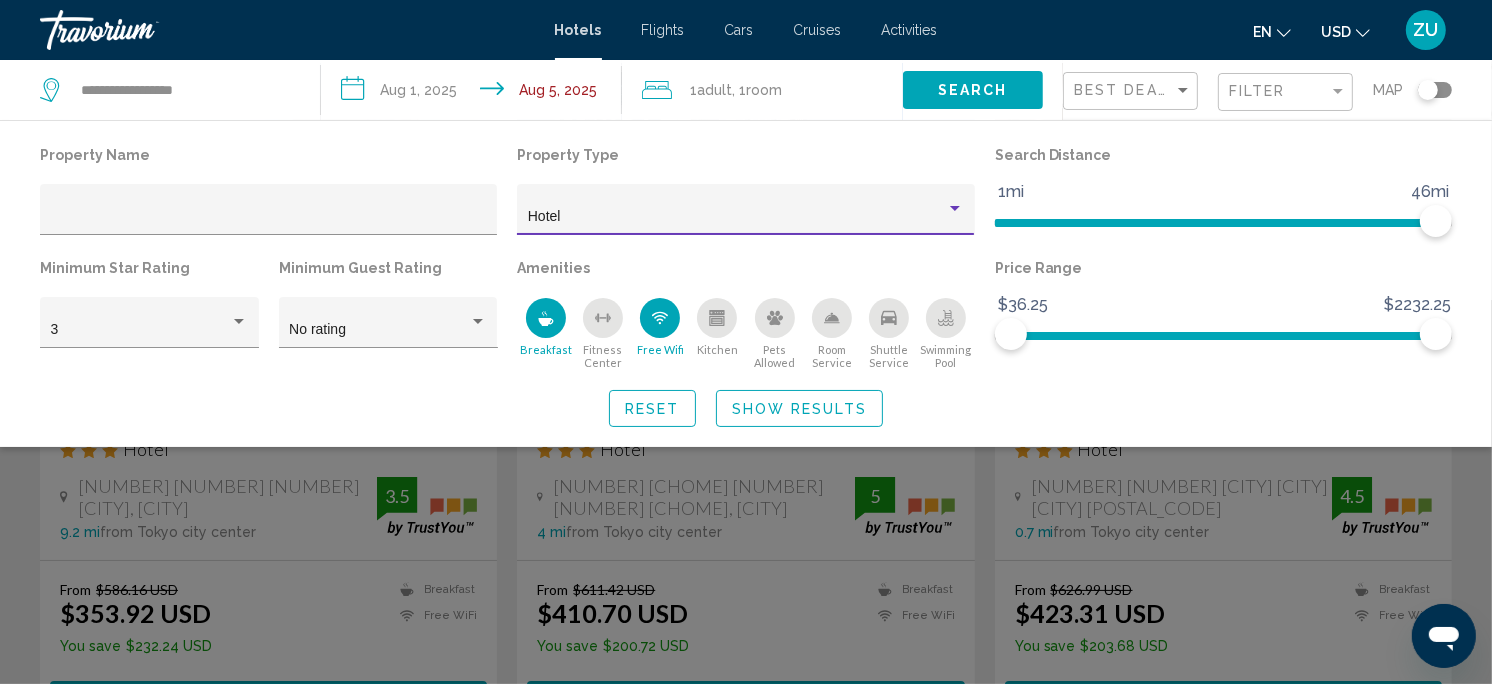 click on "Hotel" at bounding box center (737, 217) 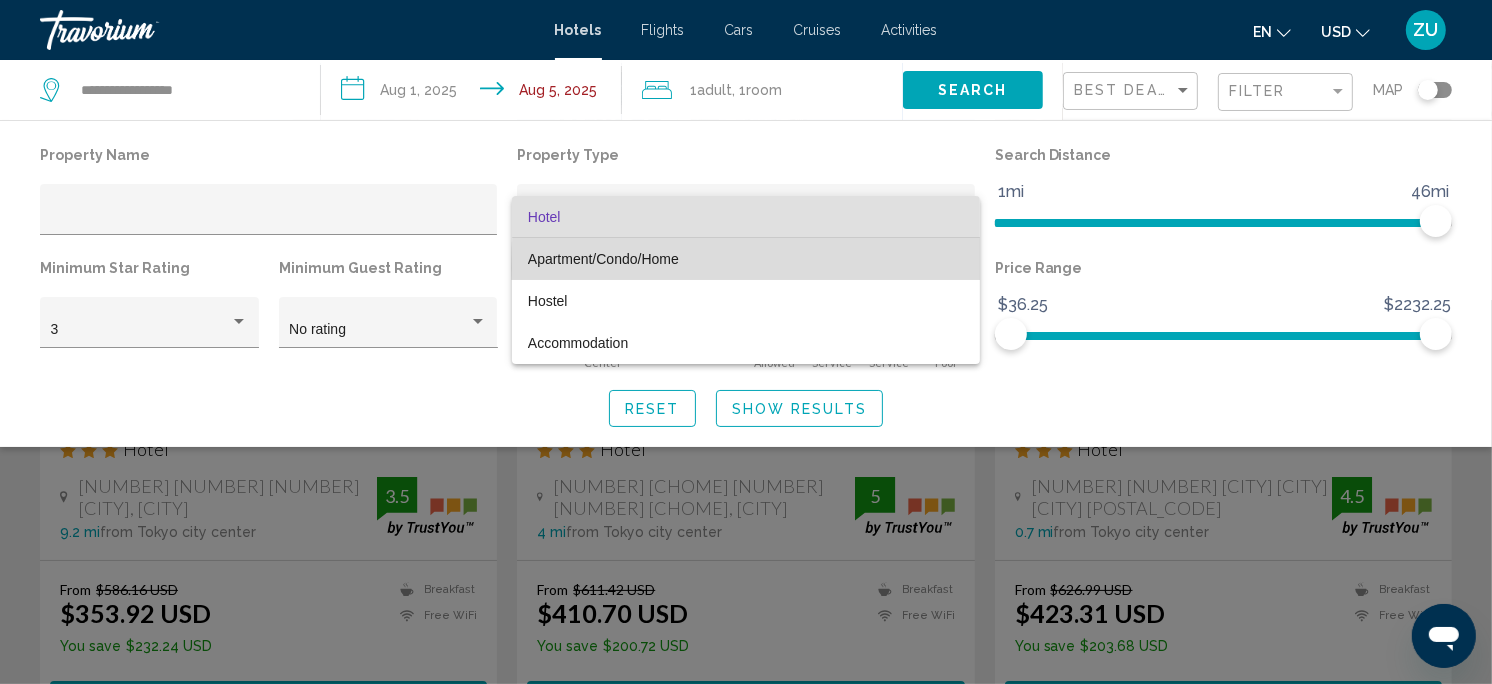 click on "Apartment/Condo/Home" at bounding box center (746, 259) 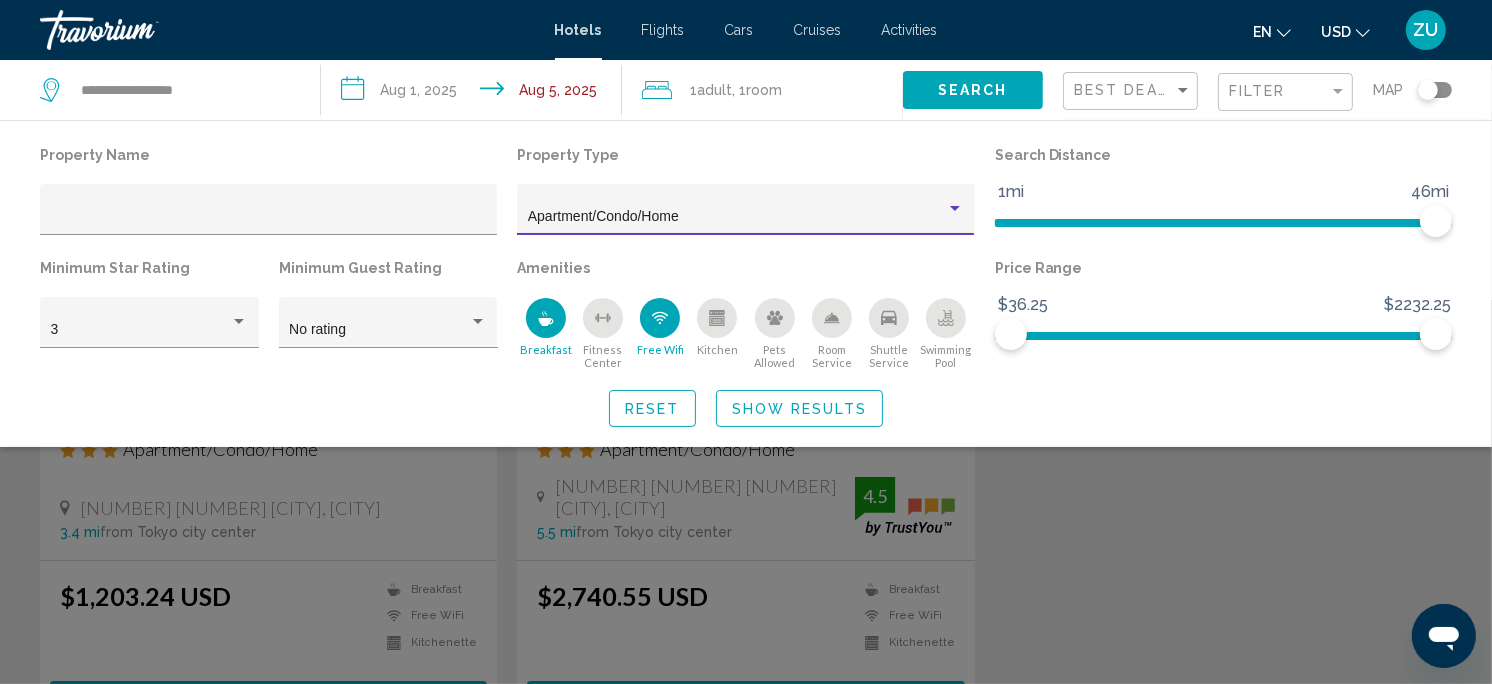 click 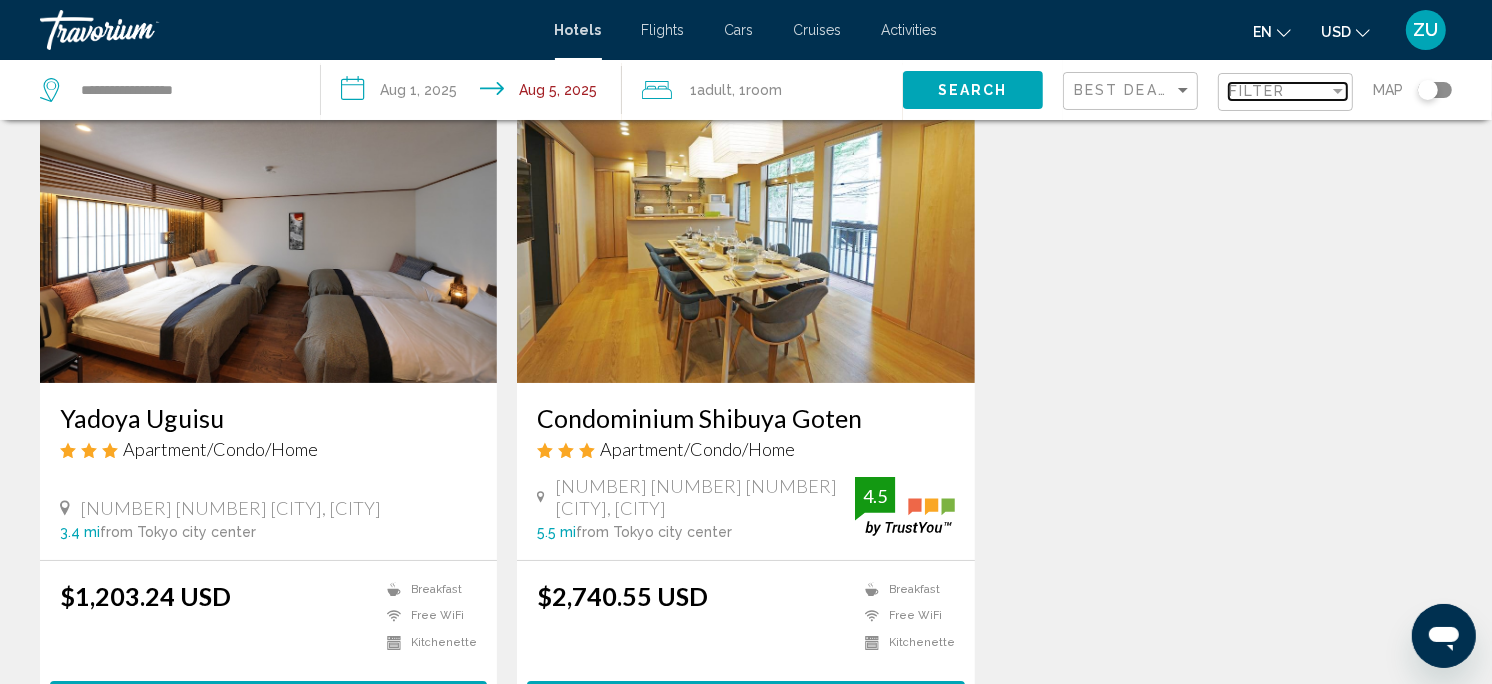 click on "Filter" at bounding box center [1279, 91] 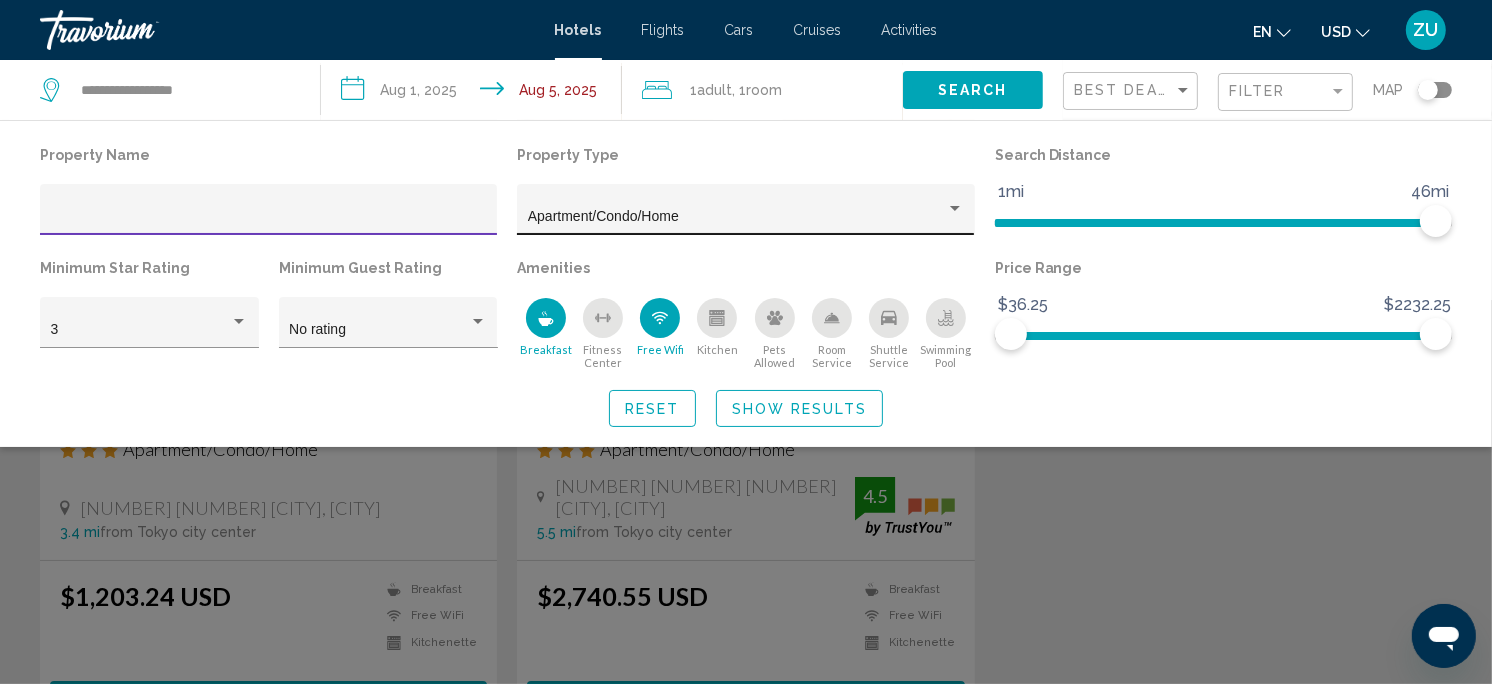 click on "Apartment/Condo/Home" at bounding box center [737, 217] 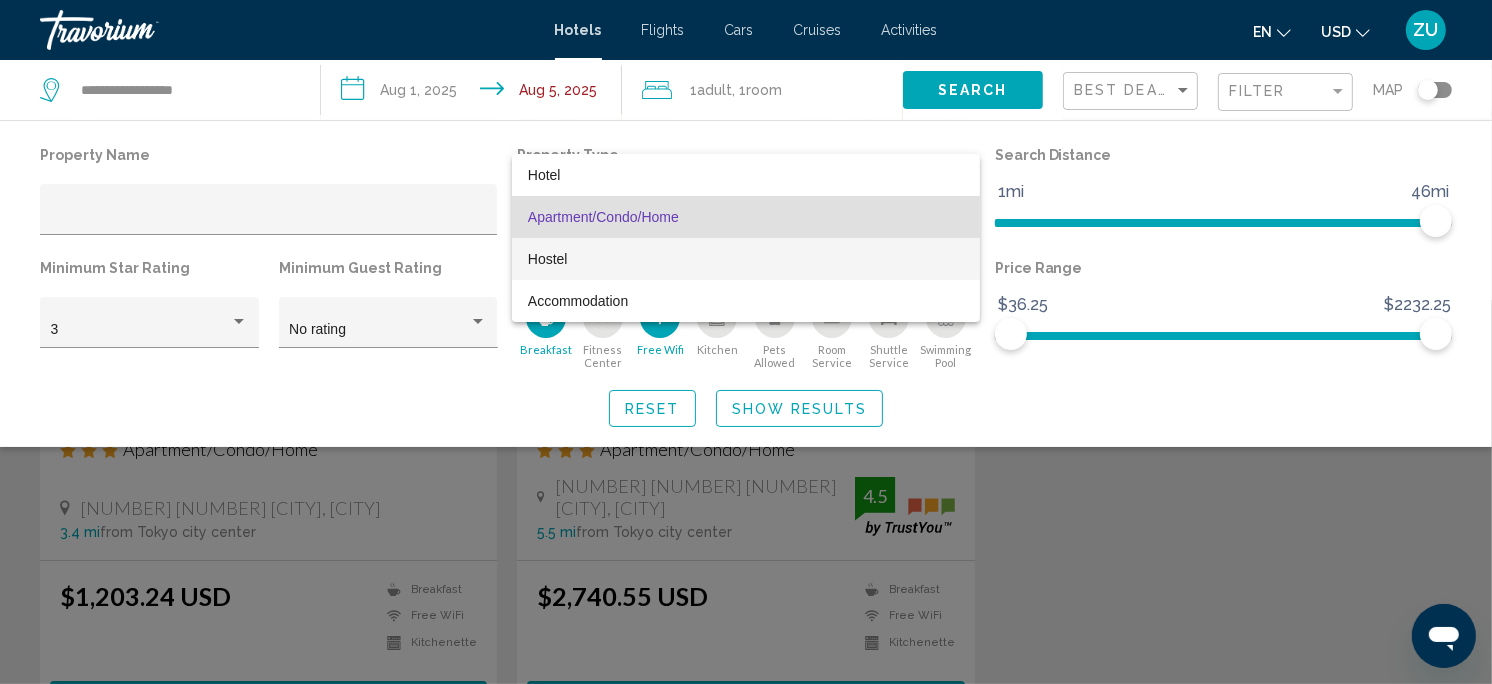 click on "Hostel" at bounding box center (746, 259) 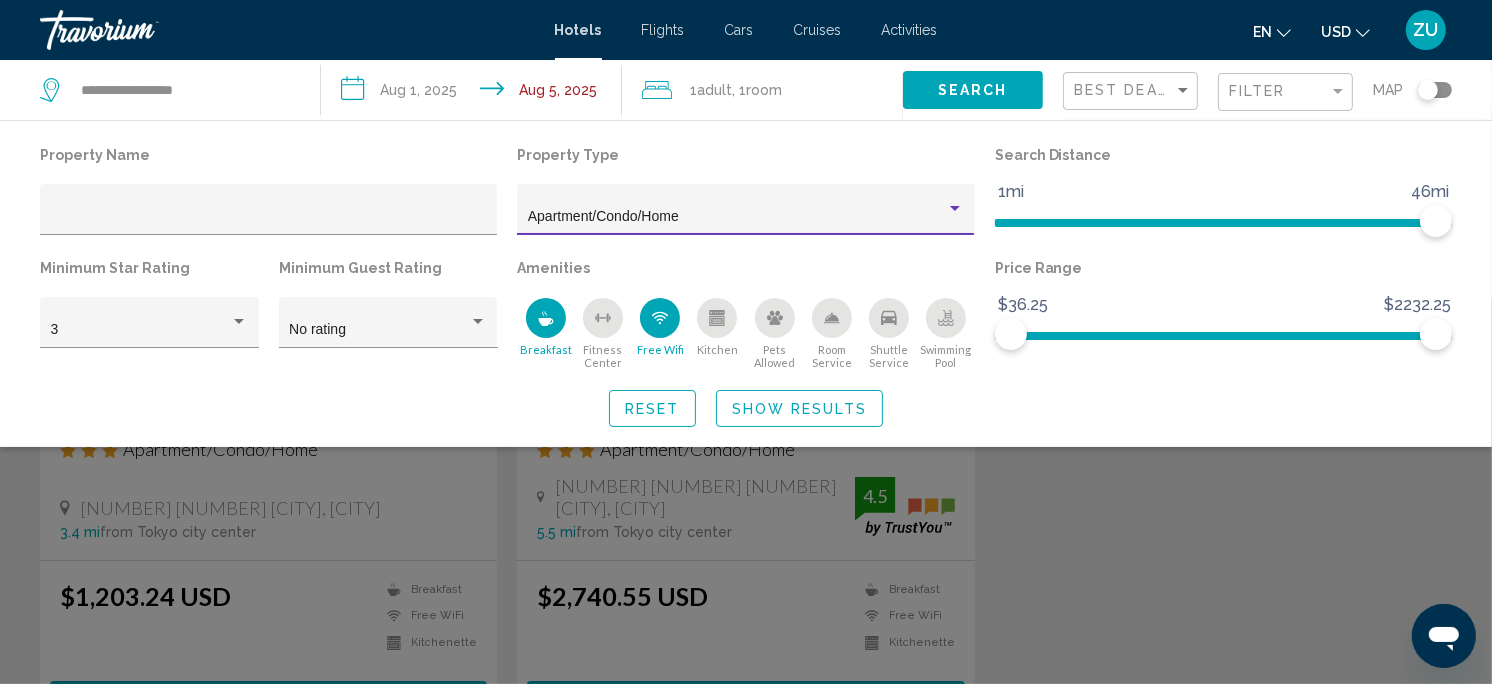 scroll, scrollTop: 0, scrollLeft: 0, axis: both 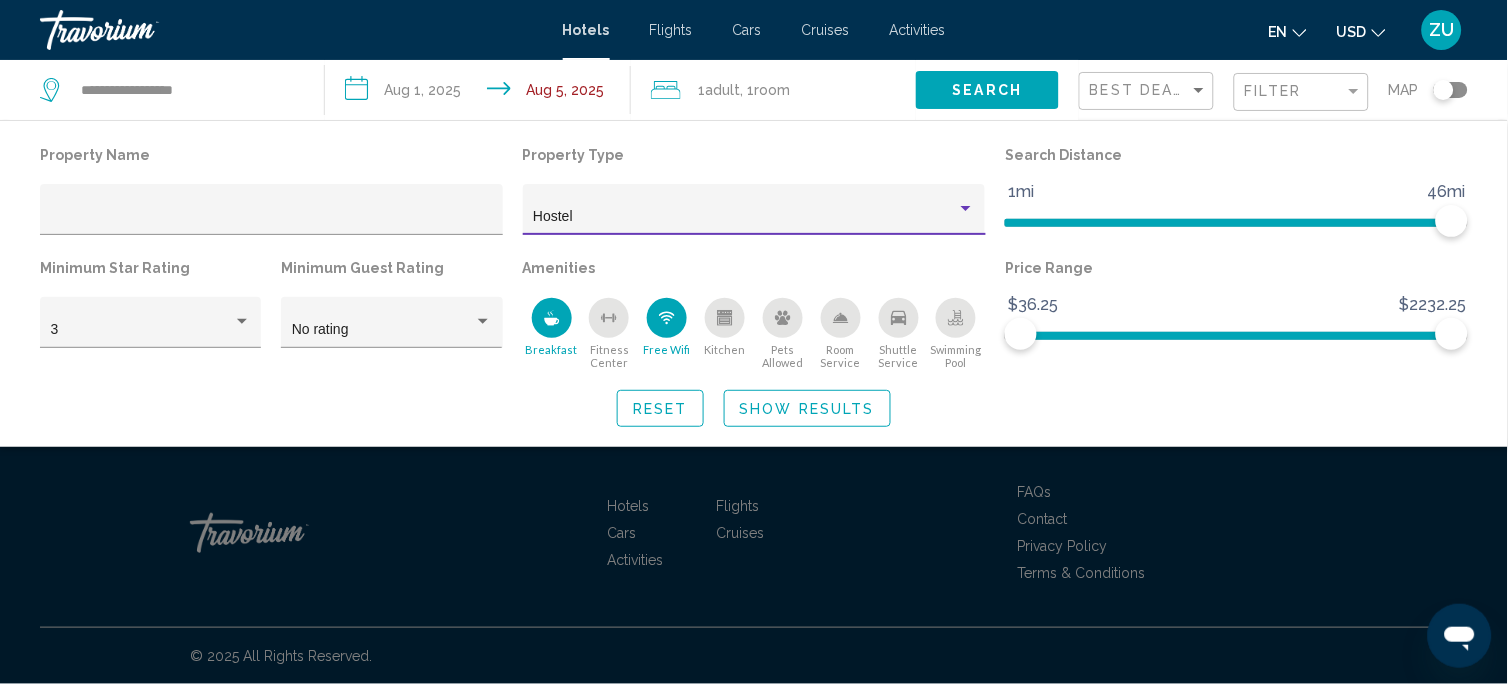 click on "Hostel" at bounding box center (745, 217) 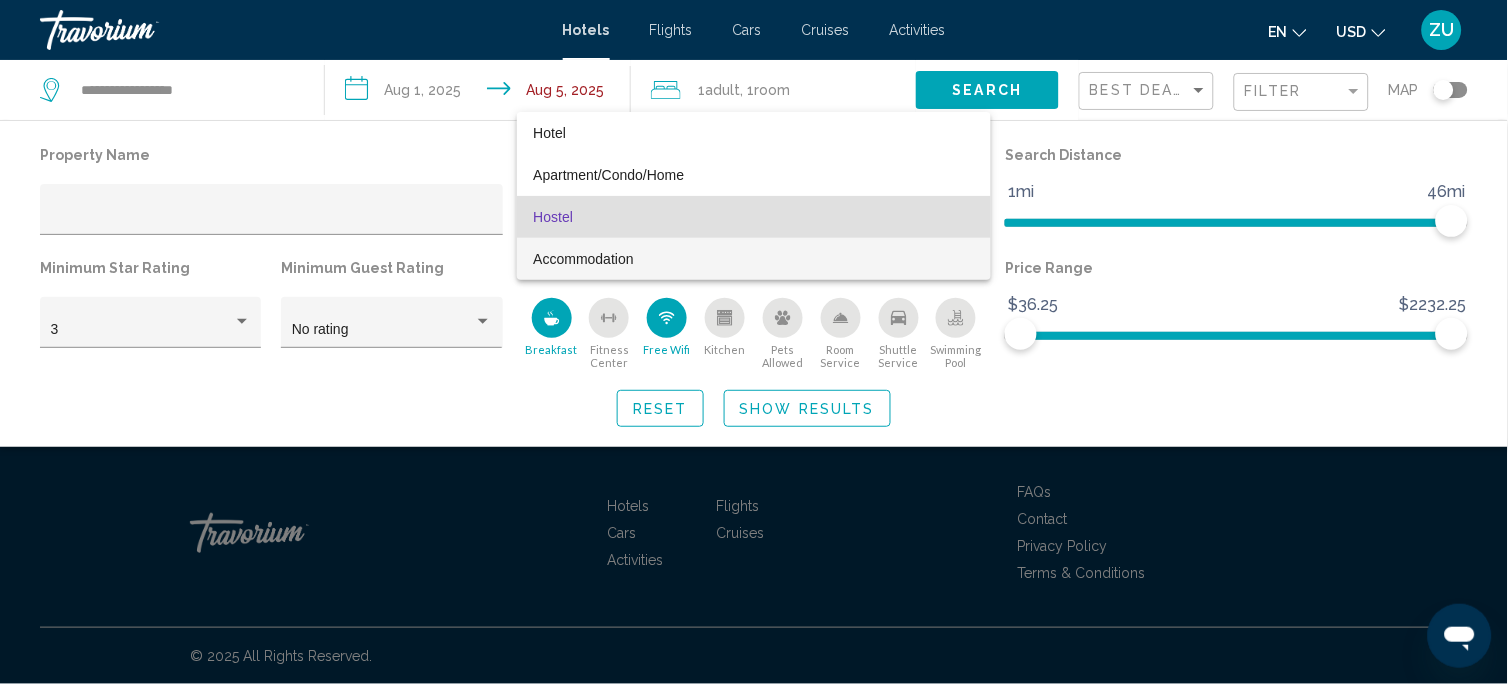 click on "Accommodation" at bounding box center [754, 259] 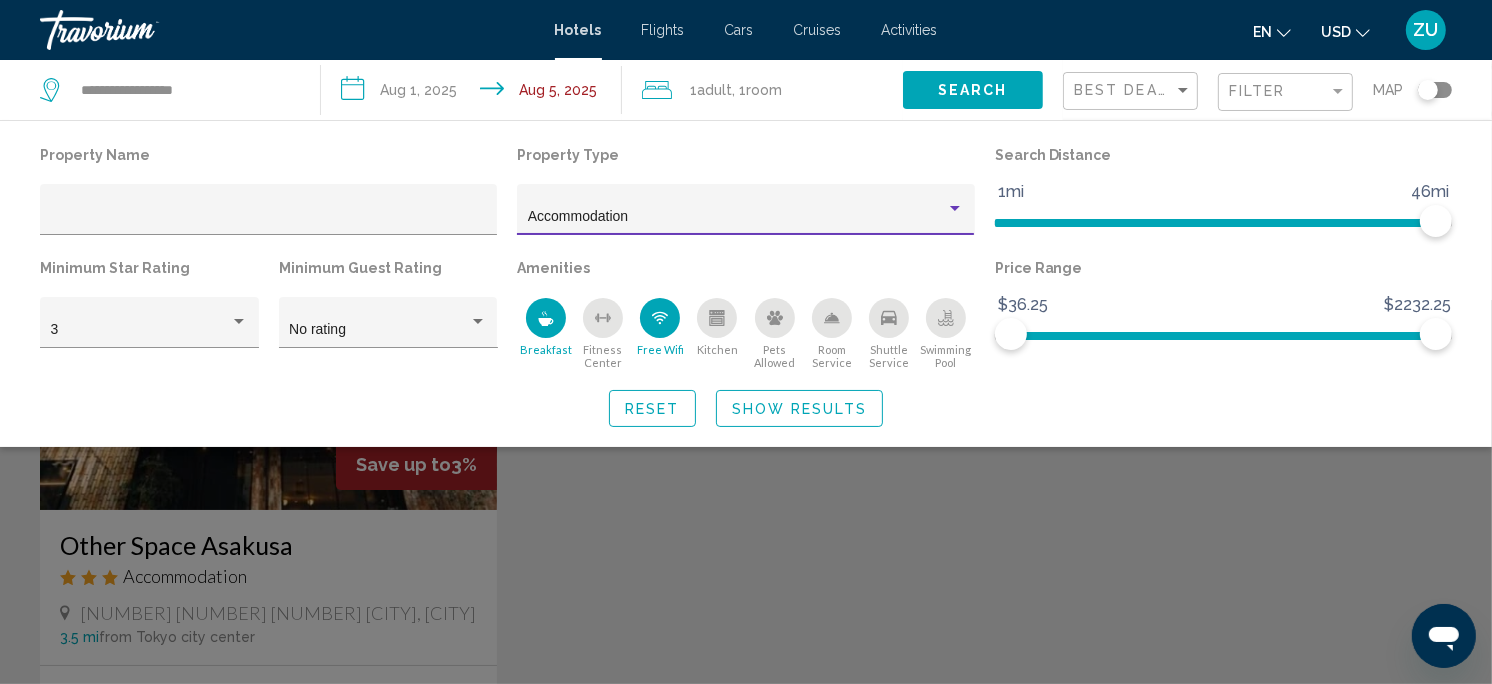click on "Accommodation" at bounding box center [737, 217] 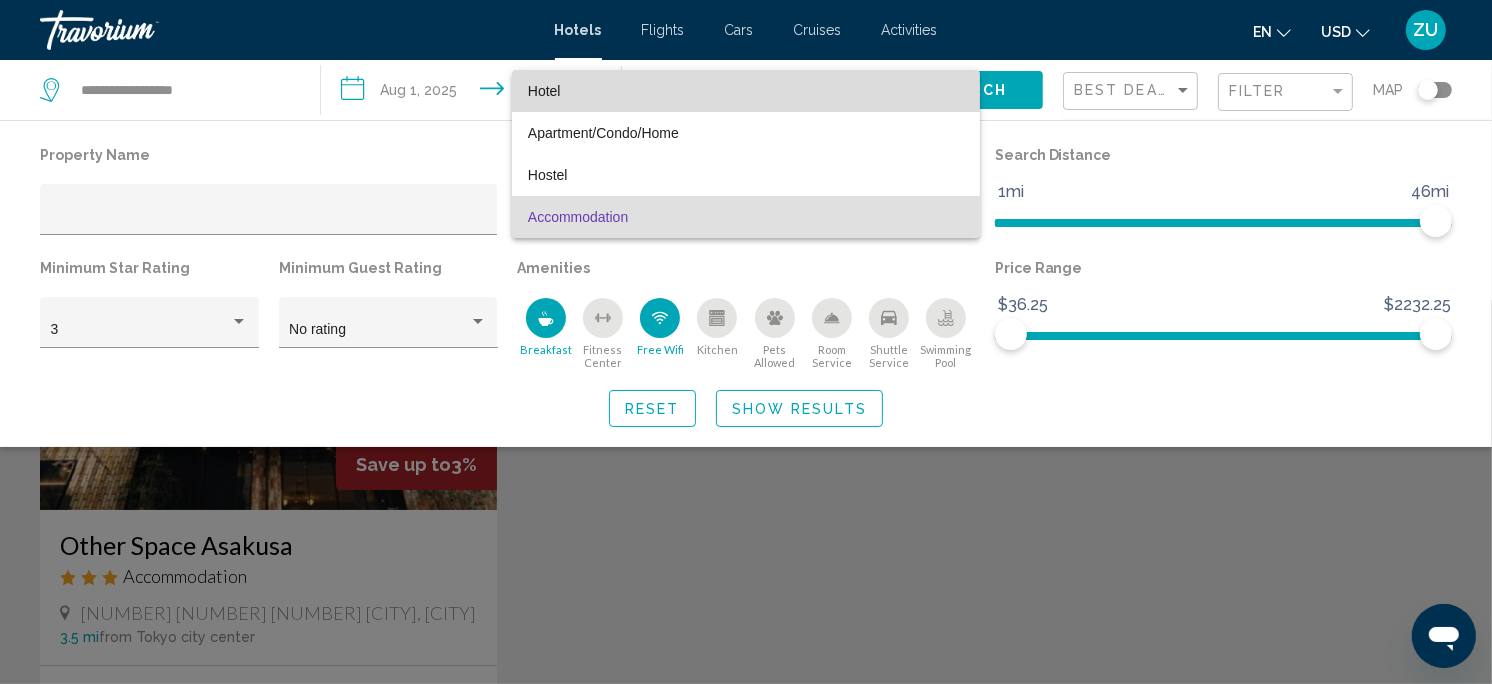 click on "Hotel" at bounding box center [746, 91] 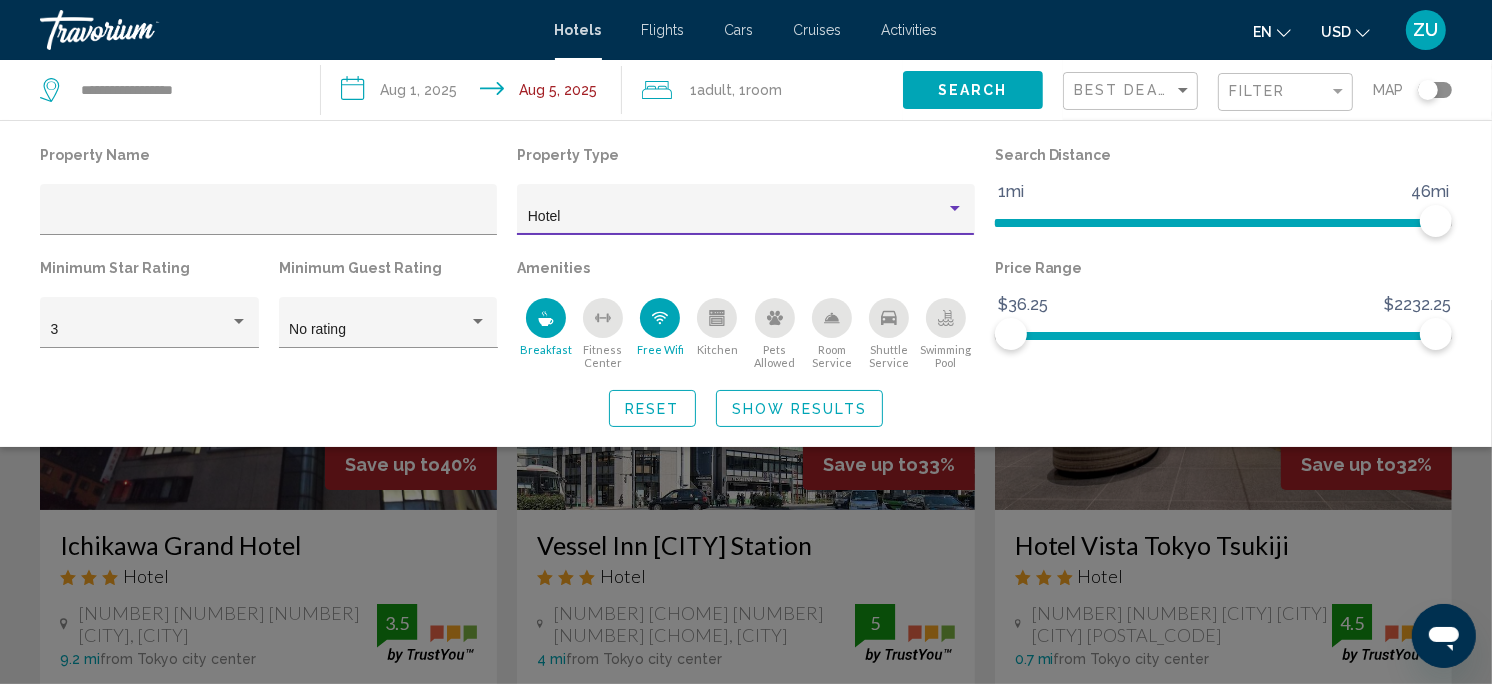 click 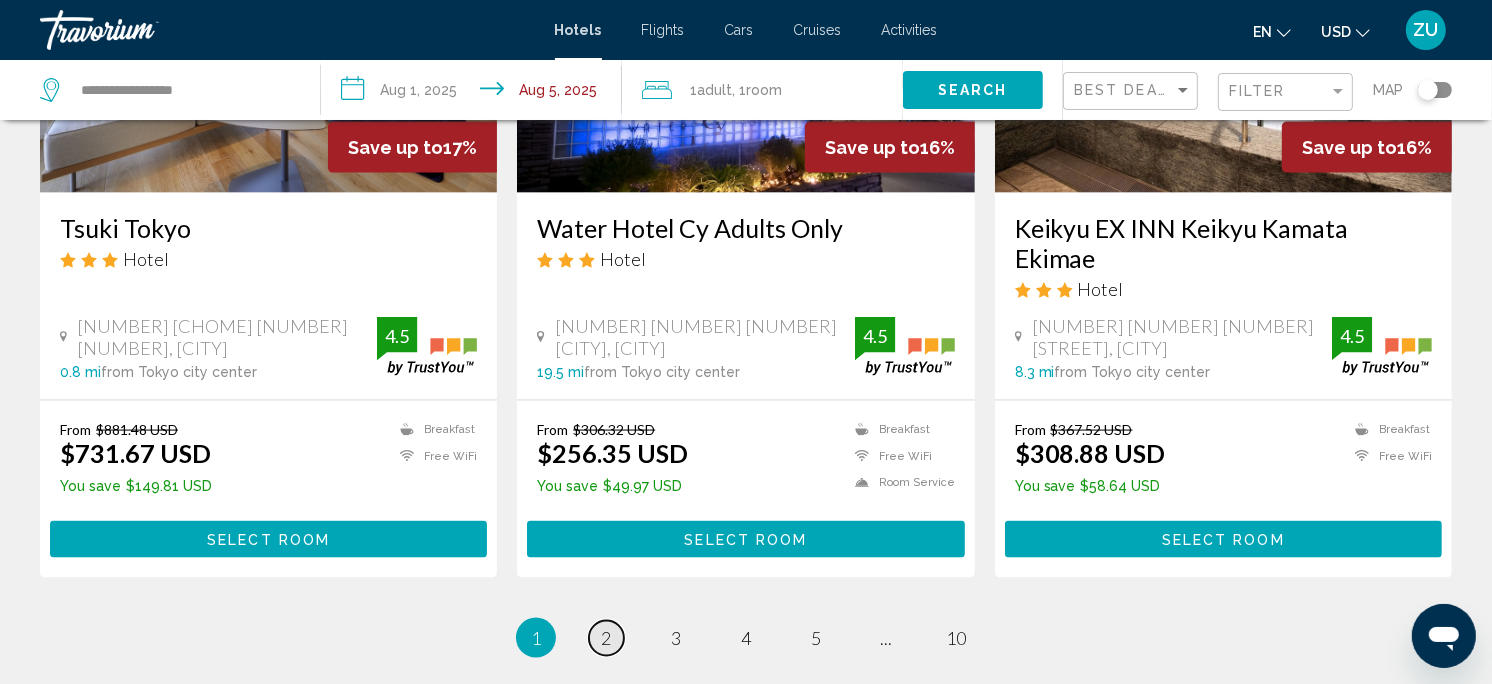 click on "page  2" at bounding box center [606, 638] 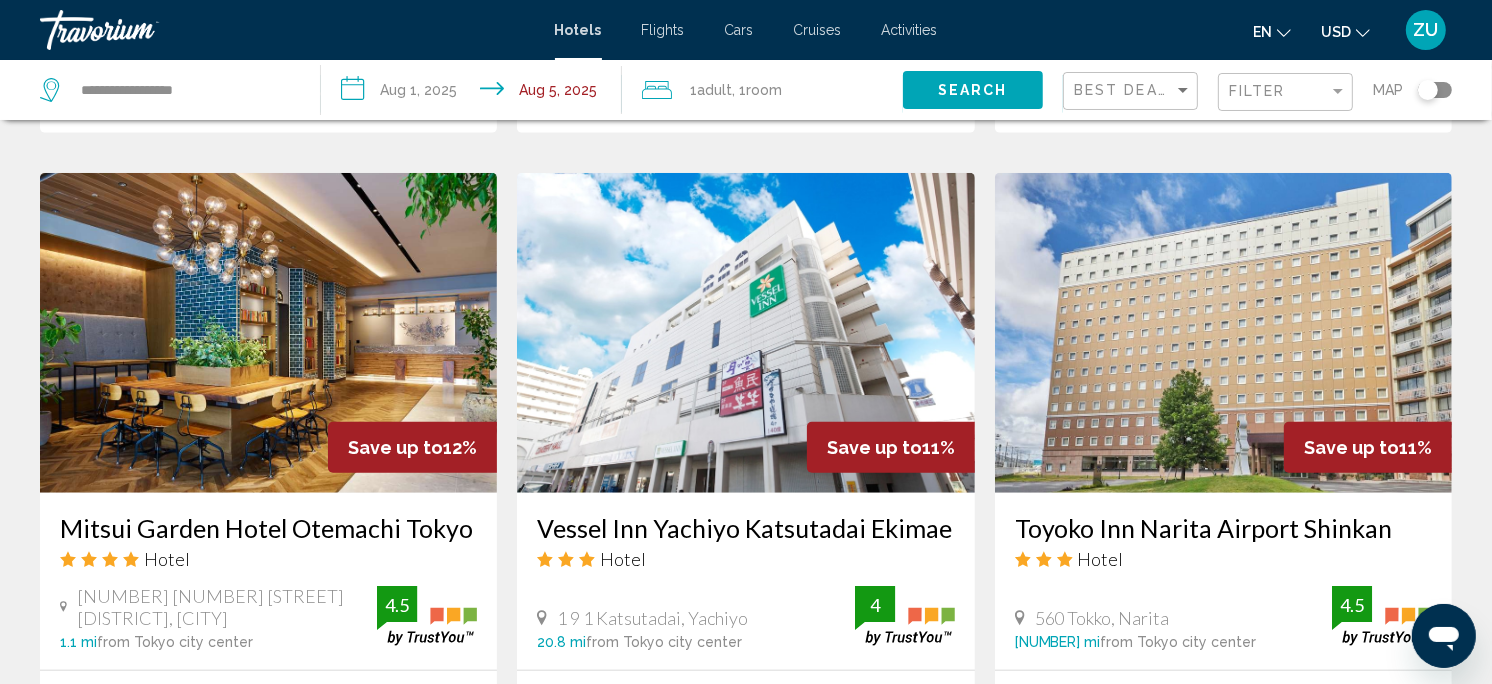 scroll, scrollTop: 1480, scrollLeft: 0, axis: vertical 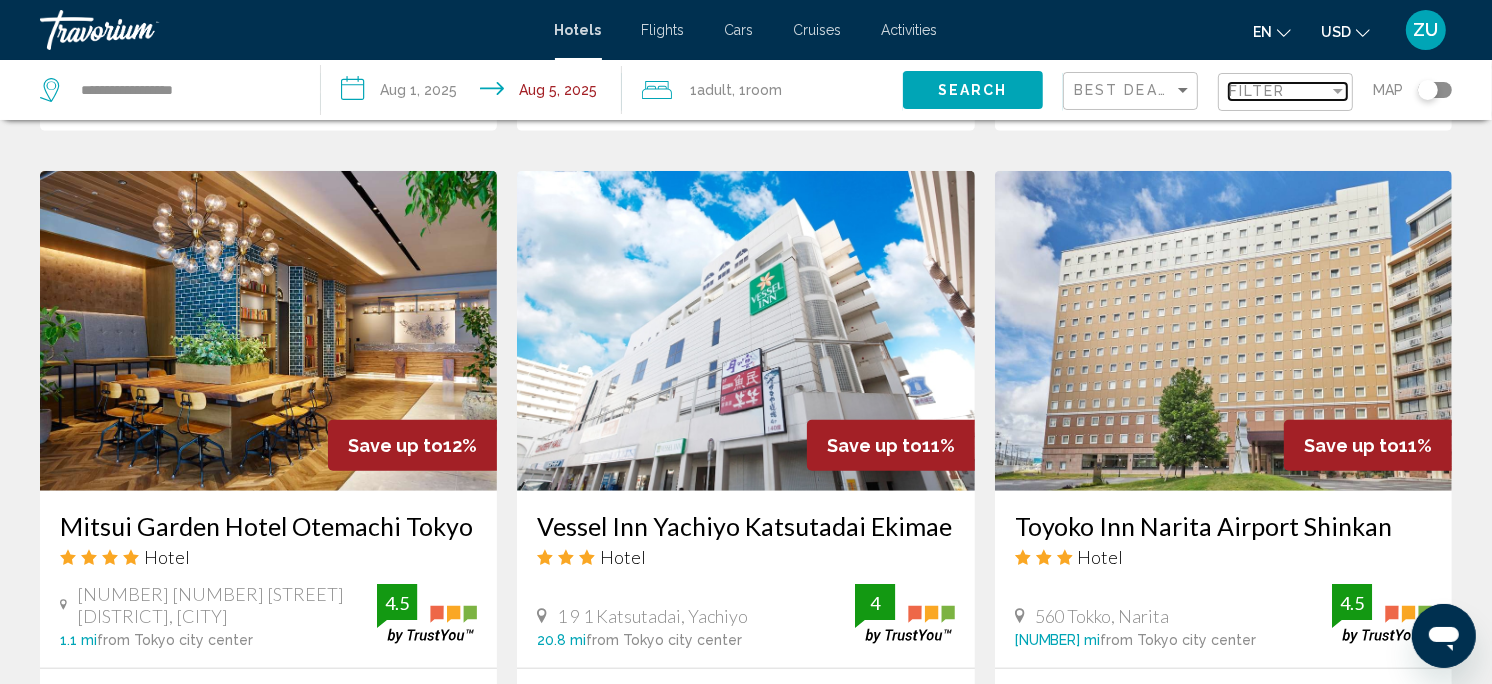 click on "Filter" at bounding box center (1279, 91) 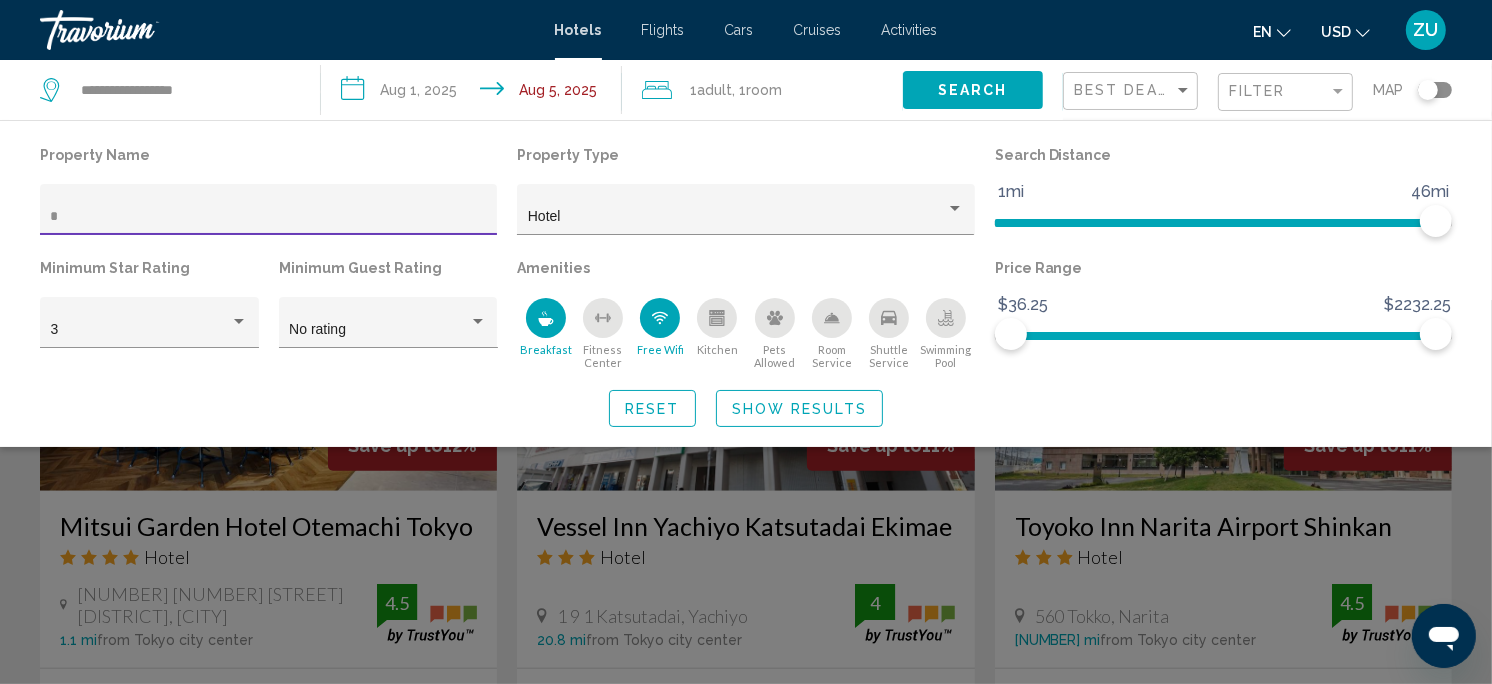 scroll, scrollTop: 23, scrollLeft: 0, axis: vertical 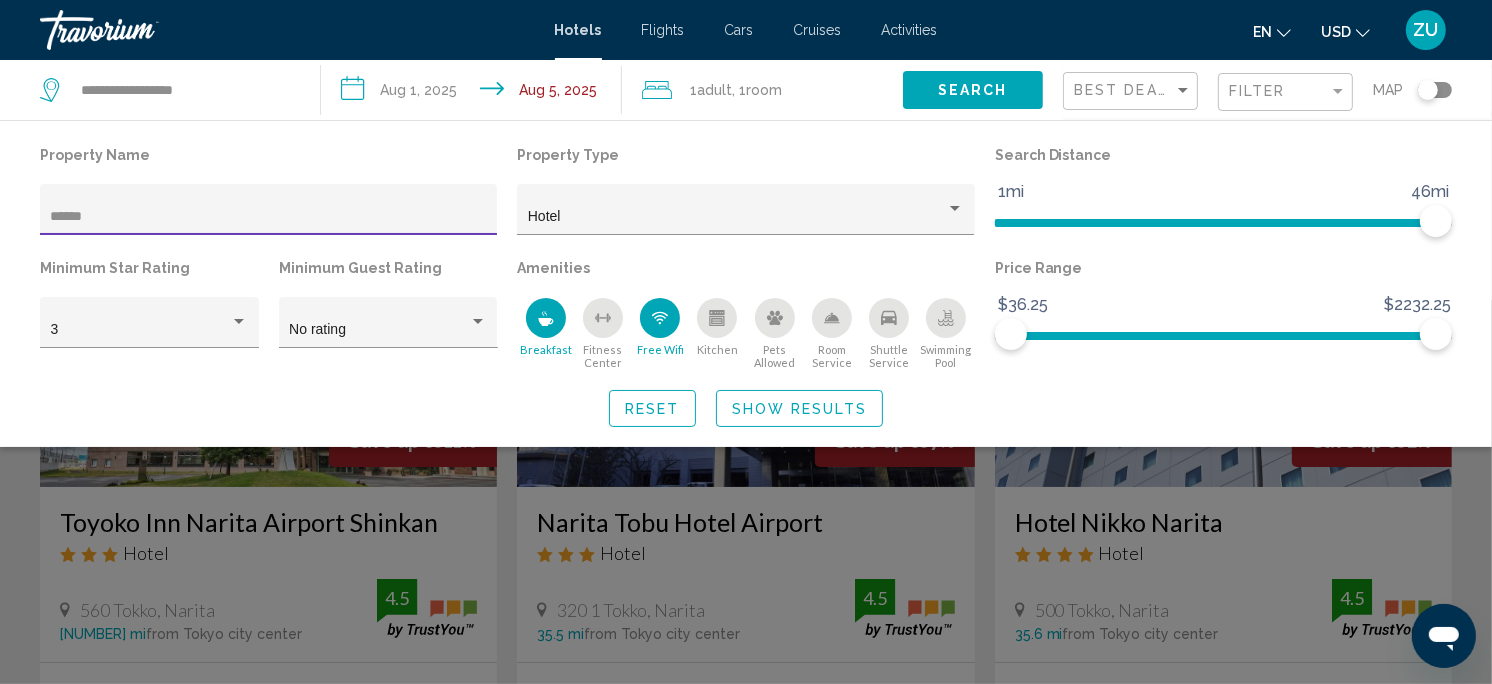 type on "******" 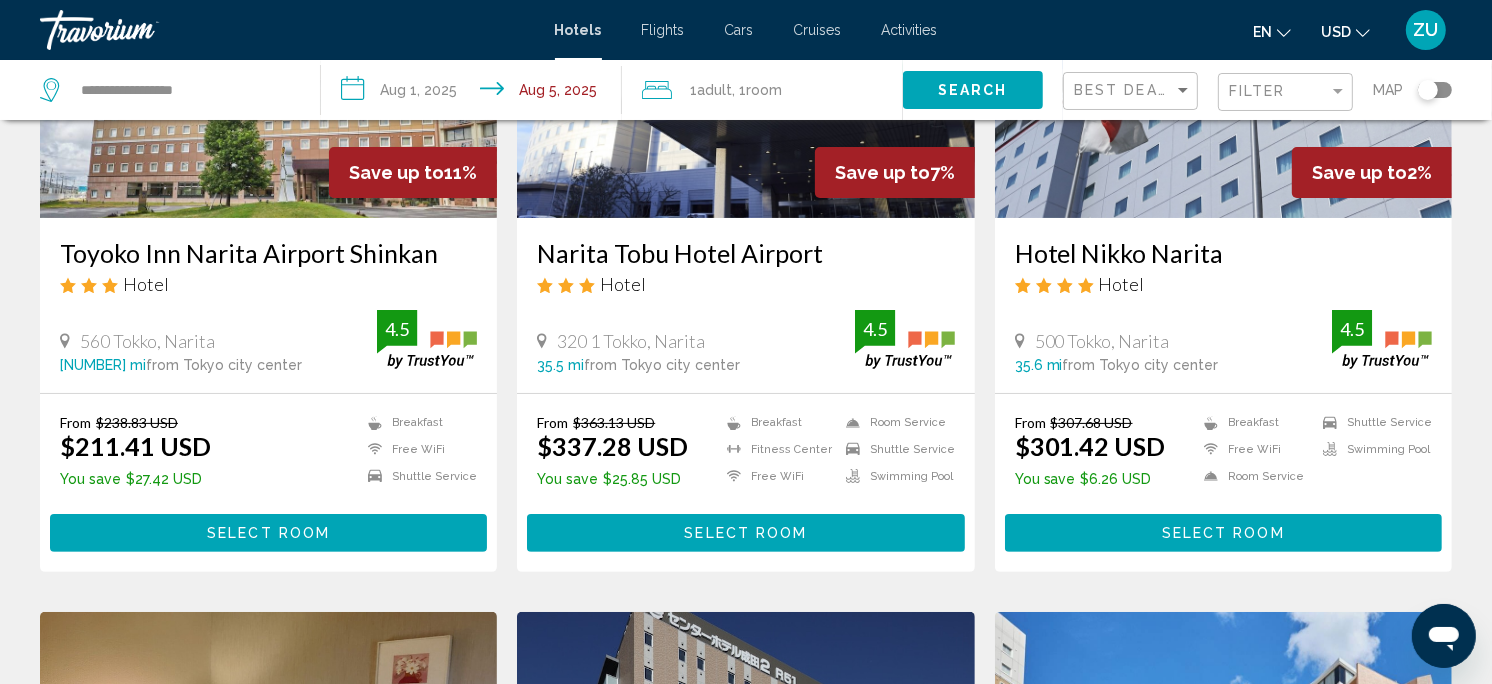 scroll, scrollTop: 291, scrollLeft: 0, axis: vertical 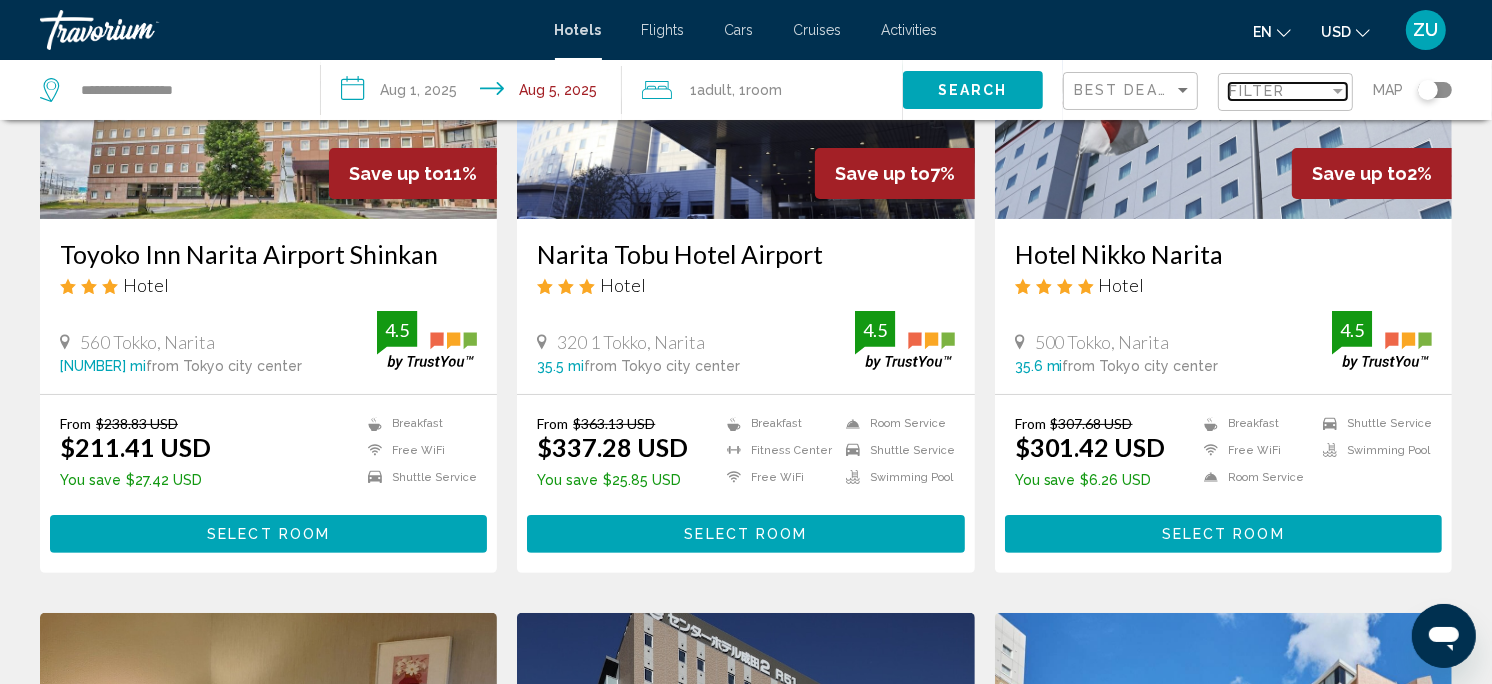 click on "Filter" at bounding box center [1279, 91] 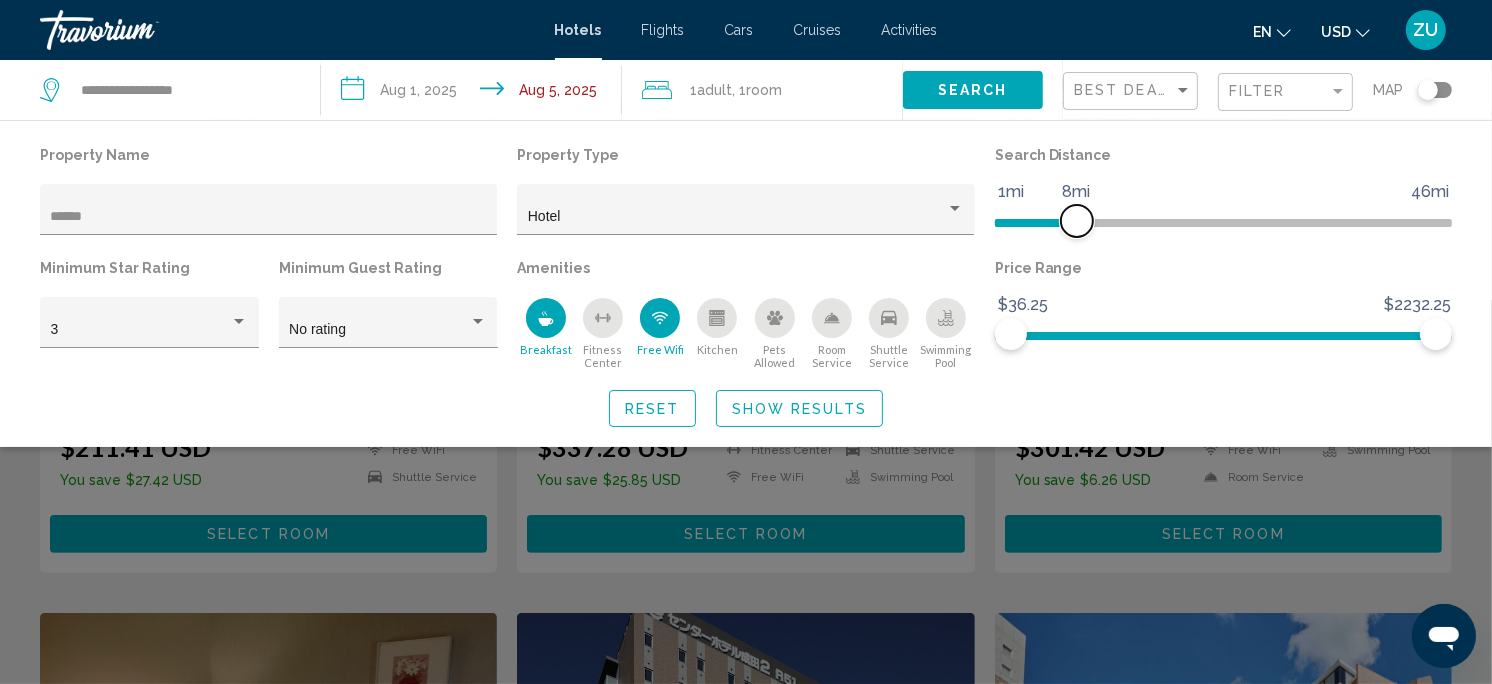 scroll, scrollTop: 0, scrollLeft: 0, axis: both 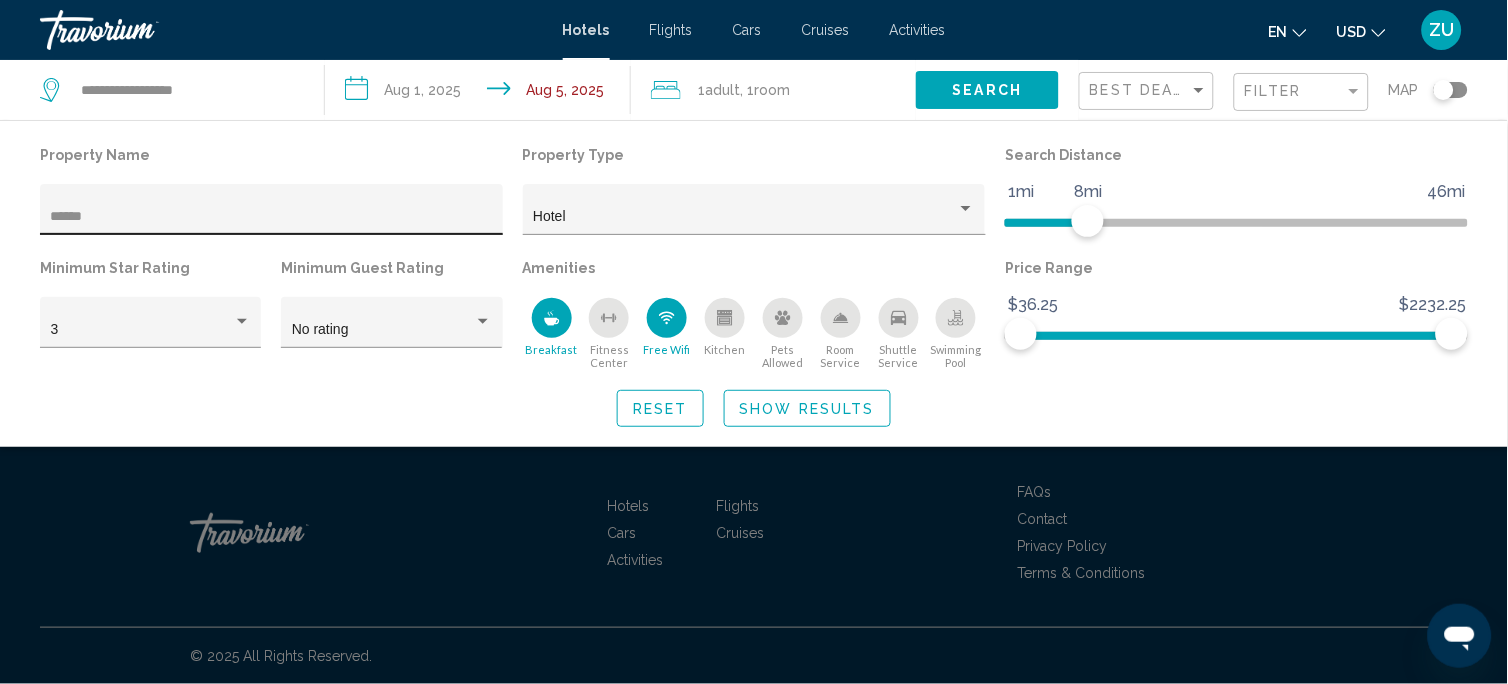 click on "******" at bounding box center (272, 217) 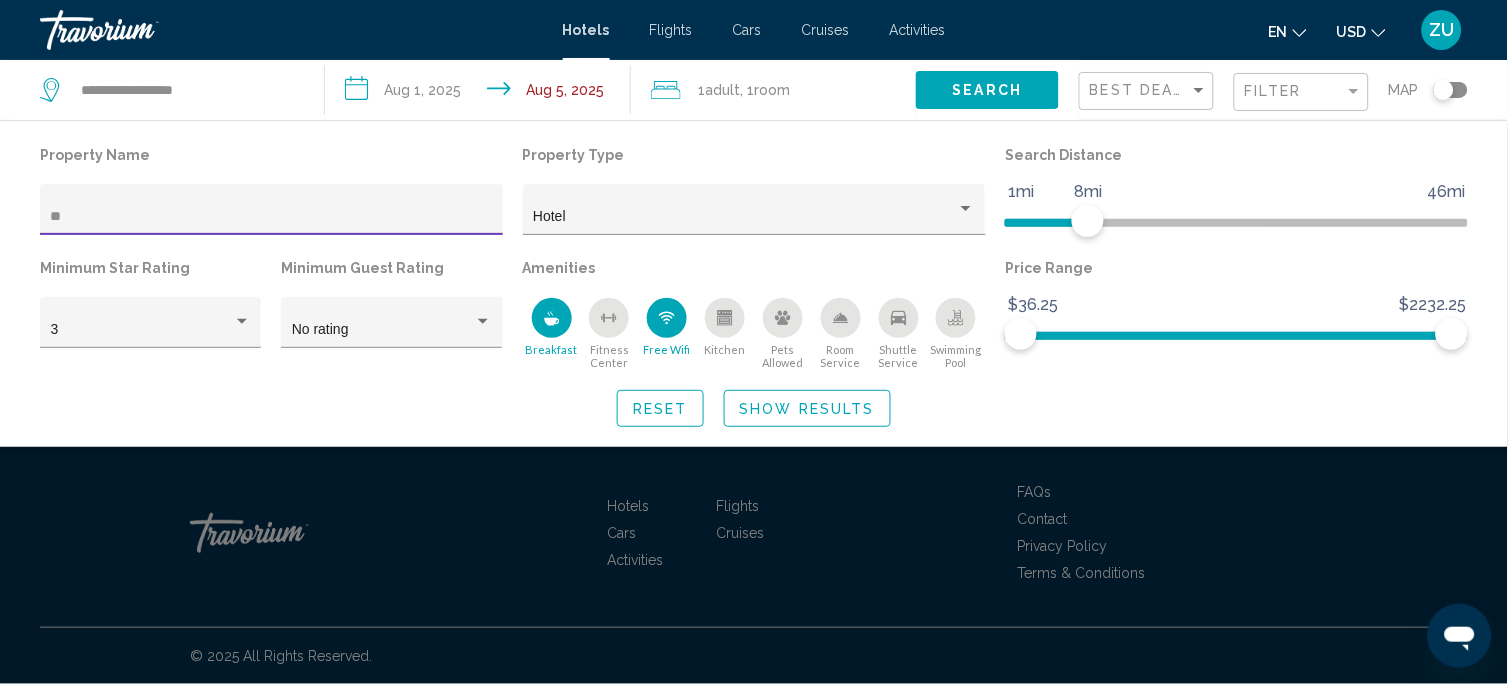 type on "*" 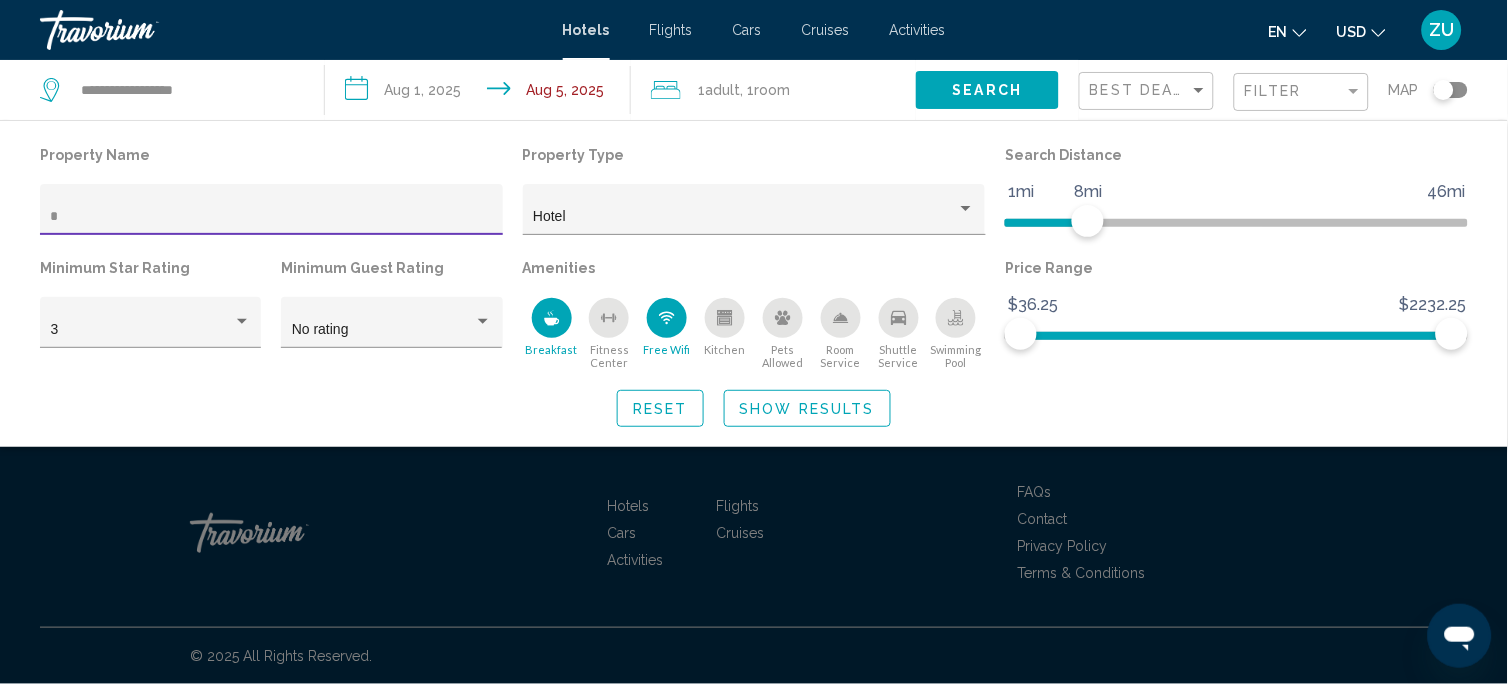 type 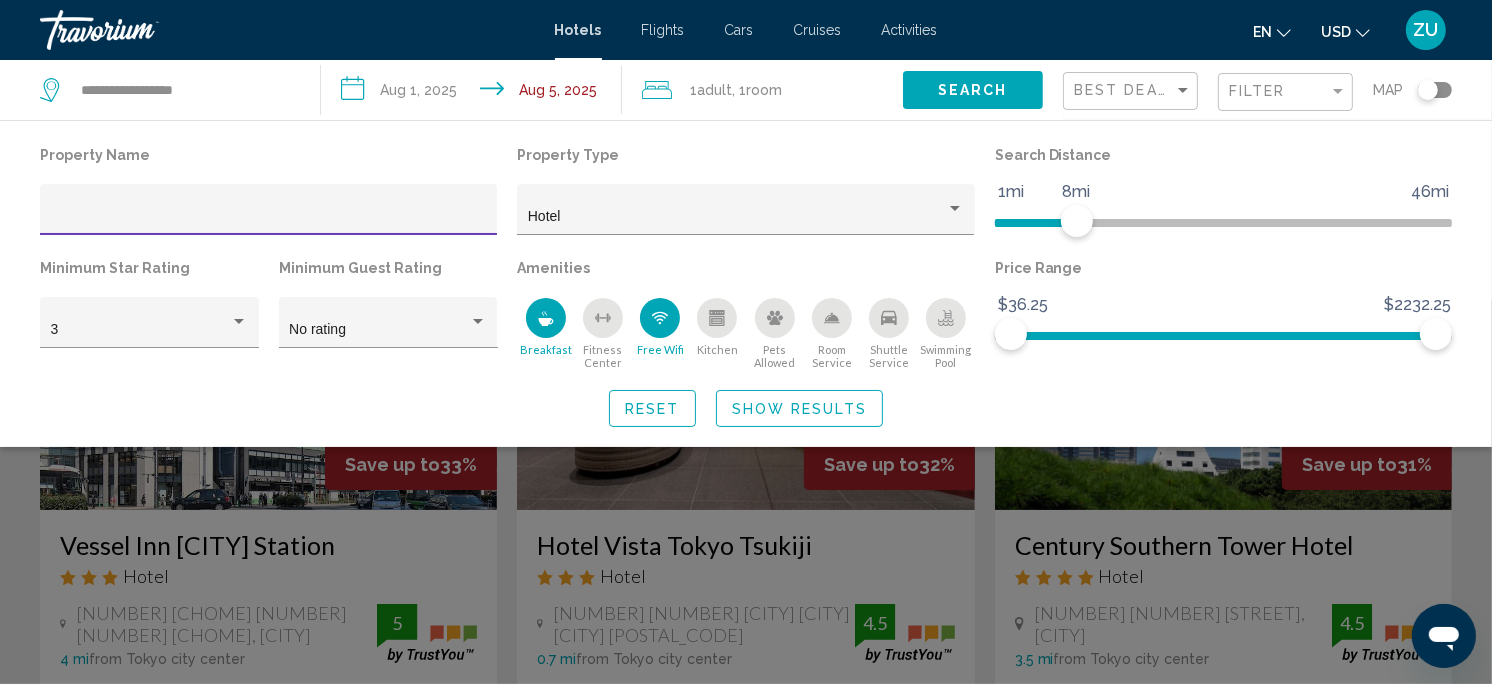 click 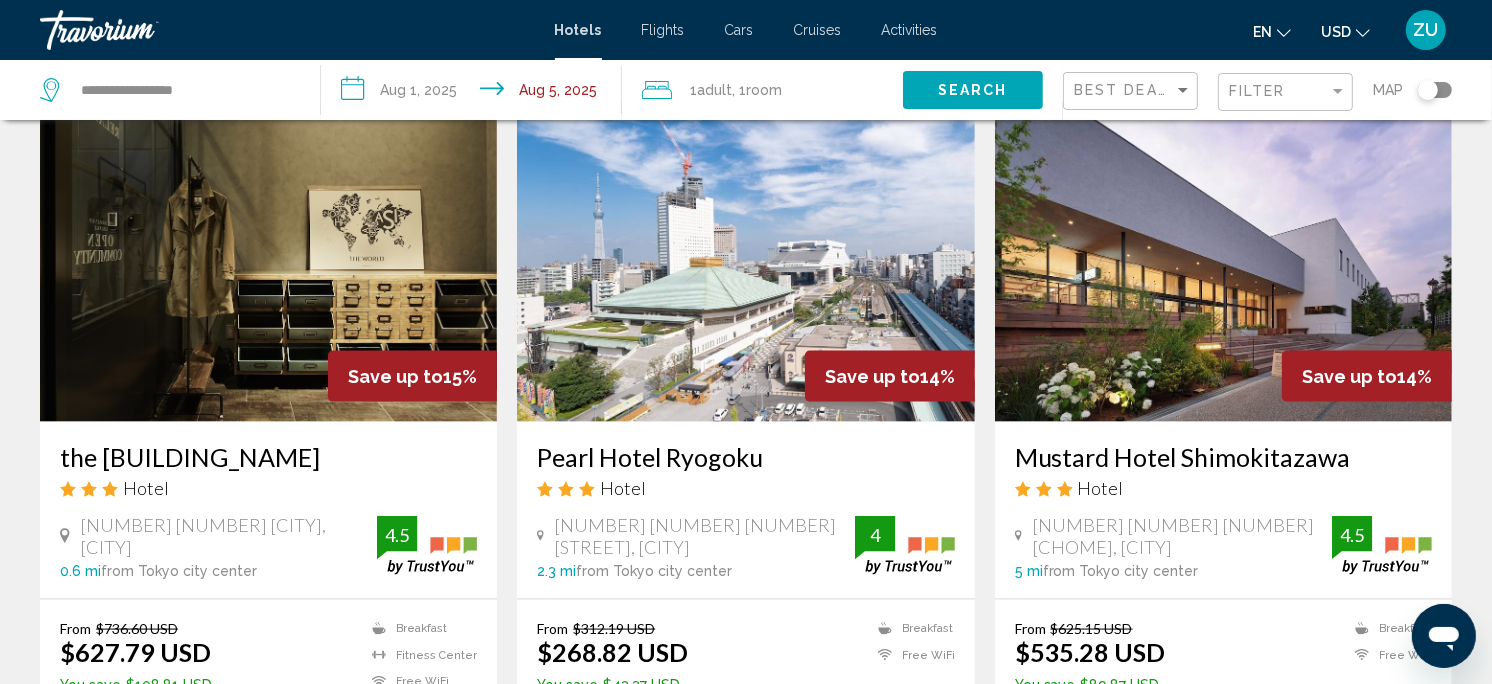 scroll, scrollTop: 2231, scrollLeft: 0, axis: vertical 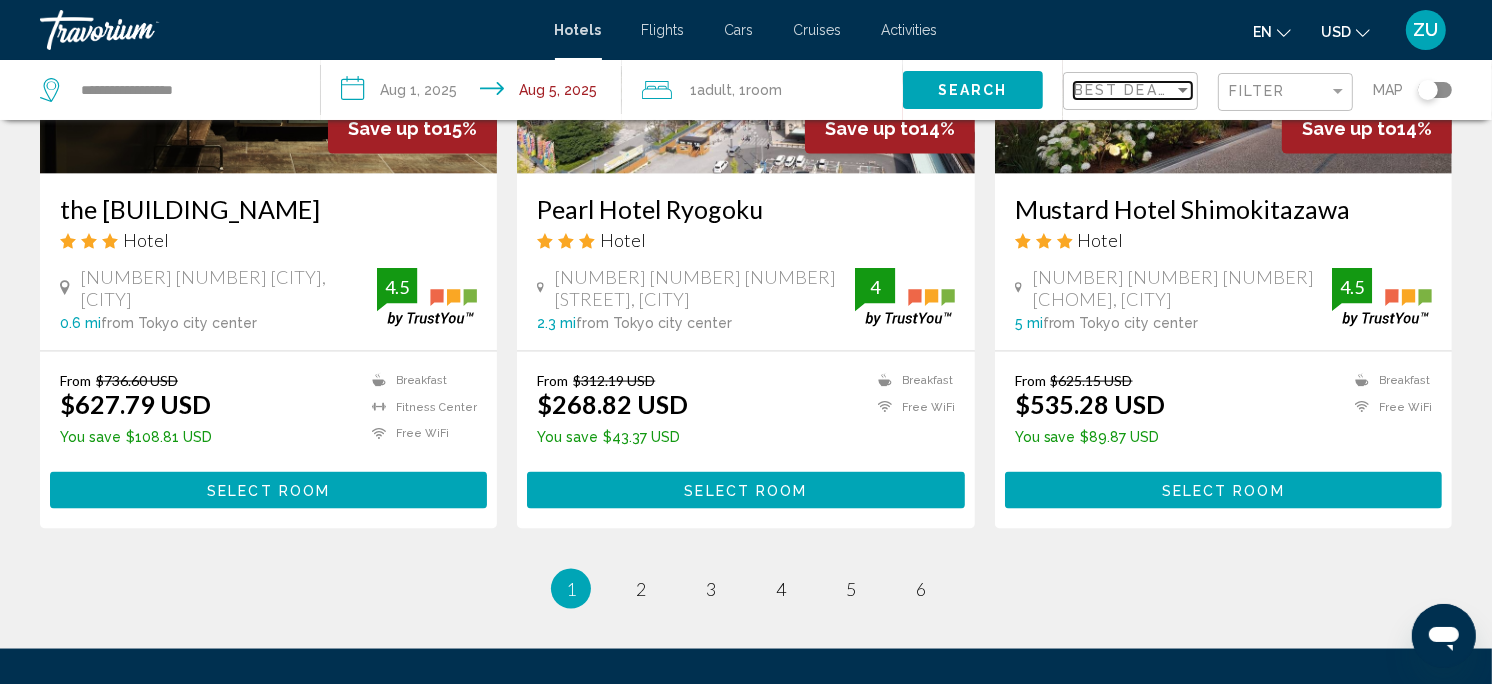 click on "Best Deals" at bounding box center [1126, 90] 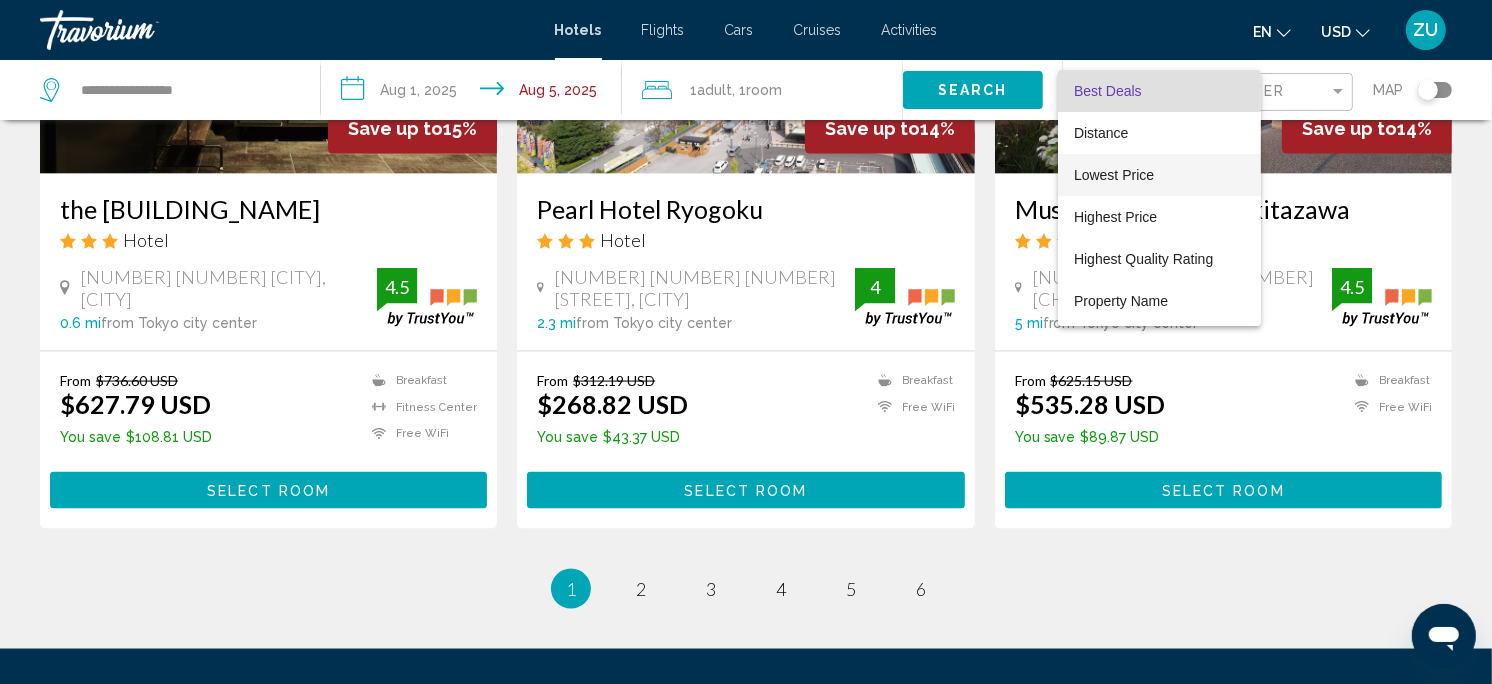 click on "Lowest Price" at bounding box center (1159, 175) 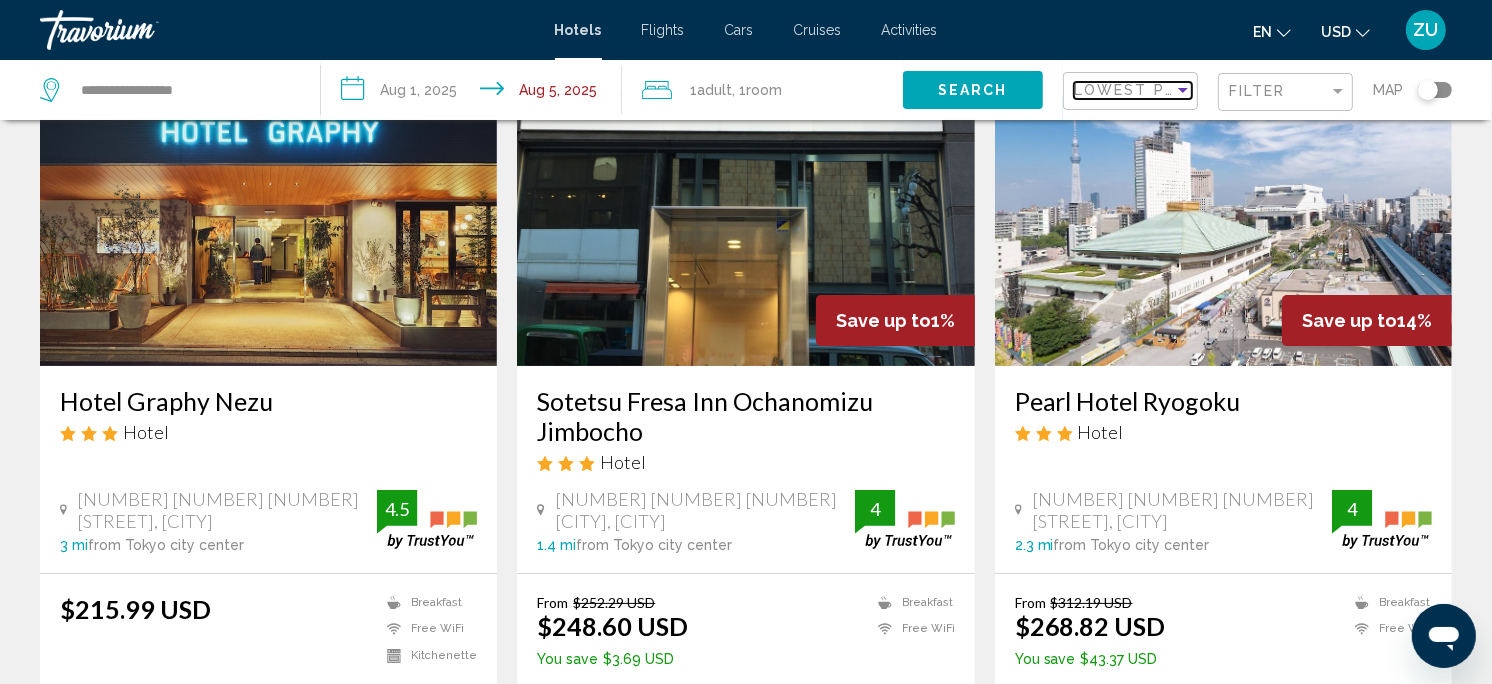 scroll, scrollTop: 100, scrollLeft: 0, axis: vertical 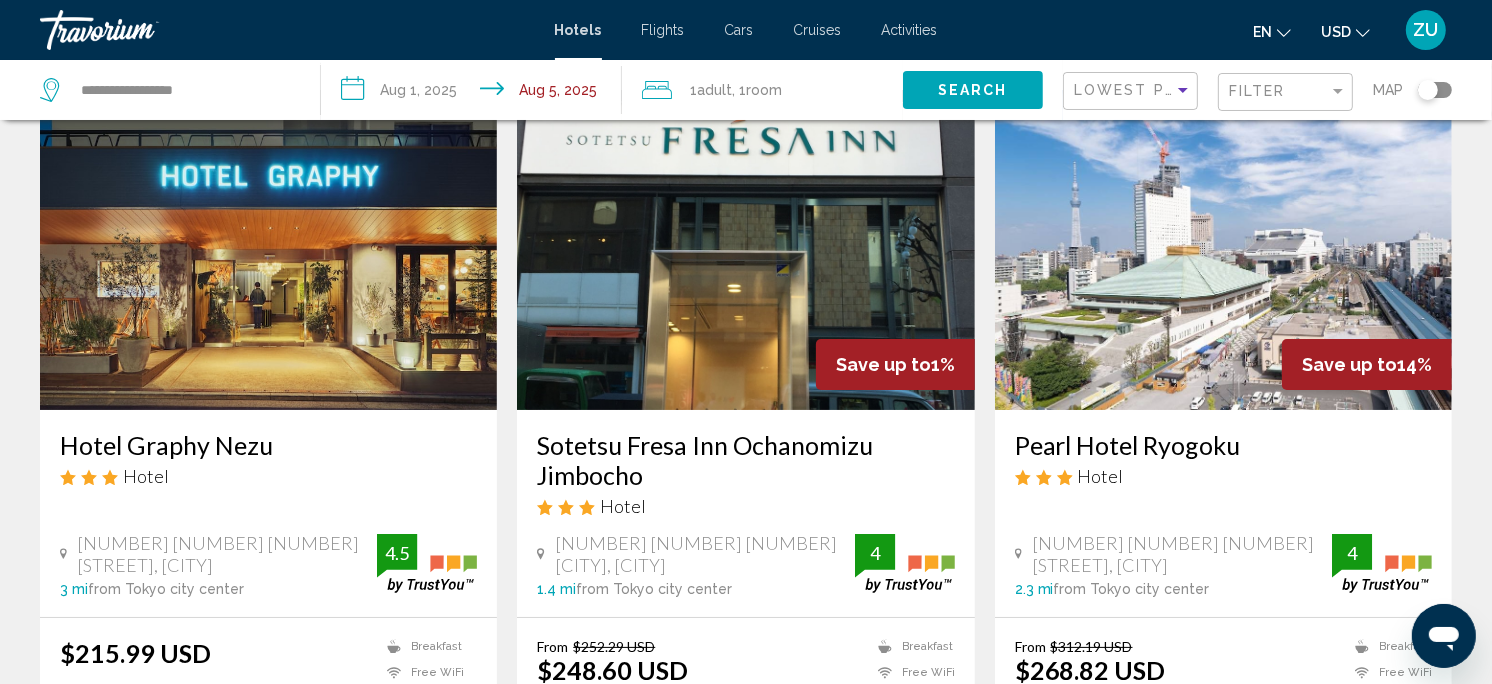 click at bounding box center (268, 250) 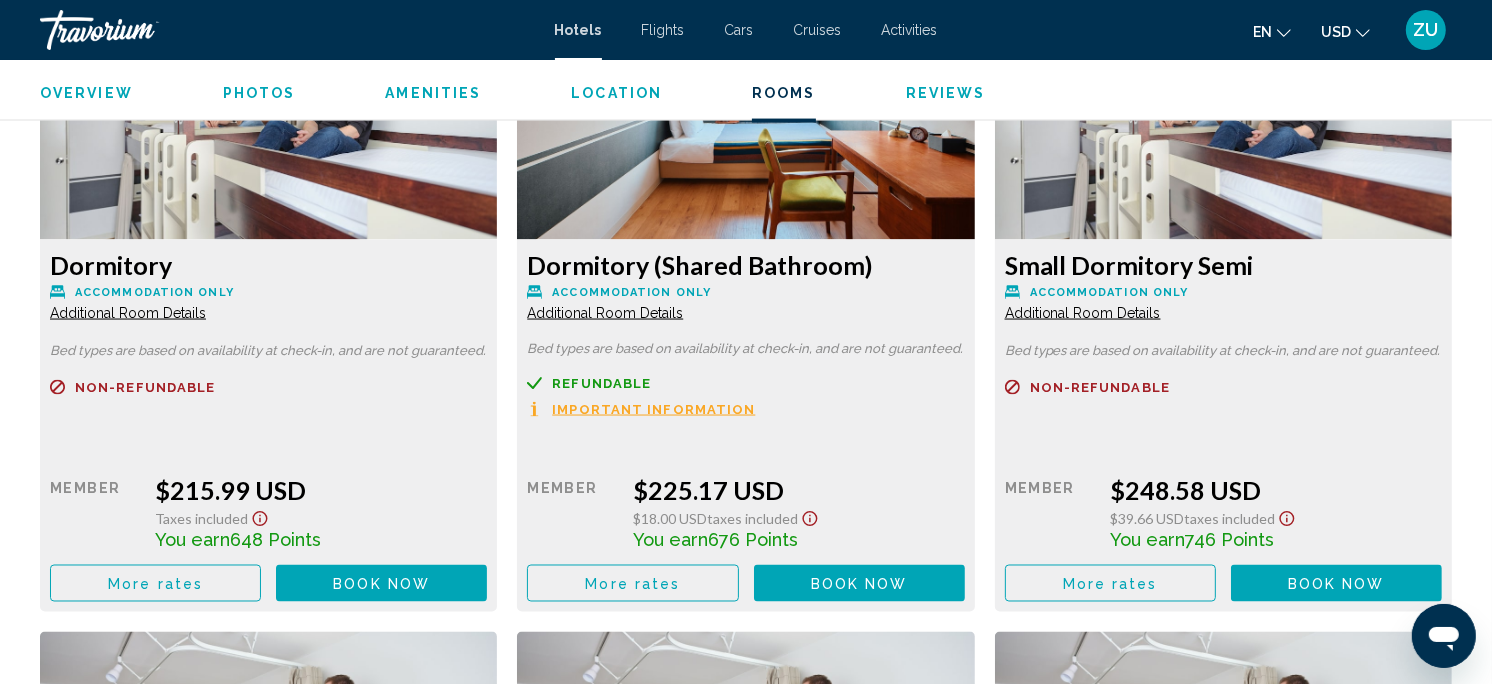 scroll, scrollTop: 2796, scrollLeft: 0, axis: vertical 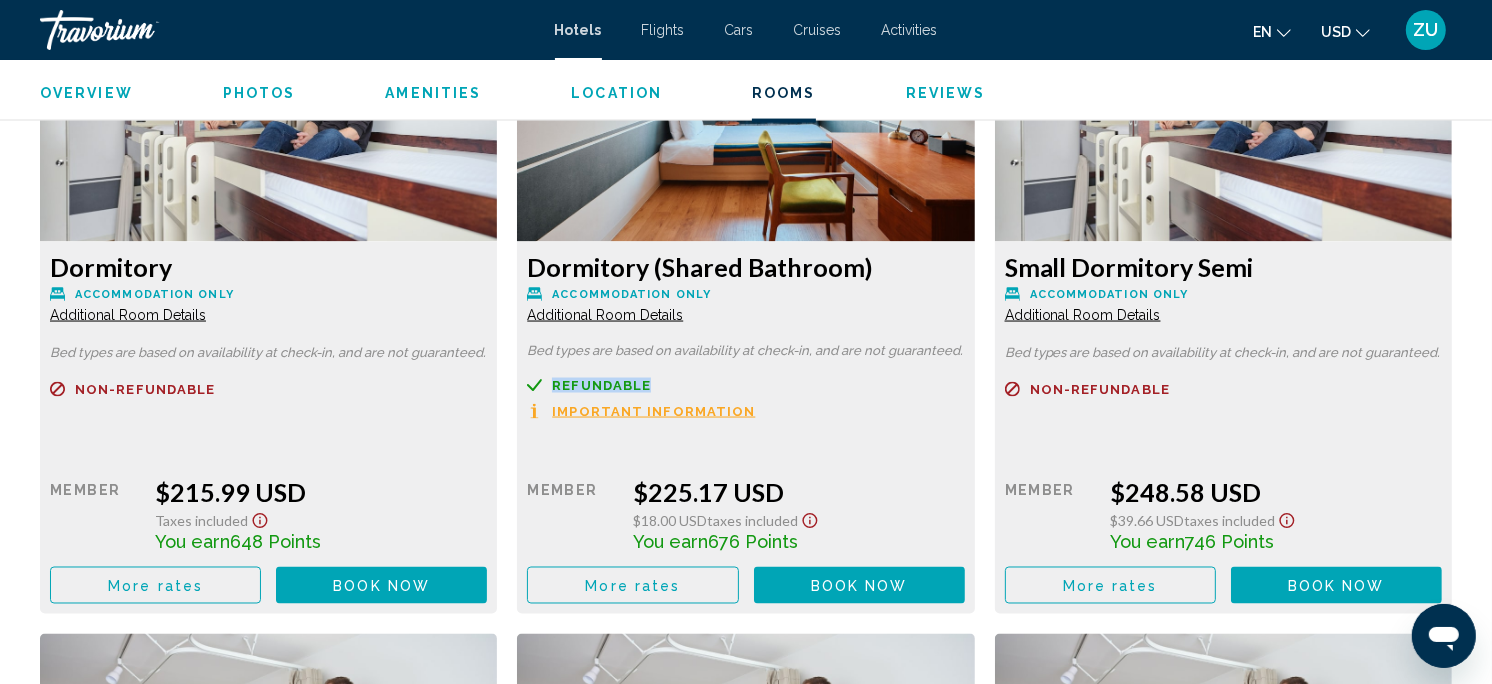 drag, startPoint x: 667, startPoint y: 383, endPoint x: 554, endPoint y: 386, distance: 113.03982 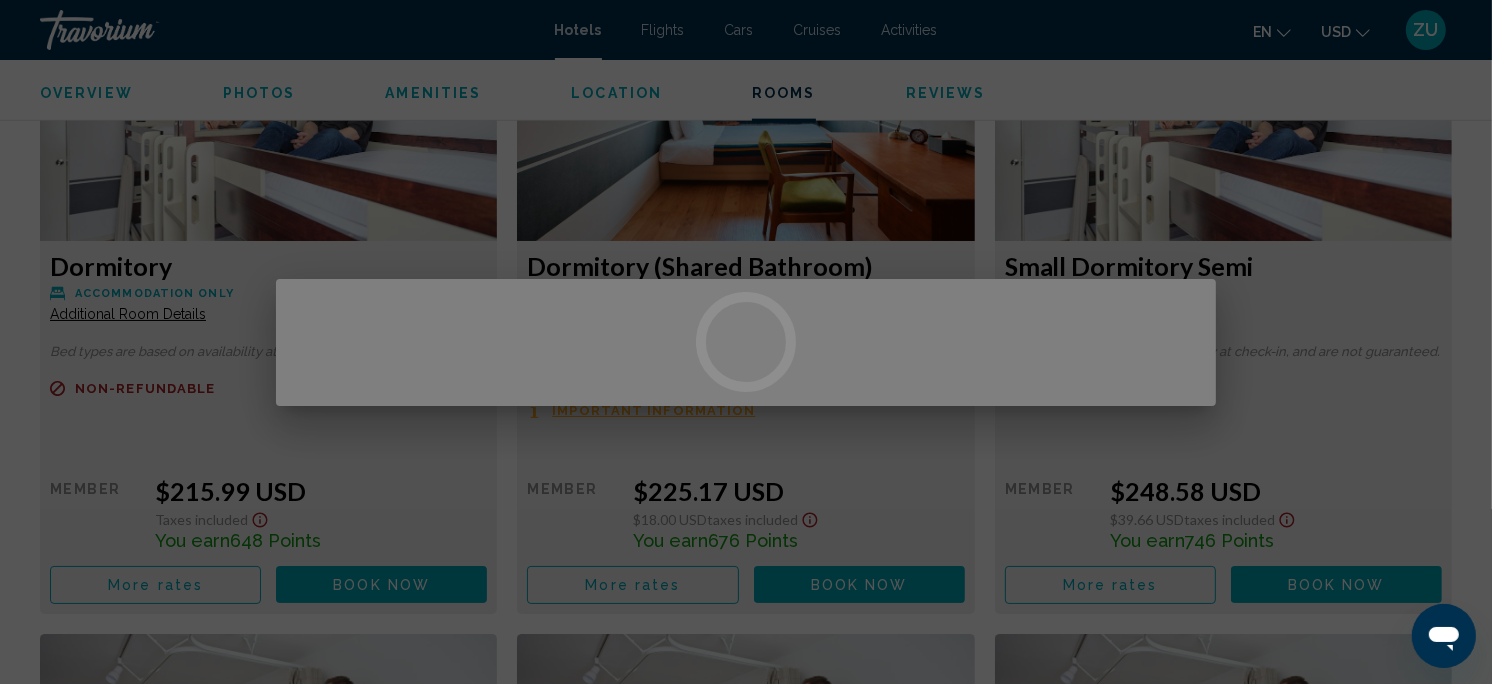scroll, scrollTop: 0, scrollLeft: 0, axis: both 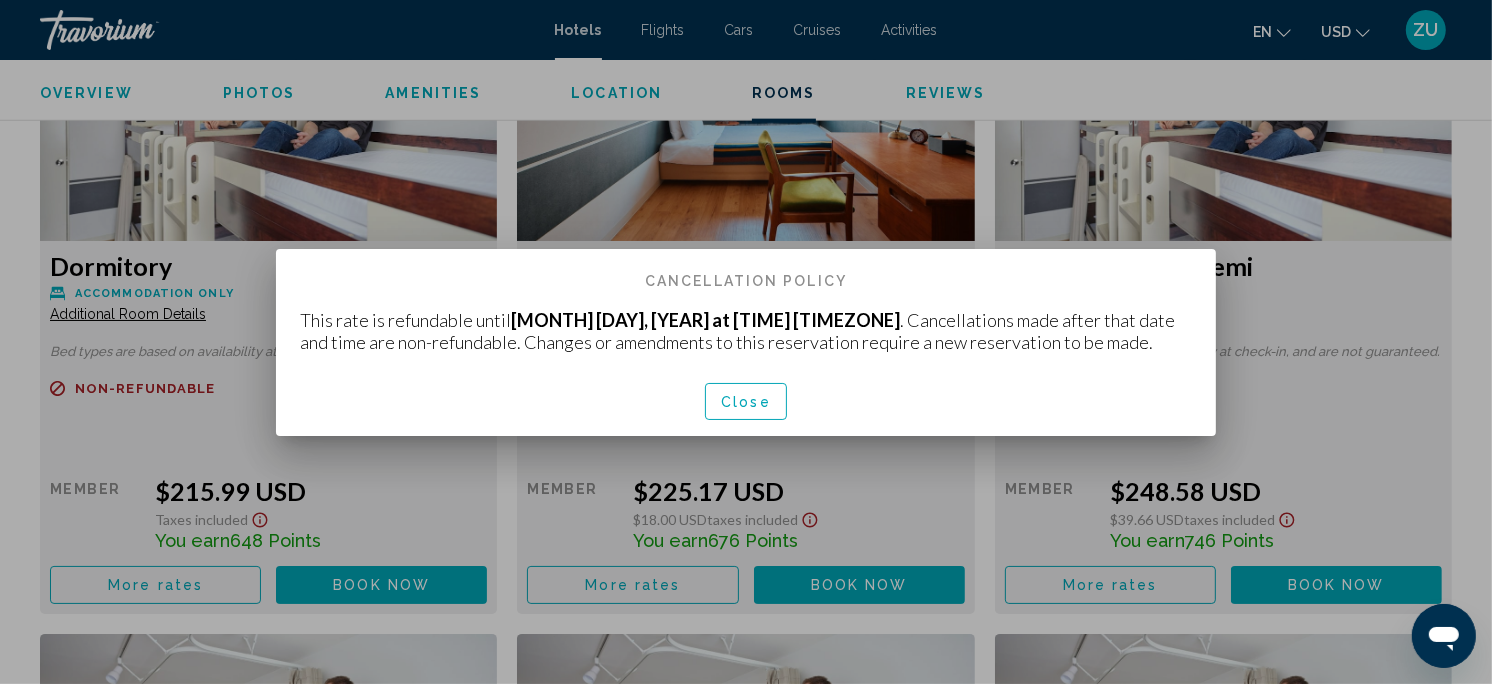 drag, startPoint x: 554, startPoint y: 386, endPoint x: 851, endPoint y: 392, distance: 297.0606 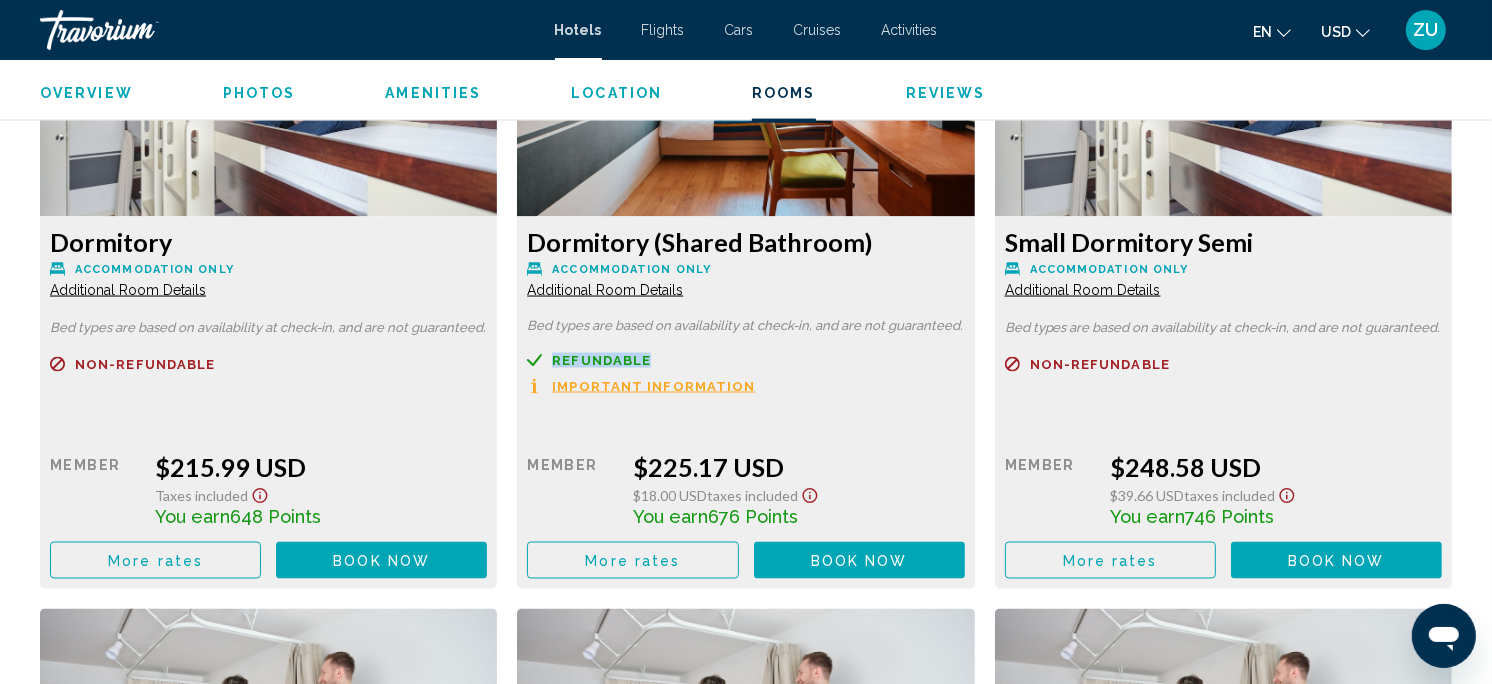 scroll, scrollTop: 2824, scrollLeft: 0, axis: vertical 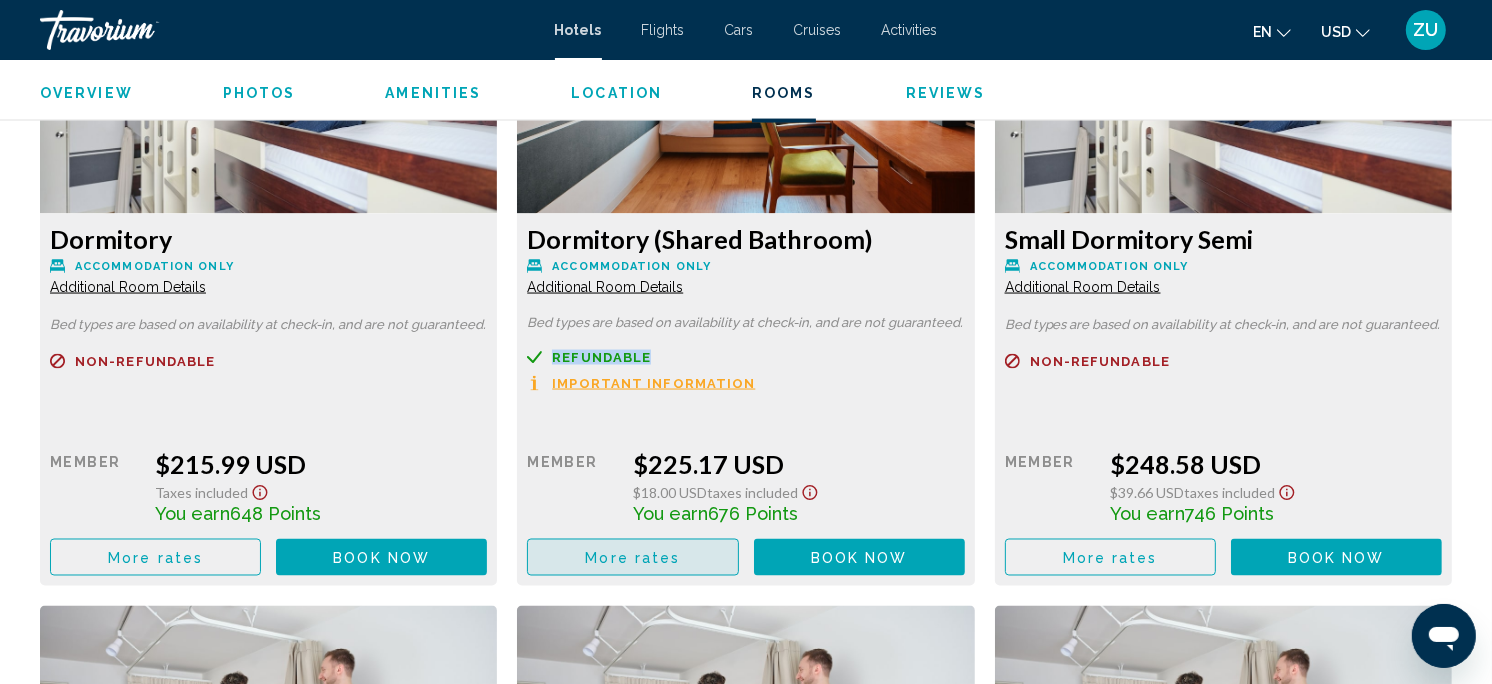 click on "More rates" at bounding box center (155, 557) 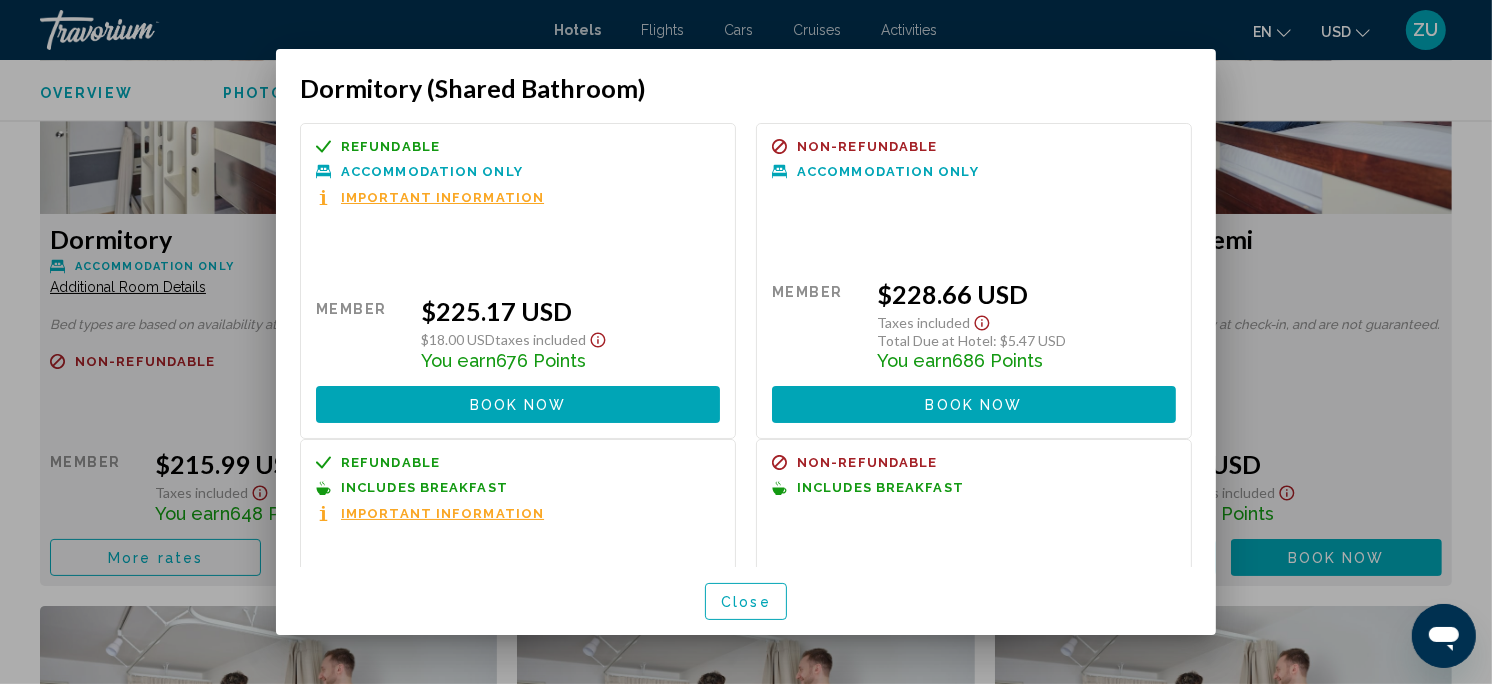 click on "Close" at bounding box center (746, 602) 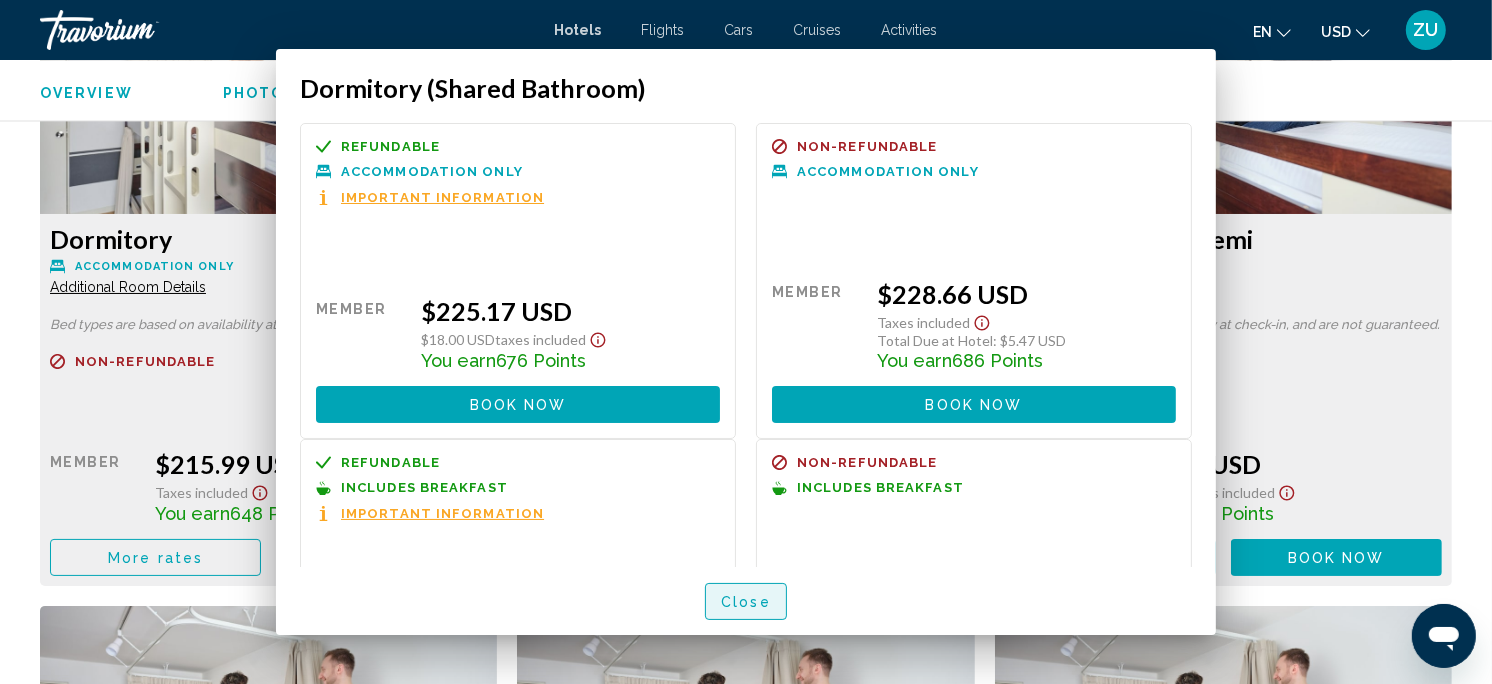 scroll, scrollTop: 2824, scrollLeft: 0, axis: vertical 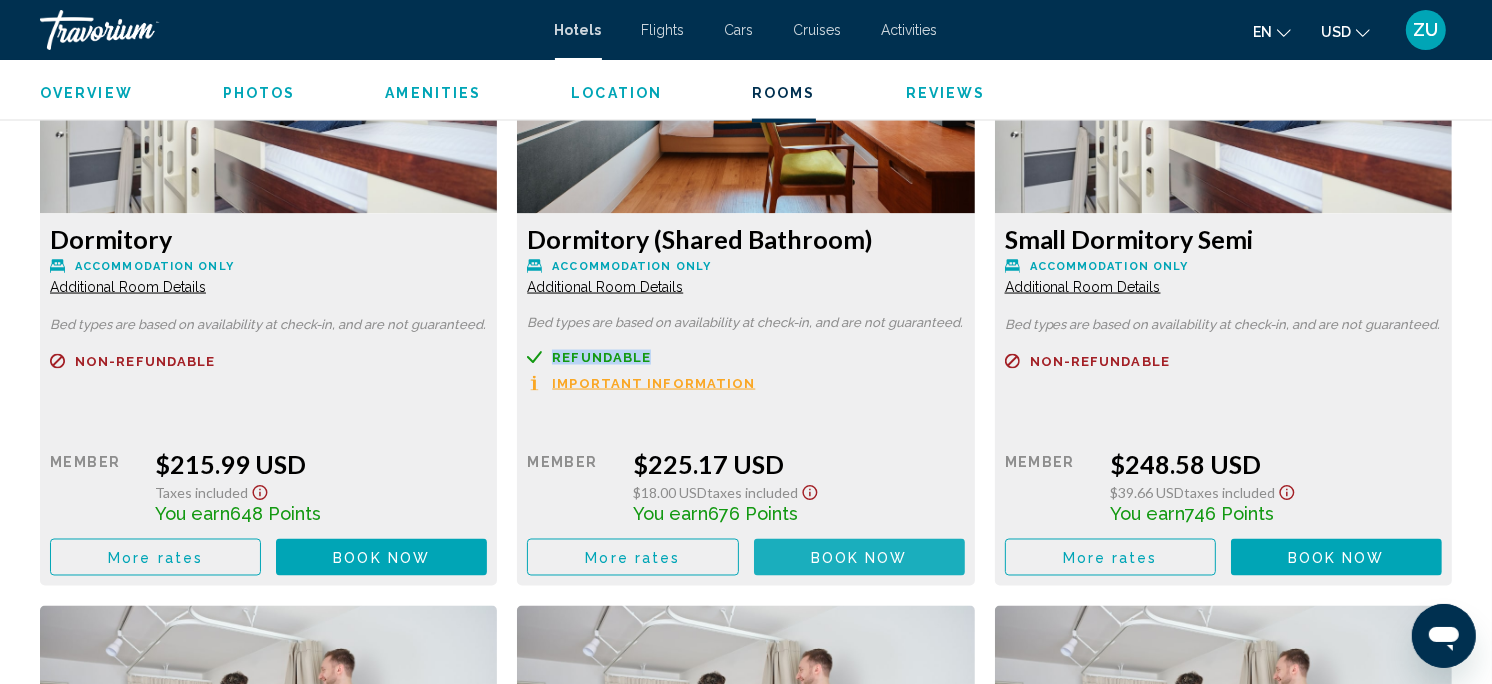 click on "Book now No longer available" at bounding box center [381, 557] 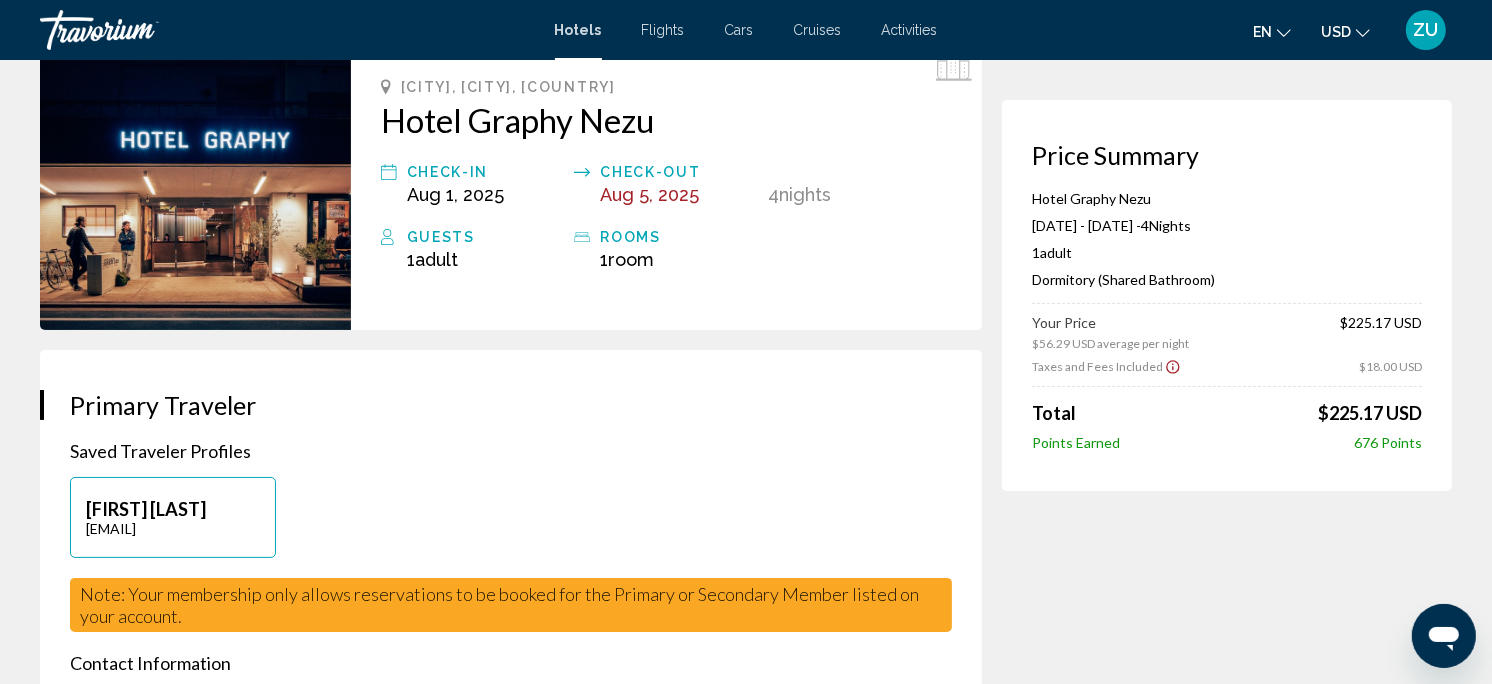 scroll, scrollTop: 0, scrollLeft: 0, axis: both 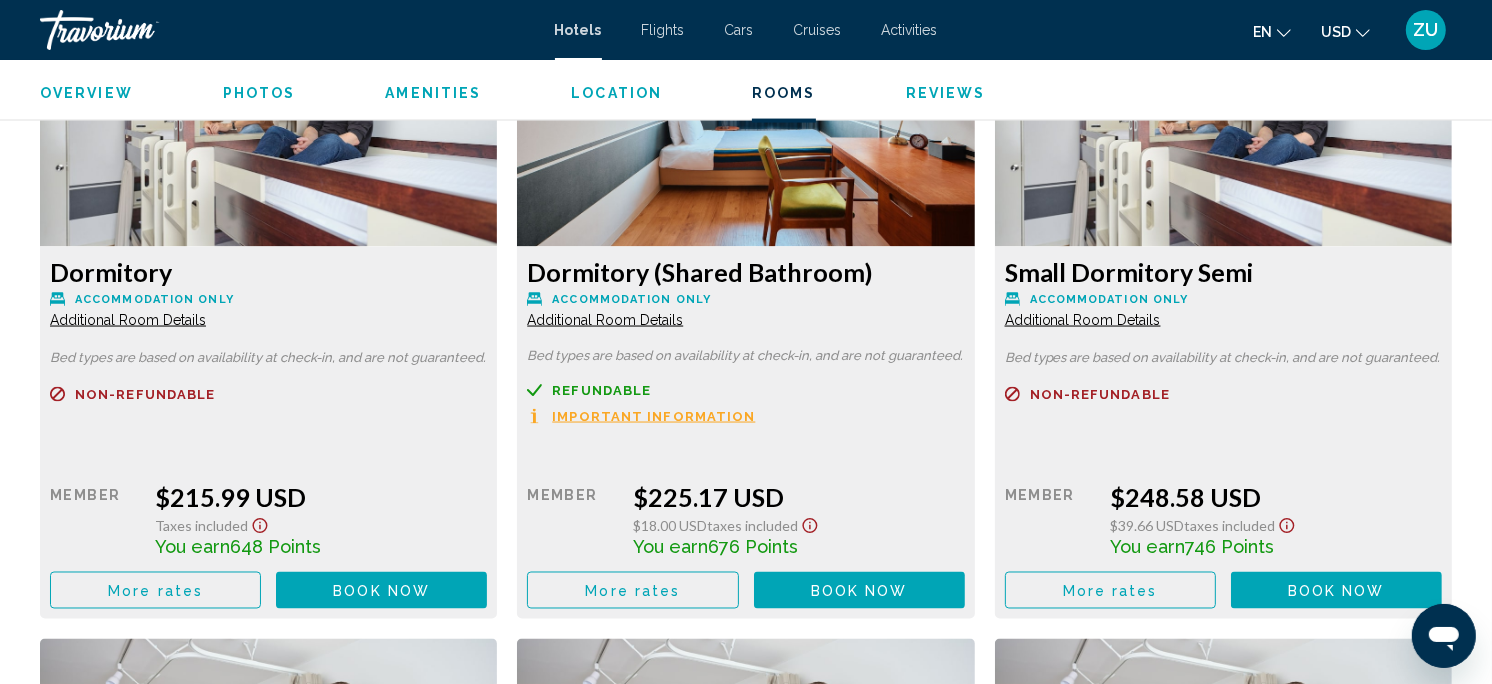 click on "Bed types are based on availability at check-in, and are not guaranteed." at bounding box center [268, 358] 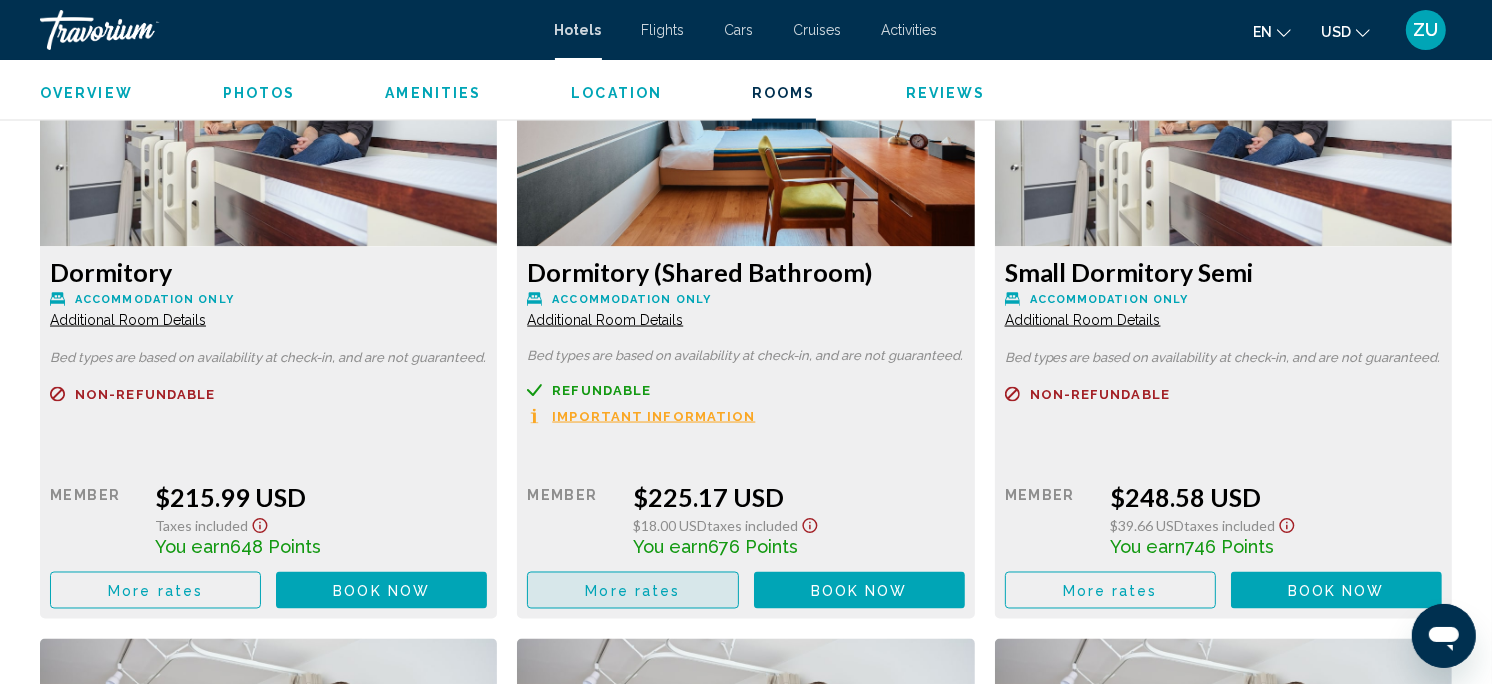 click on "More rates" at bounding box center [155, 590] 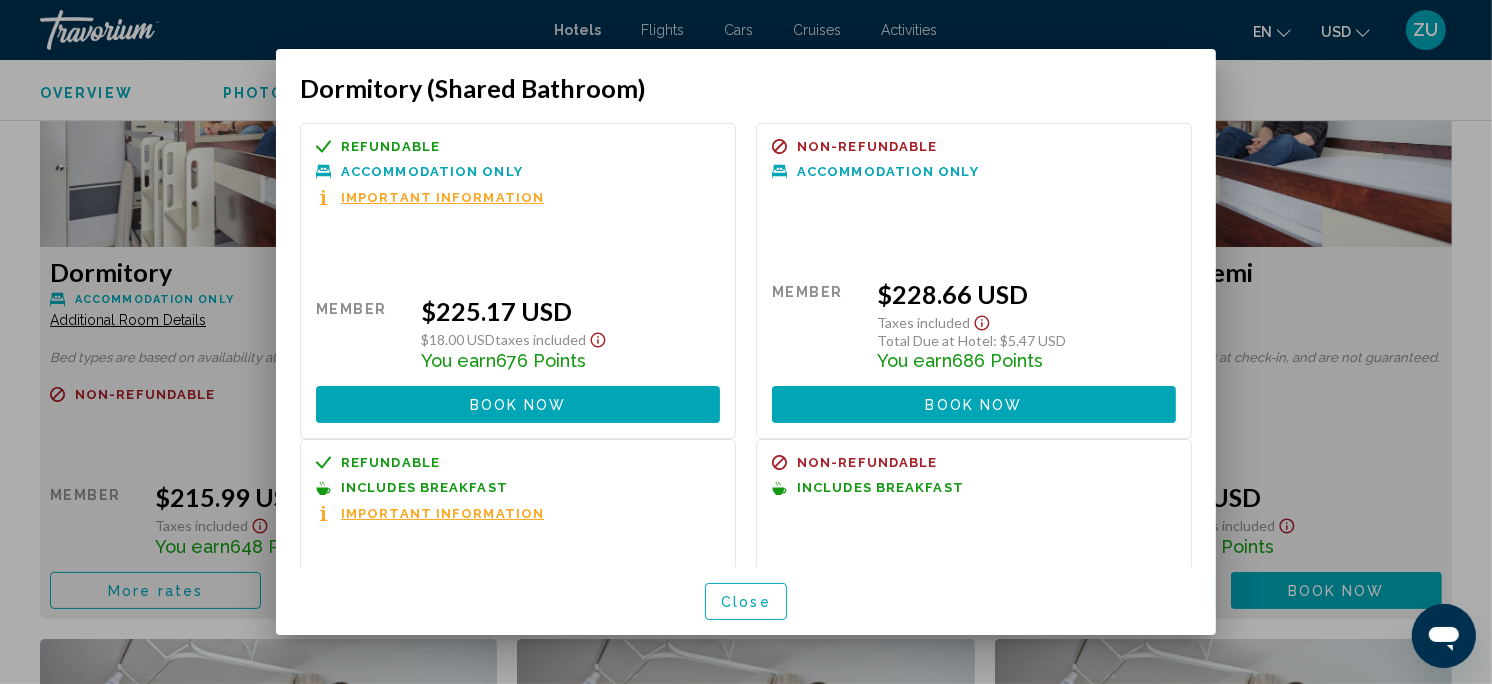drag, startPoint x: 443, startPoint y: 145, endPoint x: 334, endPoint y: 138, distance: 109.22454 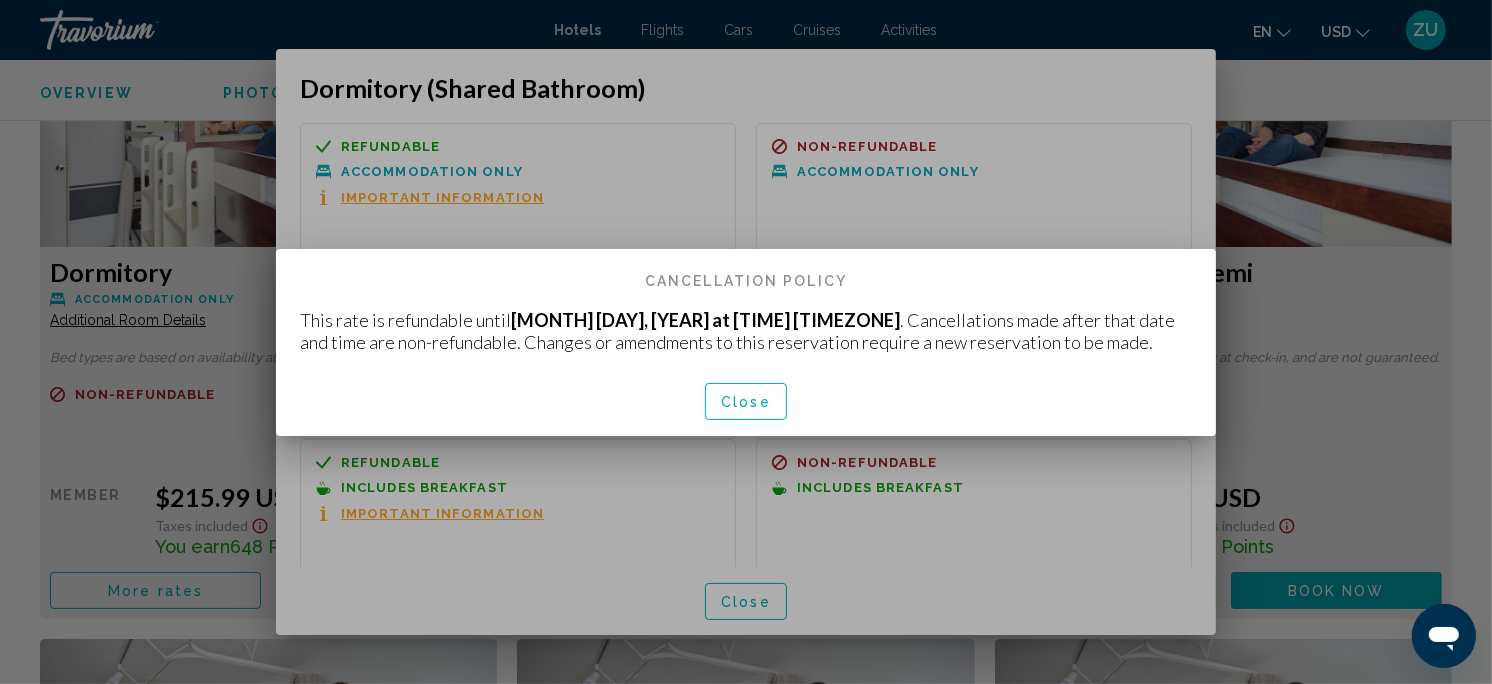 click on "Close" at bounding box center [746, 402] 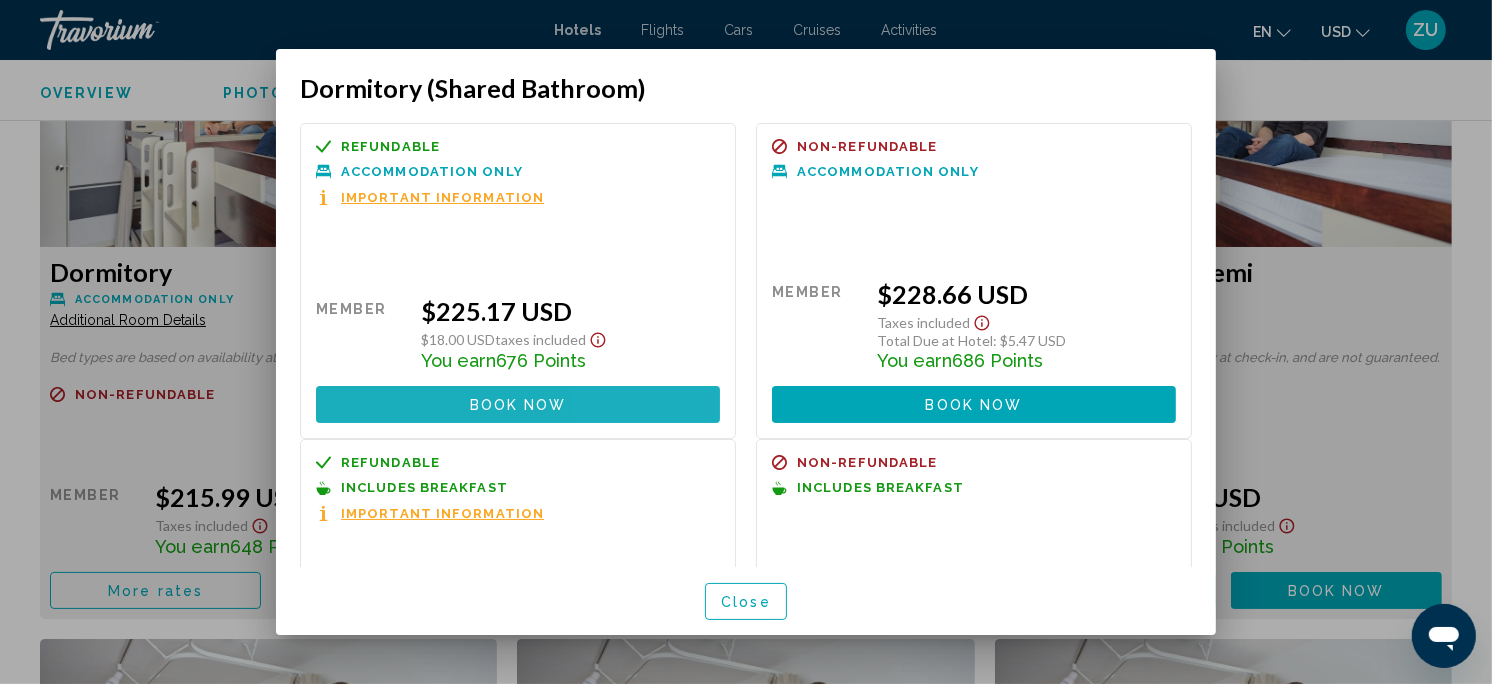 click on "Book now No longer available" at bounding box center [518, 404] 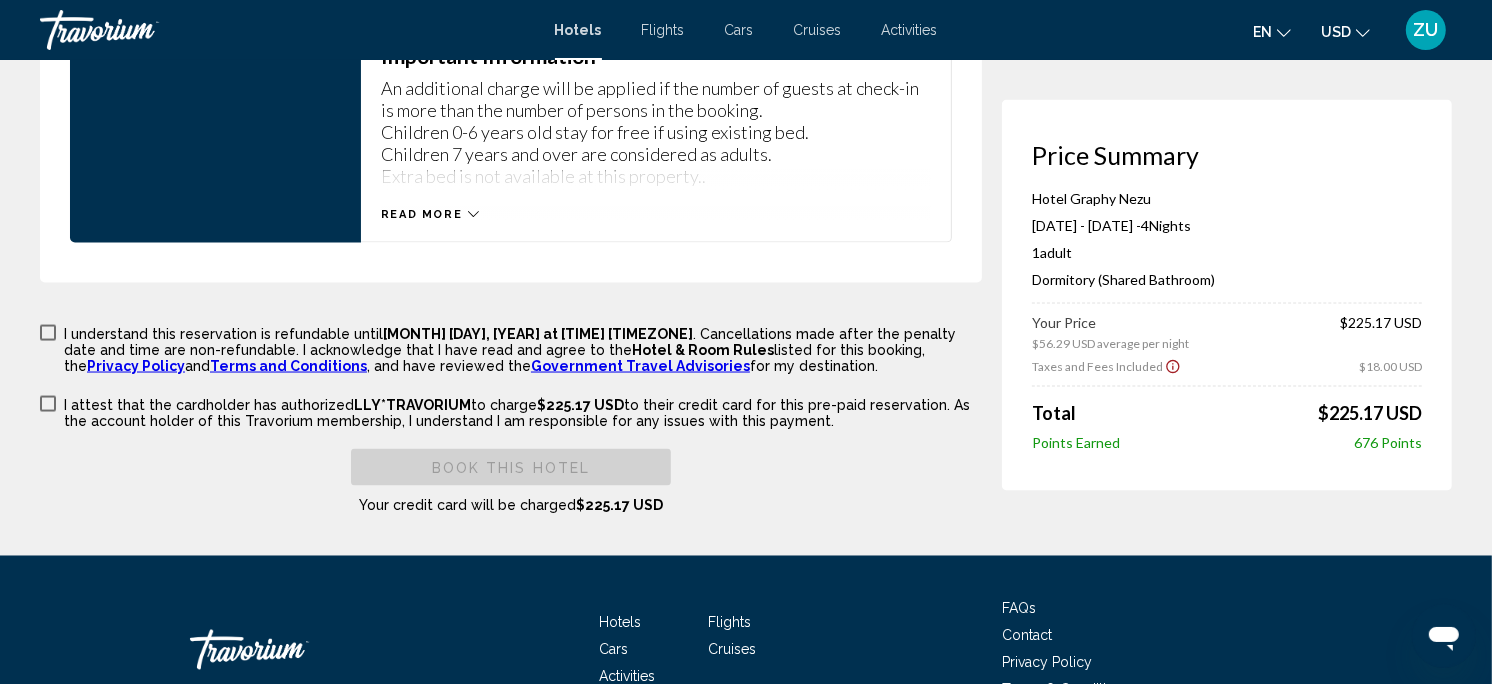 scroll, scrollTop: 2990, scrollLeft: 0, axis: vertical 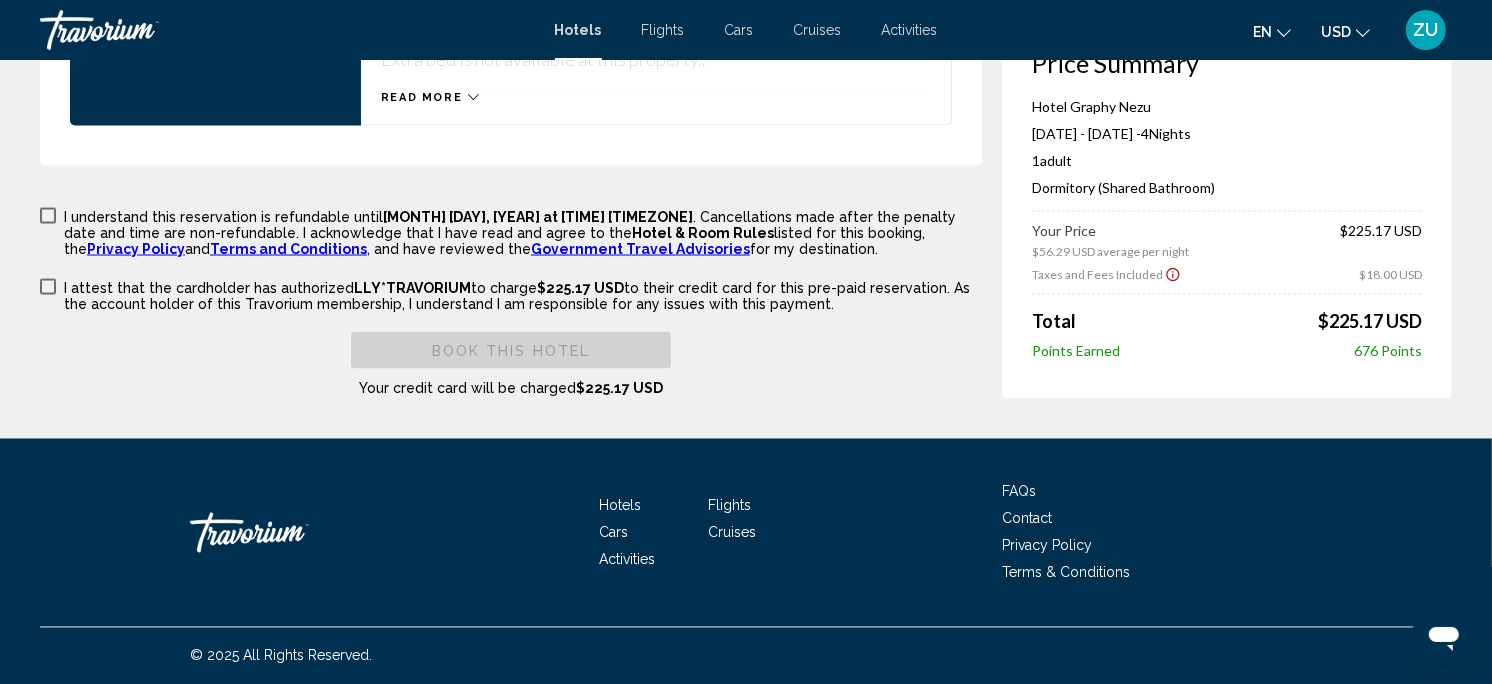 click on "Hotel Booking Price Summary [BUILDING_NAME]  [MONTH] 1, [YEAR] - [MONTH] 5, [YEAR] -  4  Night Nights 1  Adult Adults , 0  Child Children  ( ages   )   Dormitory (Shared Bathroom)   Your Price  $56.29 USD average per night  $225.17 USD  Taxes and Fees Included
$18.00 USD  Total  $225.17 USD   Points Earned  676  Points
[CITY], , [COUNTRY] [BUILDING_NAME]
Check-in [MONTH] 1, [YEAR]
Check-out [MONTH] 5, [YEAR] 4  Night Nights
Guests 1  Adult Adults , 0  Child Children  ( ages   )
rooms 1  Room rooms Reference Number Primary Traveler Saved Traveler Profiles [PERSON]  *" at bounding box center [746, -1246] 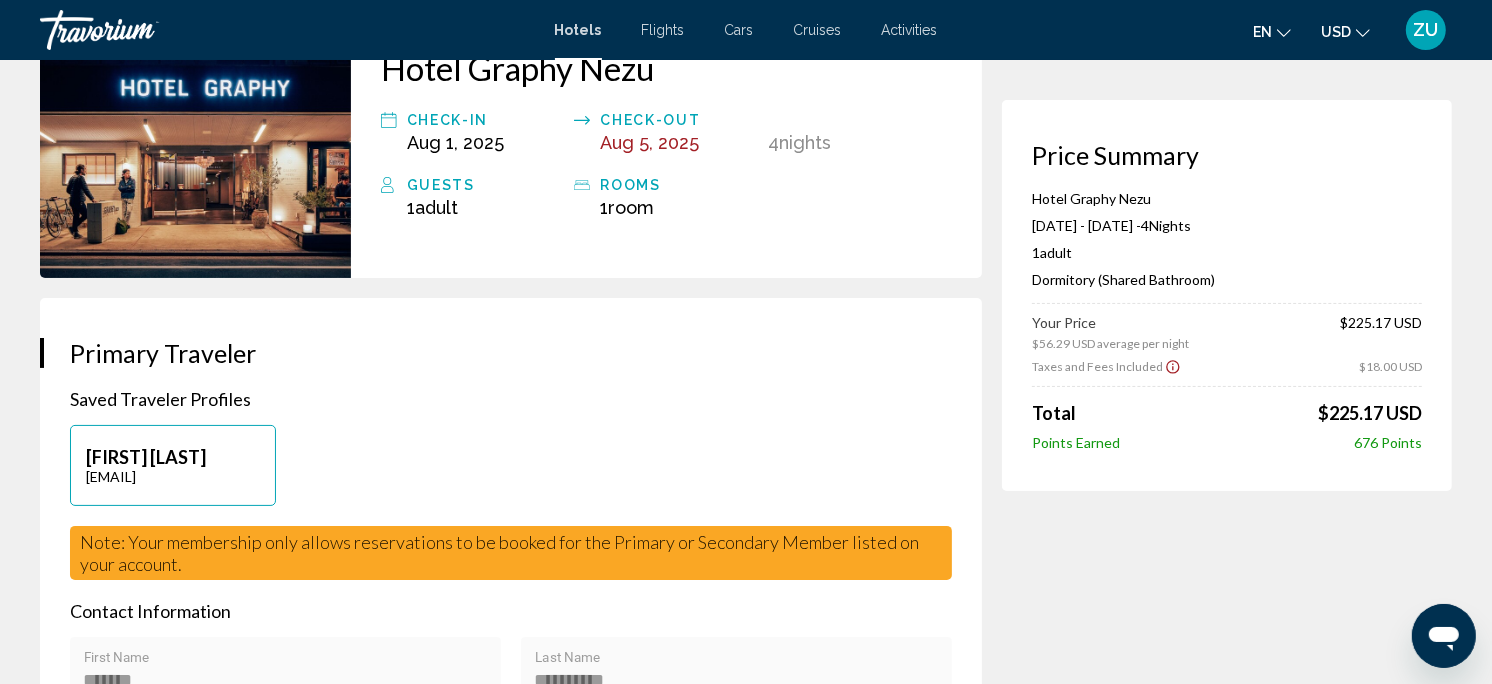 scroll, scrollTop: 0, scrollLeft: 0, axis: both 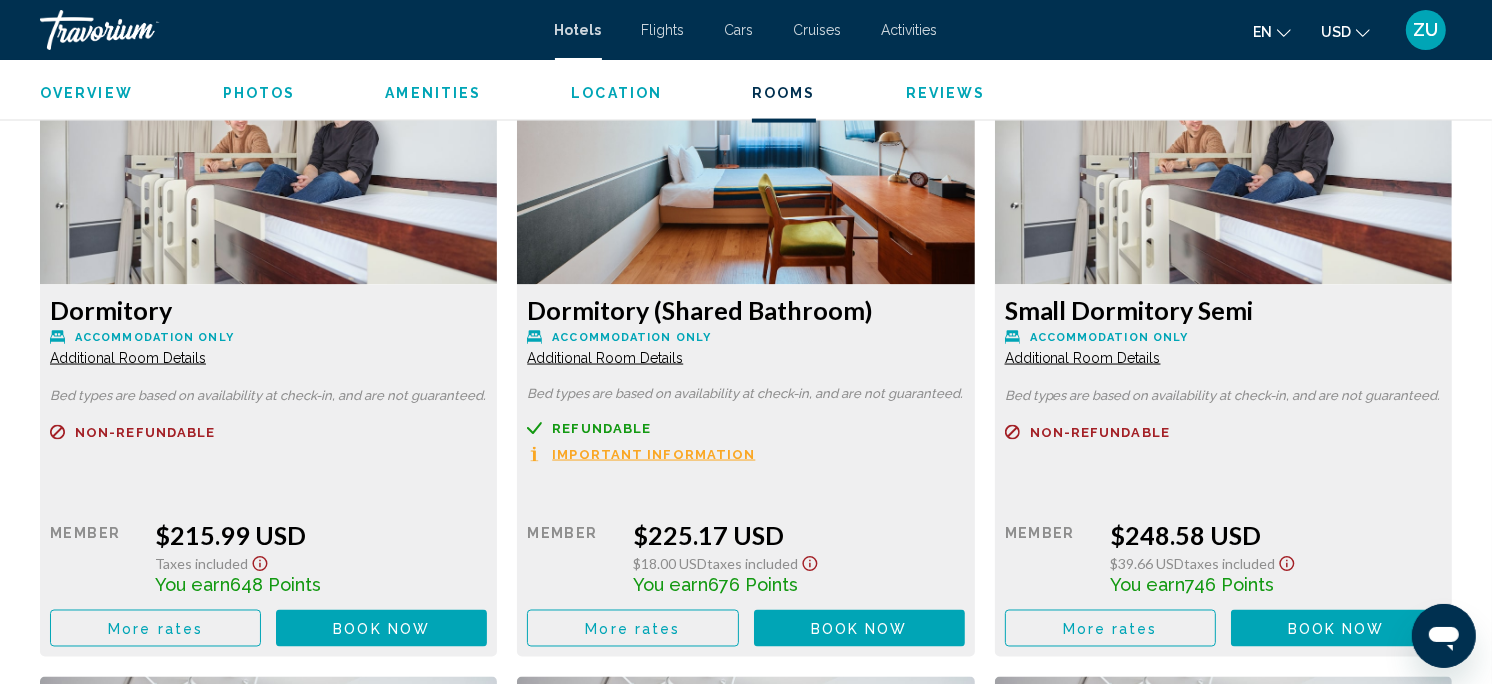 click on "More rates" at bounding box center (155, 628) 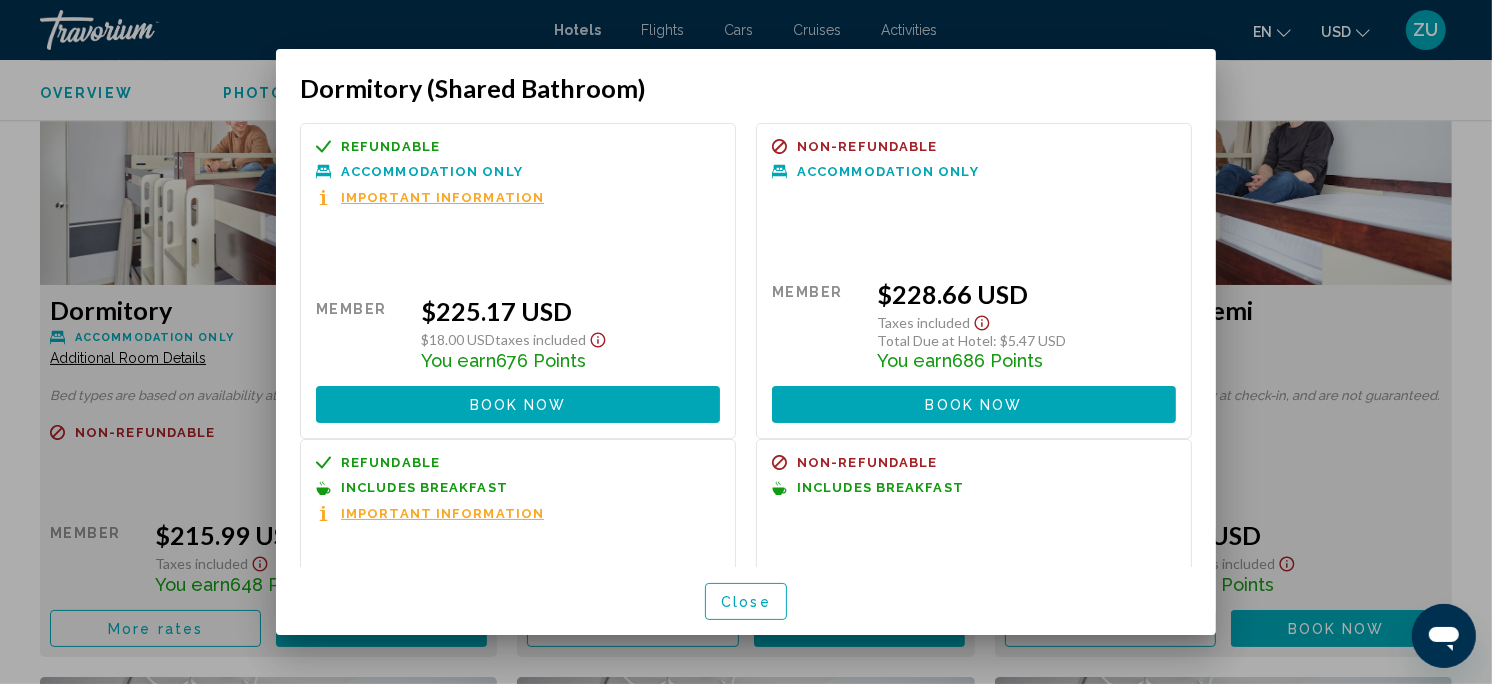 click at bounding box center [746, 342] 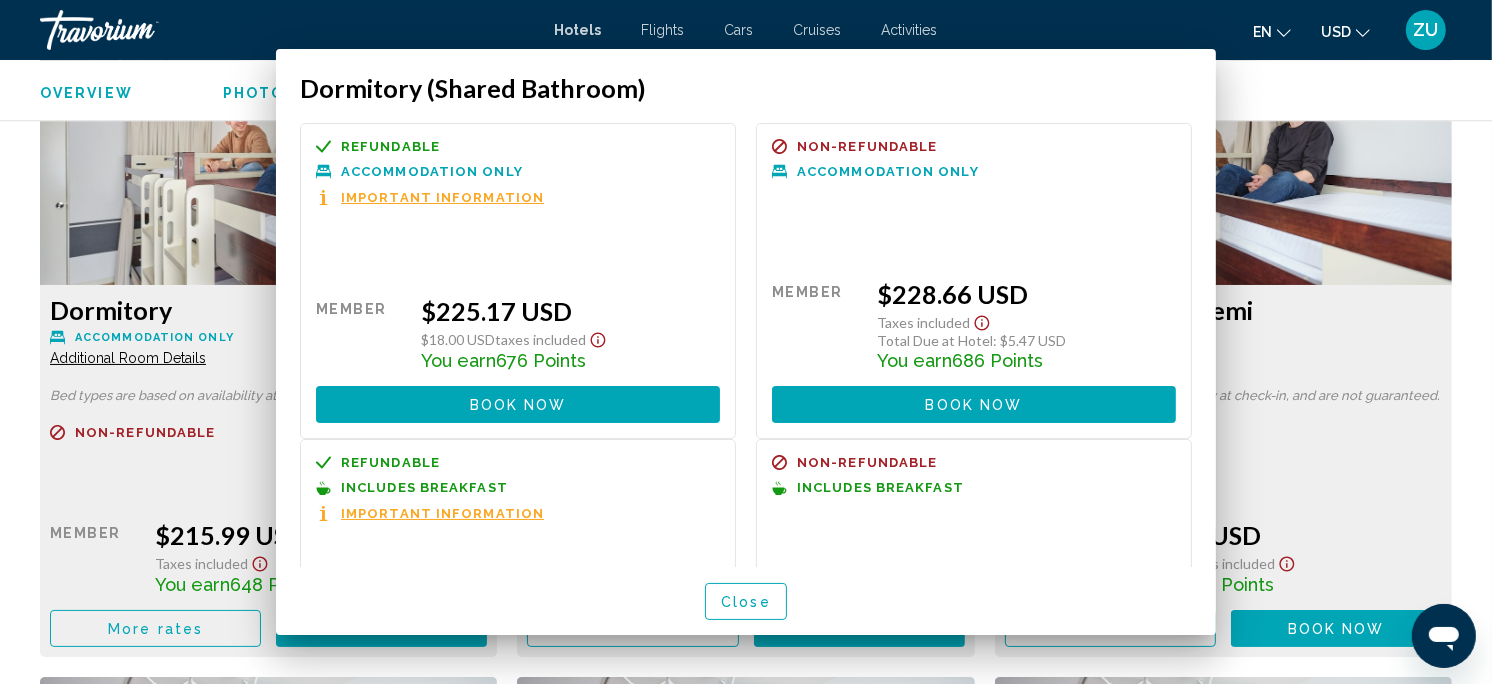 scroll, scrollTop: 2753, scrollLeft: 0, axis: vertical 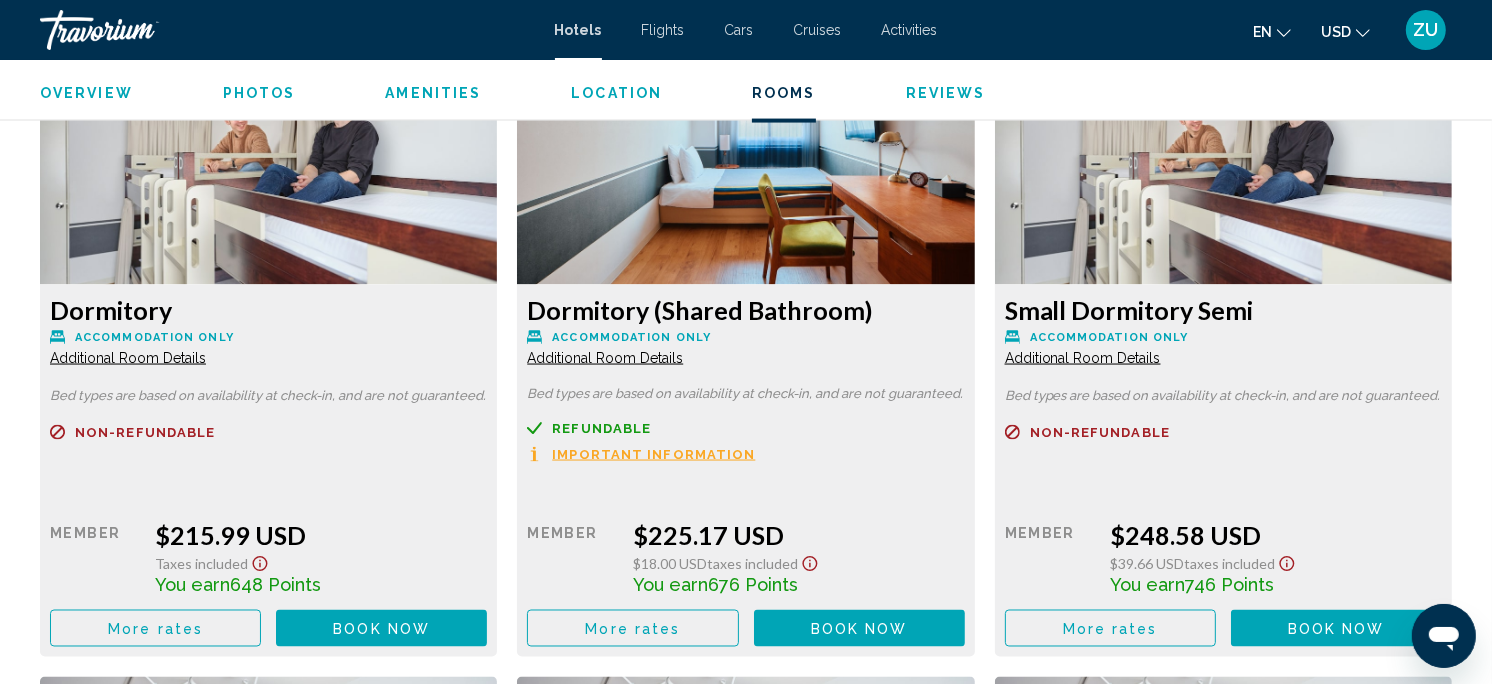 click on "Hotels Flights Cars Cruises Activities Hotels Flights Cars Cruises Activities en
English Español Français Italiano Português русский USD
USD ($) MXN (Mex$) CAD (Can$) GBP (£) EUR (€) AUD (A$) NZD (NZ$) CNY (CN¥) ZU Login" at bounding box center (746, 30) 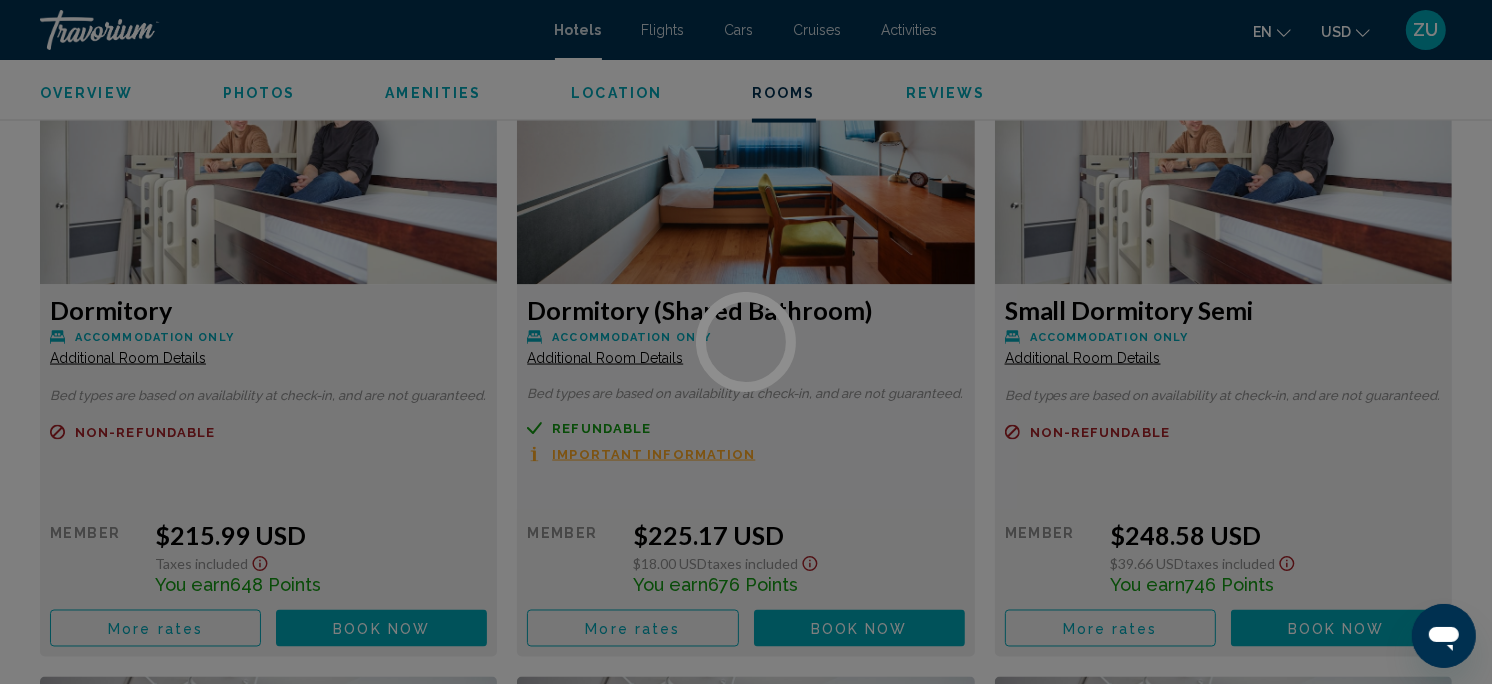 scroll, scrollTop: 0, scrollLeft: 0, axis: both 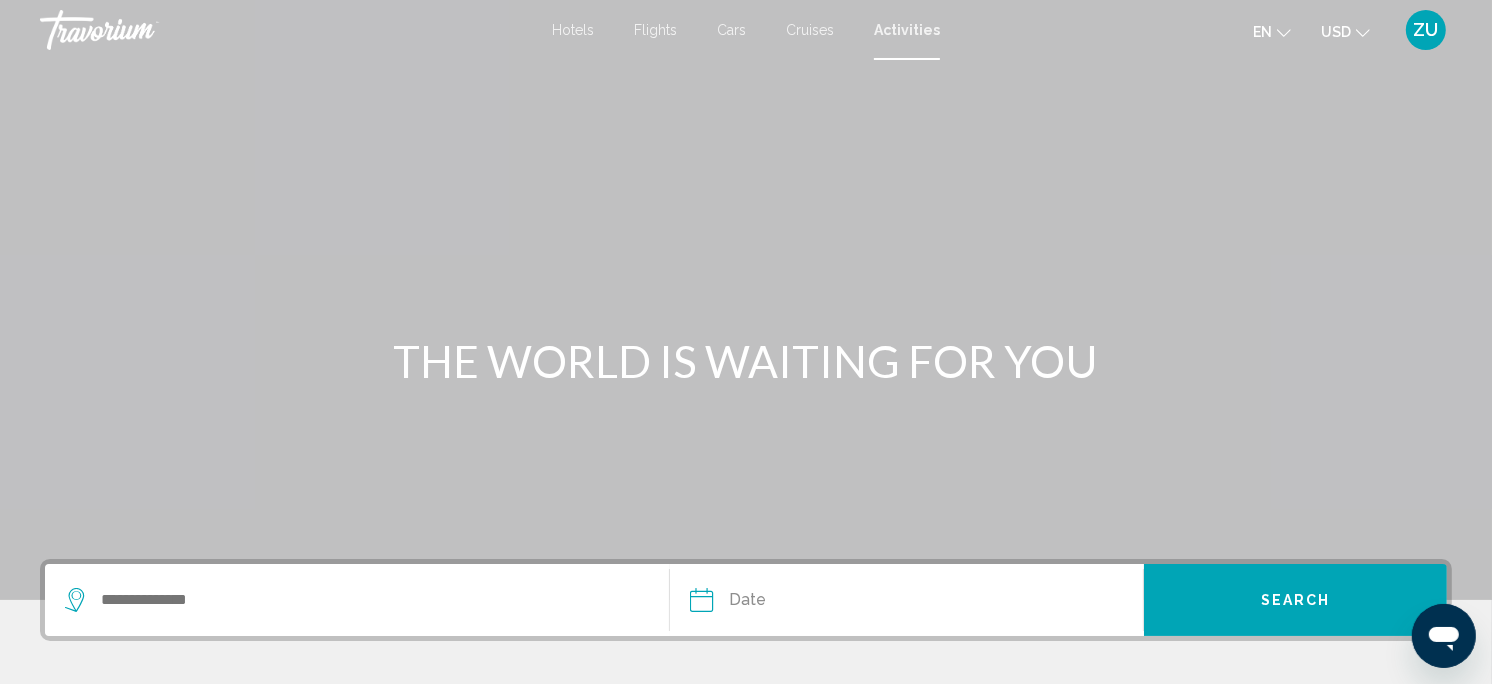 click at bounding box center (357, 600) 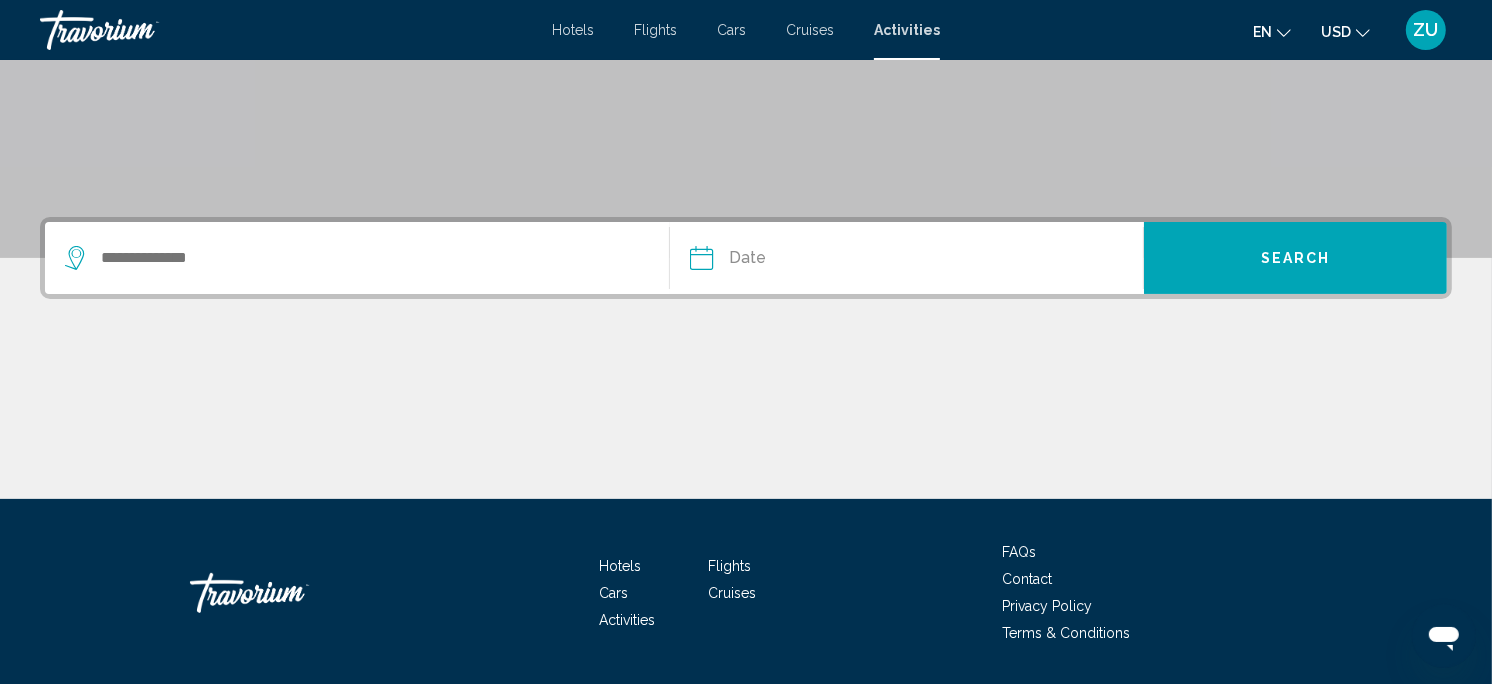 scroll, scrollTop: 401, scrollLeft: 0, axis: vertical 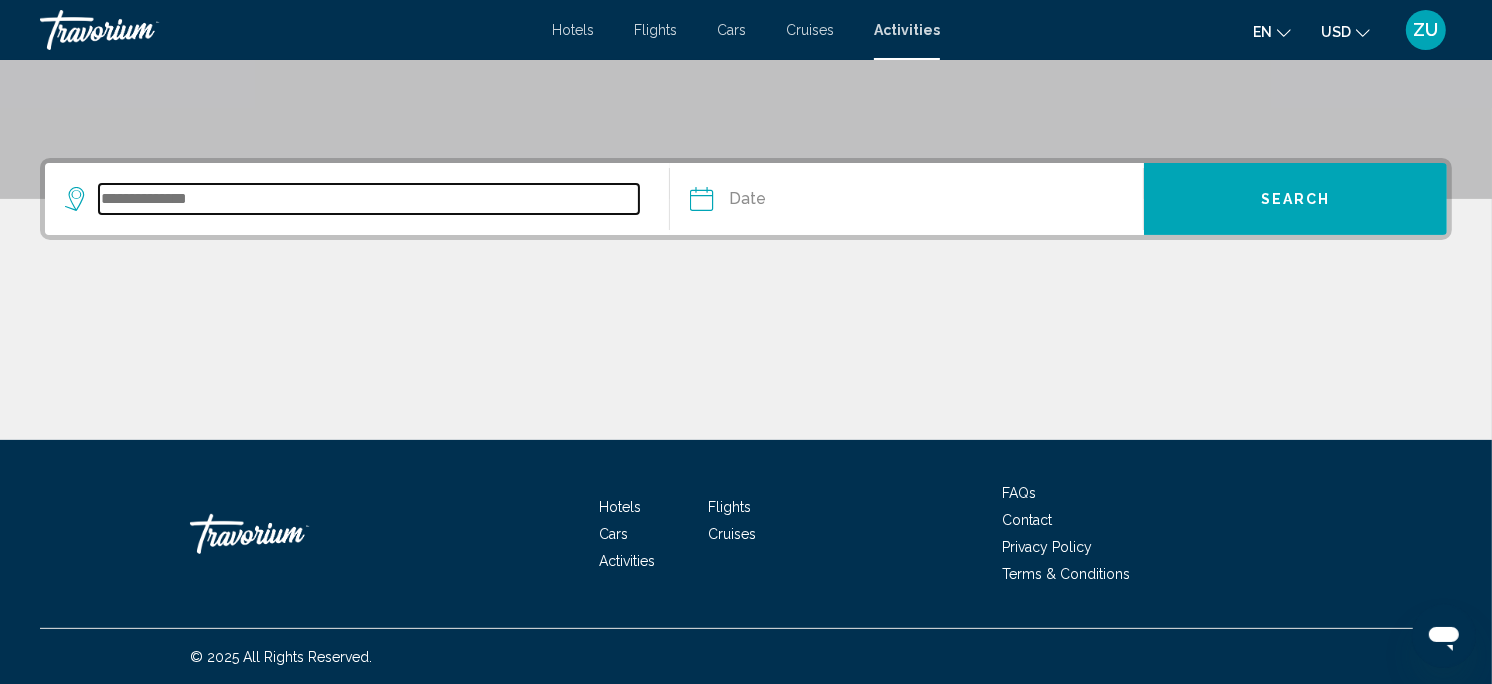 click at bounding box center [369, 199] 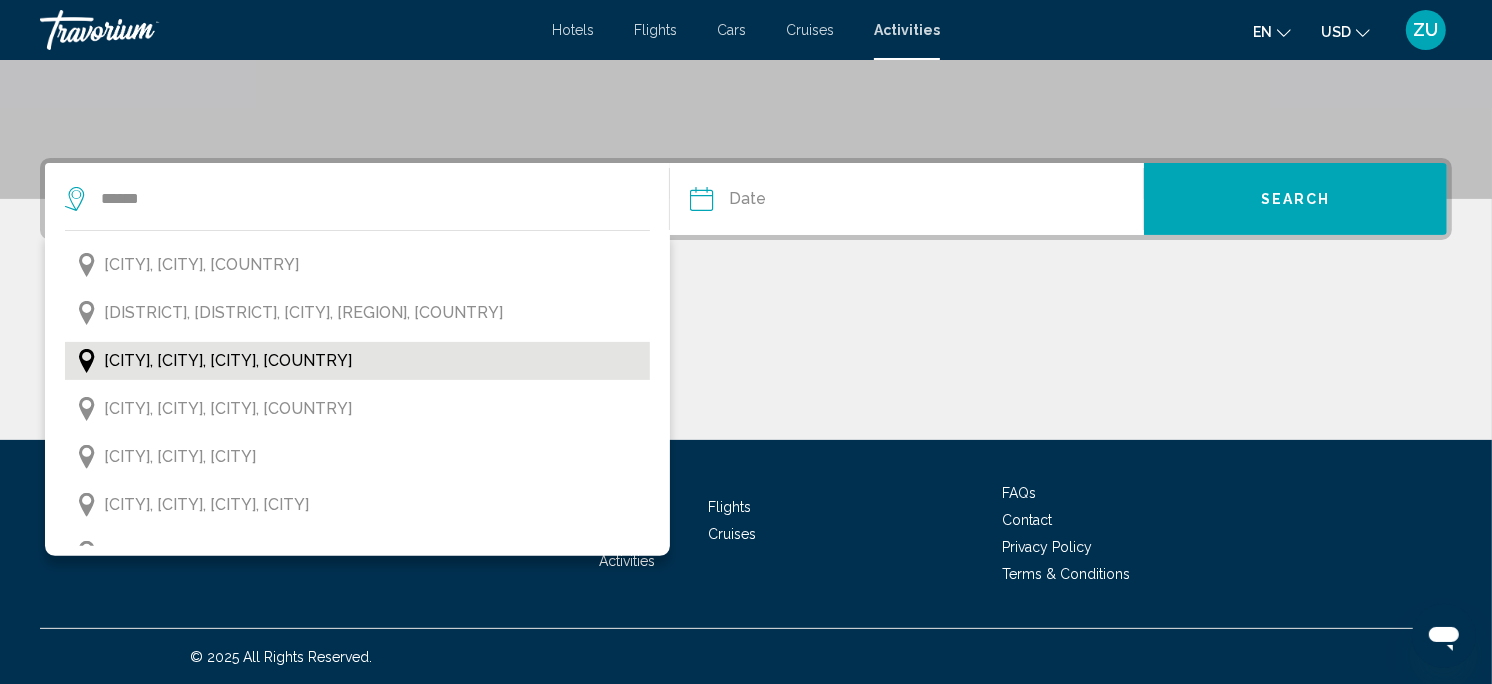 click on "[CITY], [CITY], [CITY], [COUNTRY]" at bounding box center (357, 361) 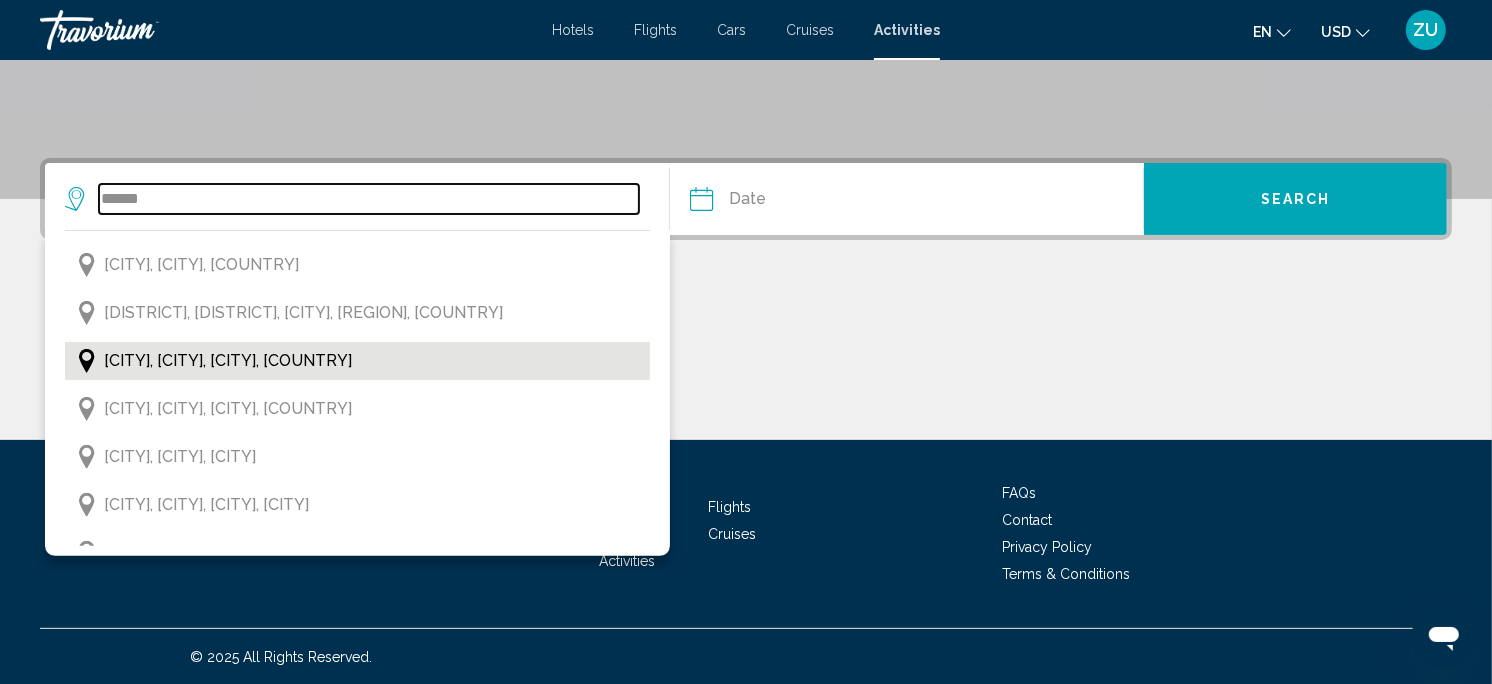 type on "**********" 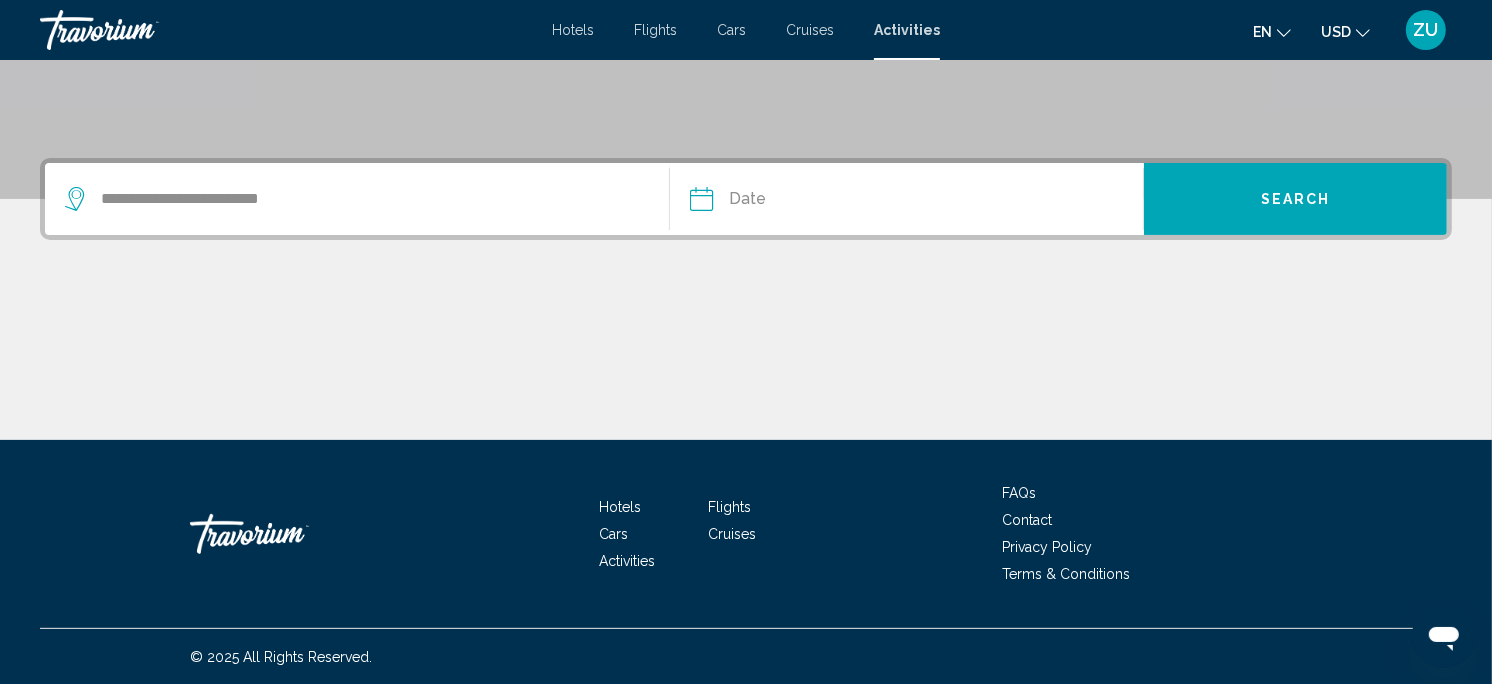 click at bounding box center [802, 202] 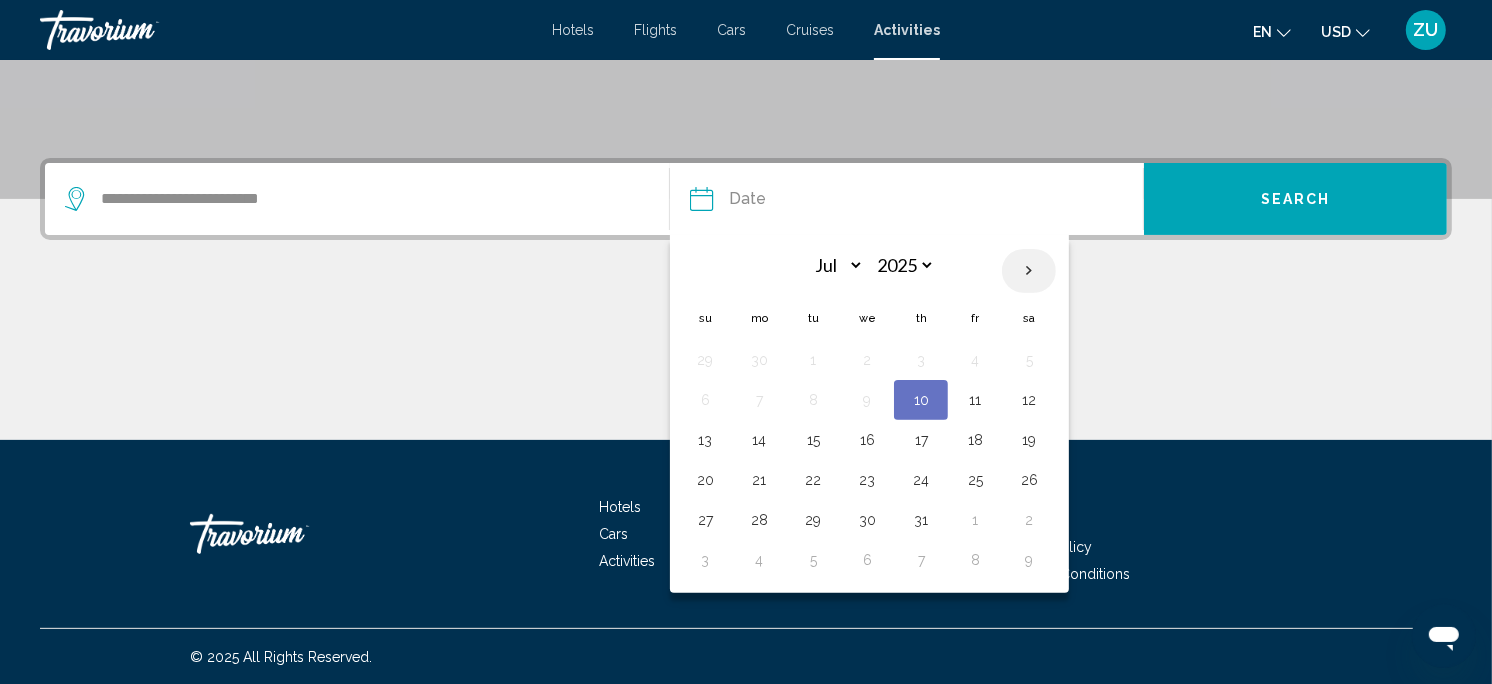 click at bounding box center [1029, 271] 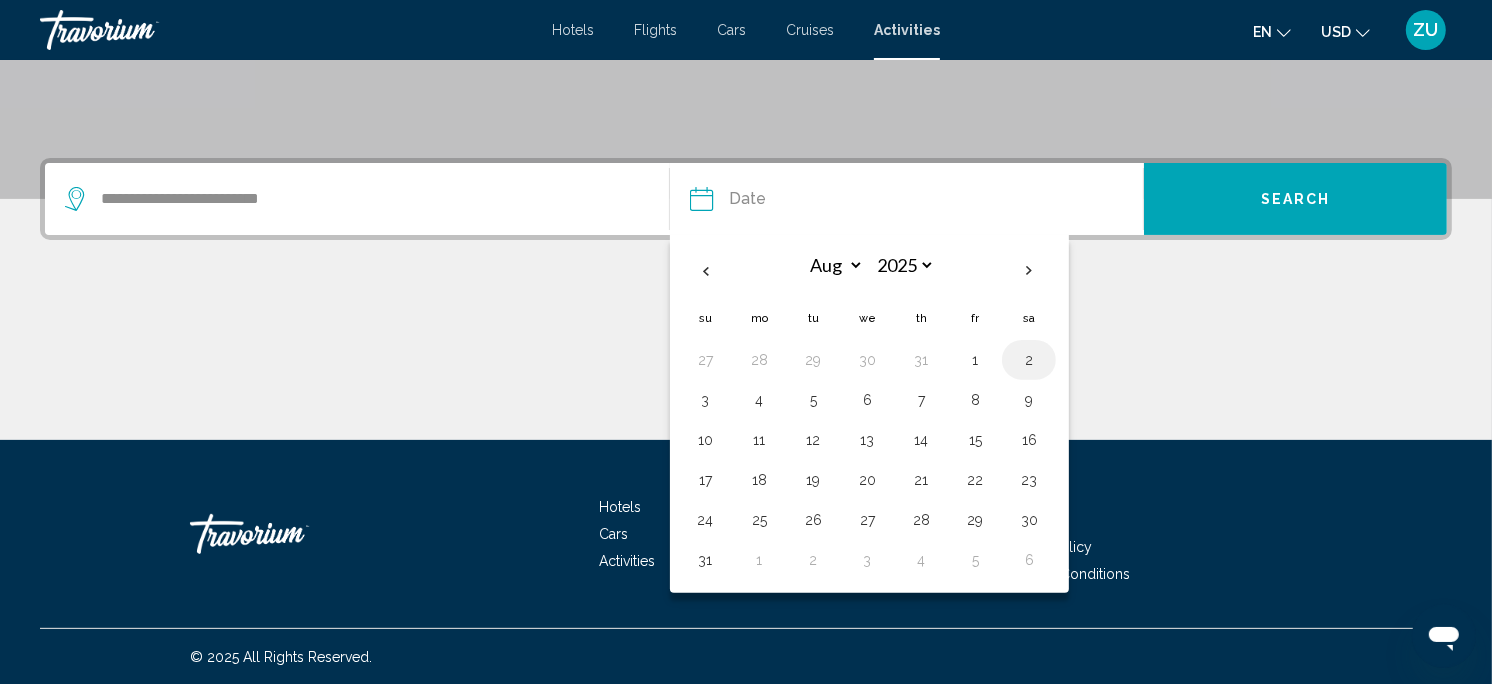 click on "2" at bounding box center [1029, 360] 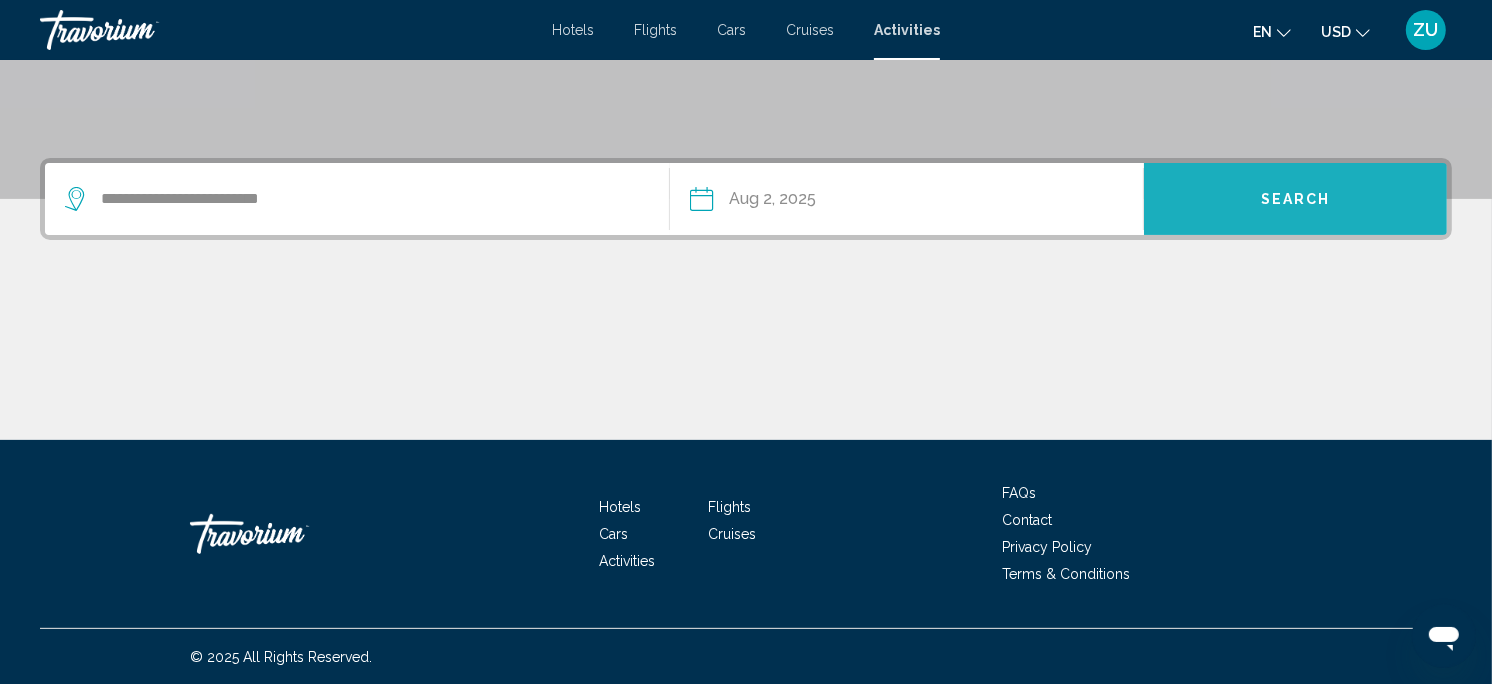 click on "Search" at bounding box center (1296, 200) 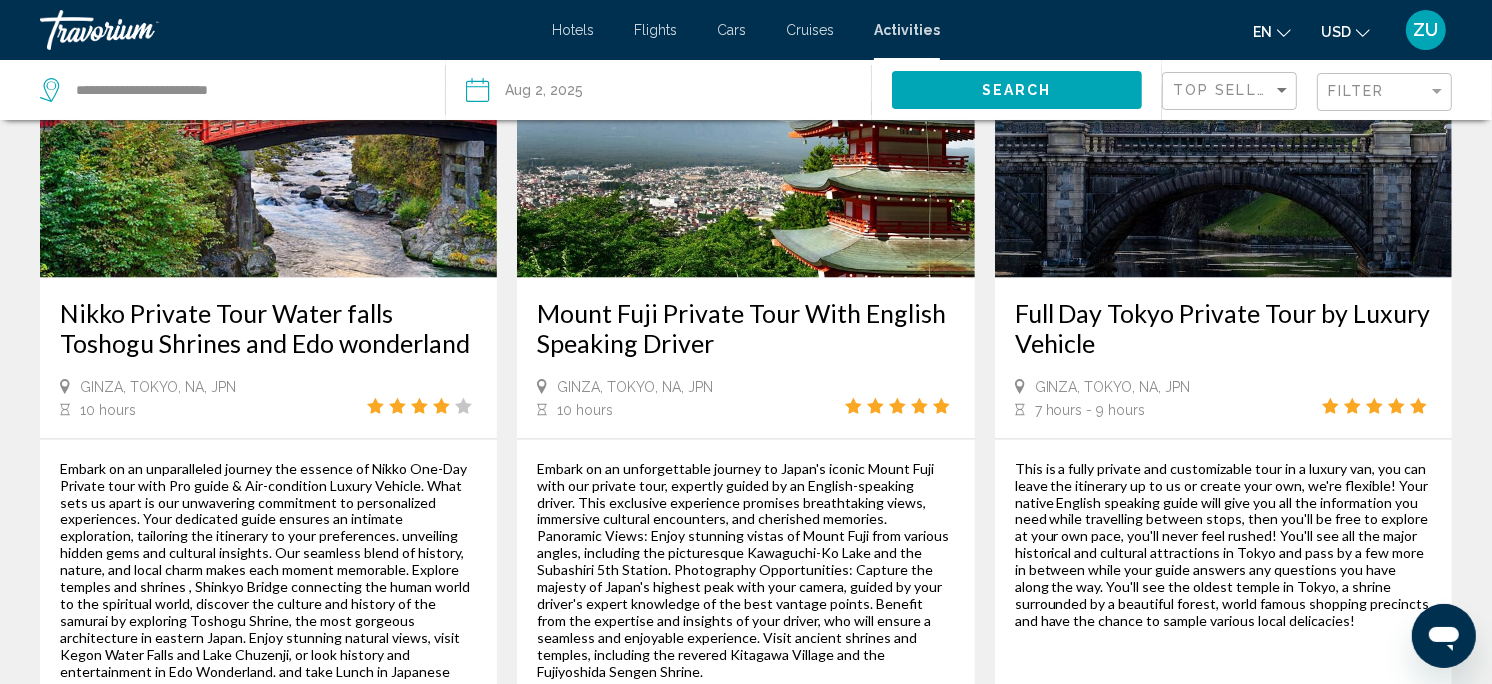 scroll, scrollTop: 2842, scrollLeft: 0, axis: vertical 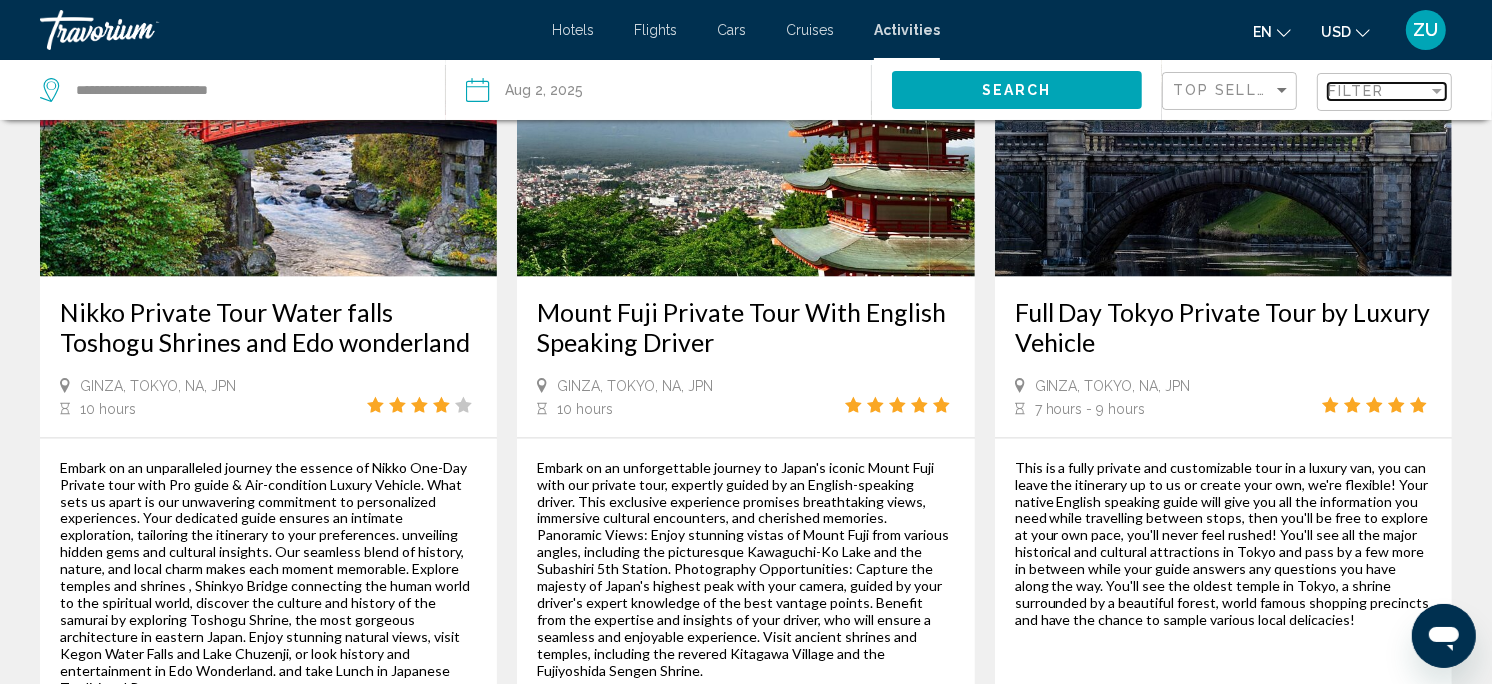 click on "Filter" at bounding box center (1378, 91) 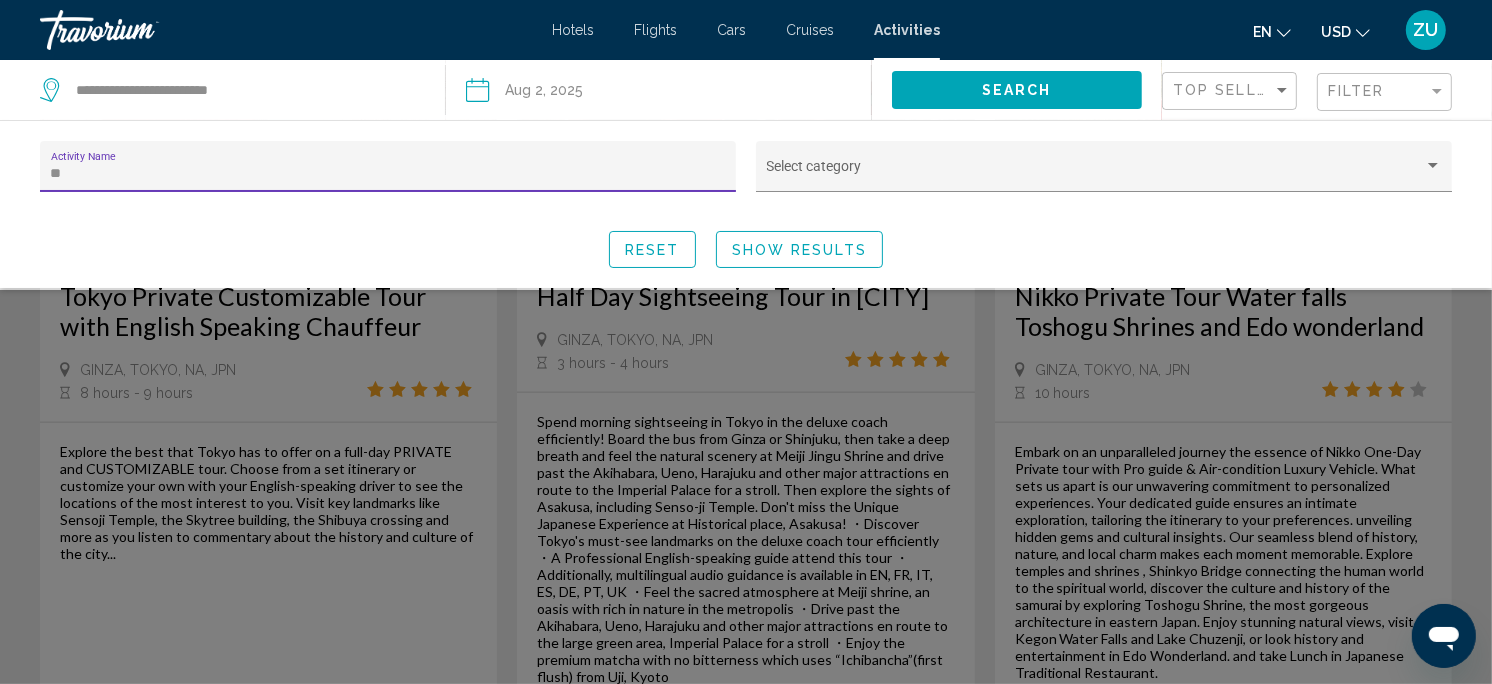scroll, scrollTop: 562, scrollLeft: 0, axis: vertical 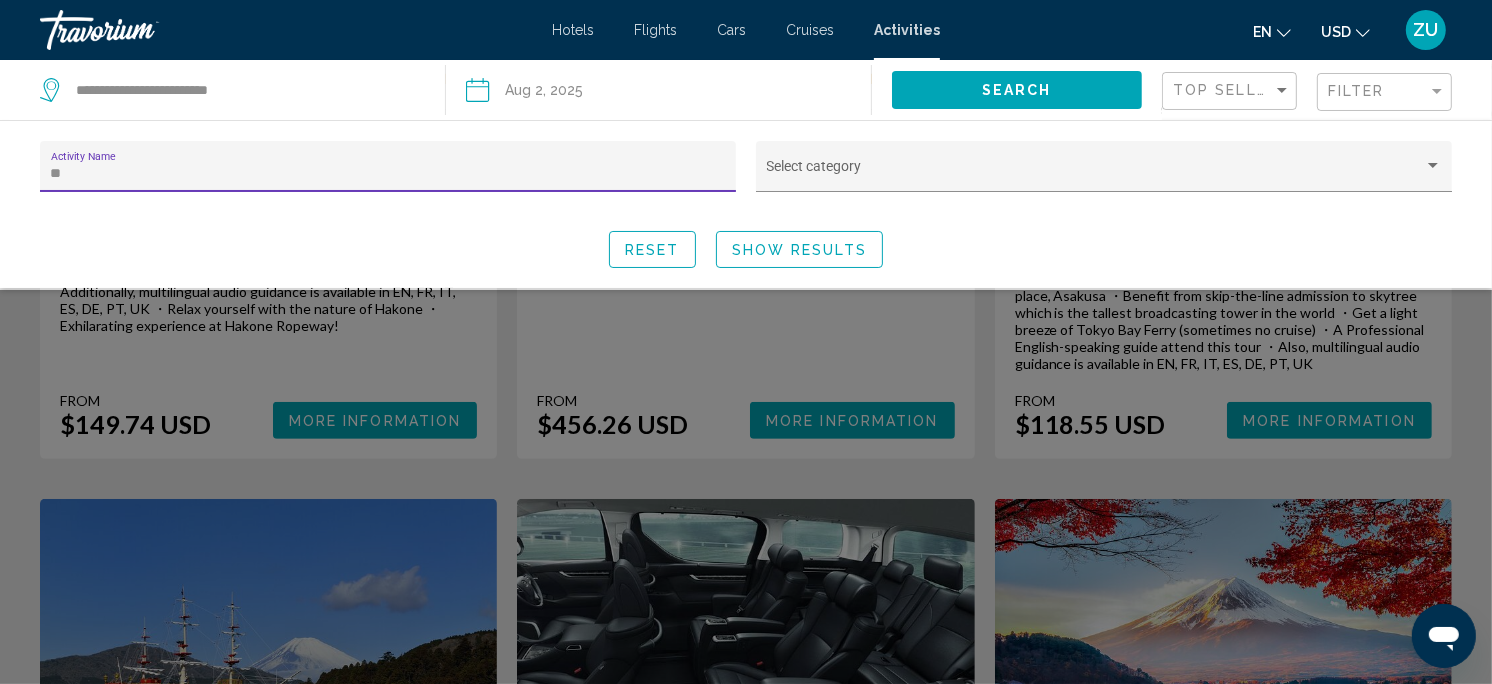type on "***" 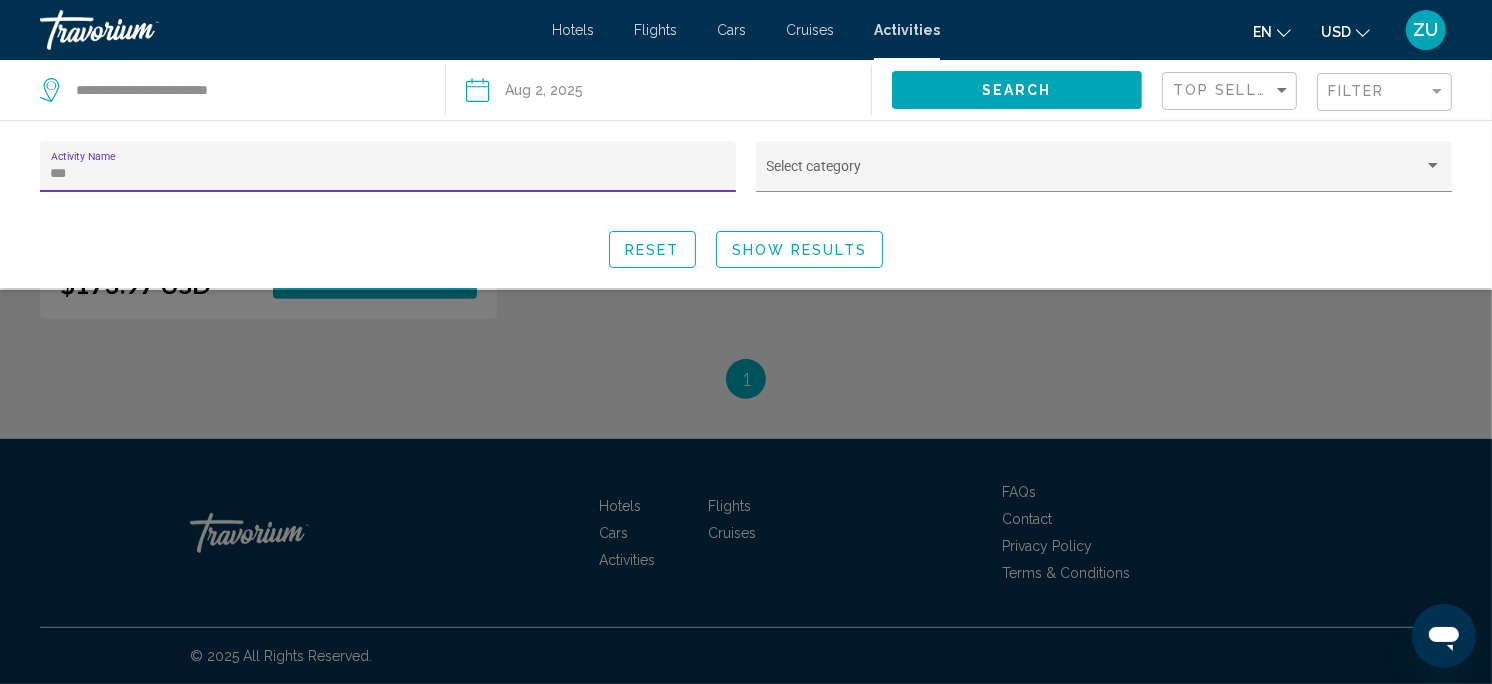 click 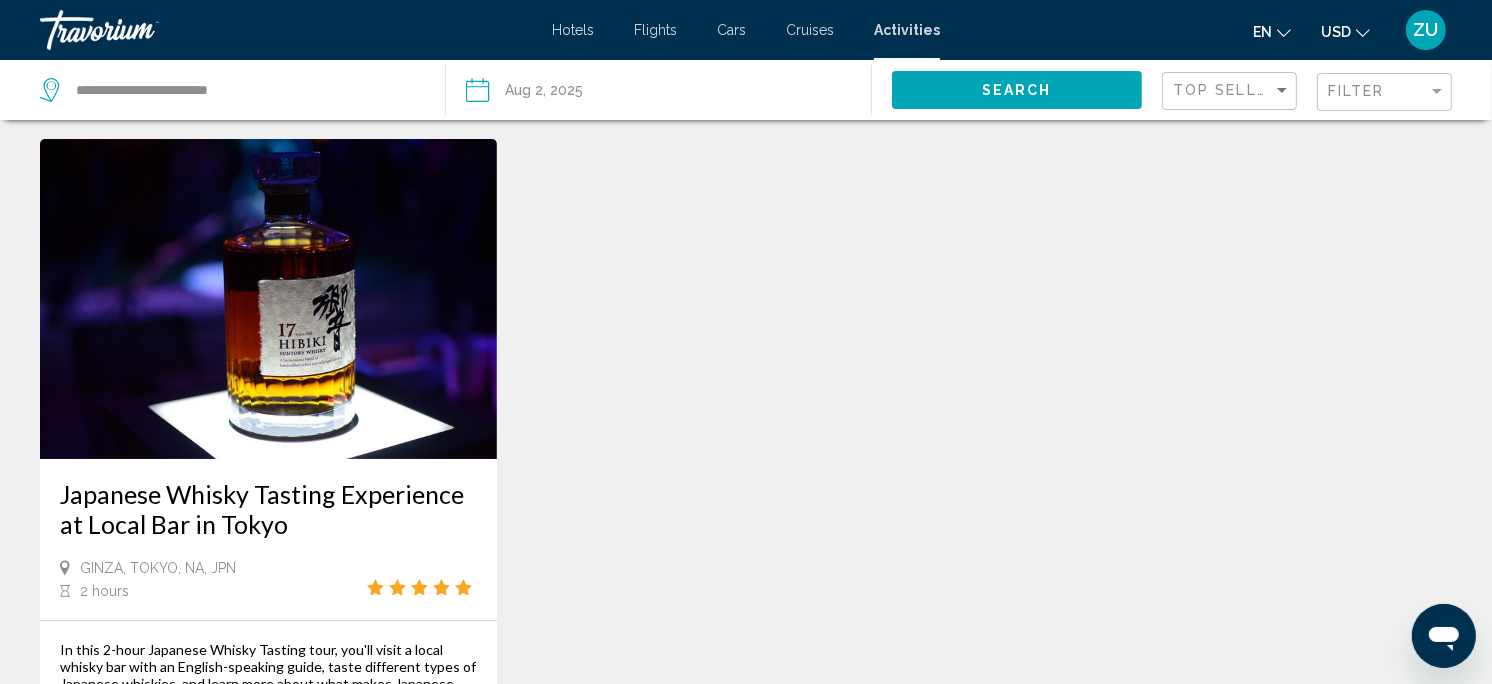 scroll, scrollTop: 0, scrollLeft: 0, axis: both 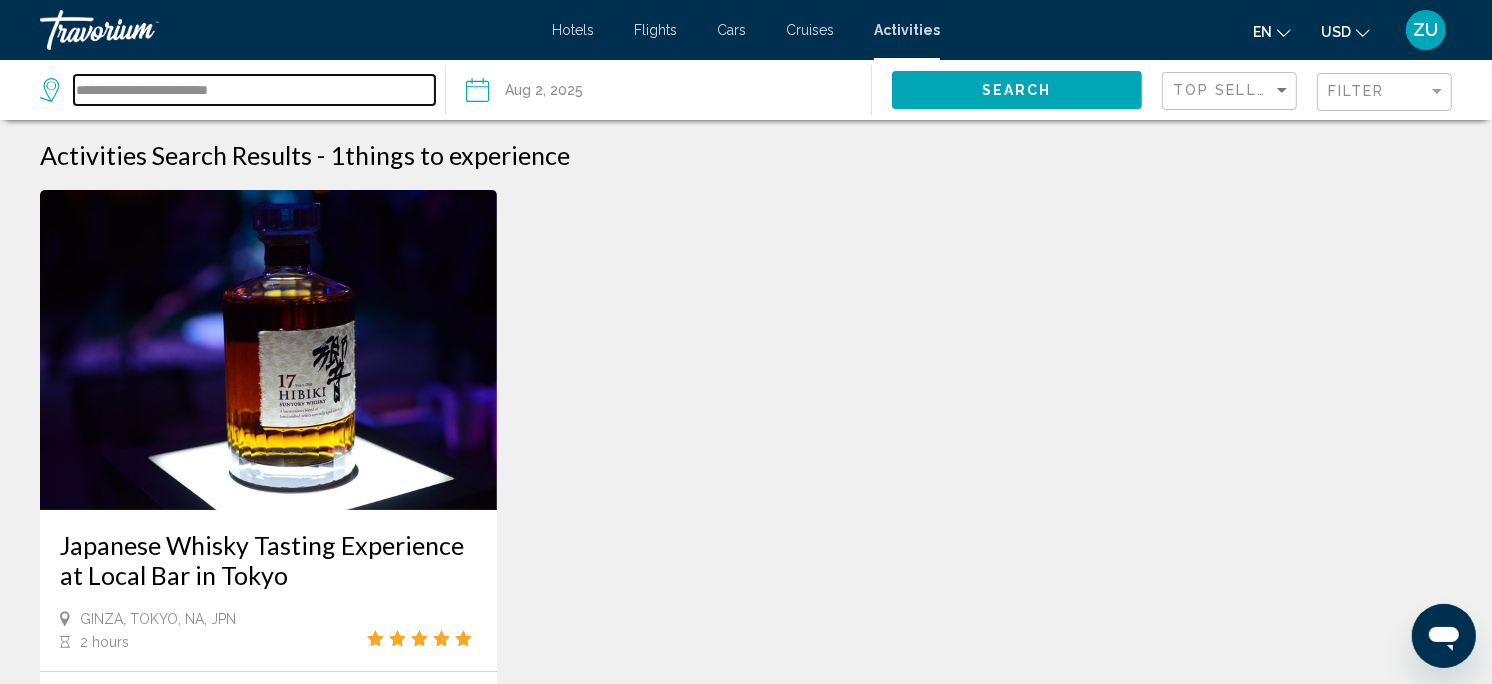 click on "**********" at bounding box center (254, 90) 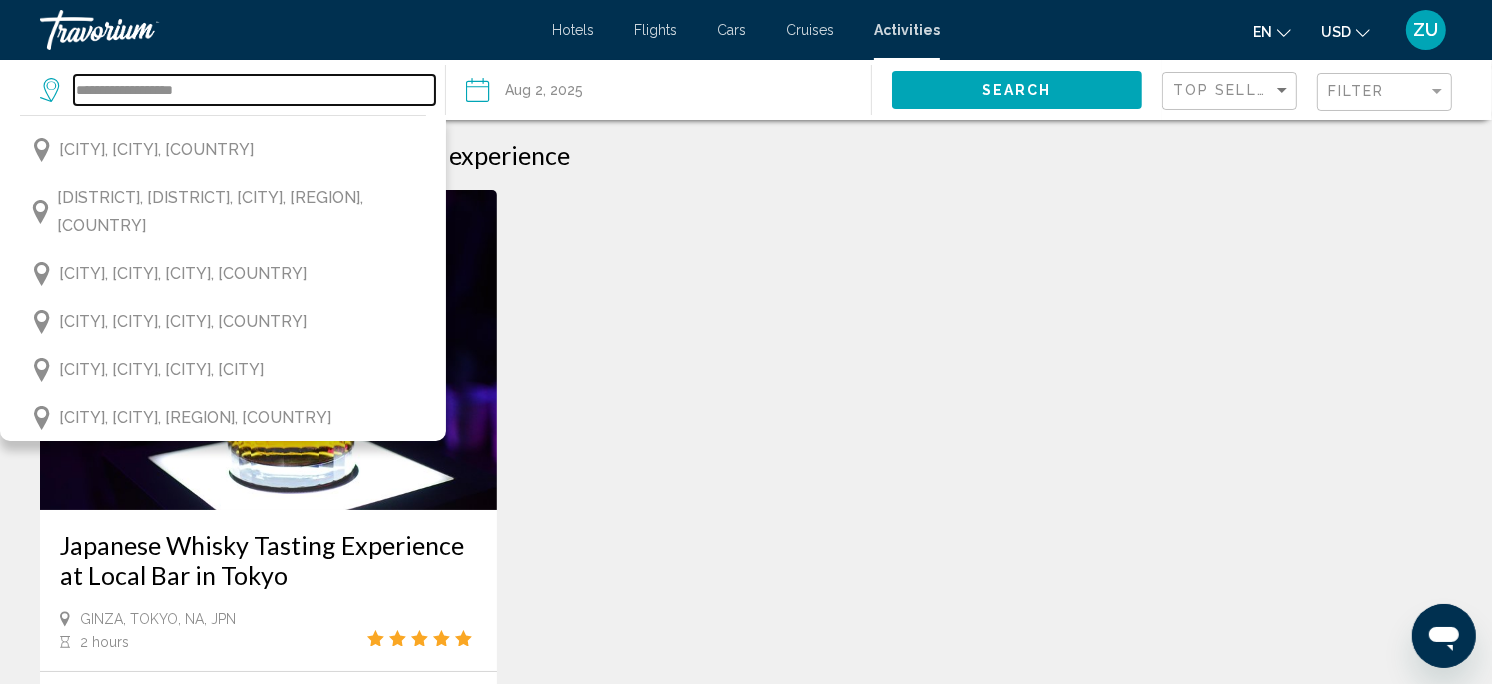 type on "**********" 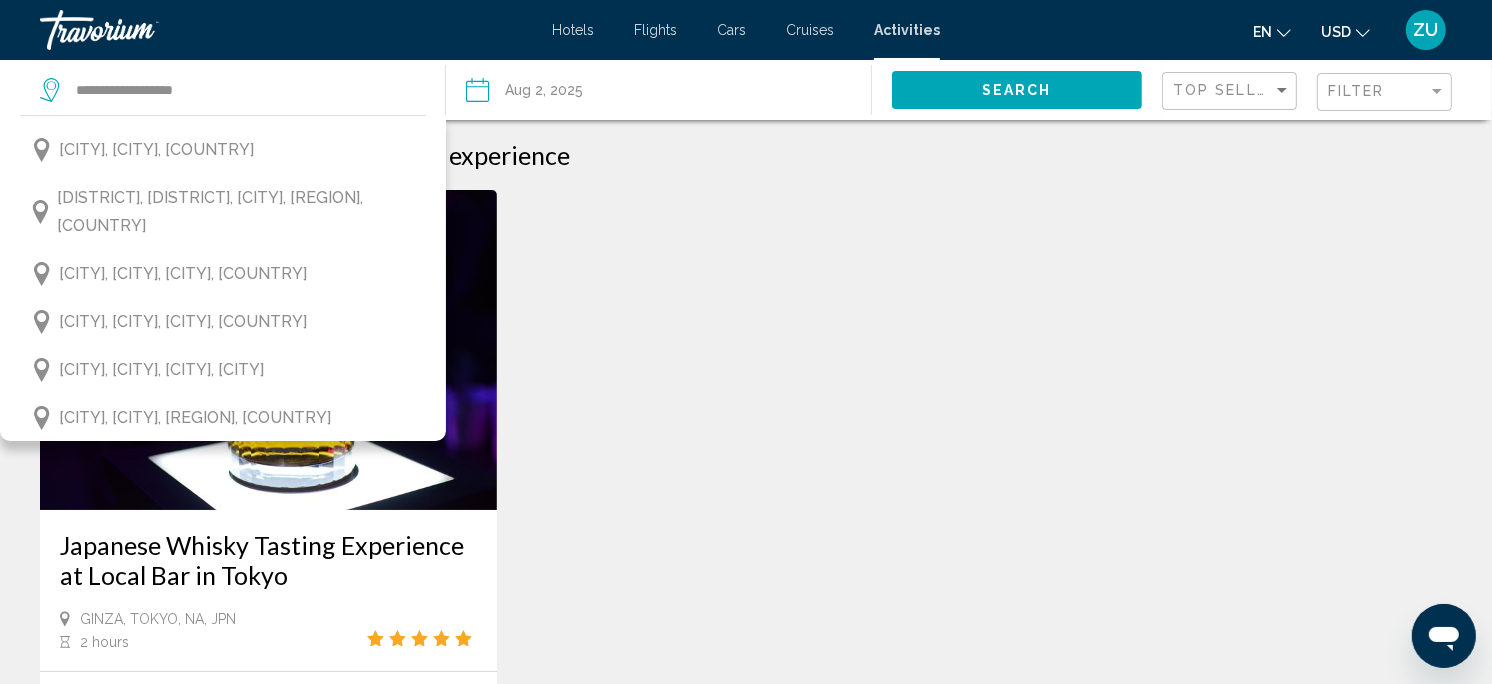 click on "[COUNTRY] Whisky Tasting Experience at Local Bar in Tokyo
[CITY], [COUNTRY], [STATE], [COUNTRY_CODE]
[DURATION]
In this [DURATION] [COUNTRY] Whisky Tasting tour, you'll visit a local whisky bar with an English-speaking guide, taste different types of [COUNTRY] whiskies, and learn more about what makes [COUNTRY] whisky different from other whiskey in the world.
Availability: Every day from [TIME] to [TIME] except holidays (tours may start at [TIME] on some occasions) From $[PRICE] USD More Information No results based on your filters" at bounding box center [746, 555] 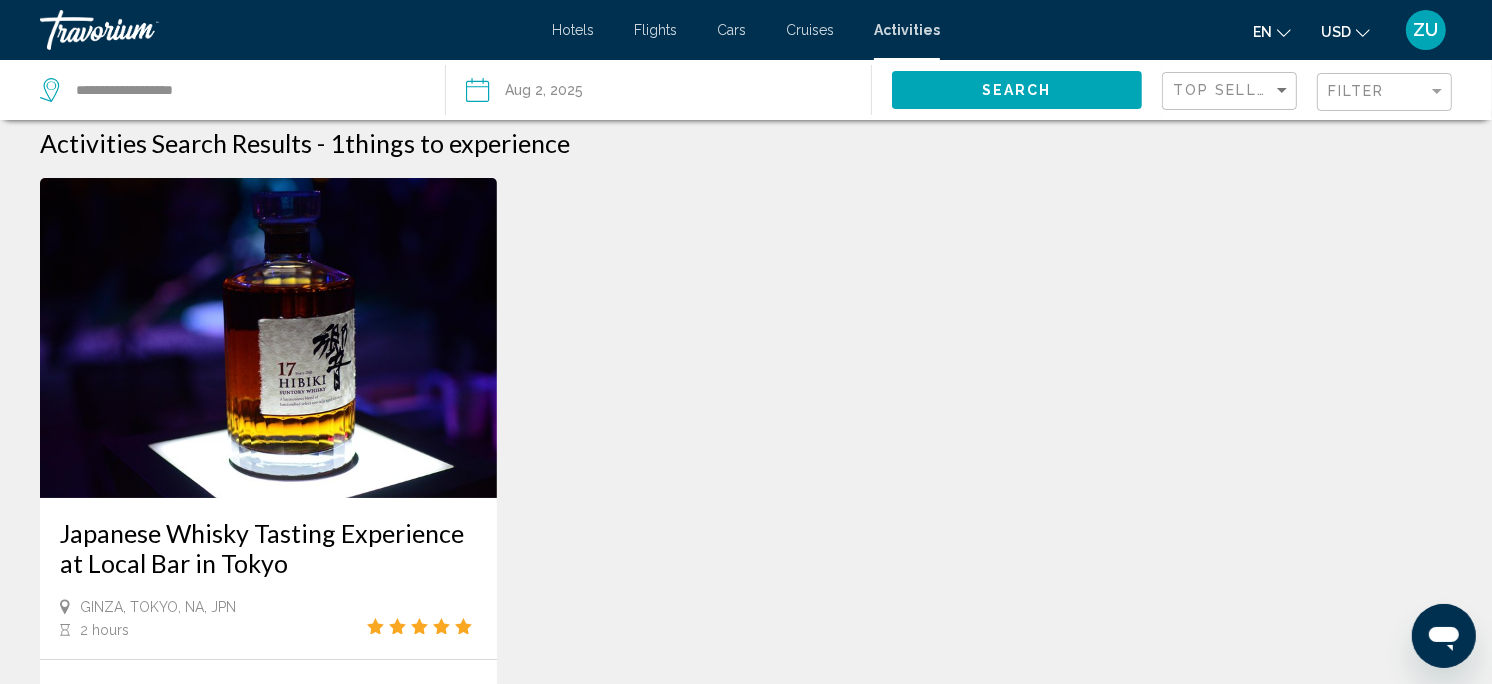 scroll, scrollTop: 0, scrollLeft: 0, axis: both 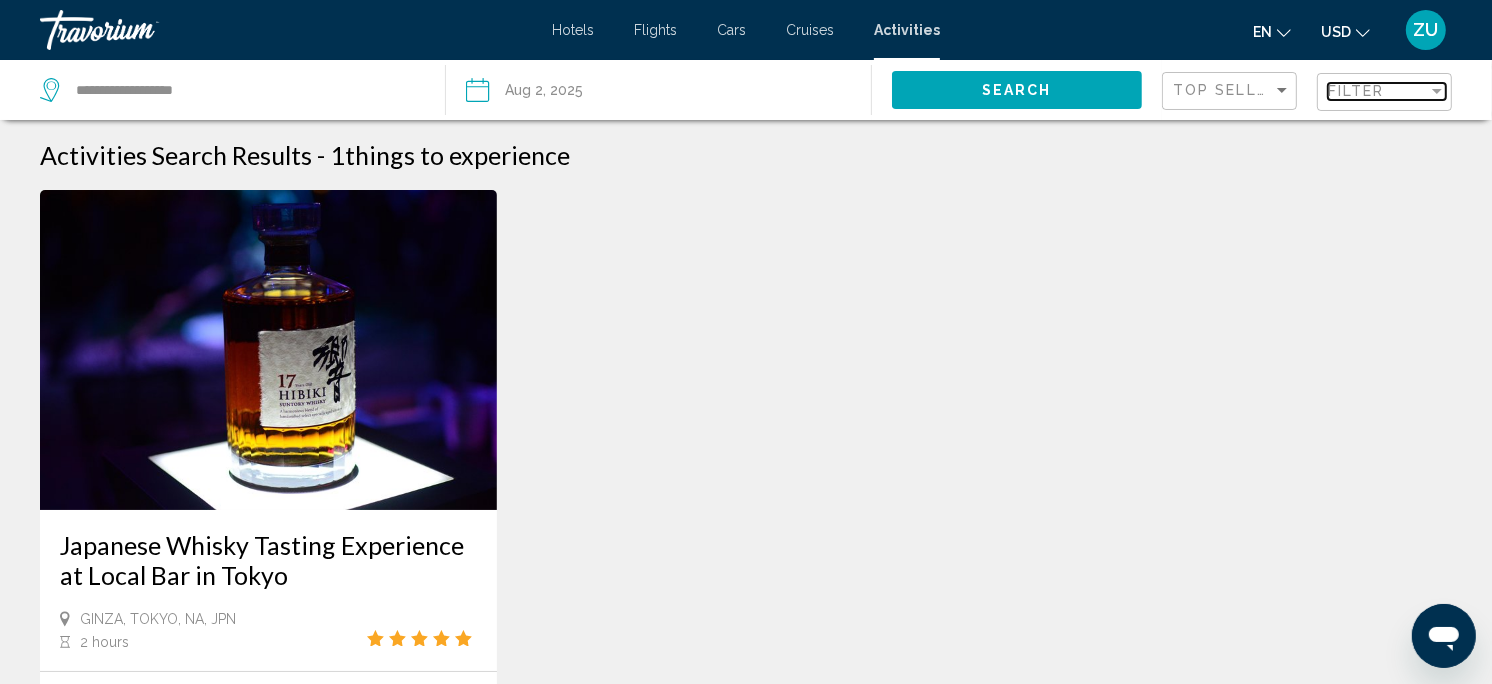 click on "Filter" at bounding box center [1378, 91] 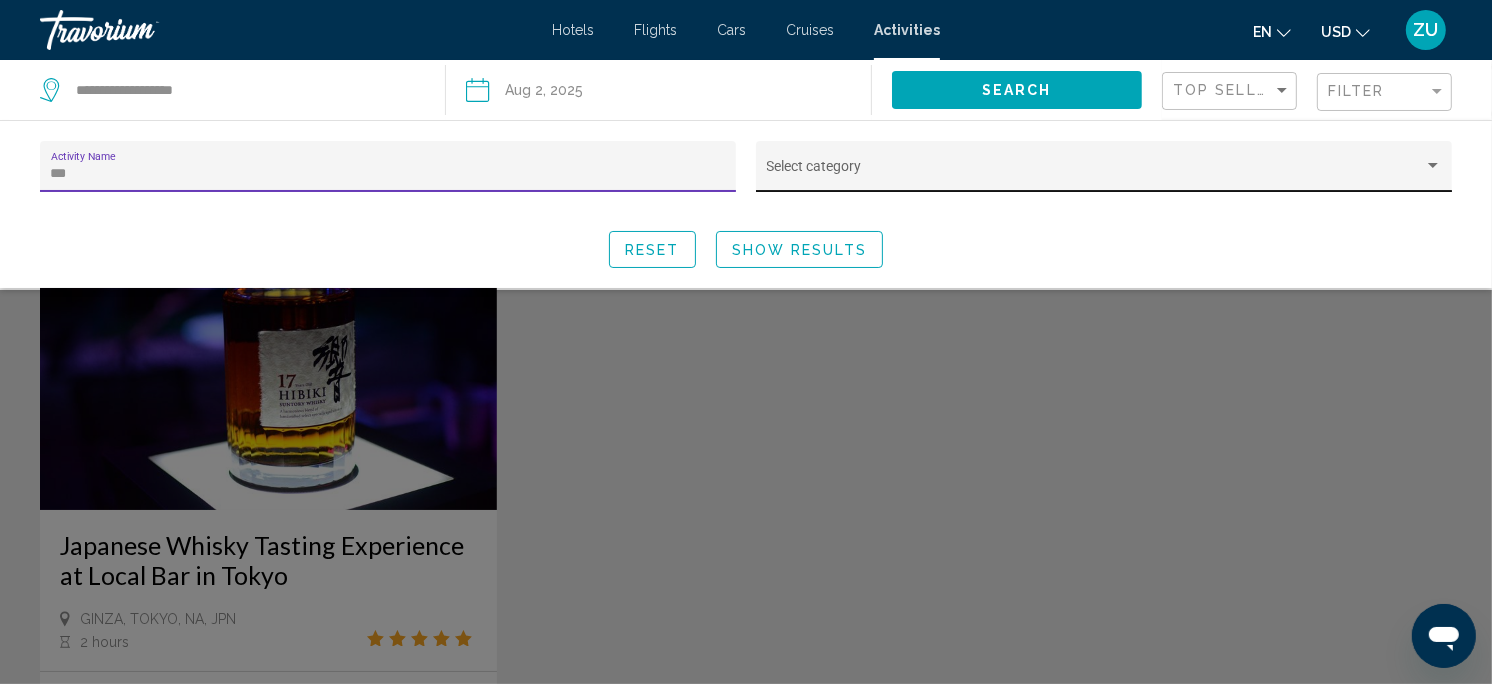 click at bounding box center [1095, 174] 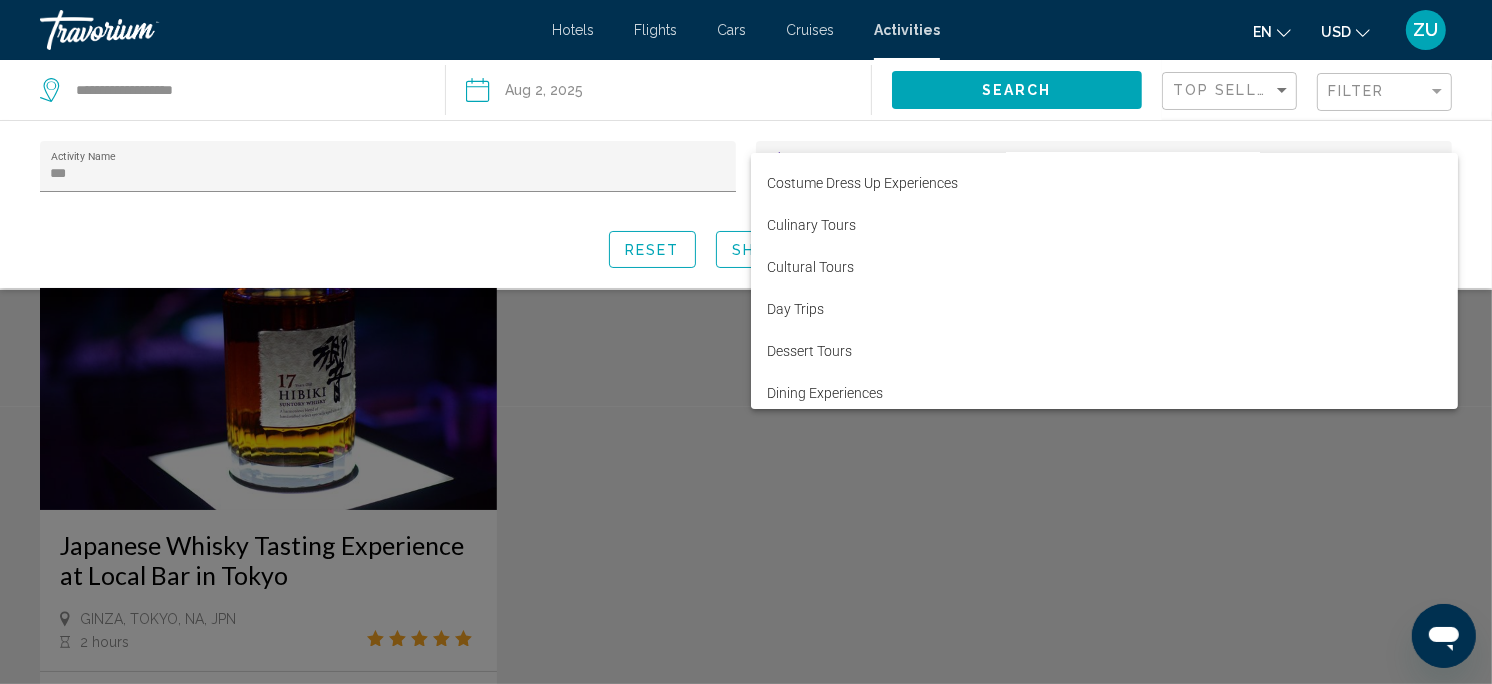 scroll, scrollTop: 708, scrollLeft: 0, axis: vertical 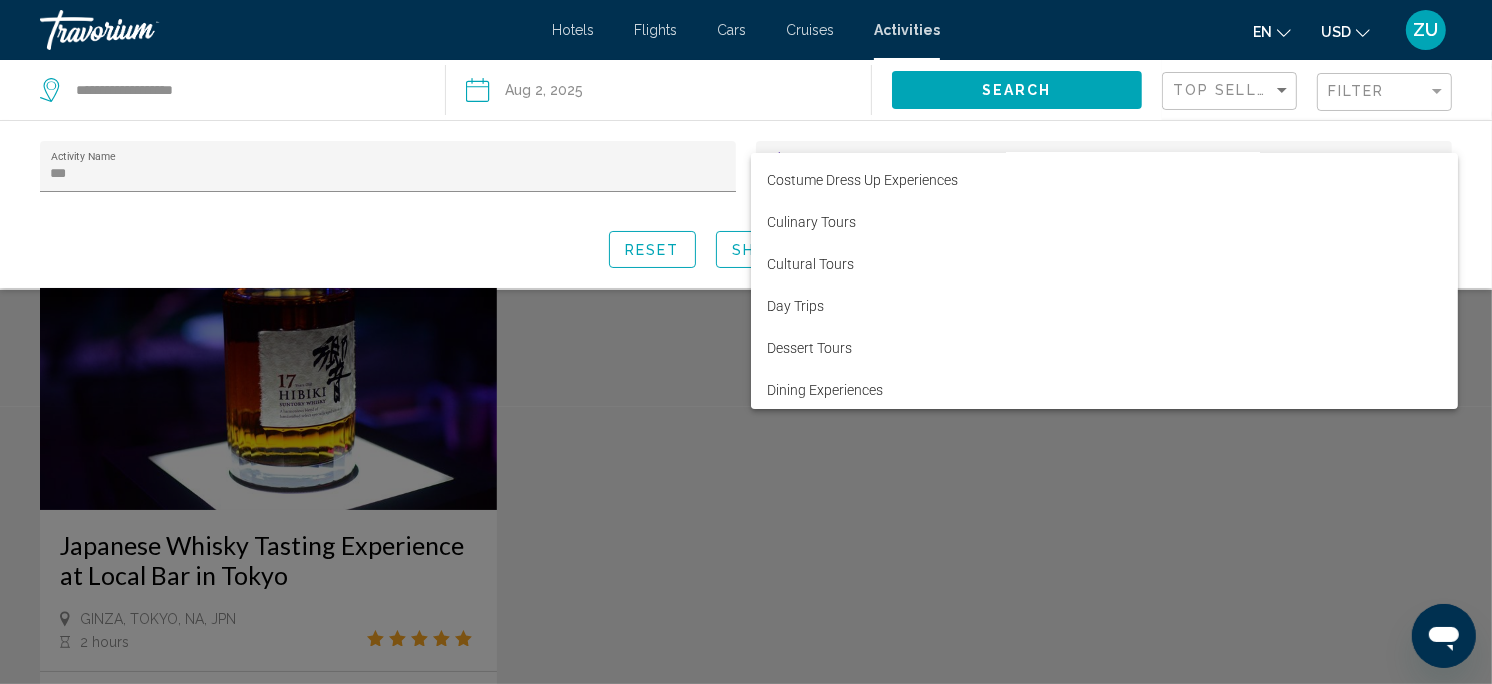 click at bounding box center (746, 342) 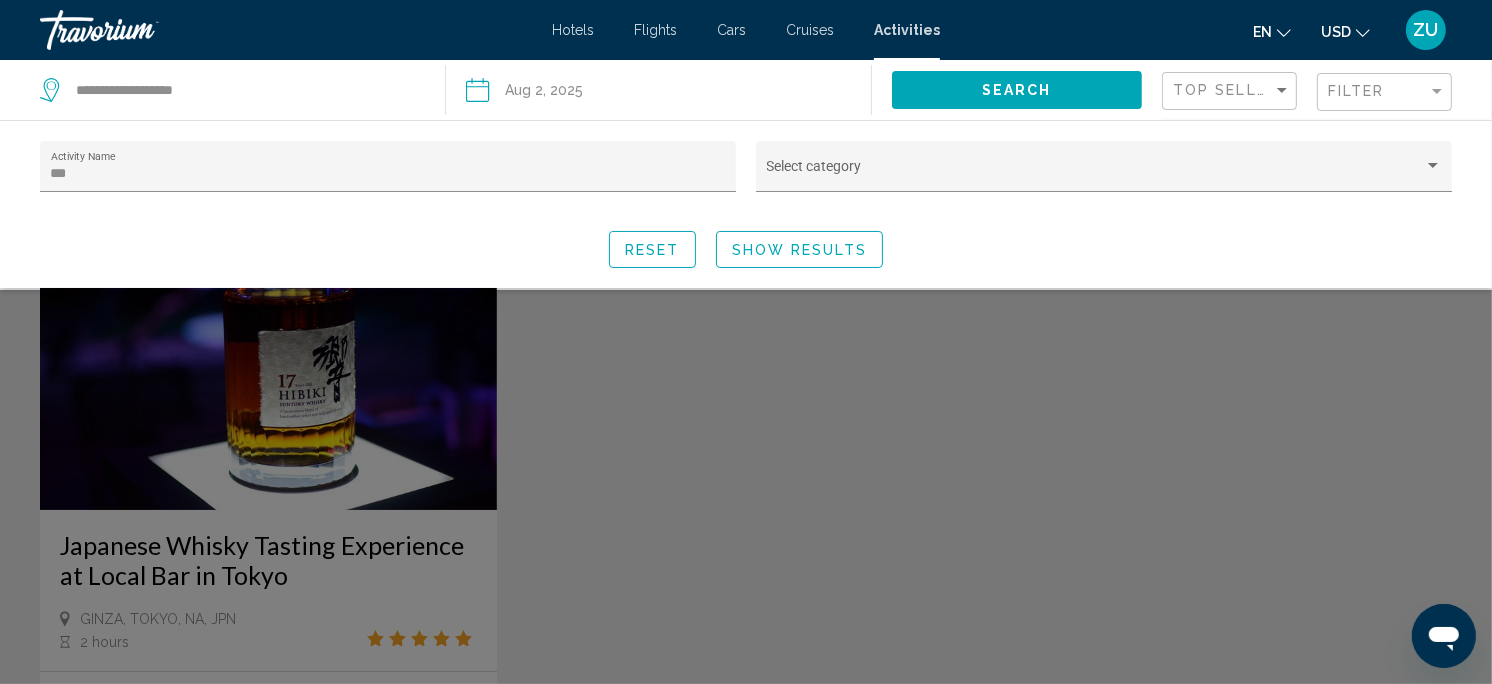 click on "Activities" at bounding box center [907, 30] 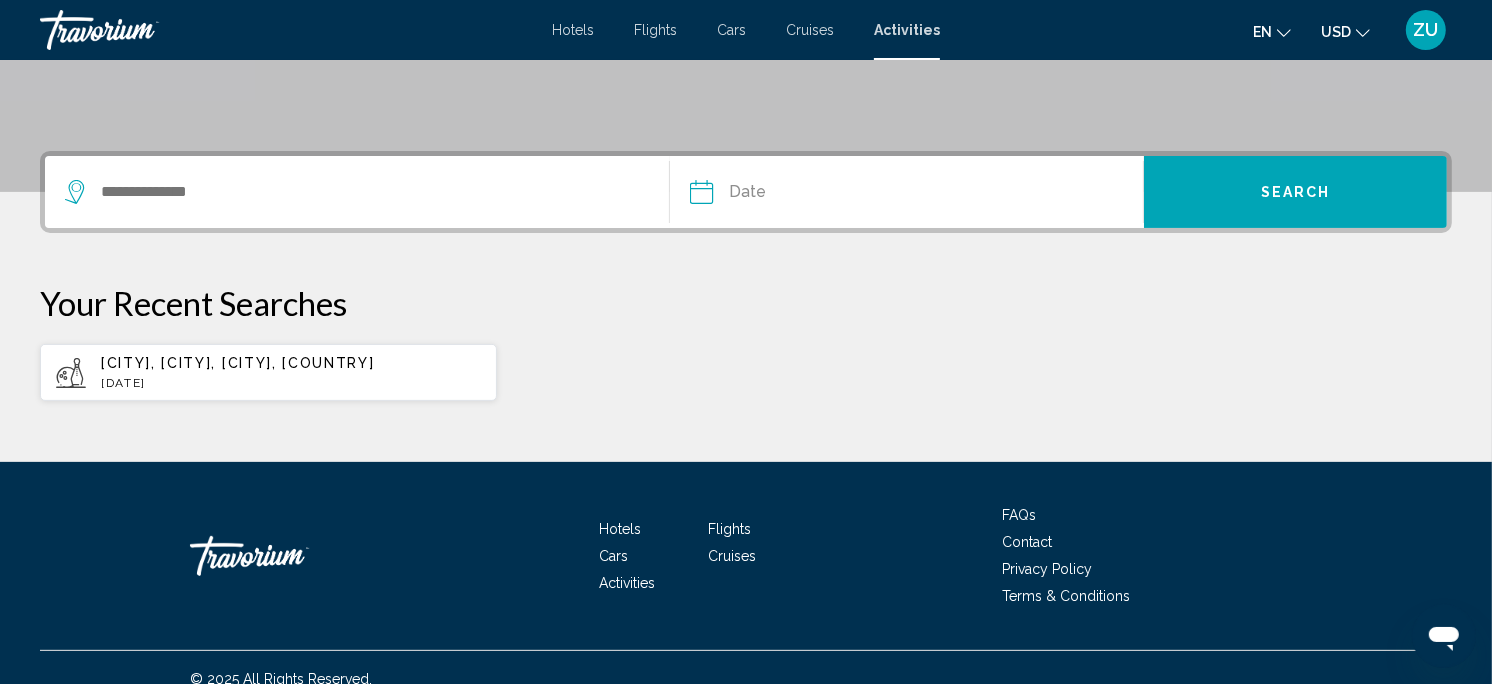 scroll, scrollTop: 373, scrollLeft: 0, axis: vertical 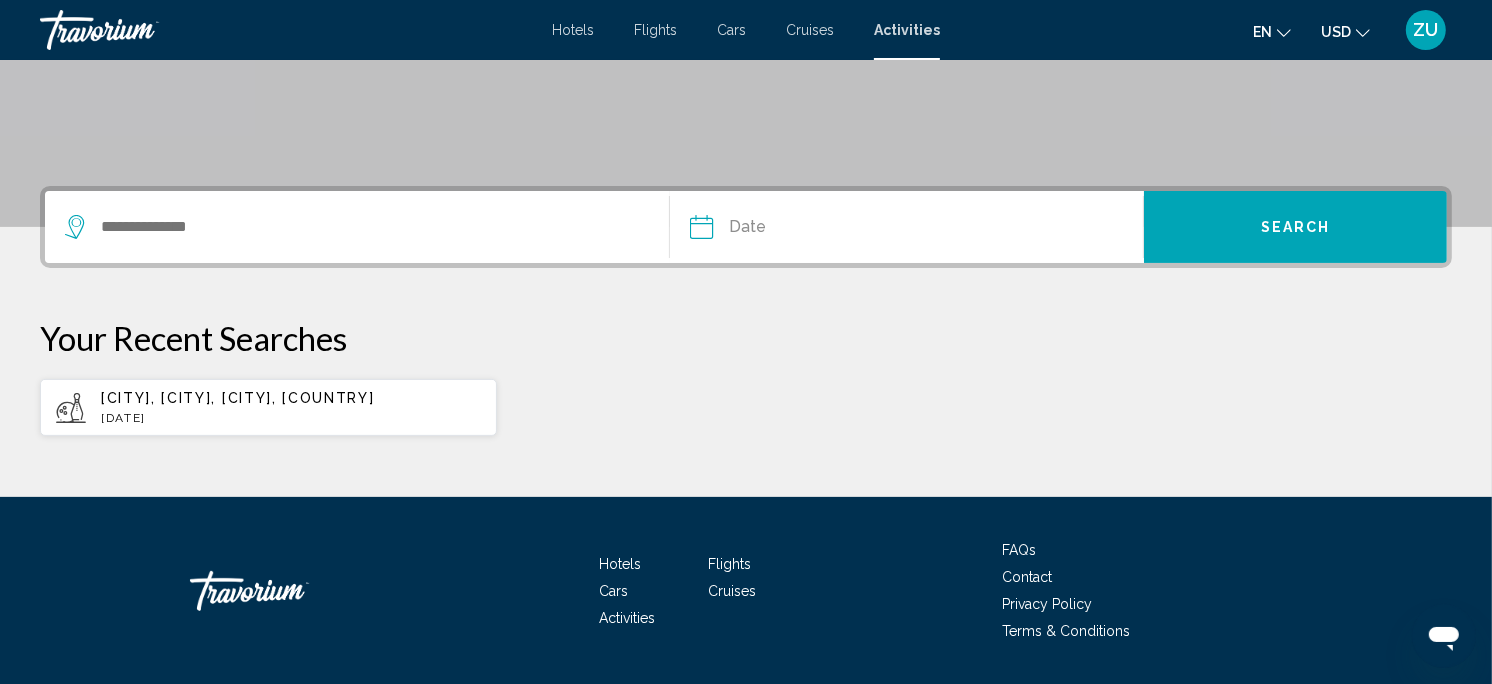click on "[DATE]" at bounding box center [291, 418] 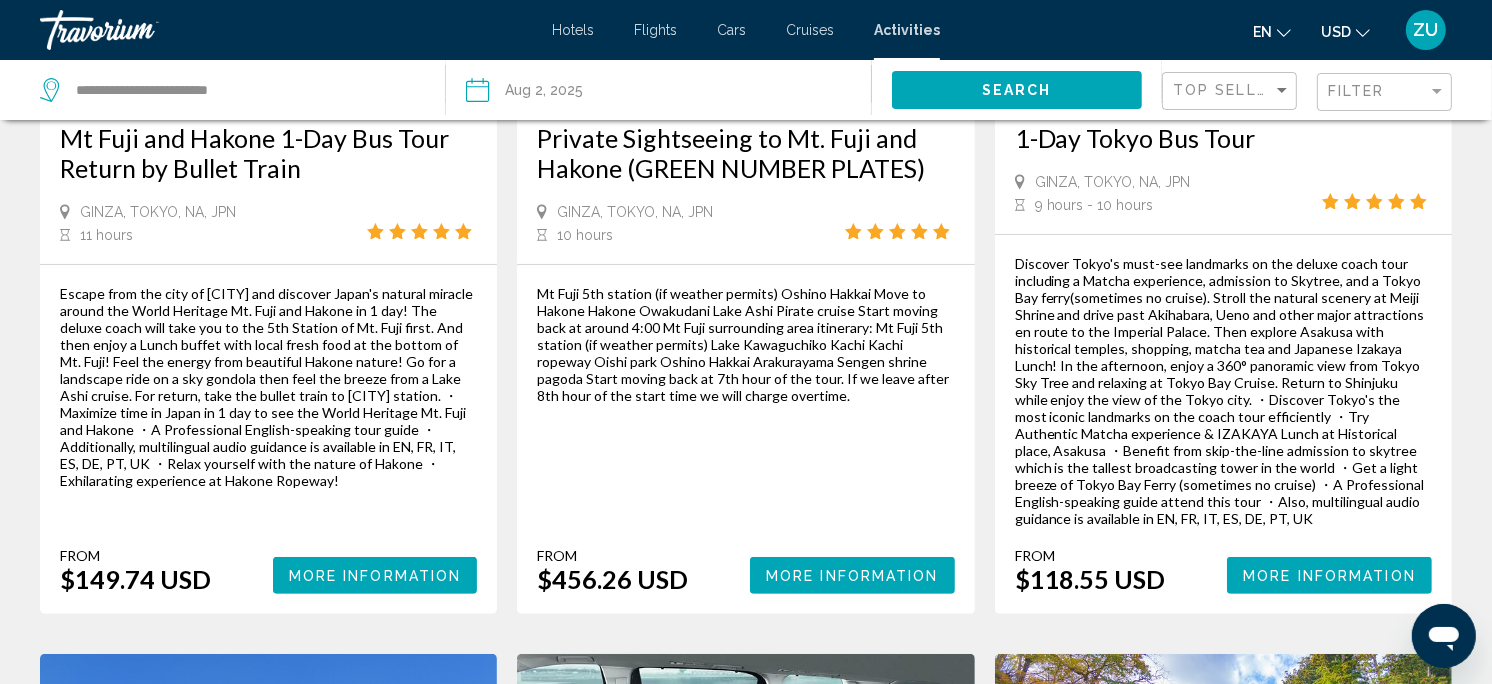 scroll, scrollTop: 410, scrollLeft: 0, axis: vertical 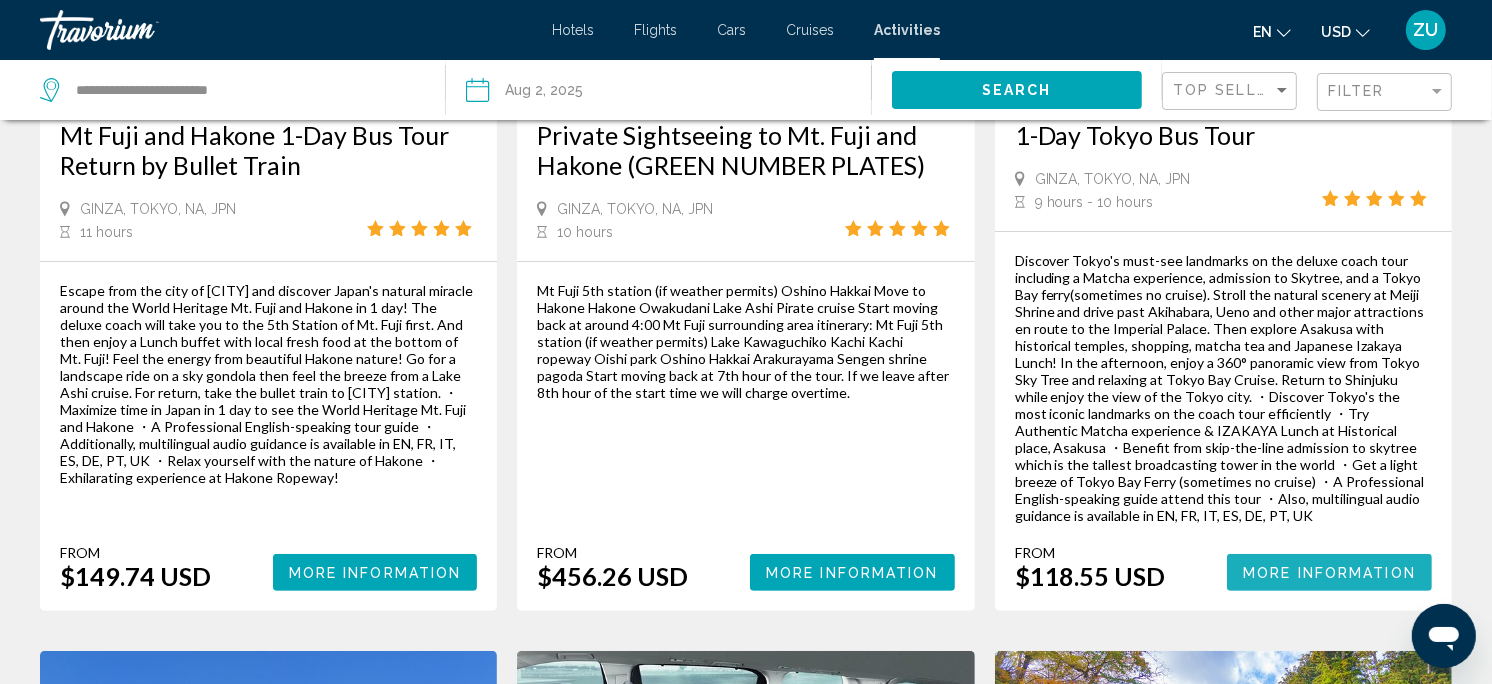 click on "More Information" at bounding box center (1329, 573) 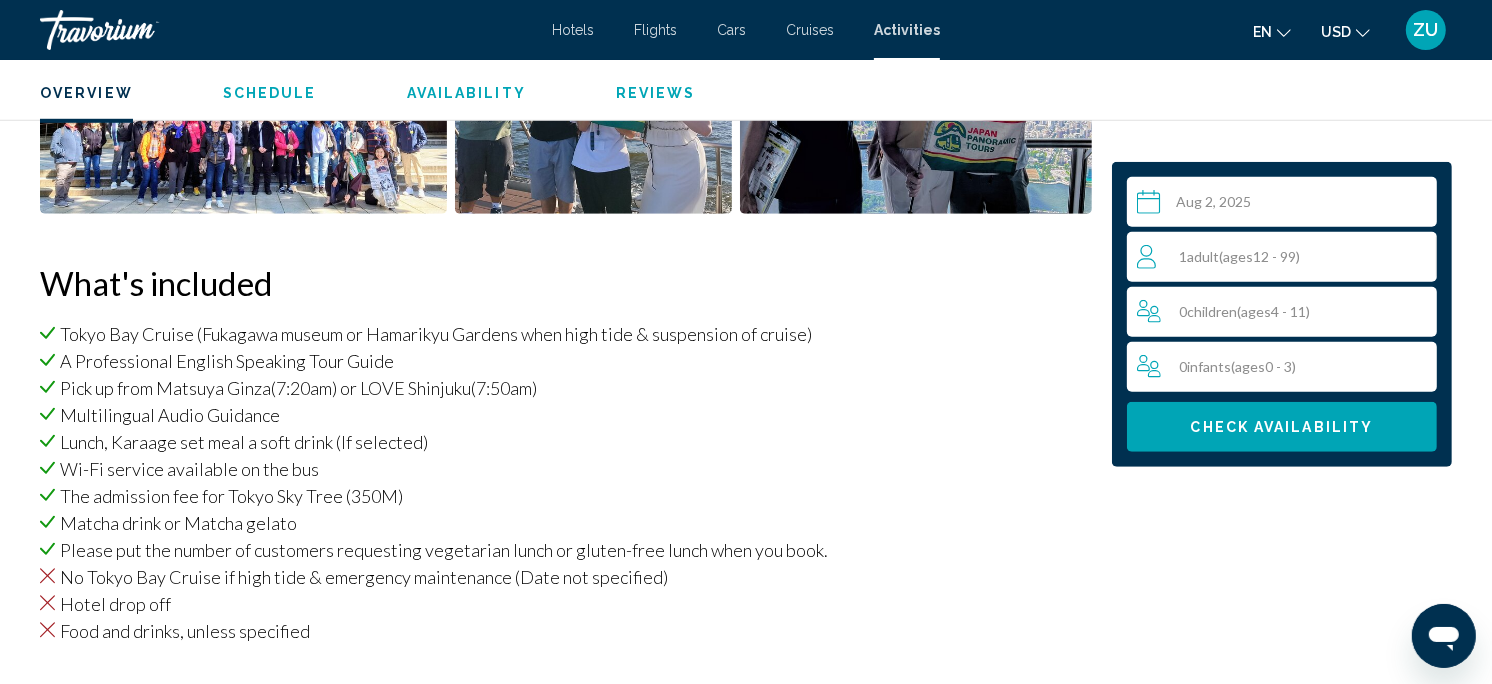 scroll, scrollTop: 1310, scrollLeft: 0, axis: vertical 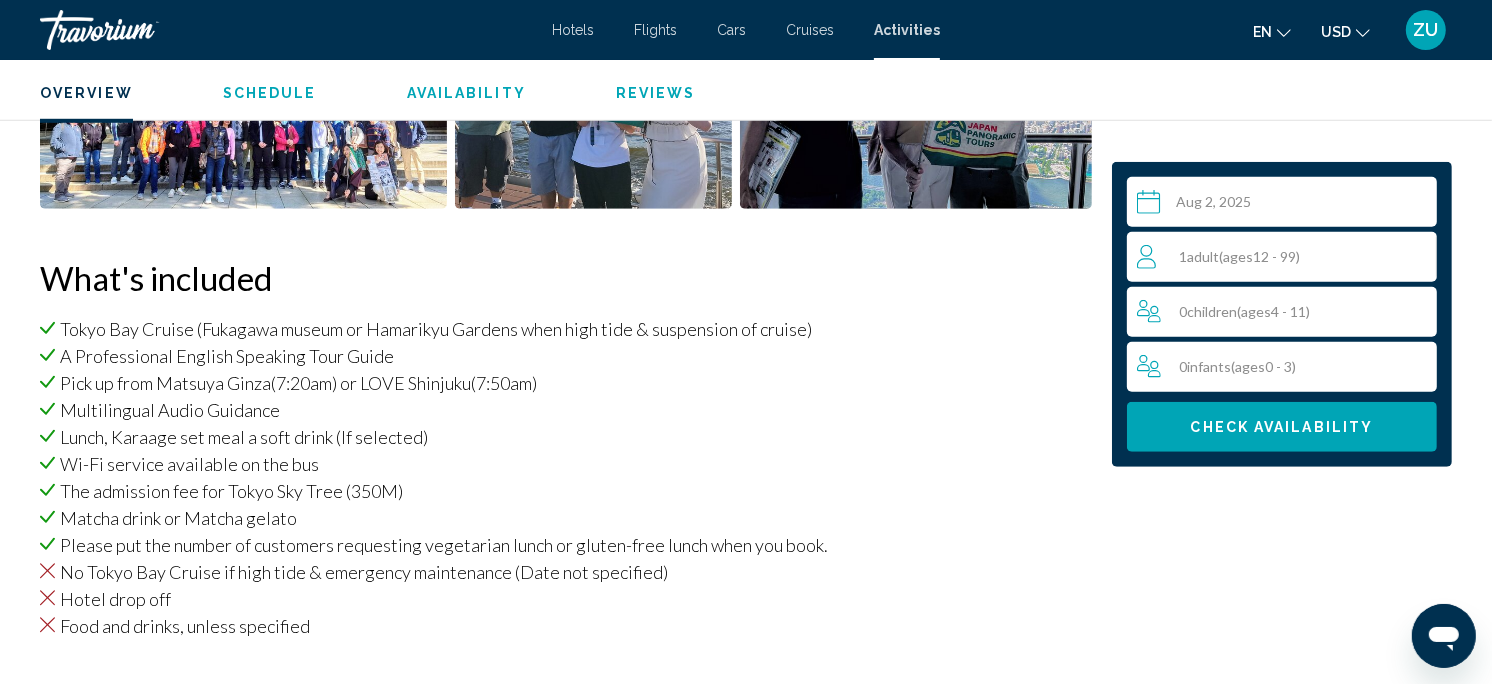 drag, startPoint x: 234, startPoint y: 482, endPoint x: 435, endPoint y: 484, distance: 201.00995 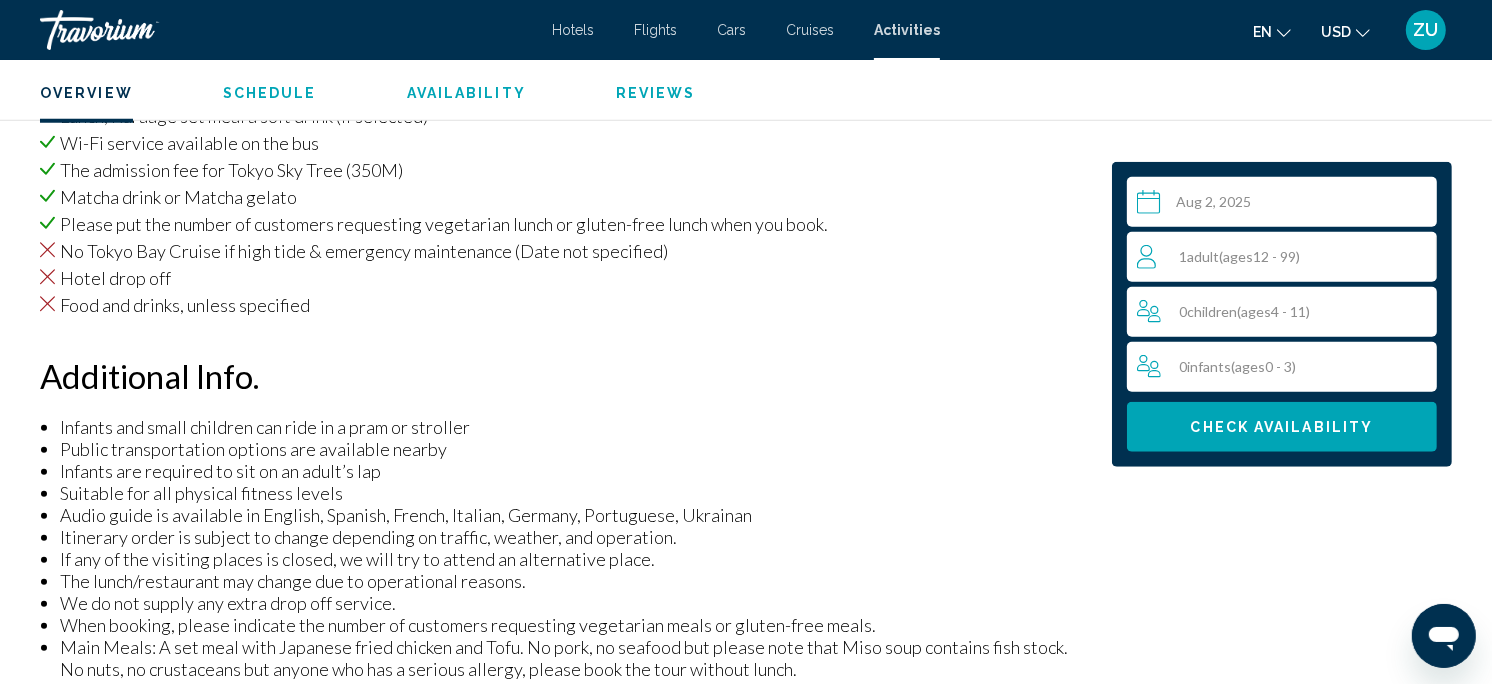 scroll, scrollTop: 1606, scrollLeft: 0, axis: vertical 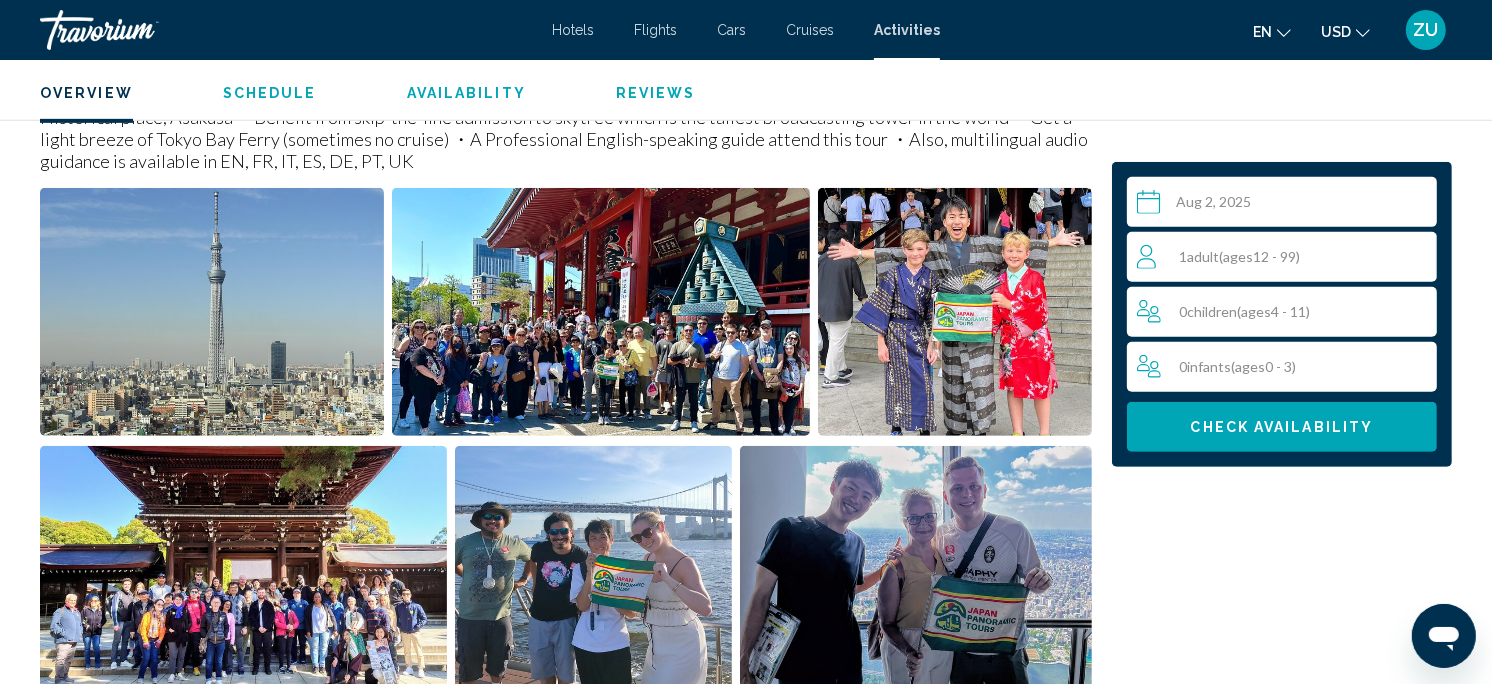 click at bounding box center [916, 570] 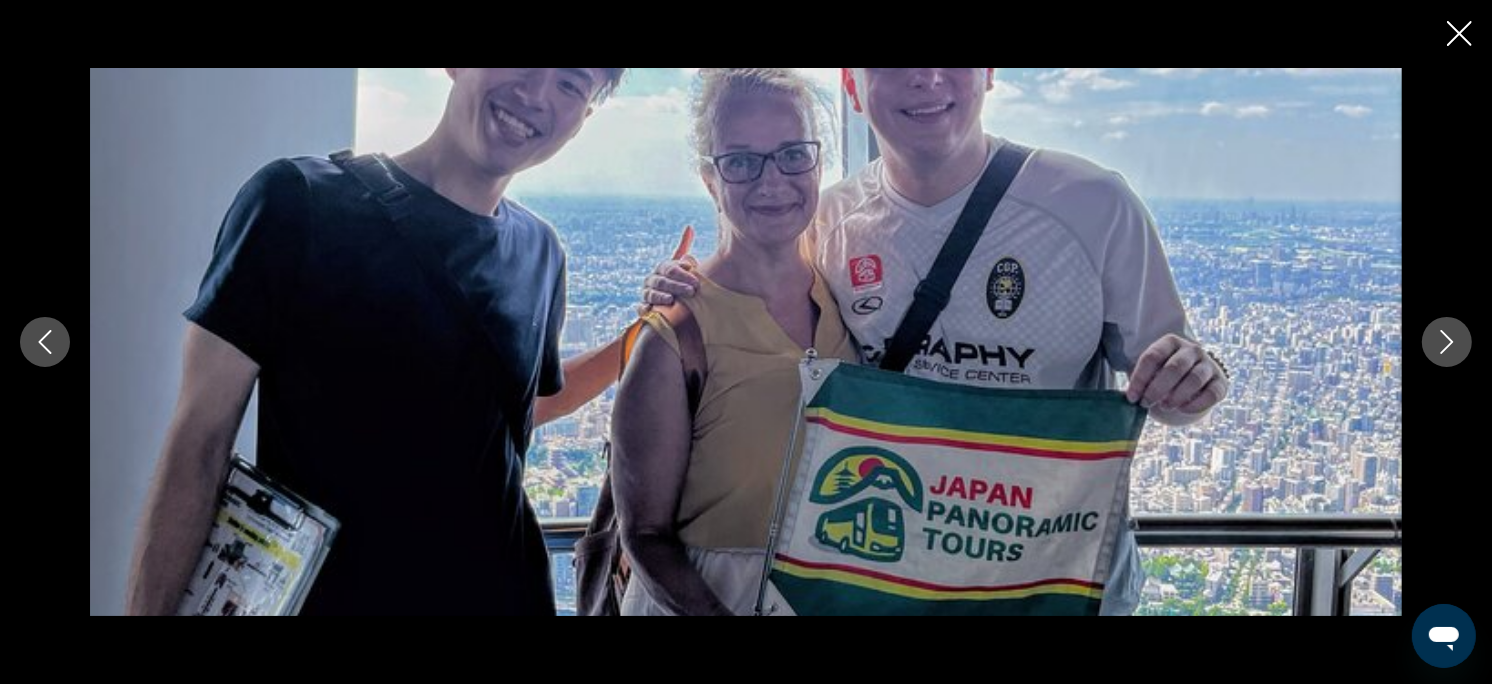 scroll, scrollTop: 214, scrollLeft: 0, axis: vertical 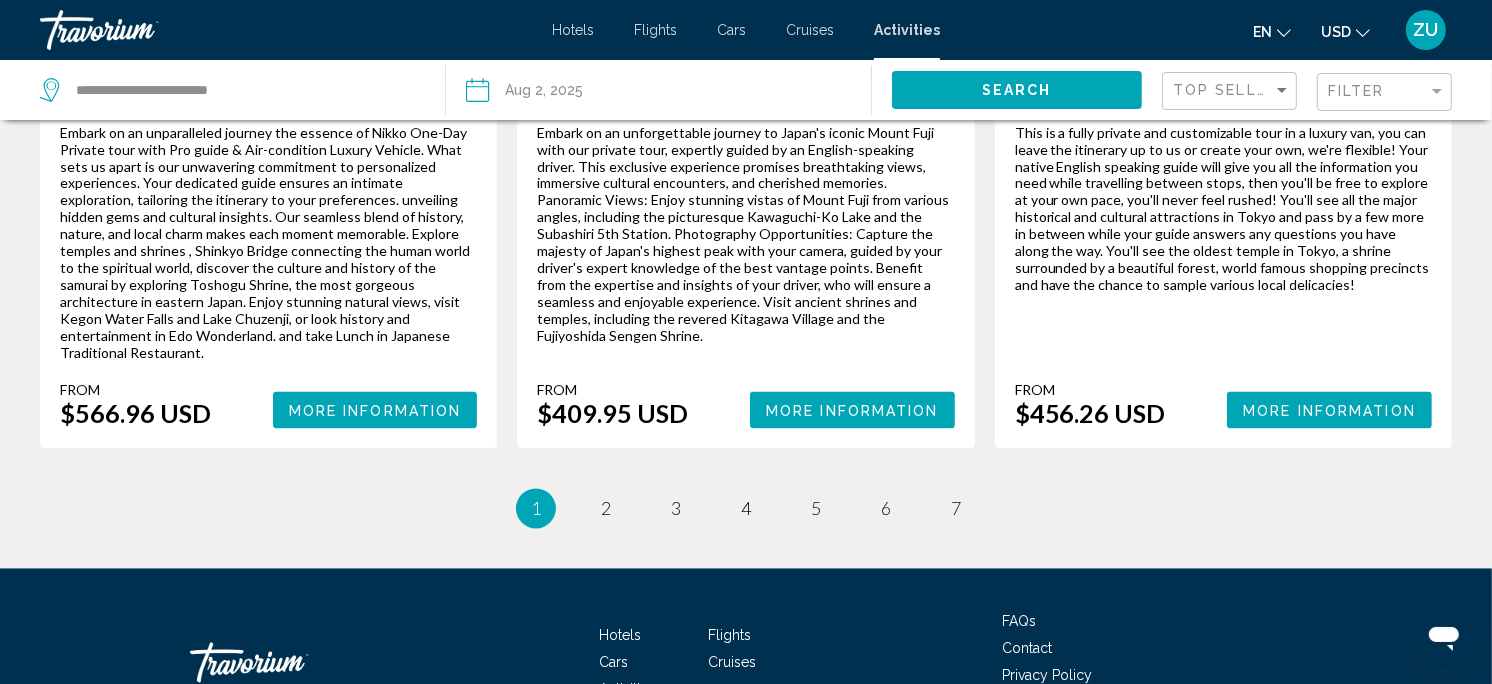click on "2" at bounding box center [606, 509] 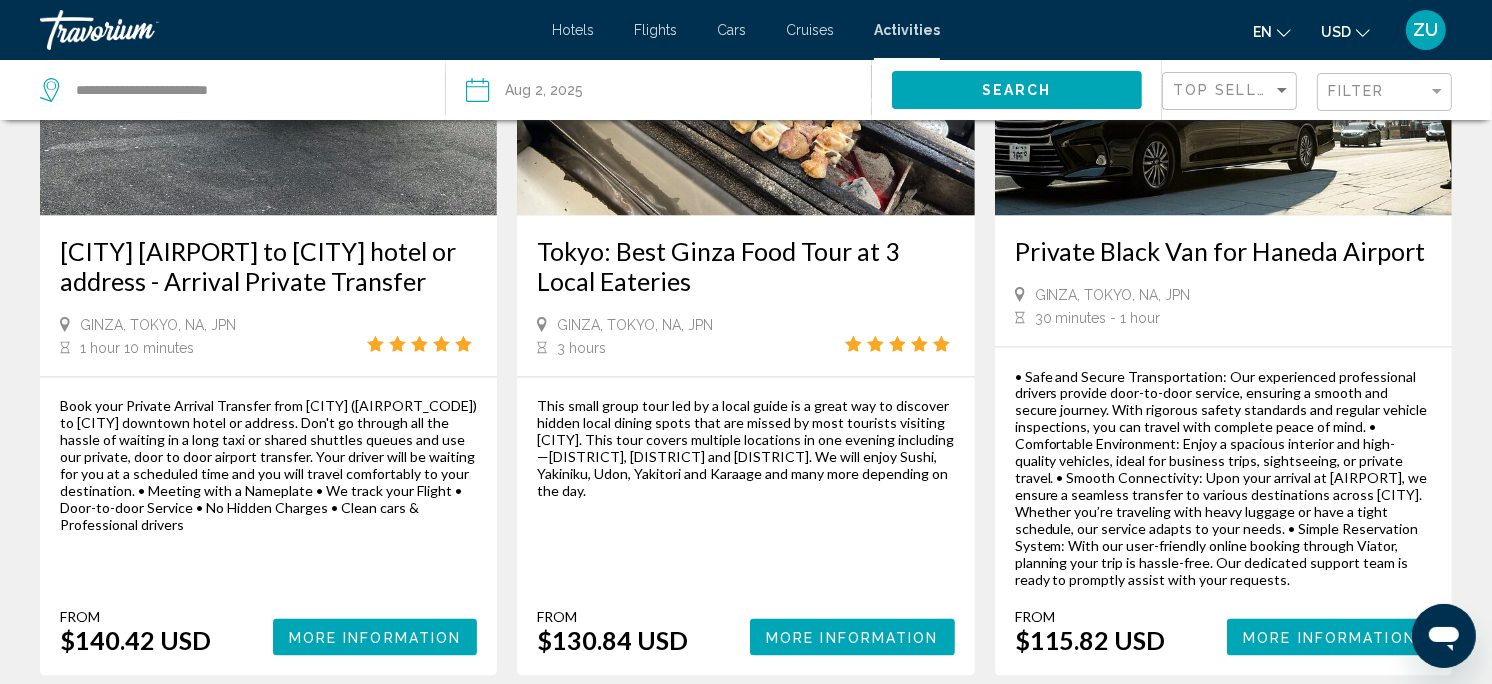 scroll, scrollTop: 3003, scrollLeft: 0, axis: vertical 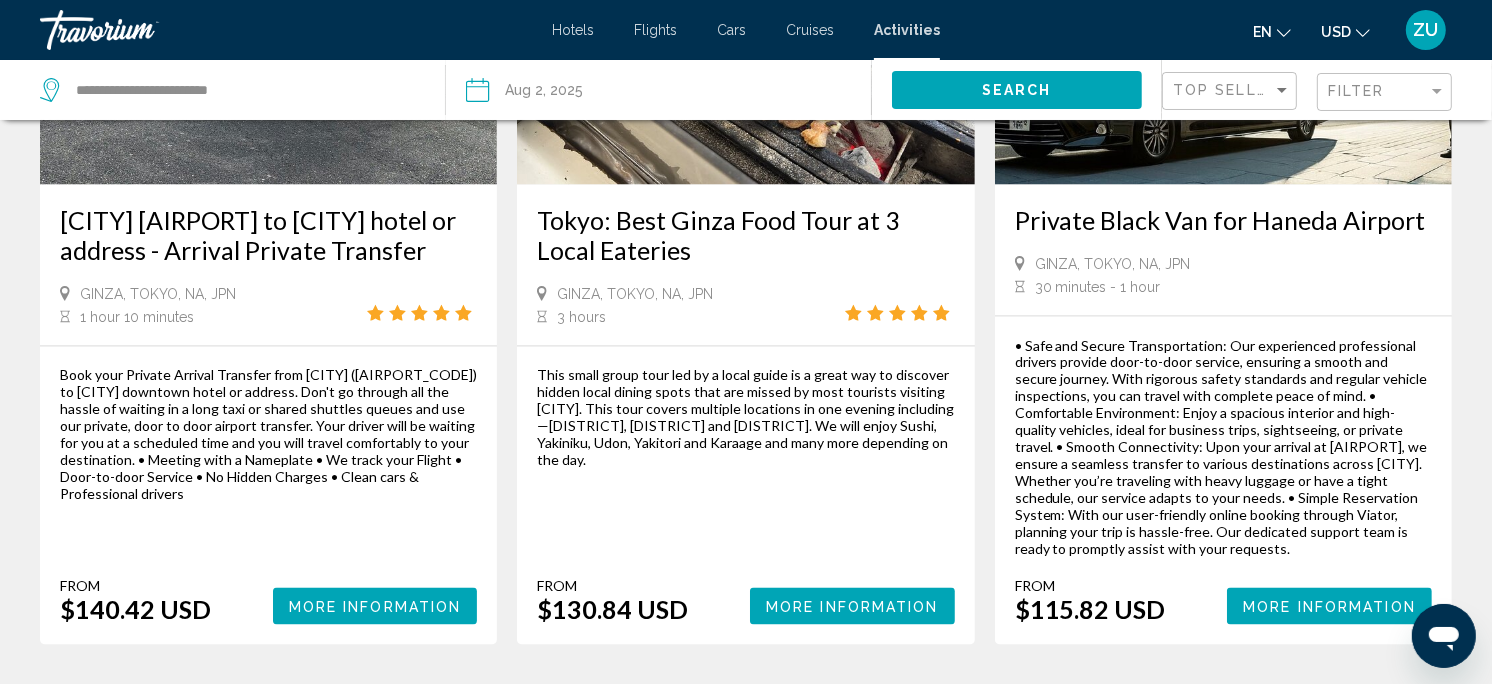 click on "More Information" at bounding box center (852, 607) 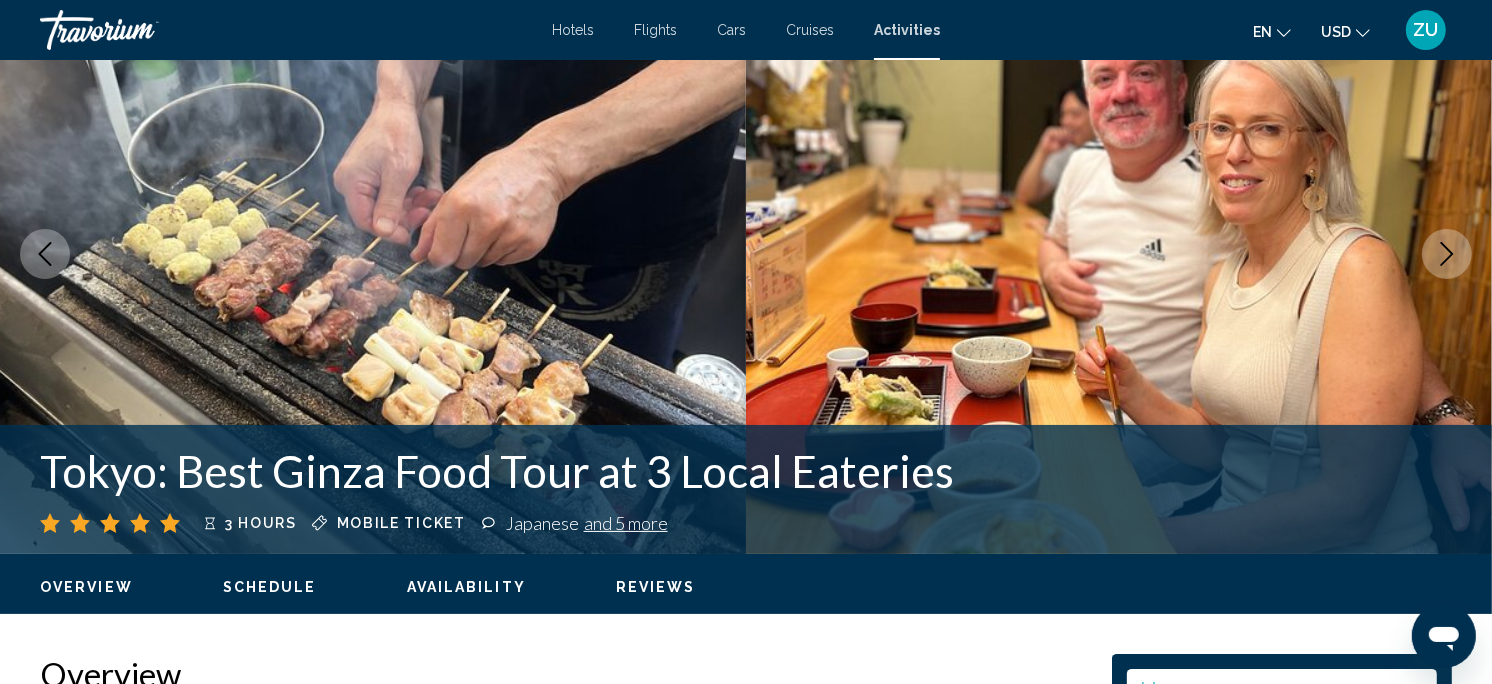scroll, scrollTop: 0, scrollLeft: 0, axis: both 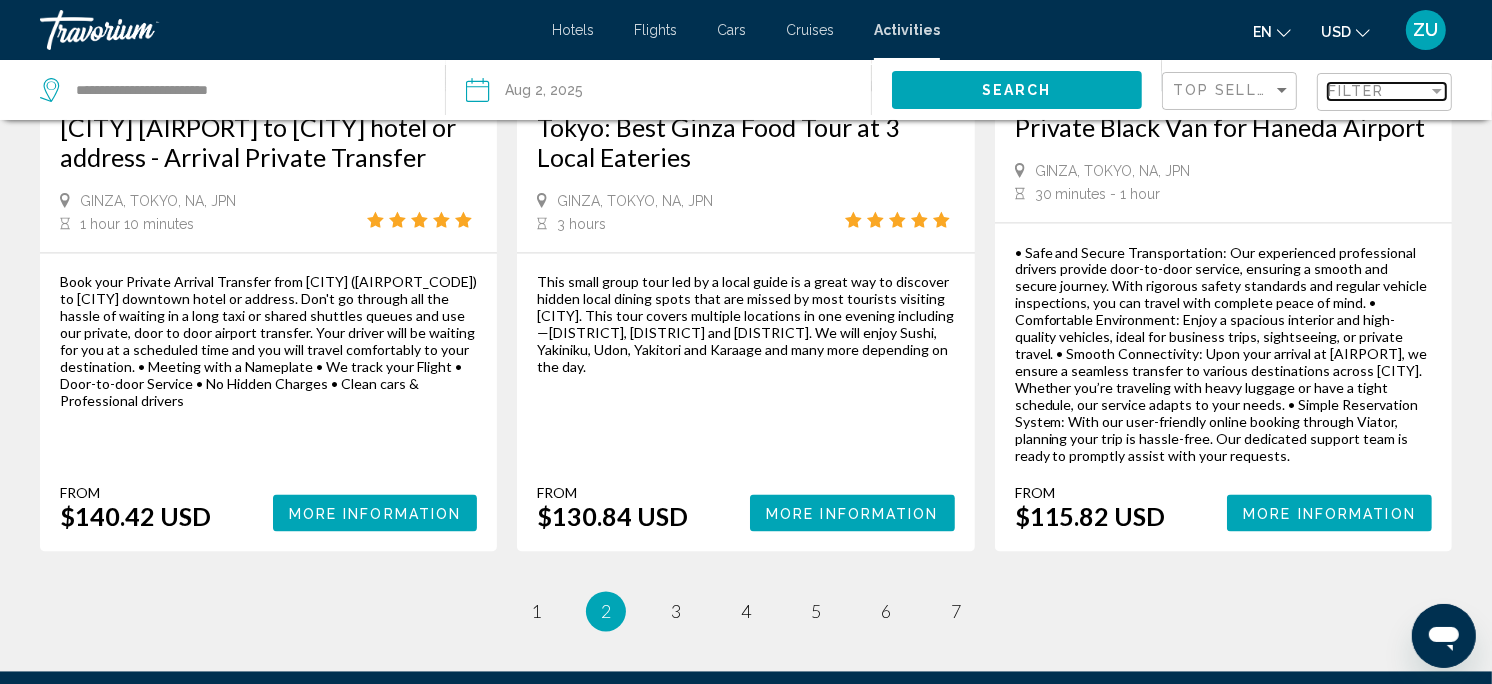 click on "Filter" at bounding box center (1378, 91) 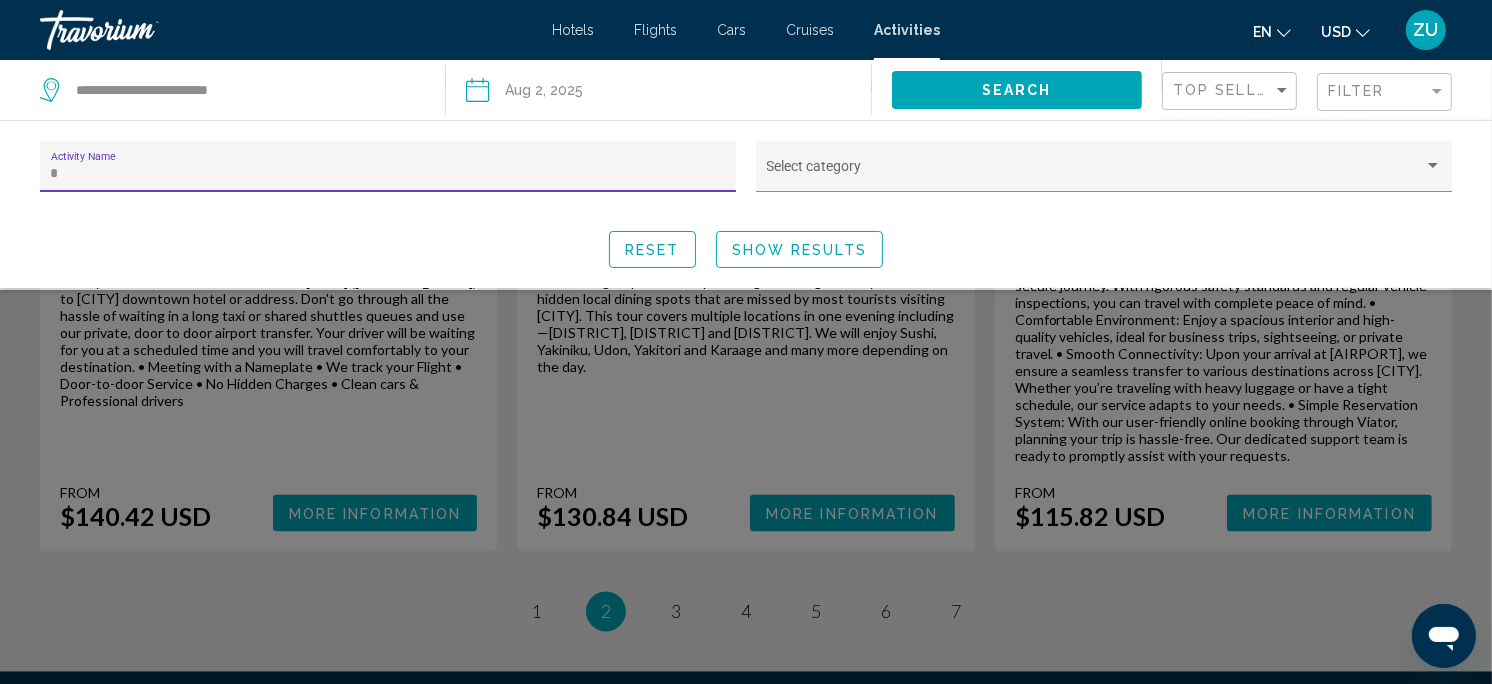 scroll, scrollTop: 1362, scrollLeft: 0, axis: vertical 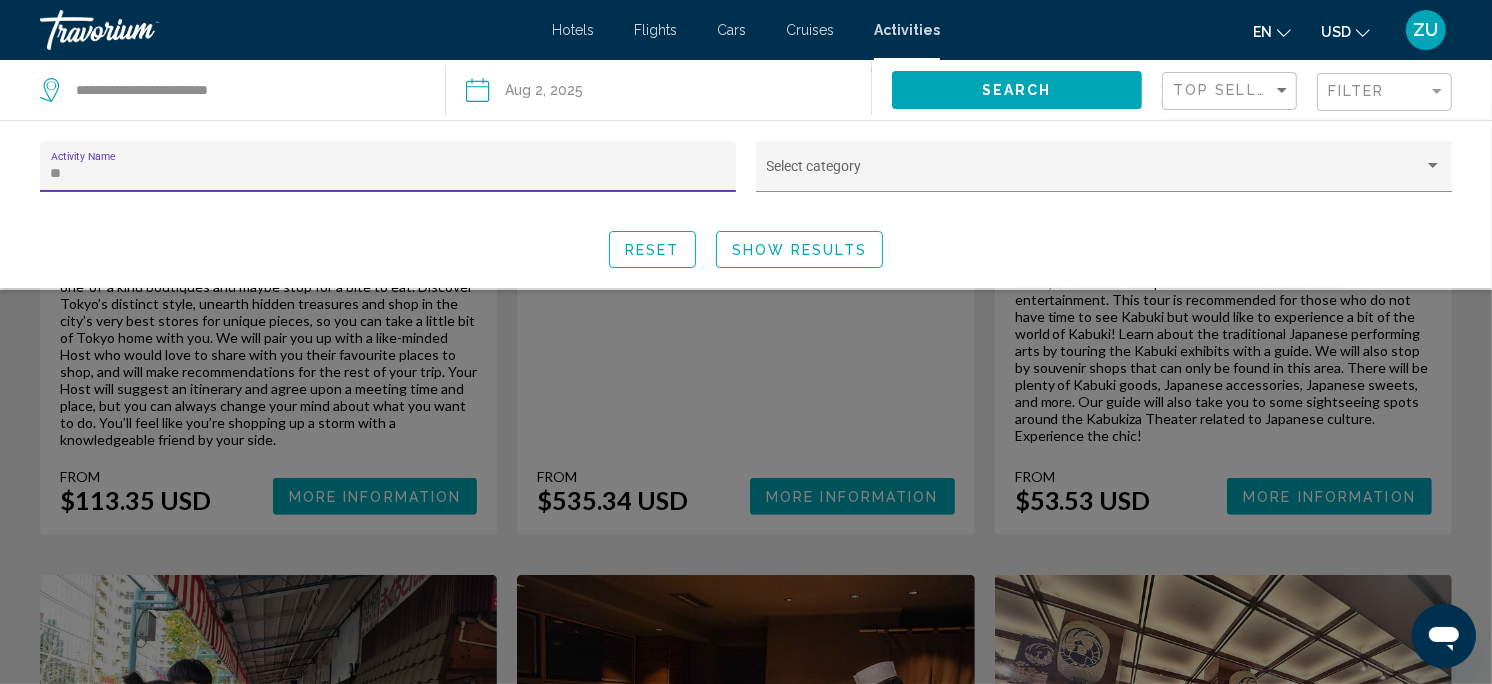 type on "***" 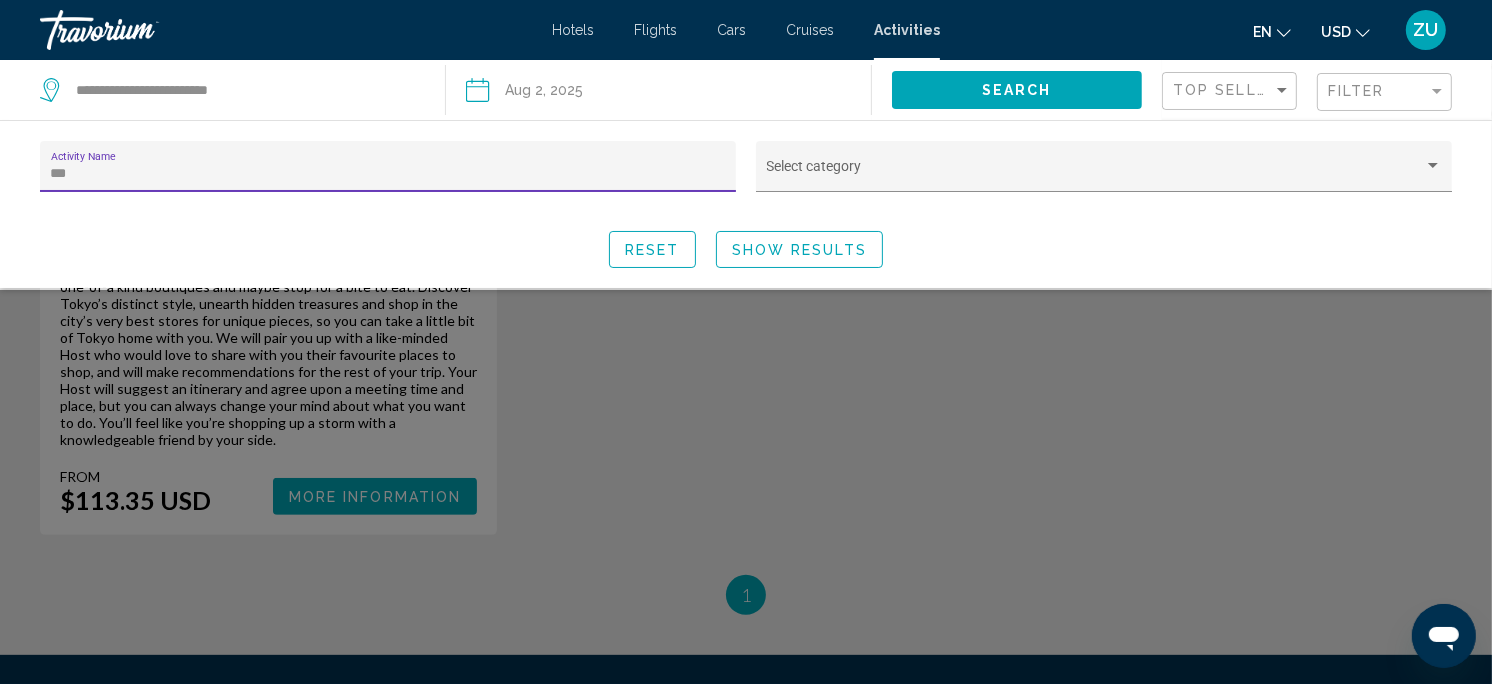 click 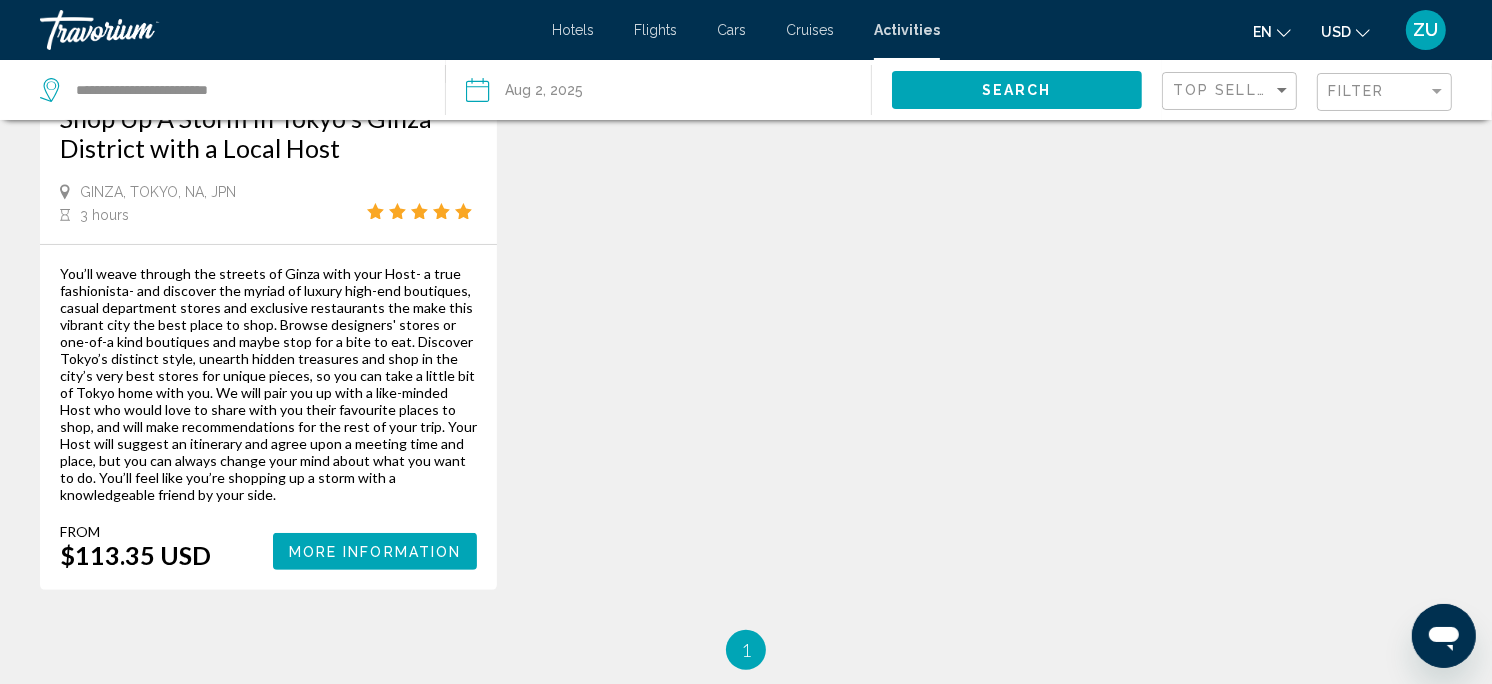 scroll, scrollTop: 426, scrollLeft: 0, axis: vertical 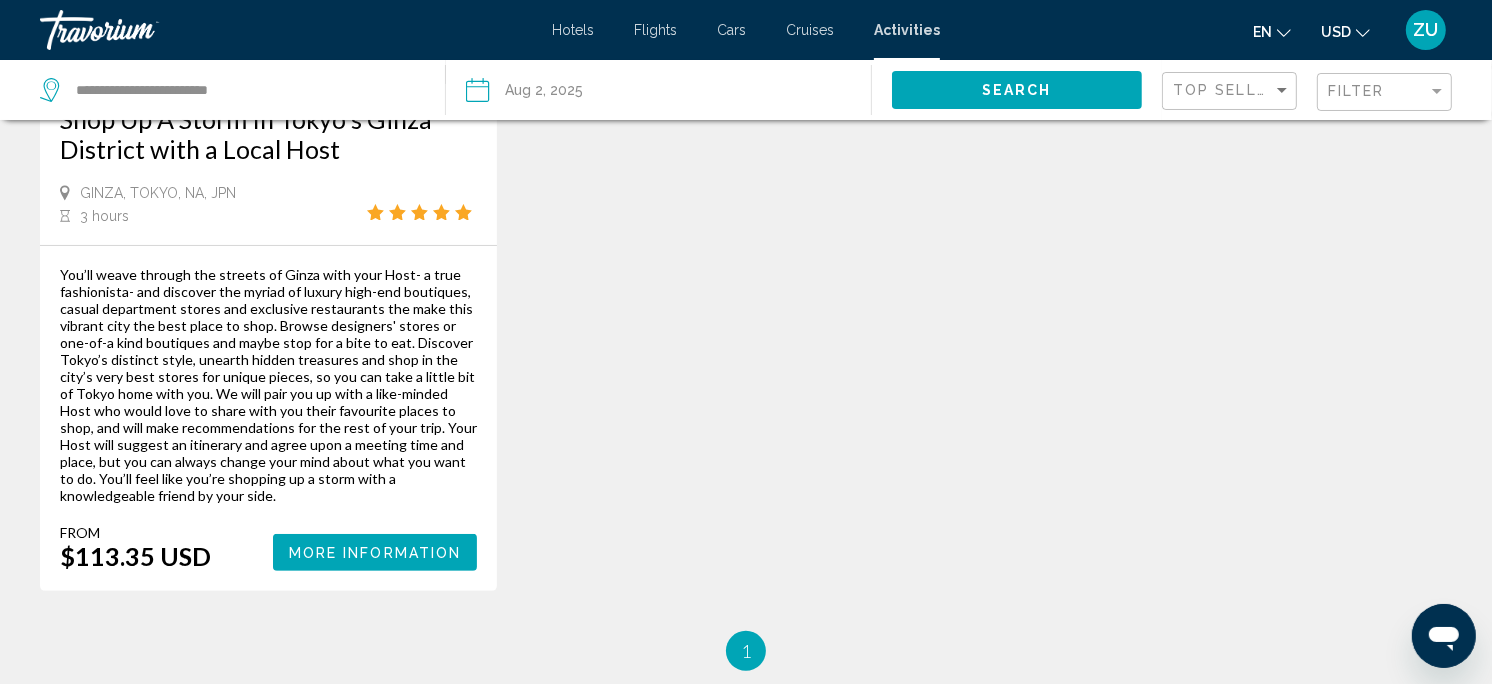 click on "More Information" at bounding box center (375, 553) 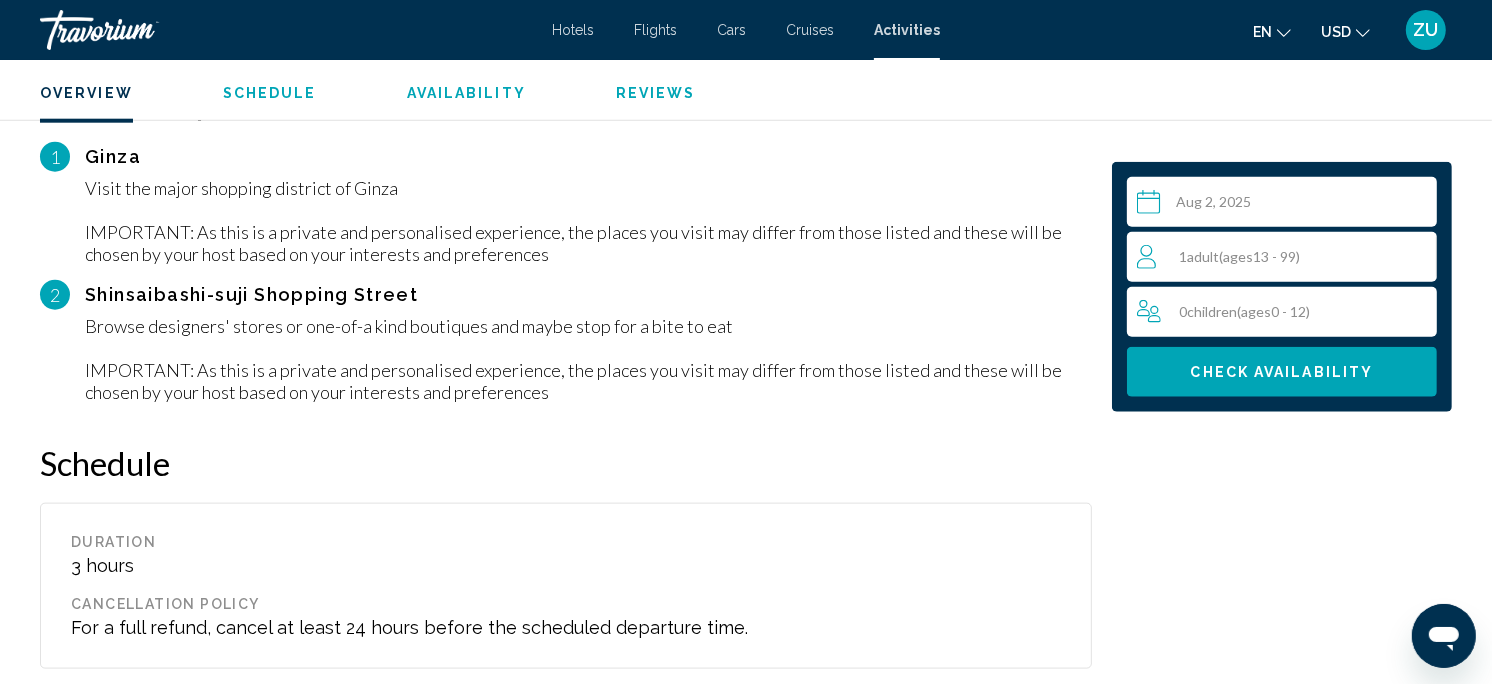 scroll, scrollTop: 1967, scrollLeft: 0, axis: vertical 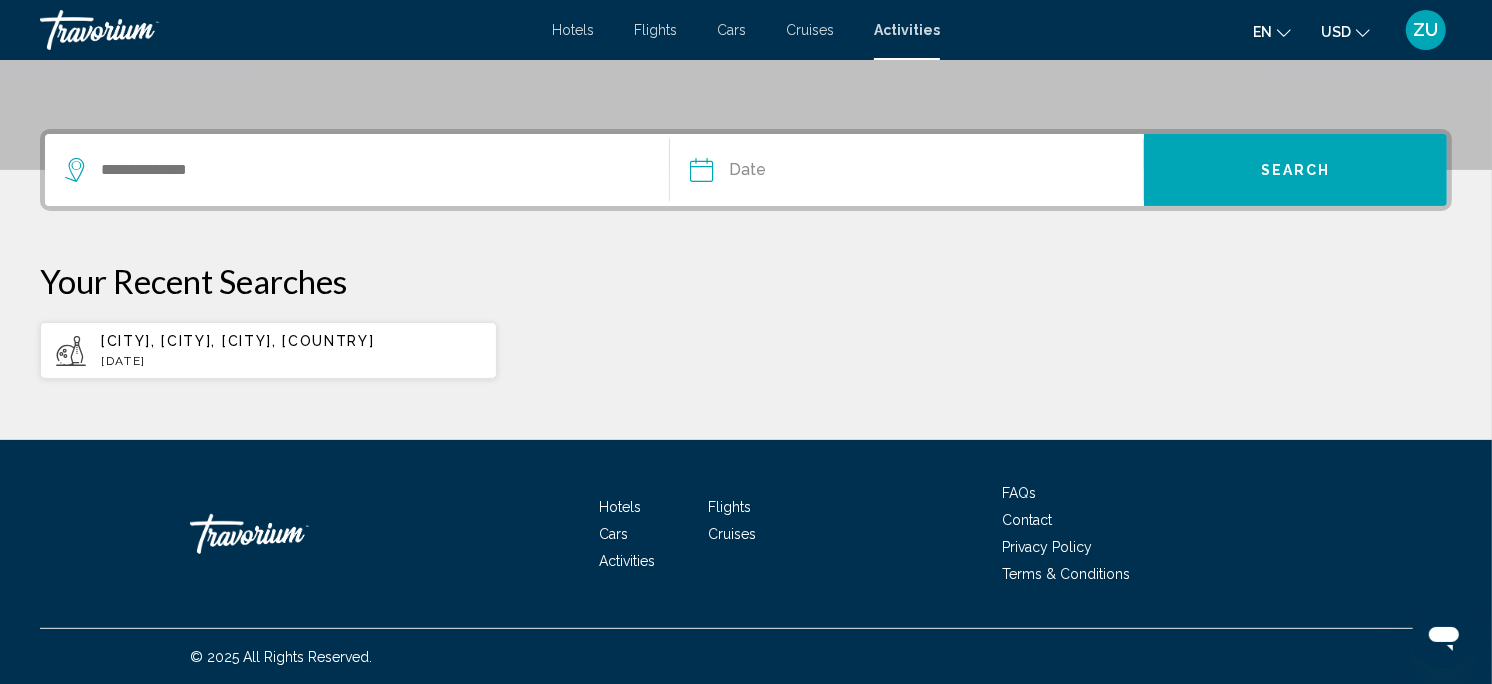 click on "[CITY], [CITY], [REGION], [COUNTRY]  [DAY], [NUMBER] [MONTH]" at bounding box center (268, 350) 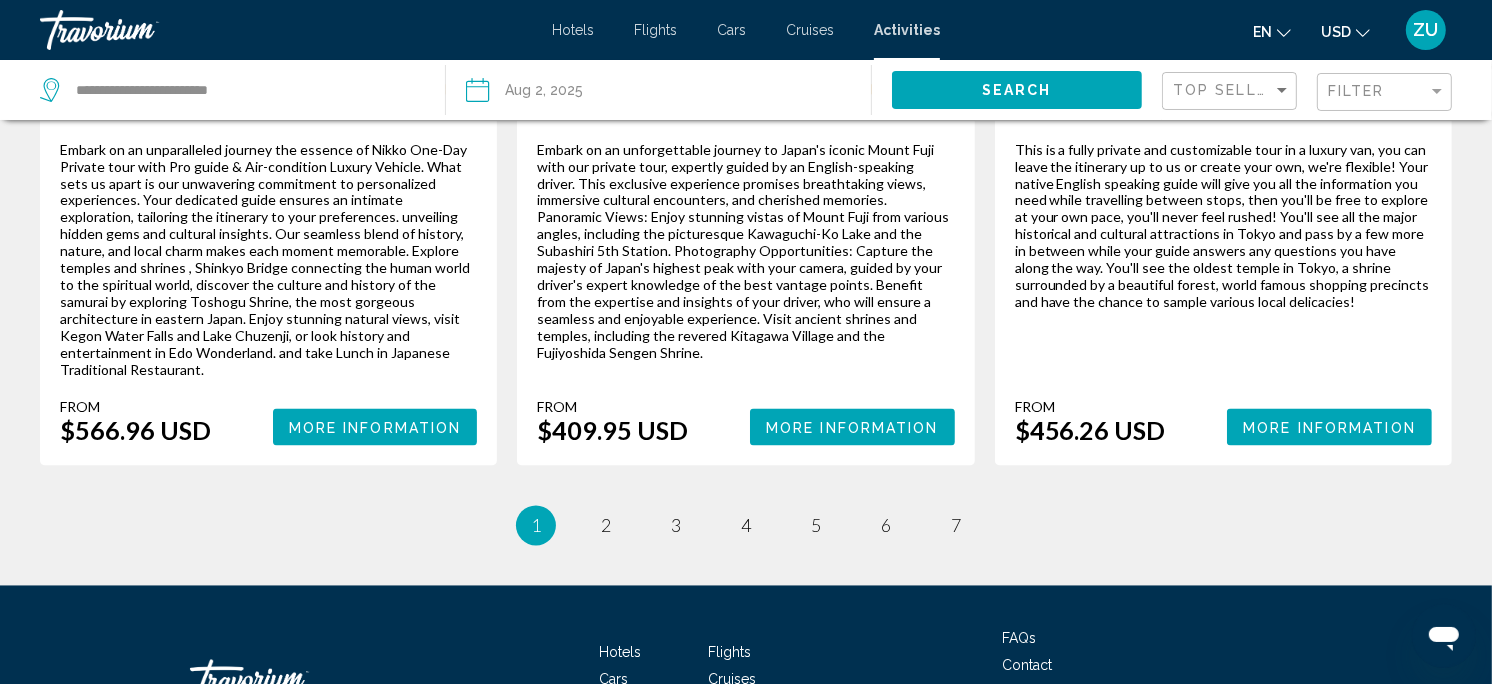 scroll, scrollTop: 3165, scrollLeft: 0, axis: vertical 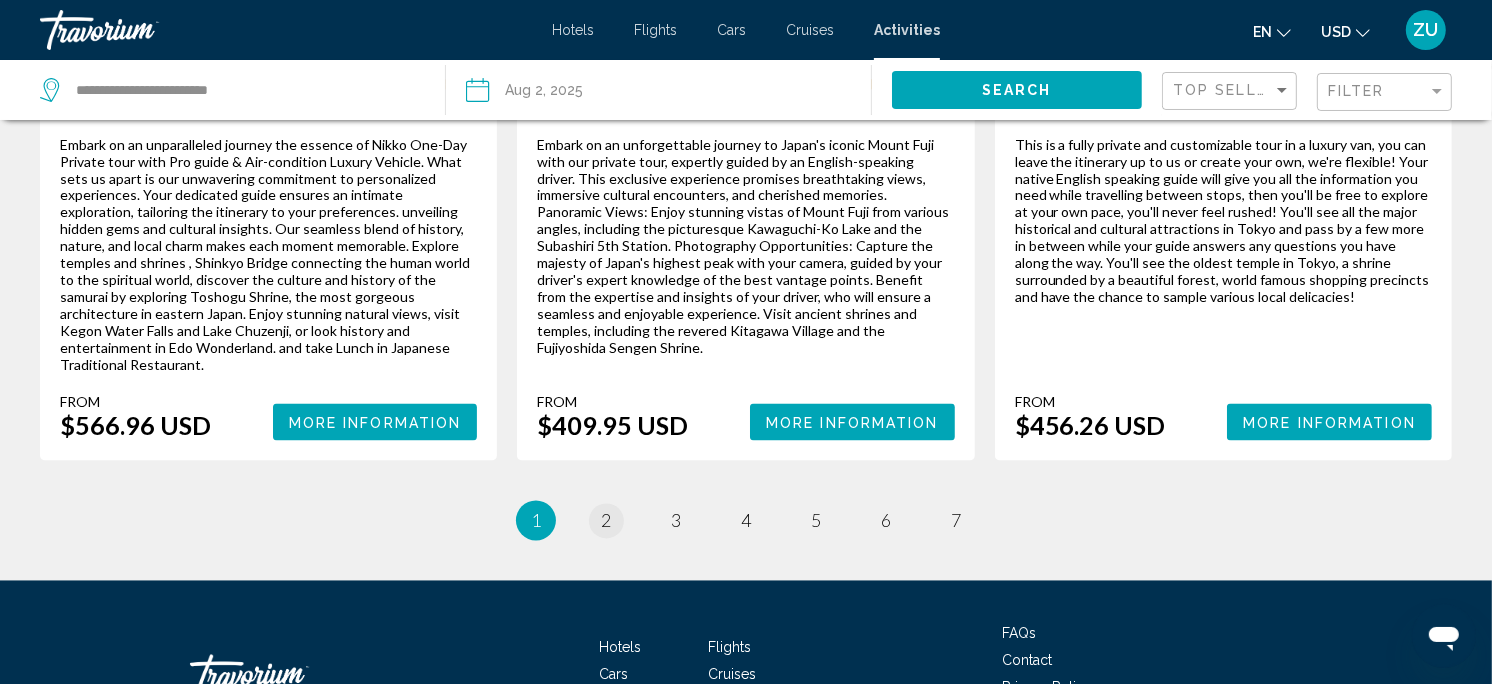 click on "2" at bounding box center (606, 521) 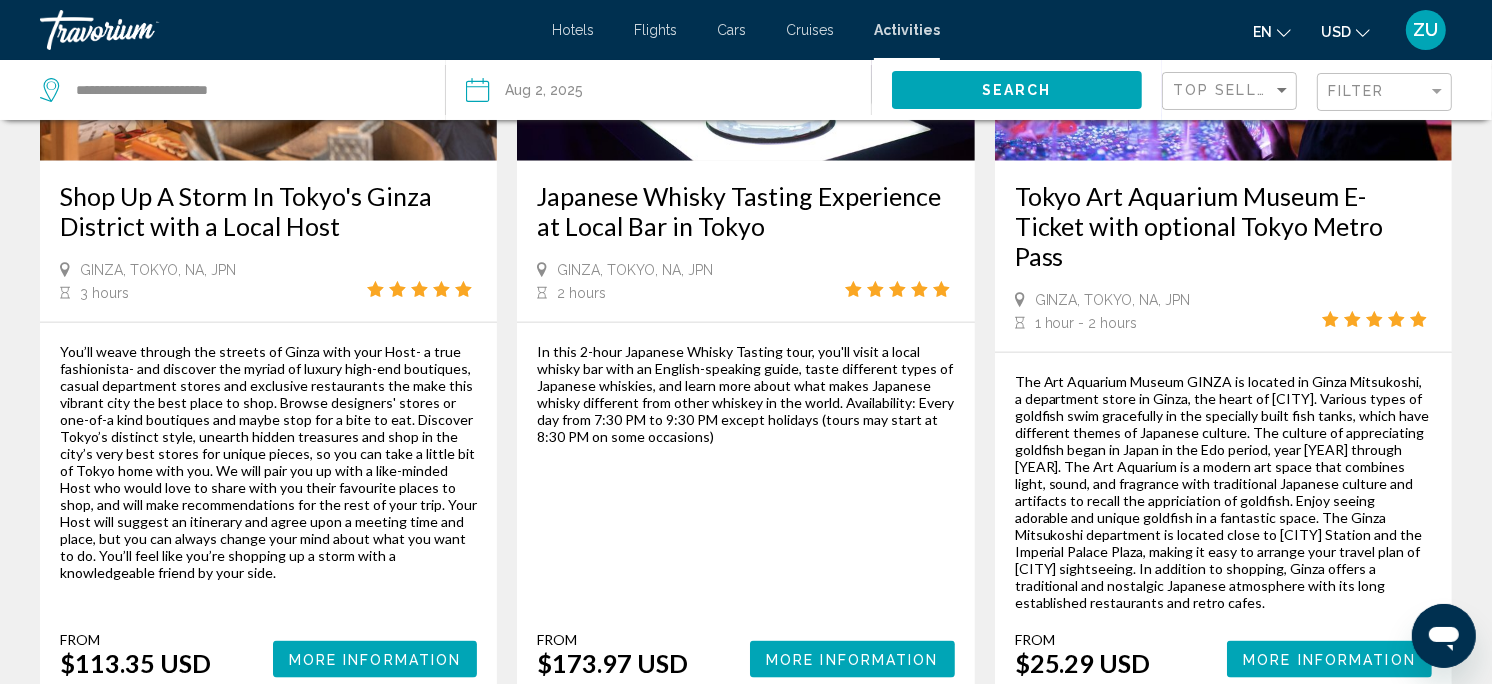 scroll, scrollTop: 2156, scrollLeft: 0, axis: vertical 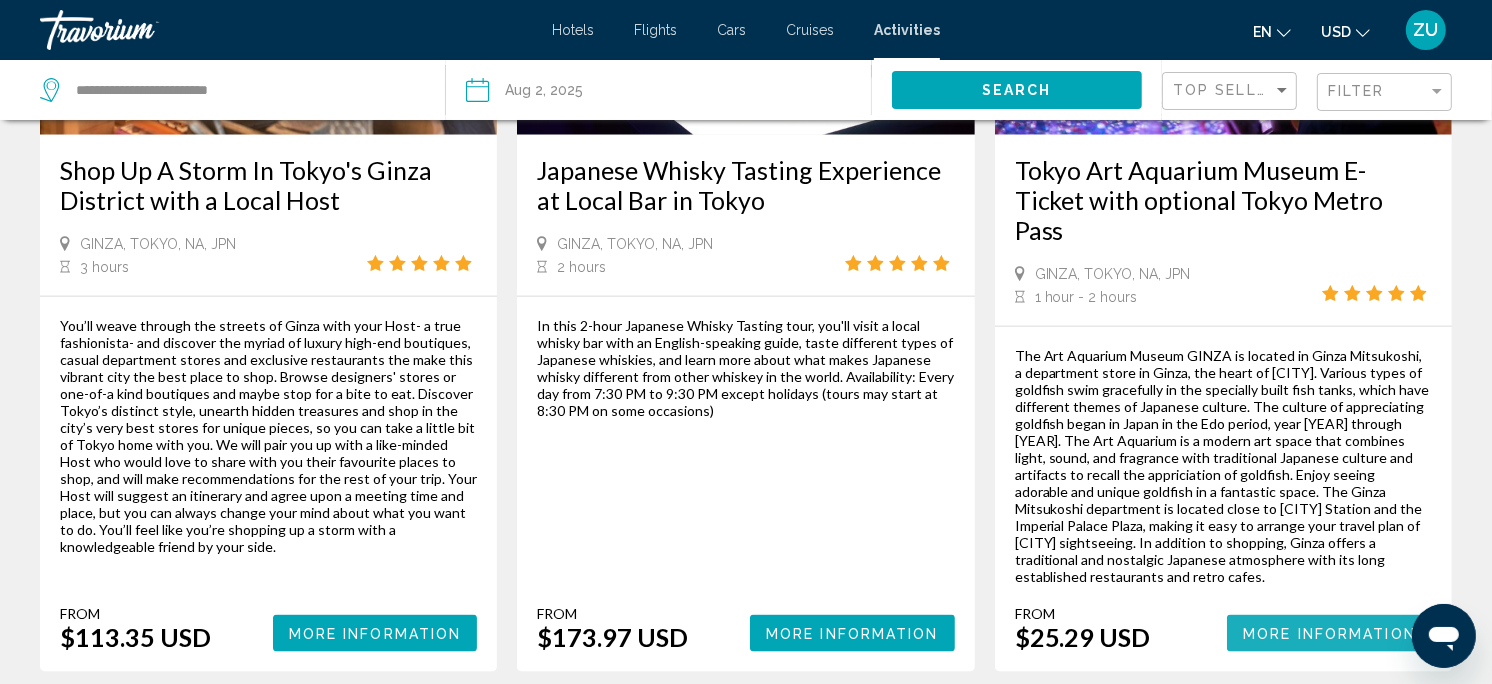 click on "More Information" at bounding box center [1329, 634] 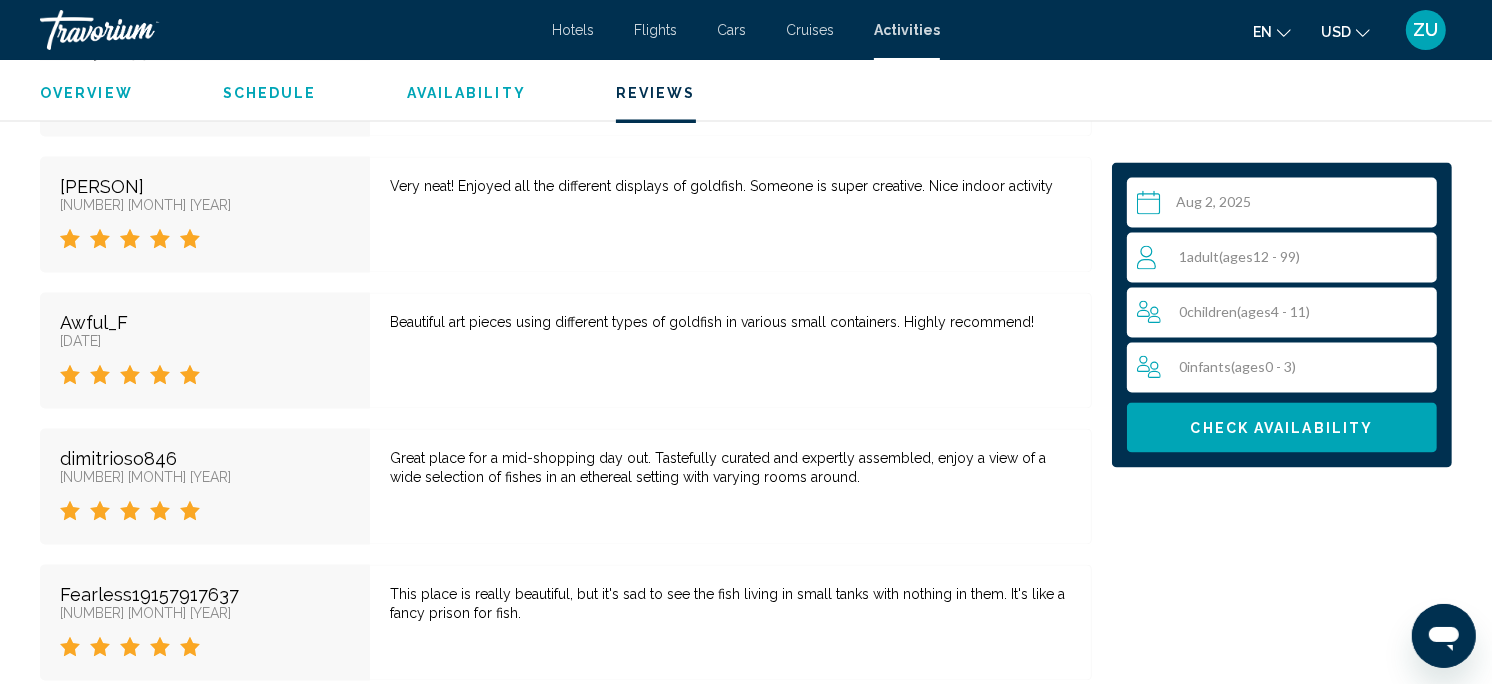 scroll, scrollTop: 3406, scrollLeft: 0, axis: vertical 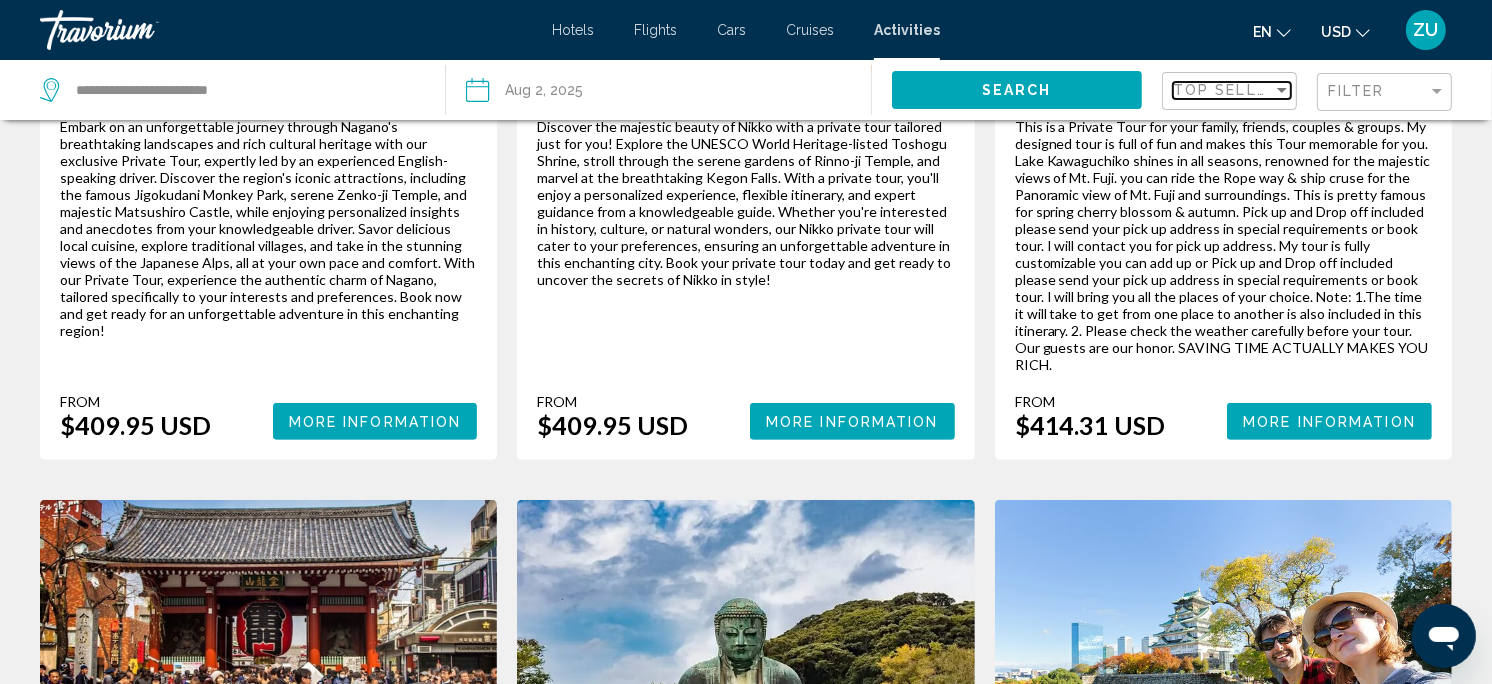 click at bounding box center (1282, 90) 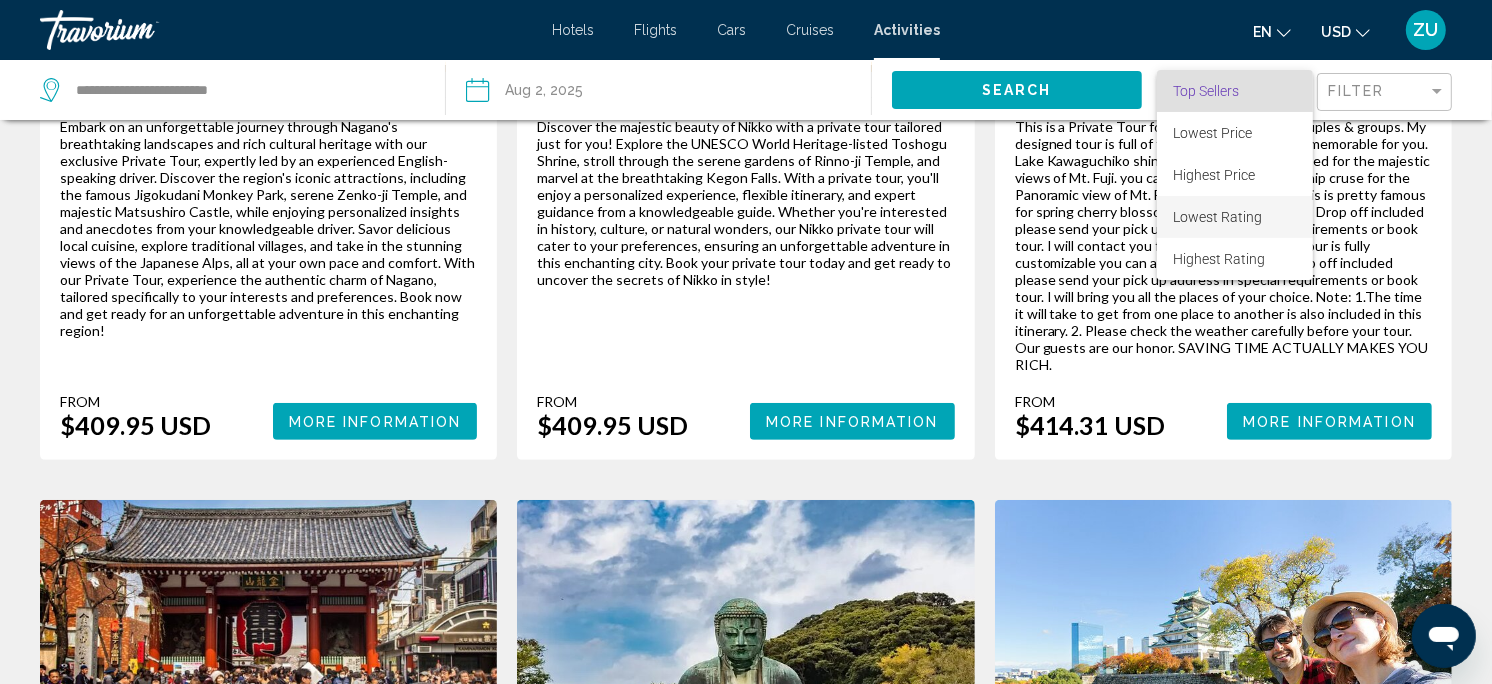 click on "Lowest Rating" at bounding box center [1217, 217] 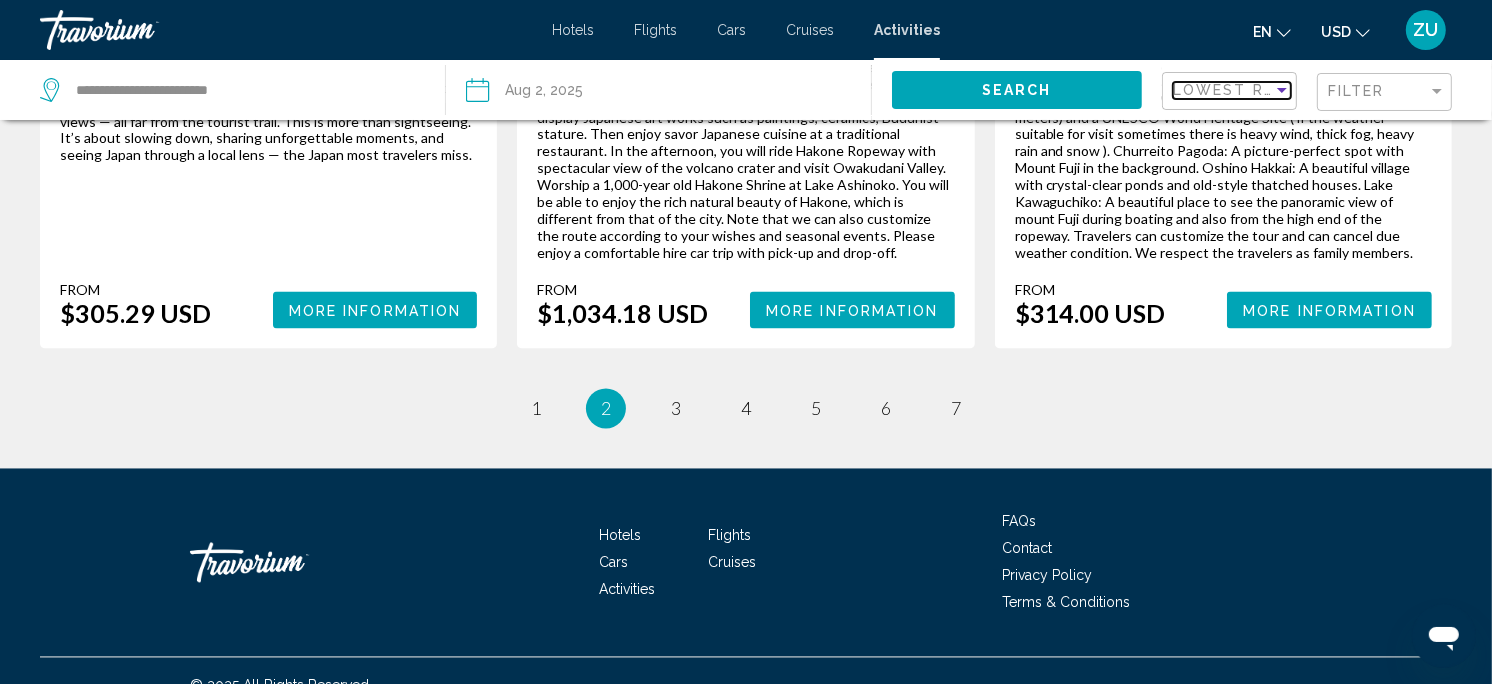 scroll, scrollTop: 3224, scrollLeft: 0, axis: vertical 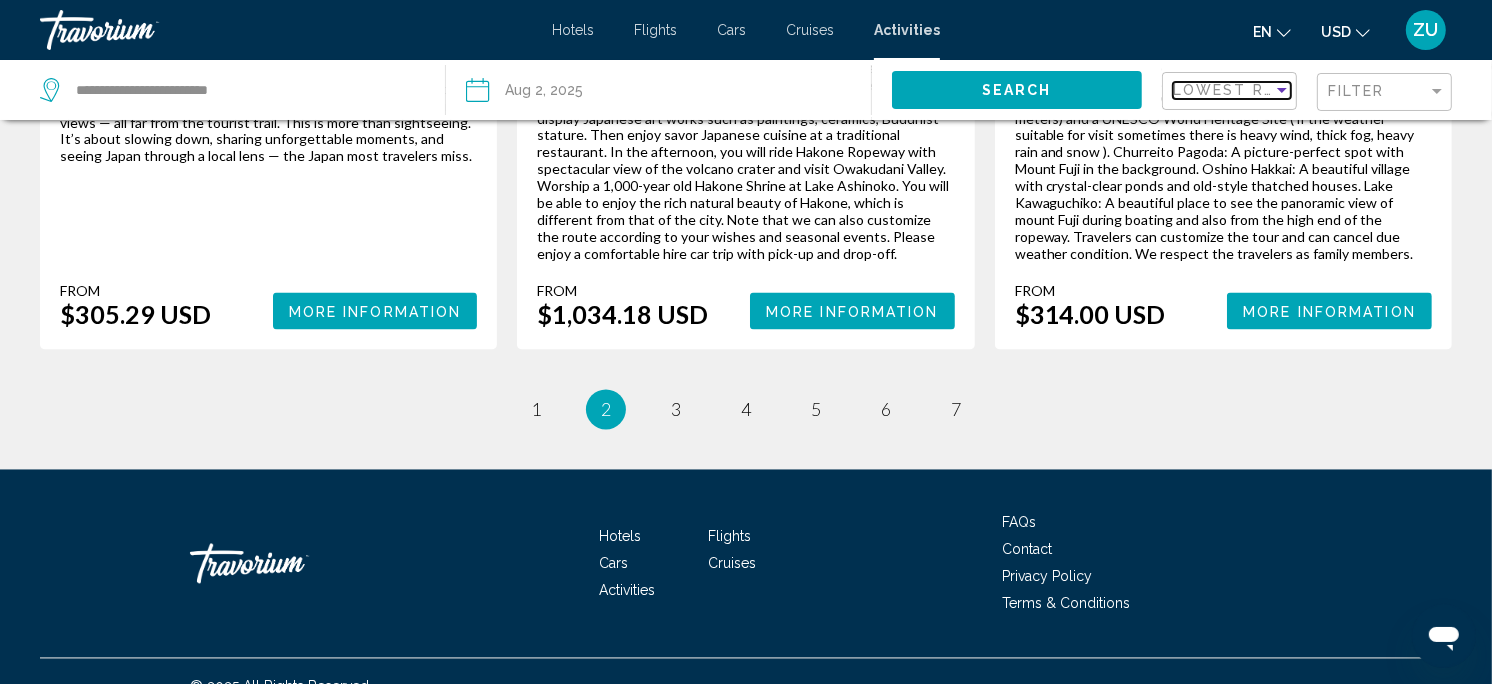 click on "Lowest Rating" at bounding box center [1244, 90] 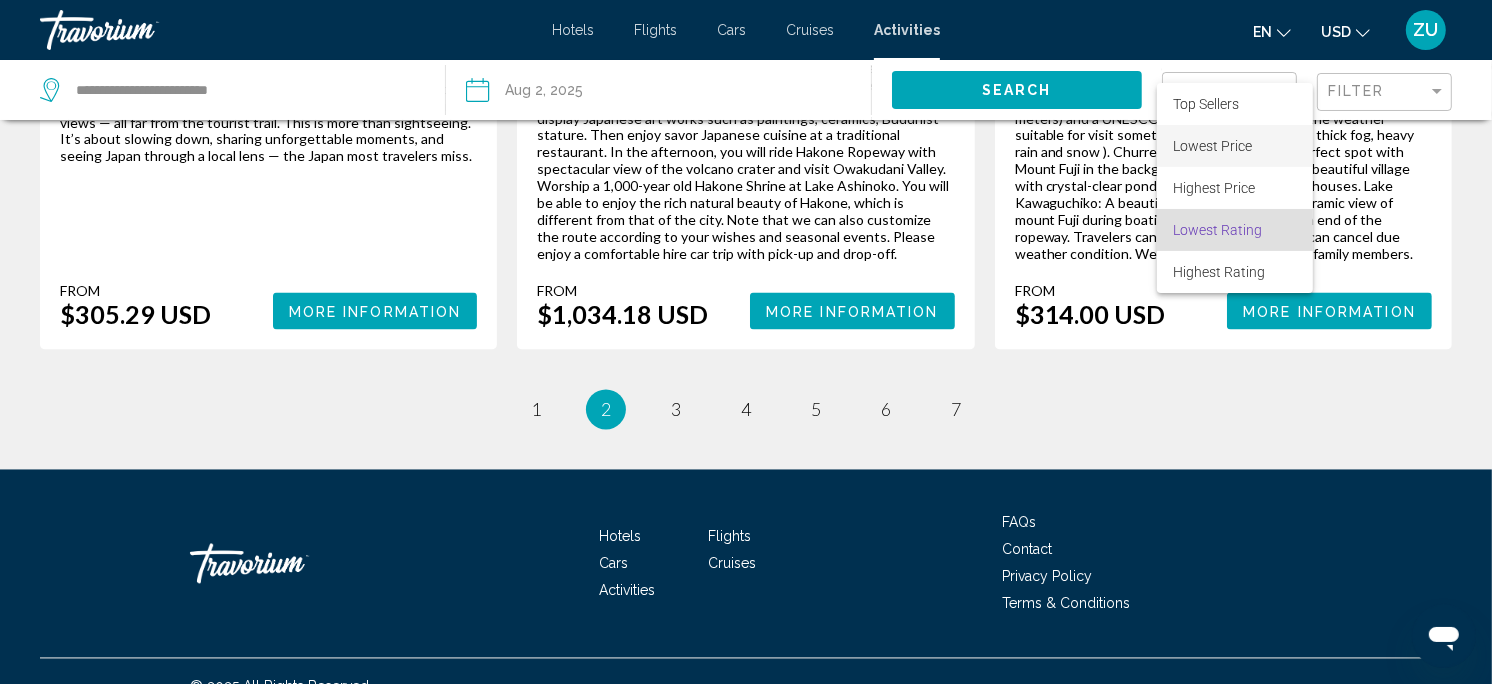 click on "Lowest Price" at bounding box center [1235, 146] 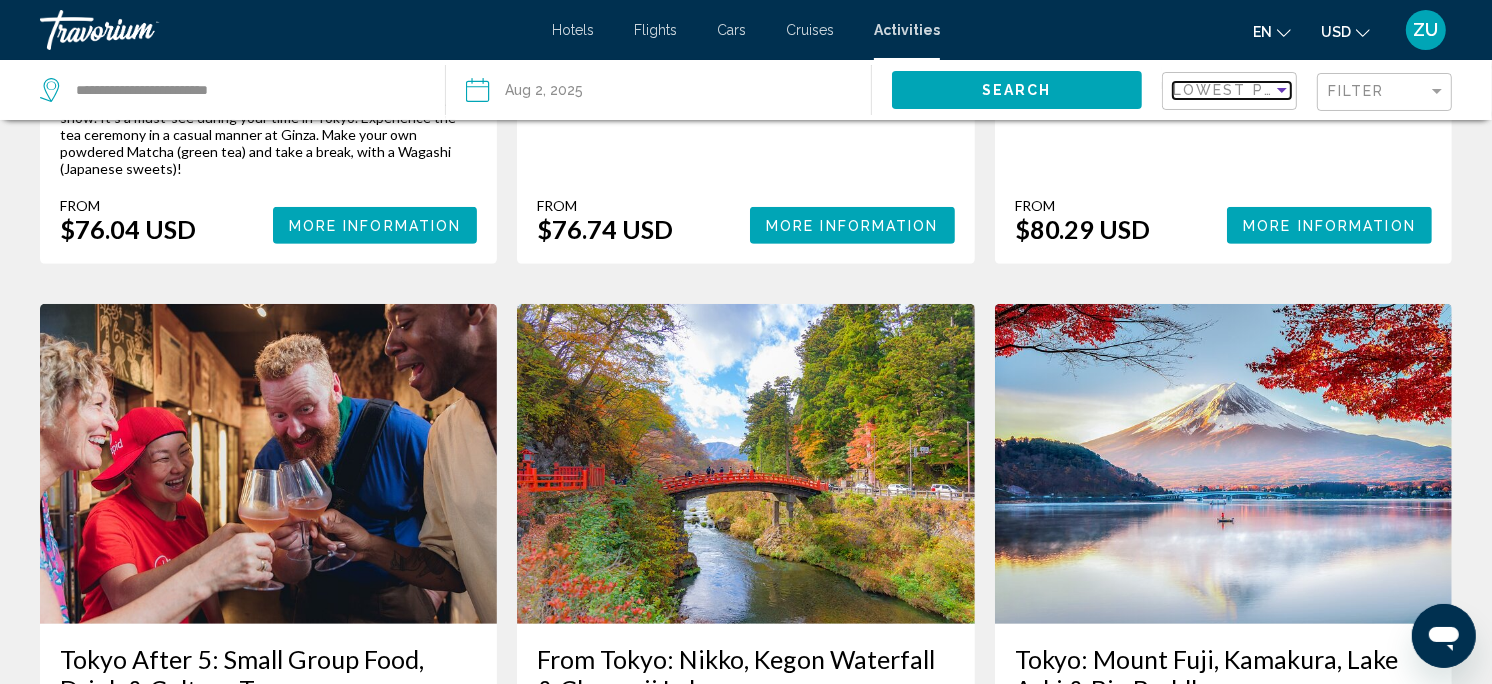 scroll, scrollTop: 751, scrollLeft: 0, axis: vertical 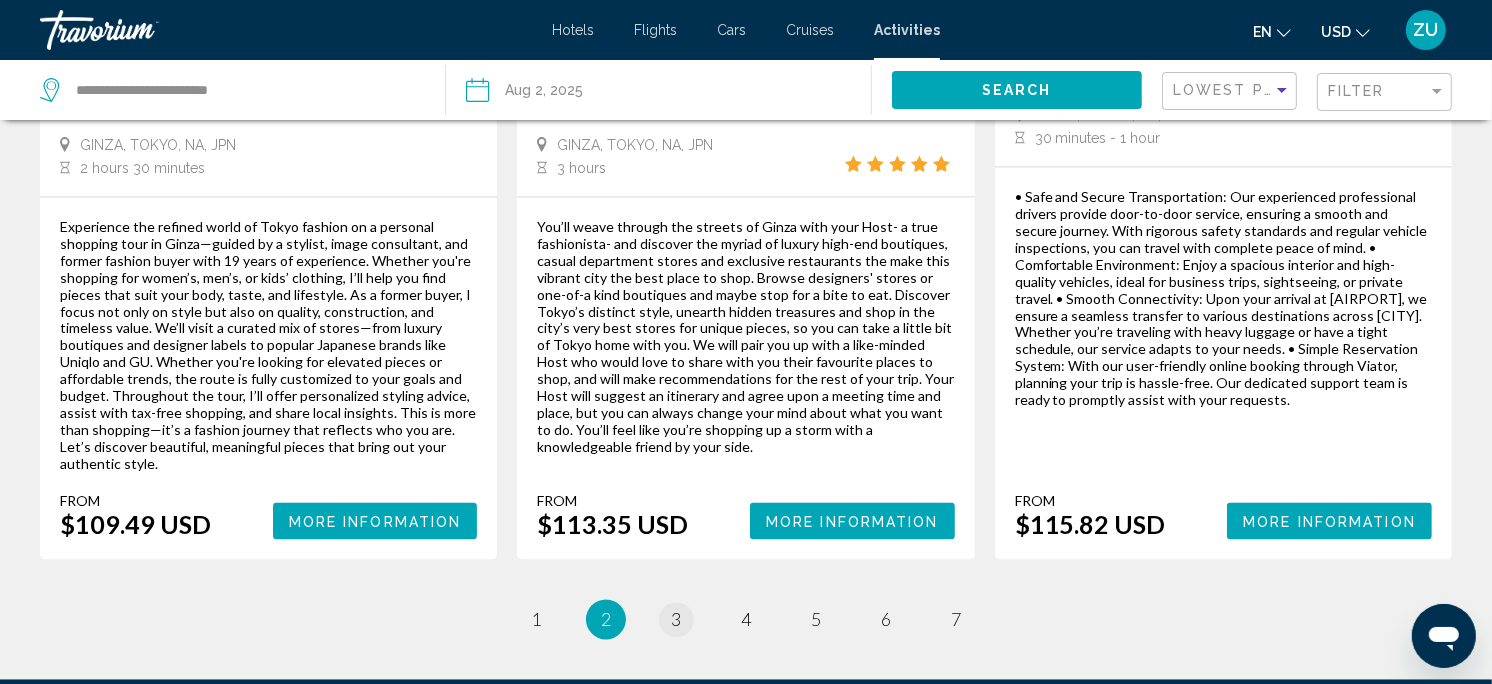 click on "page  3" at bounding box center (676, 620) 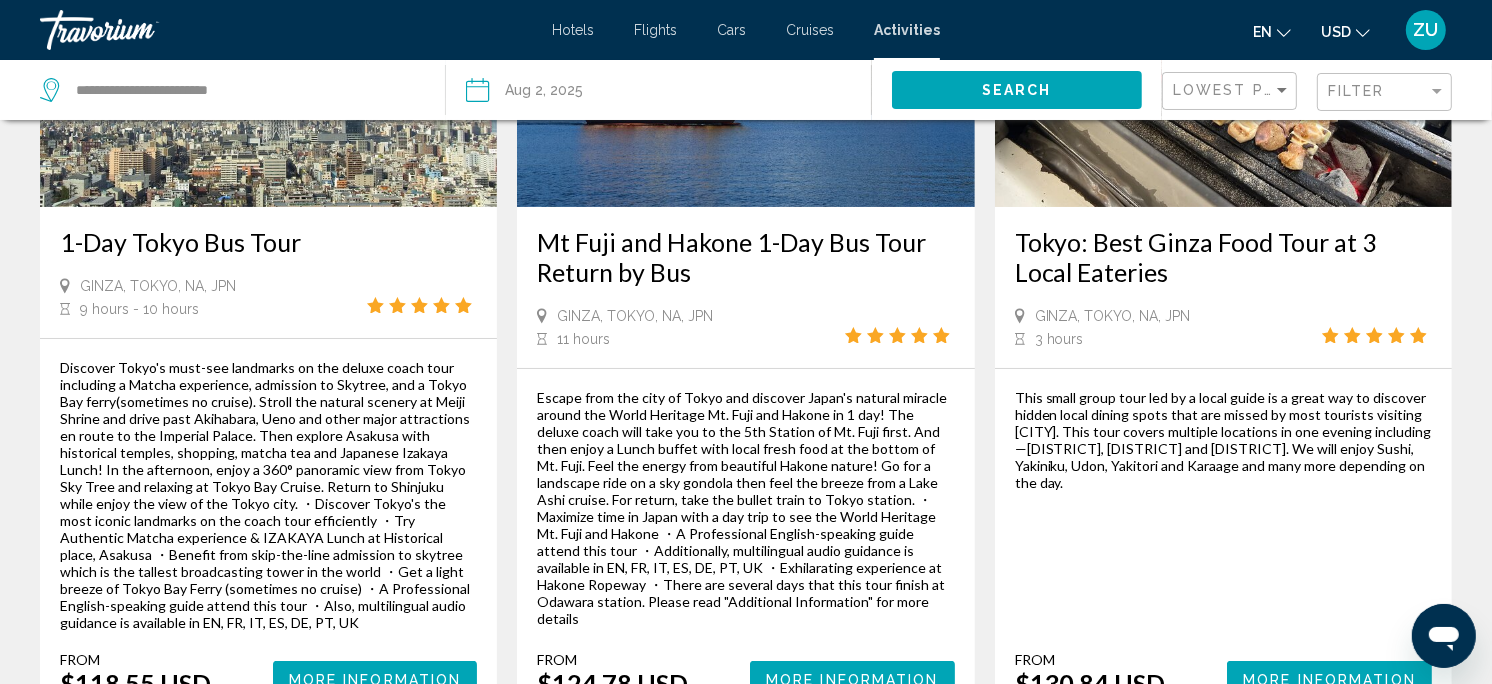 scroll, scrollTop: 354, scrollLeft: 0, axis: vertical 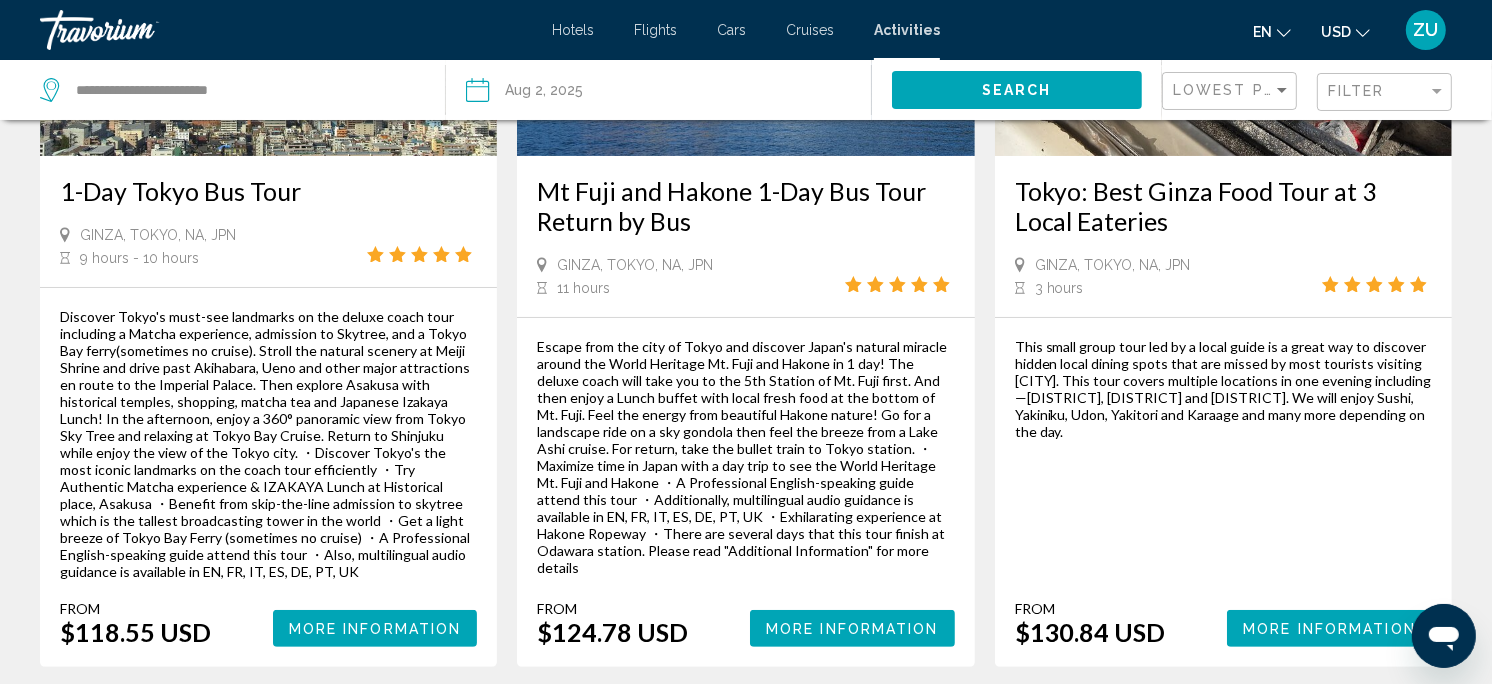 click on "More Information" at bounding box center (375, 629) 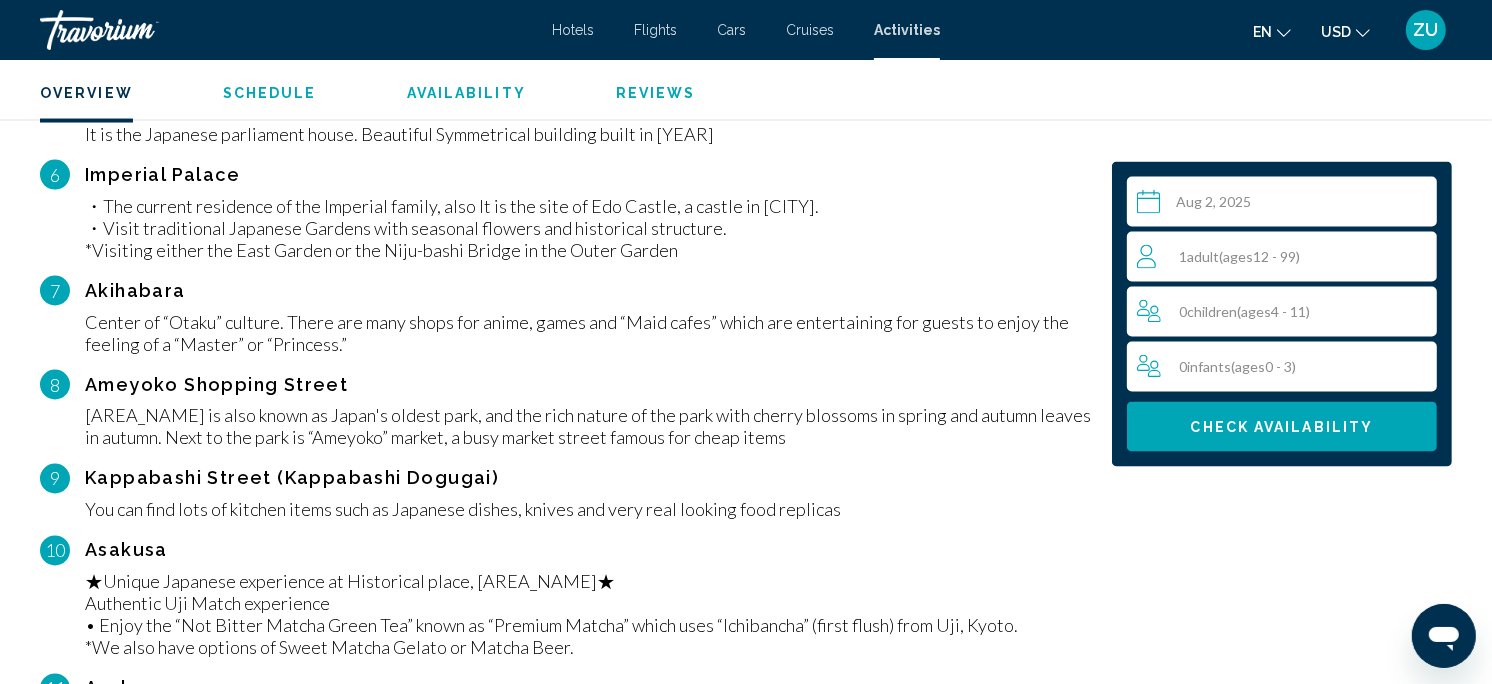 scroll, scrollTop: 2964, scrollLeft: 0, axis: vertical 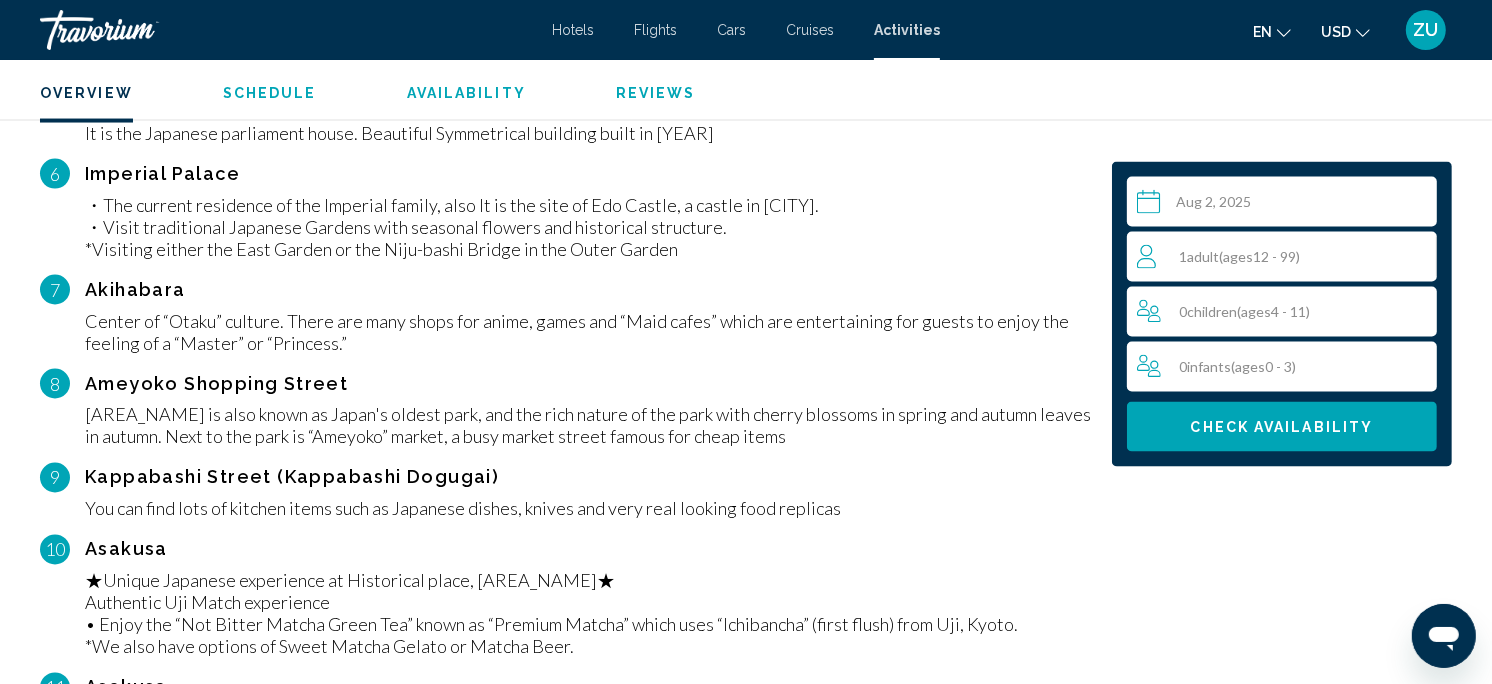 type 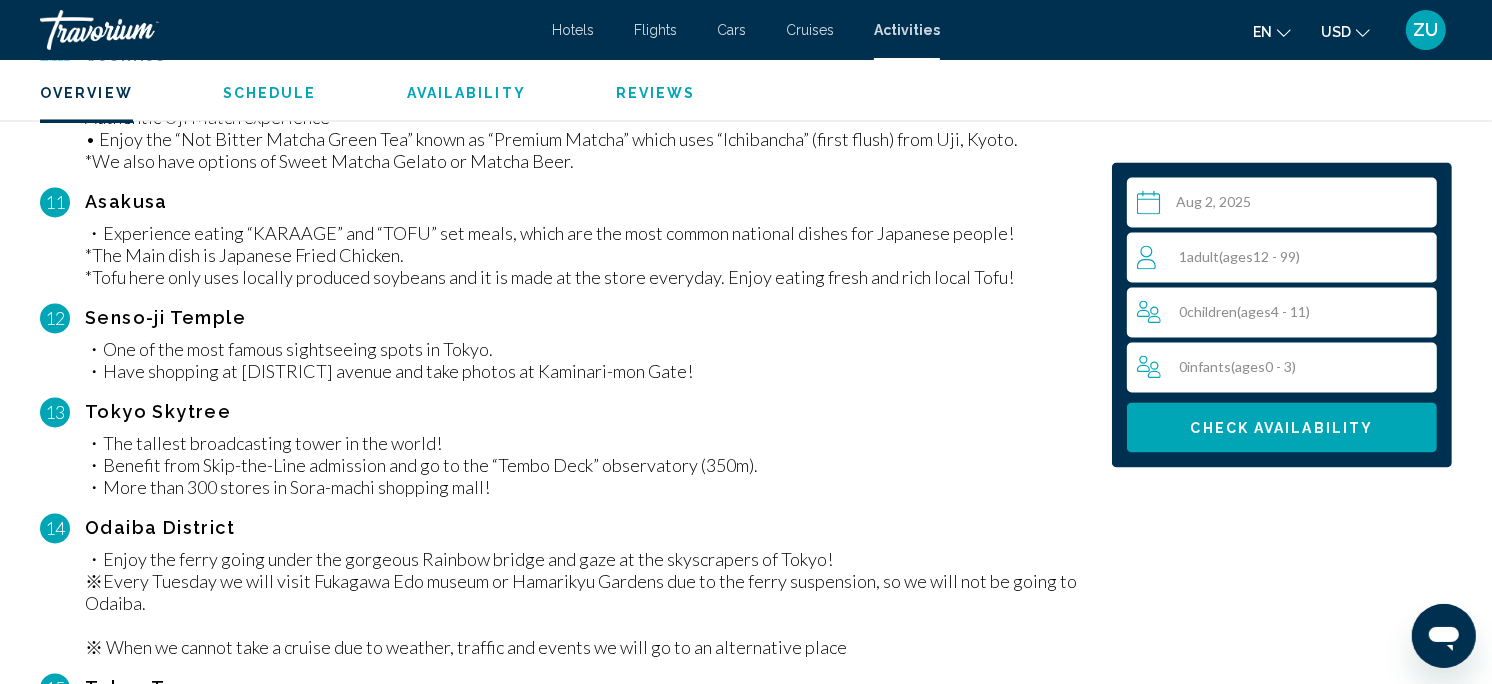 scroll, scrollTop: 3452, scrollLeft: 0, axis: vertical 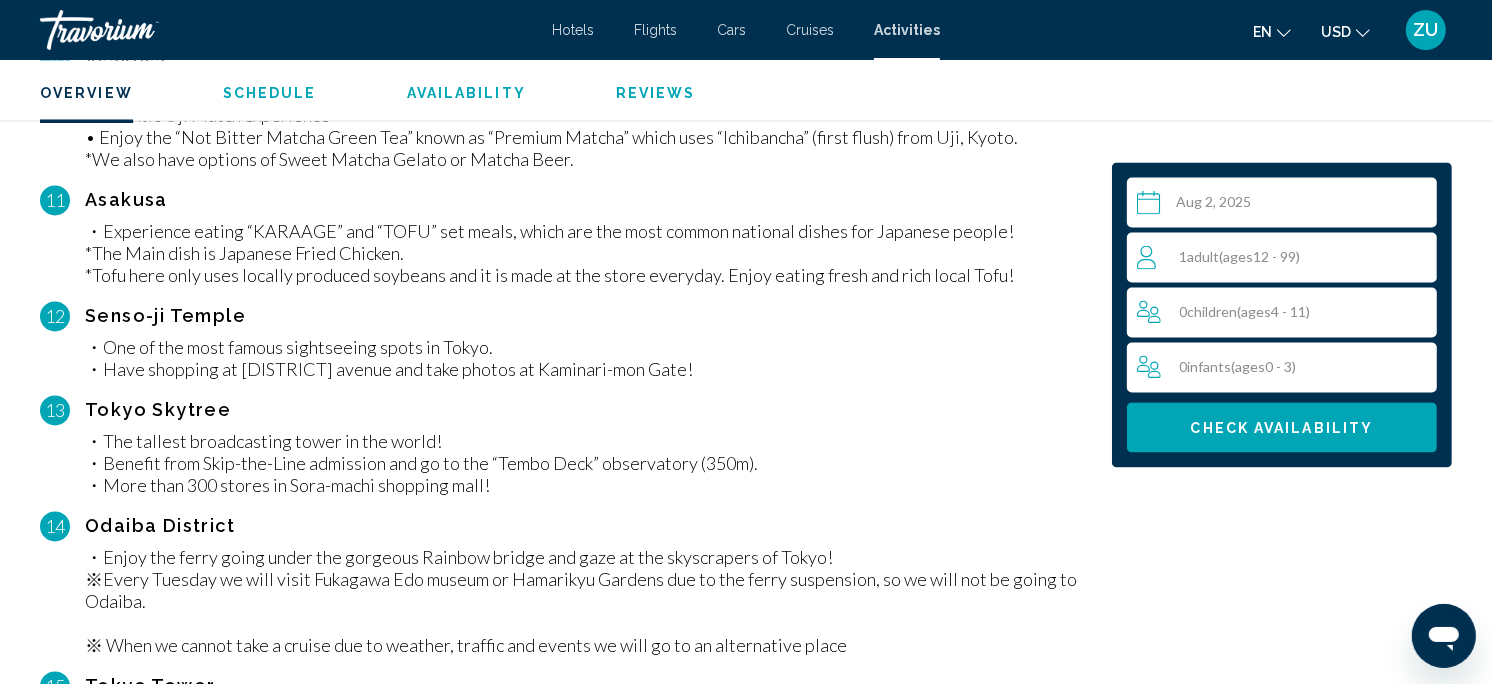 drag, startPoint x: 190, startPoint y: 185, endPoint x: 128, endPoint y: 178, distance: 62.39391 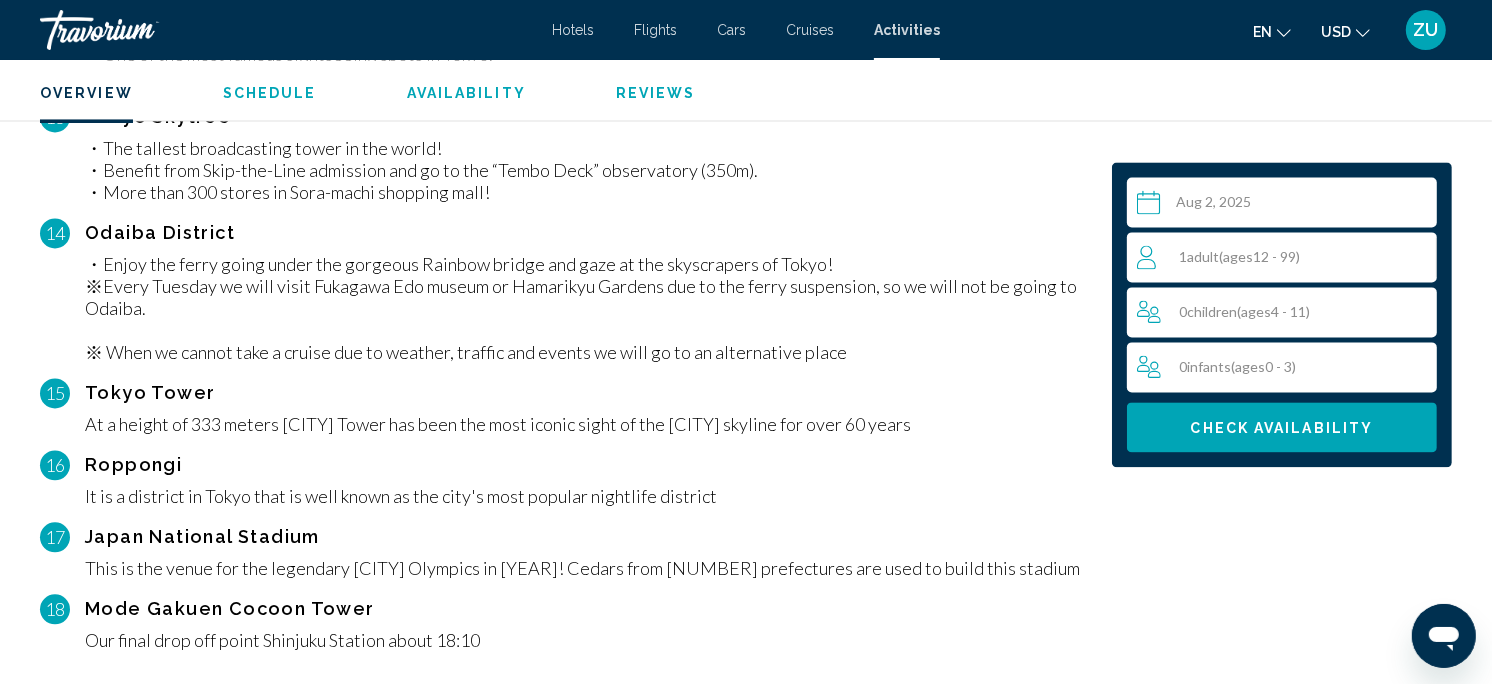 scroll, scrollTop: 3752, scrollLeft: 0, axis: vertical 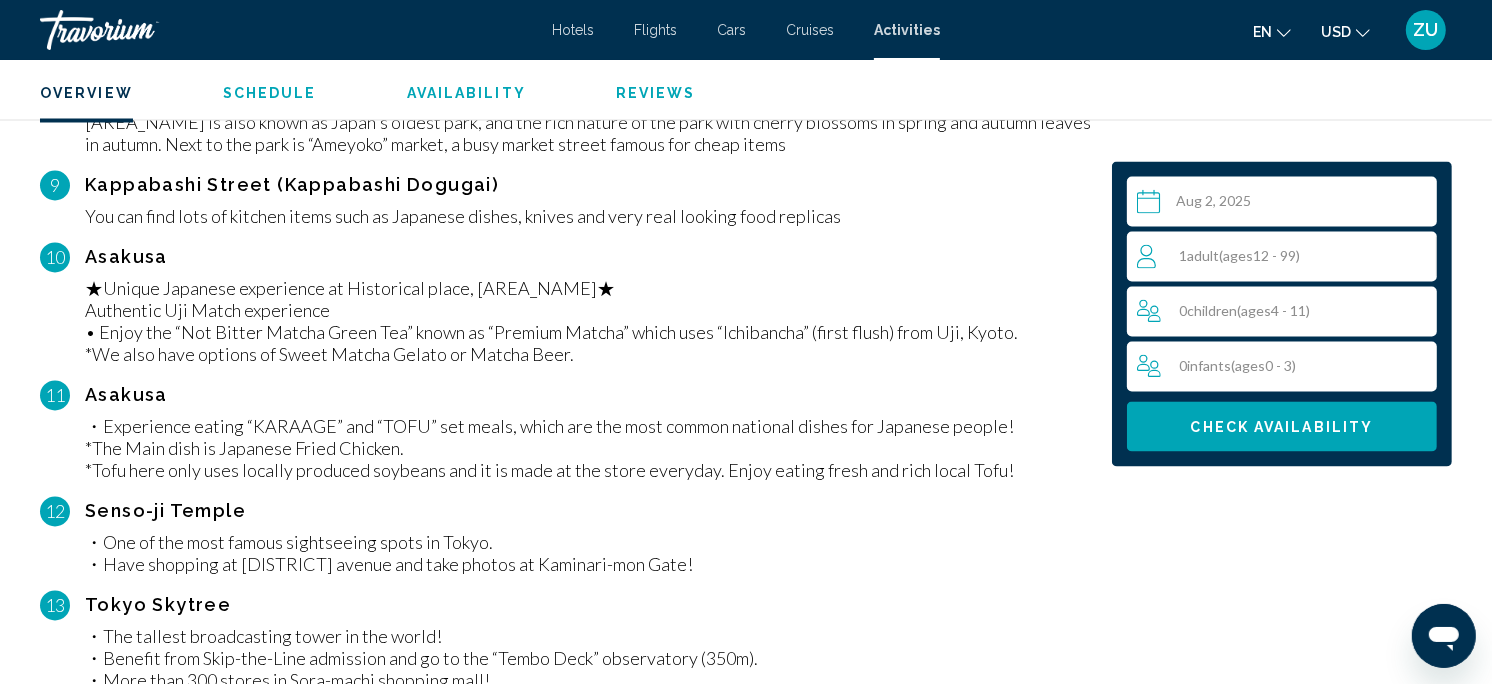 drag, startPoint x: 178, startPoint y: 361, endPoint x: 82, endPoint y: 364, distance: 96.04687 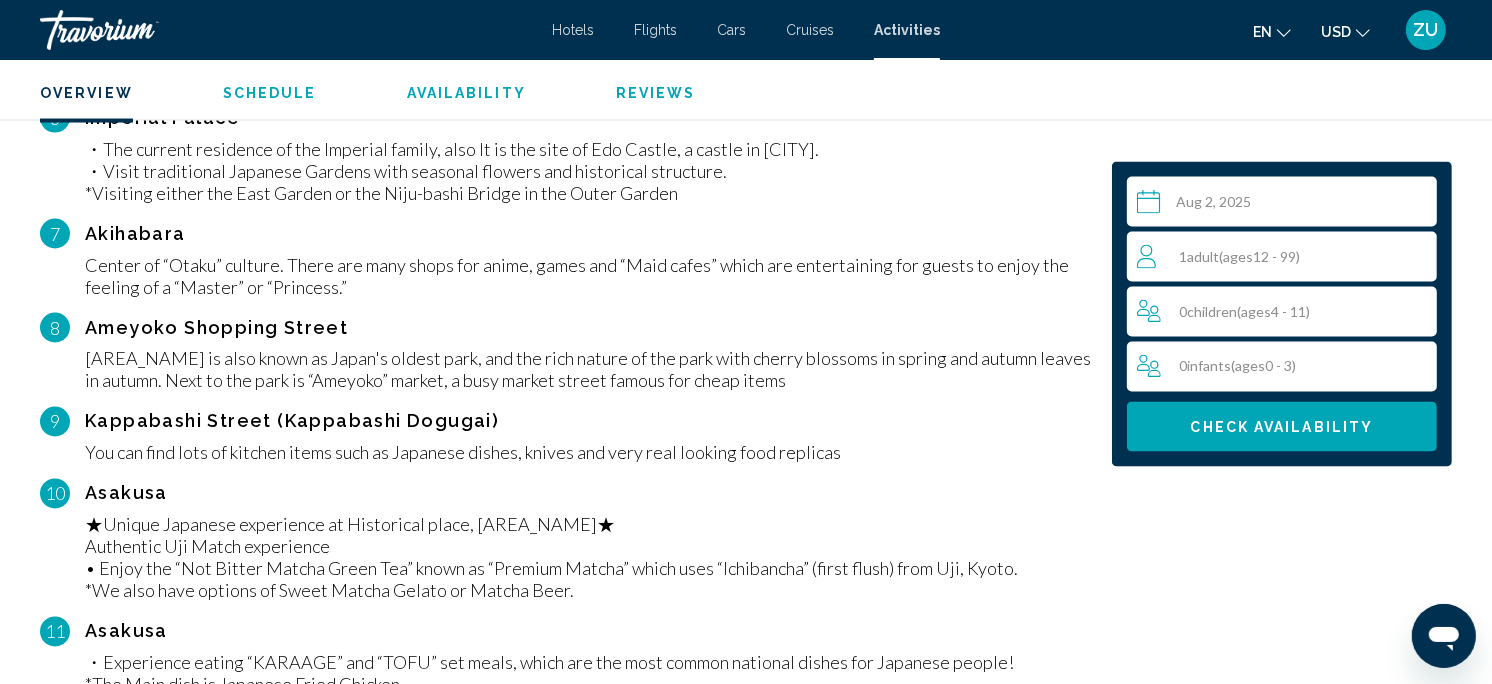 scroll, scrollTop: 2996, scrollLeft: 0, axis: vertical 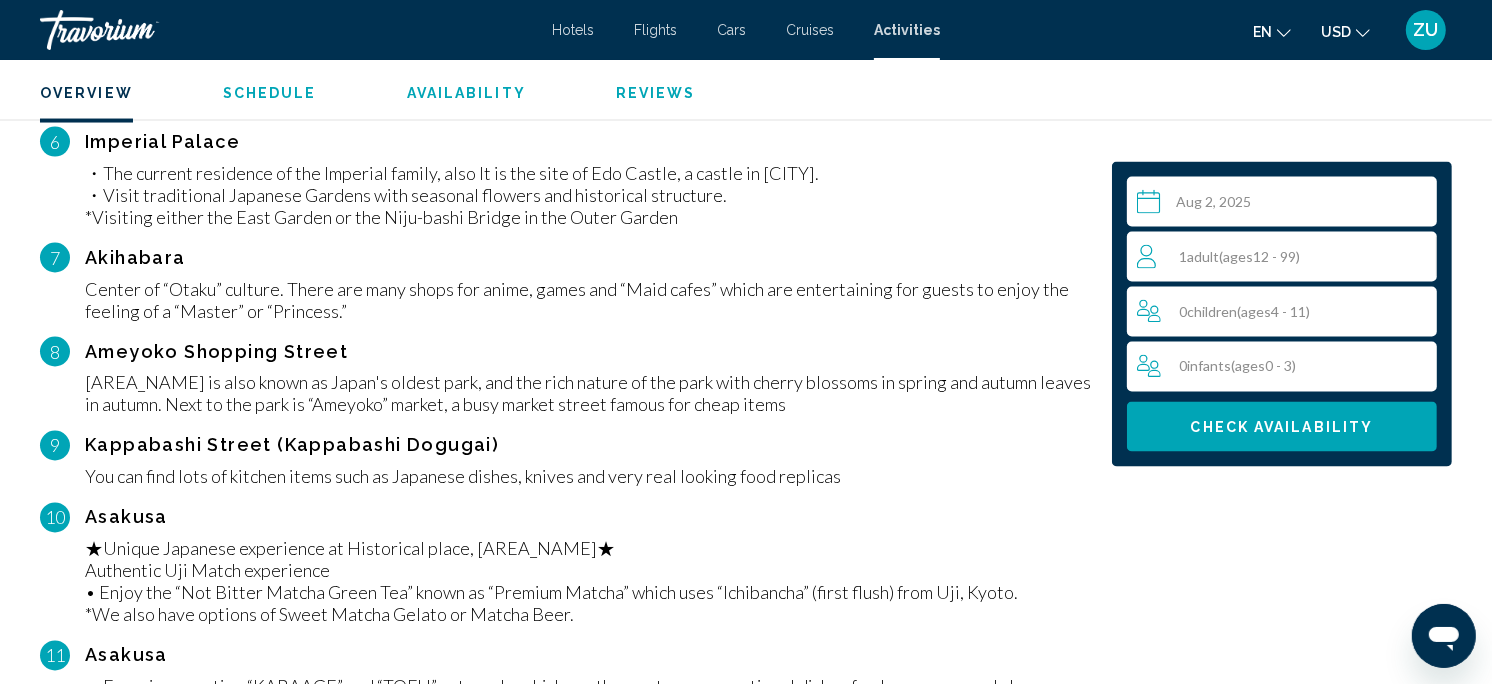 drag, startPoint x: 177, startPoint y: 234, endPoint x: 86, endPoint y: 225, distance: 91.44397 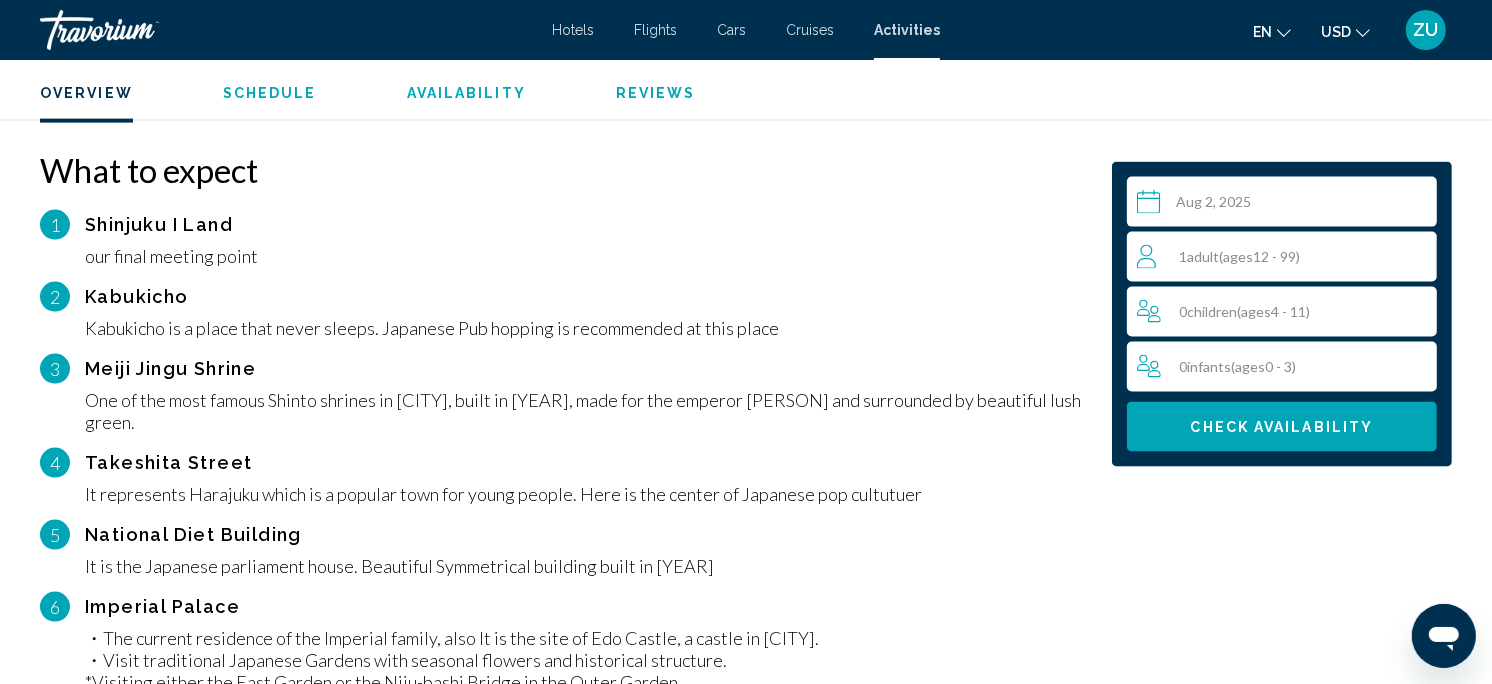 scroll, scrollTop: 2522, scrollLeft: 0, axis: vertical 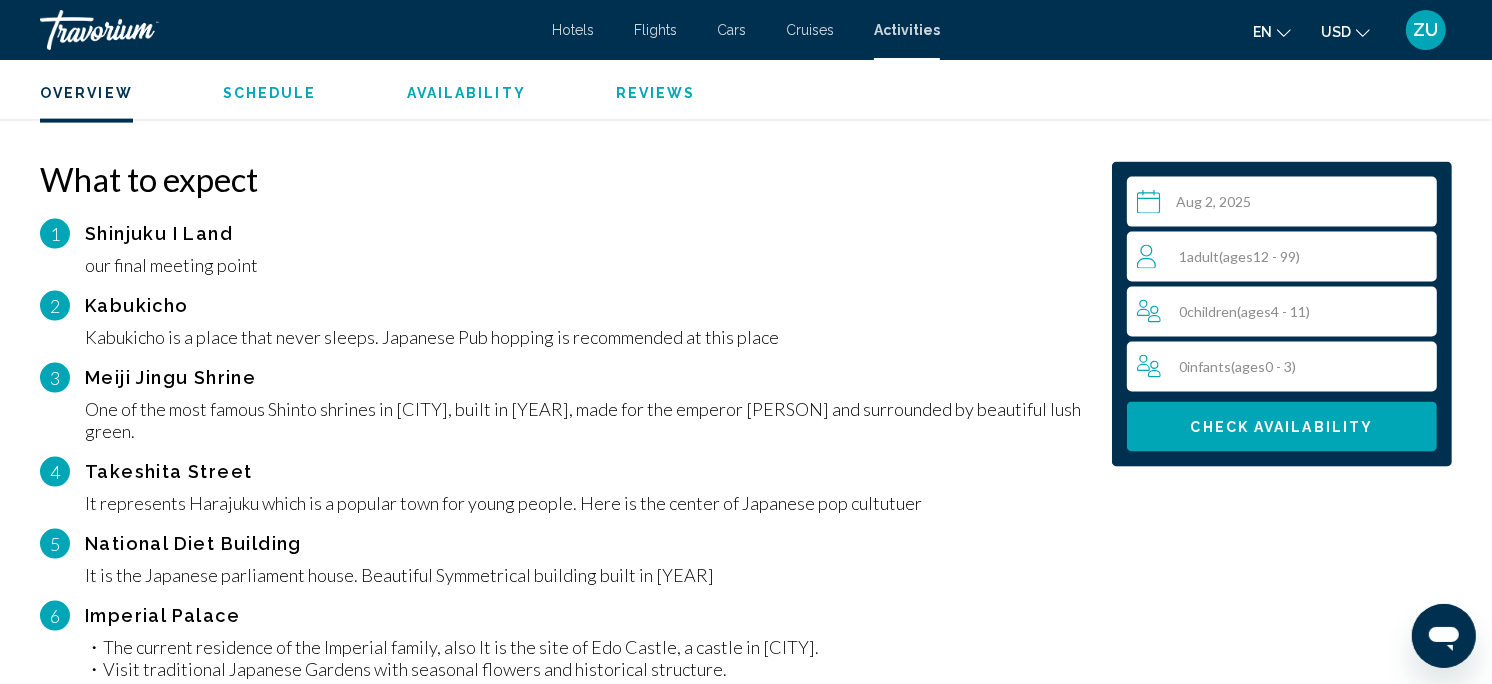 drag, startPoint x: 247, startPoint y: 231, endPoint x: 91, endPoint y: 237, distance: 156.11534 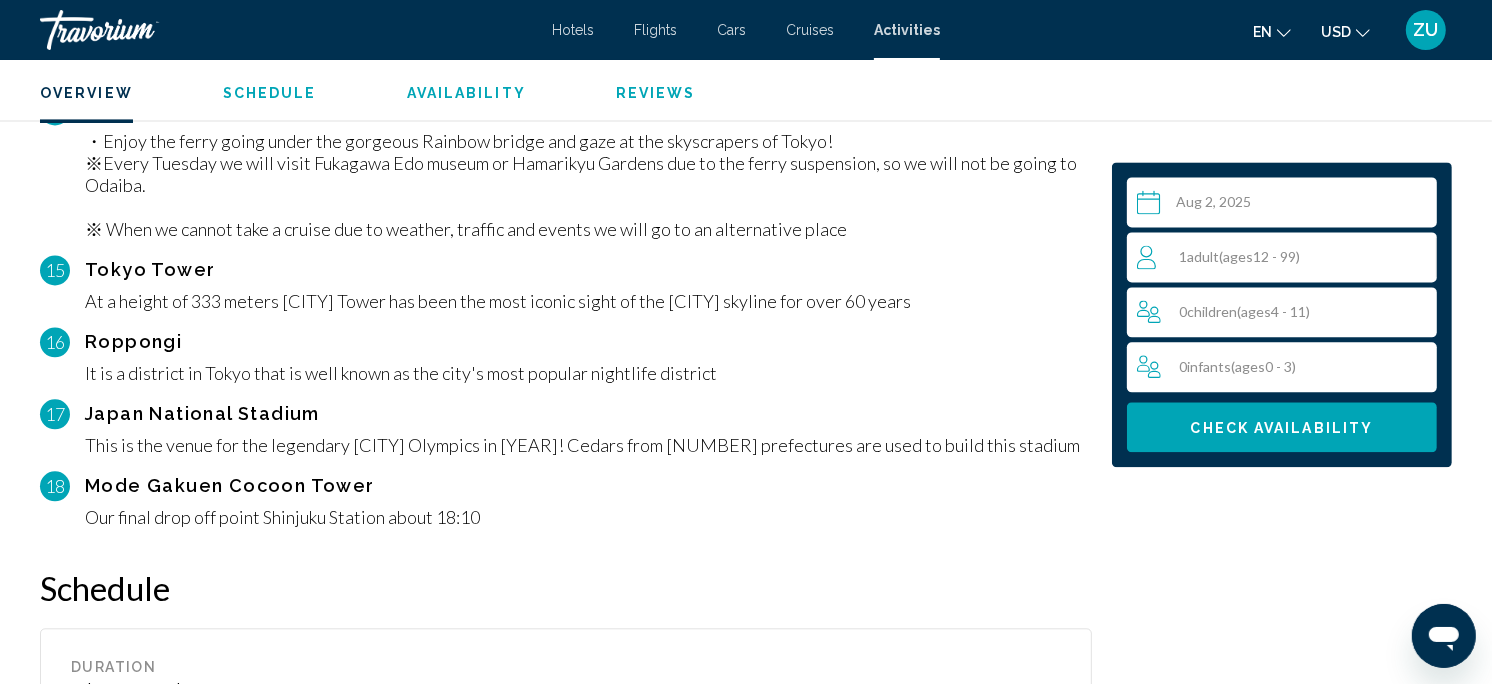 scroll, scrollTop: 3870, scrollLeft: 0, axis: vertical 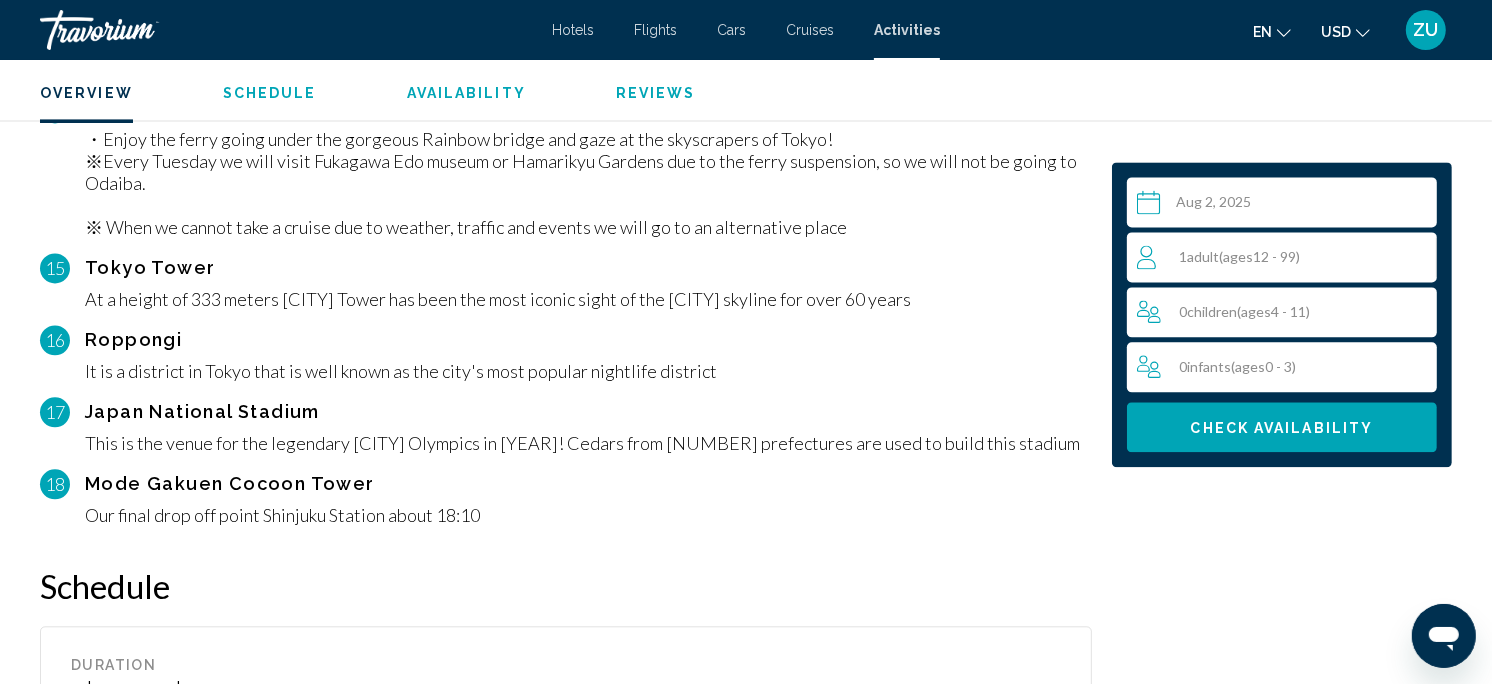 drag, startPoint x: 332, startPoint y: 386, endPoint x: 78, endPoint y: 378, distance: 254.12595 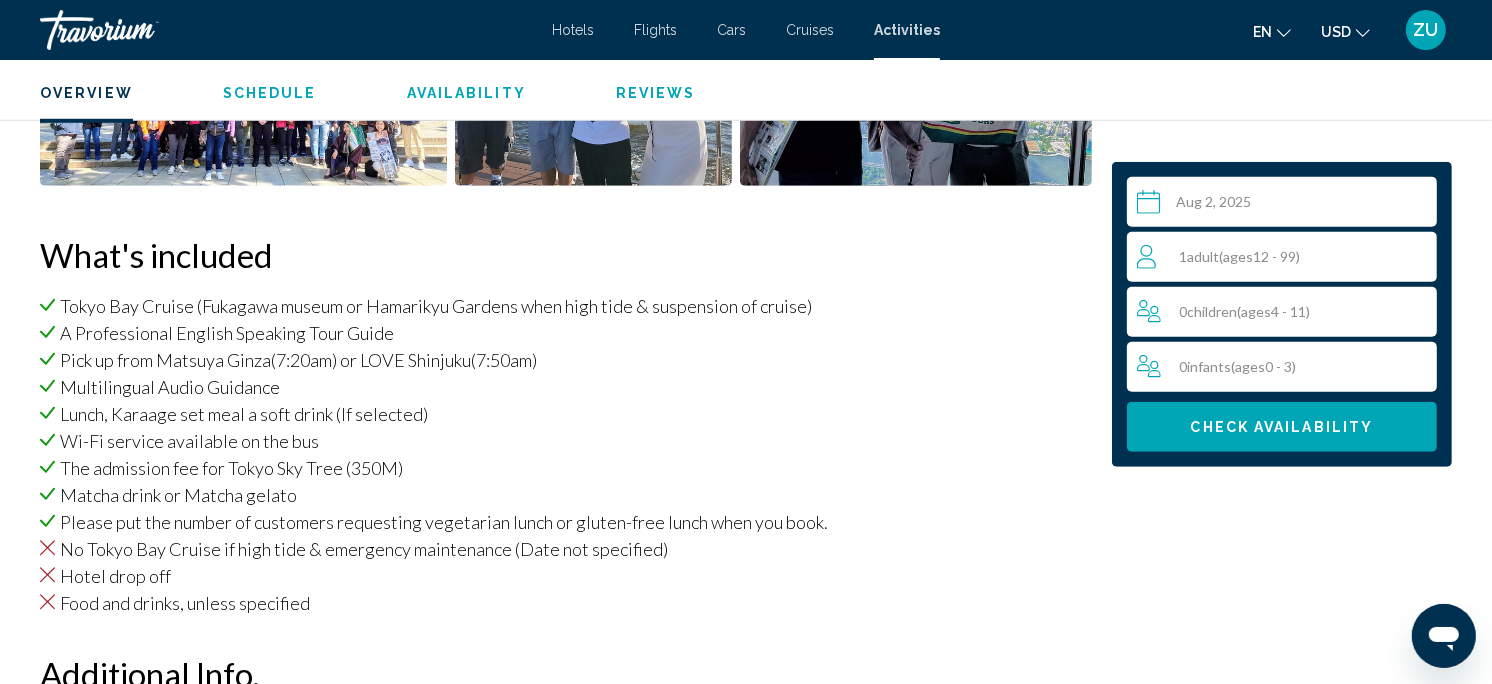 scroll, scrollTop: 1324, scrollLeft: 0, axis: vertical 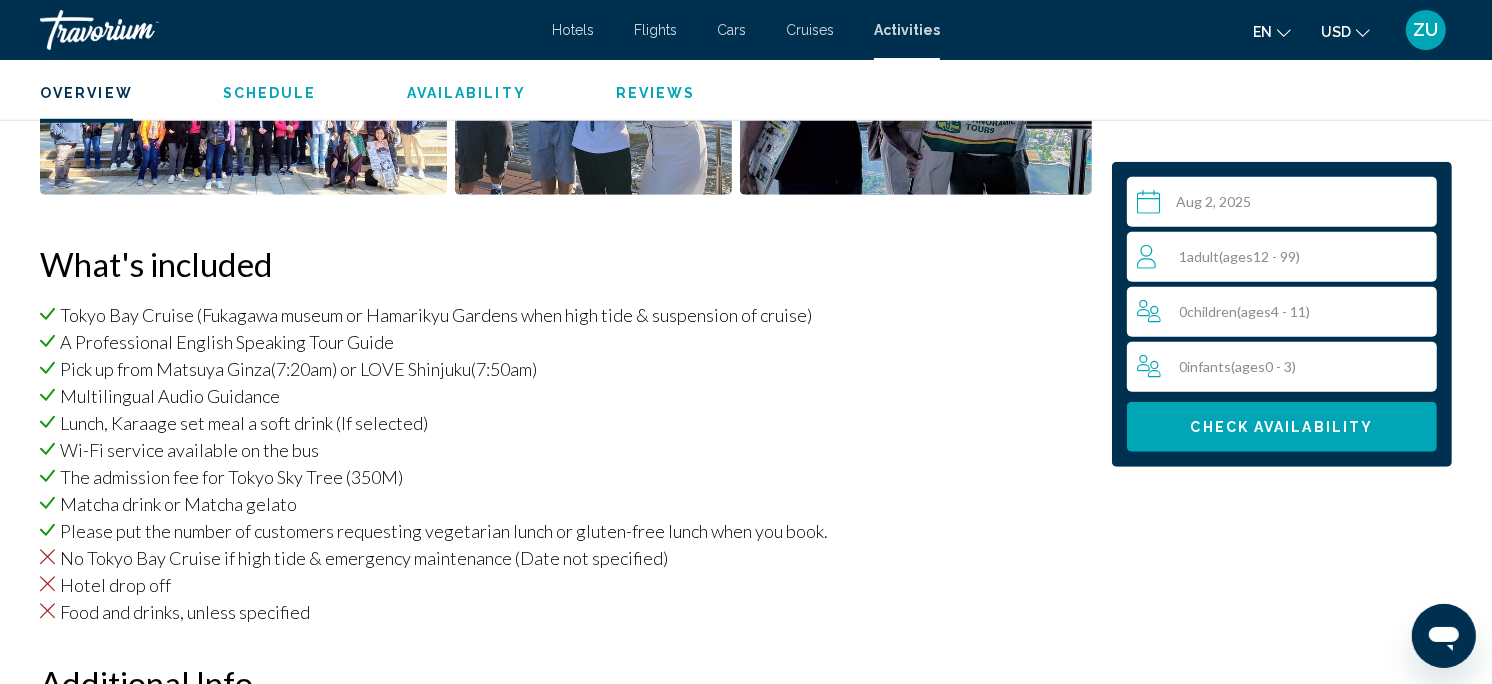 click on "Matcha drink or Matcha gelato" at bounding box center (566, 504) 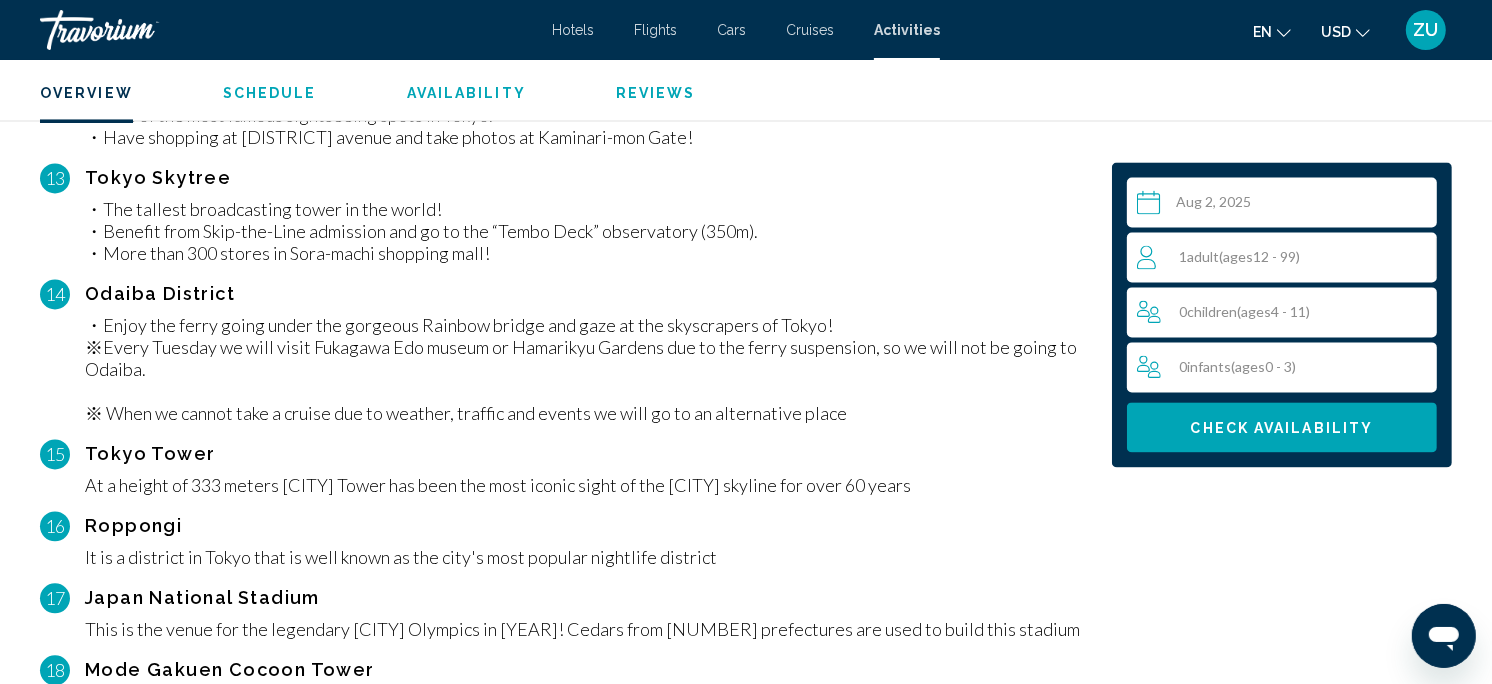 scroll, scrollTop: 3853, scrollLeft: 0, axis: vertical 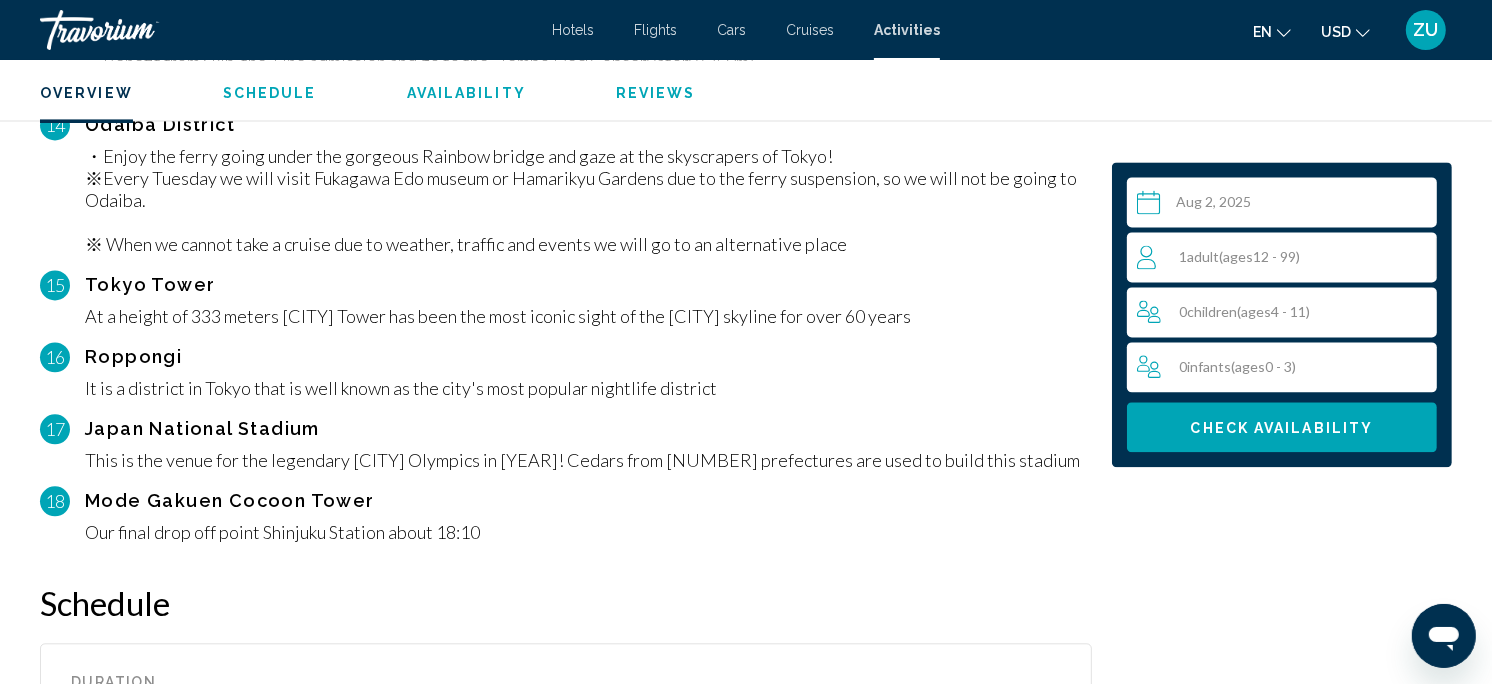 drag, startPoint x: 50, startPoint y: 258, endPoint x: 772, endPoint y: 511, distance: 765.04443 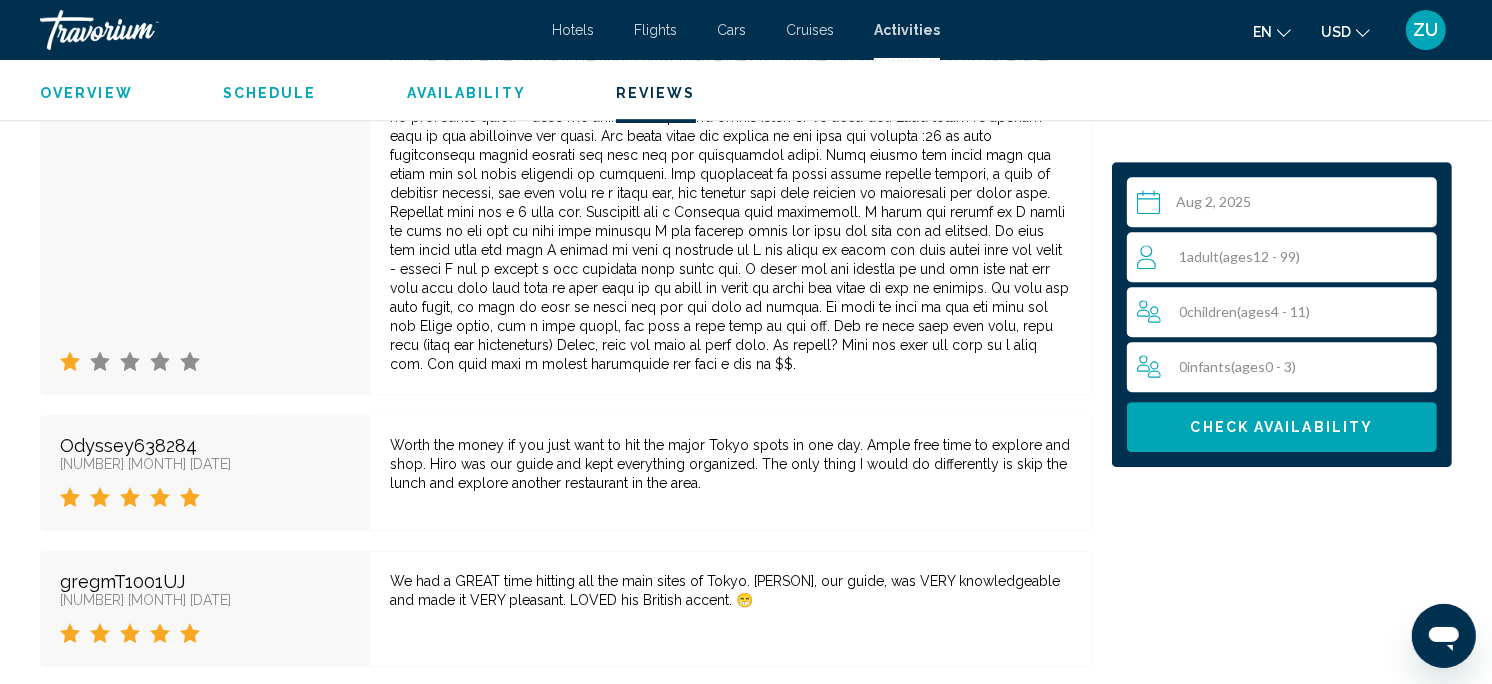 scroll, scrollTop: 5404, scrollLeft: 0, axis: vertical 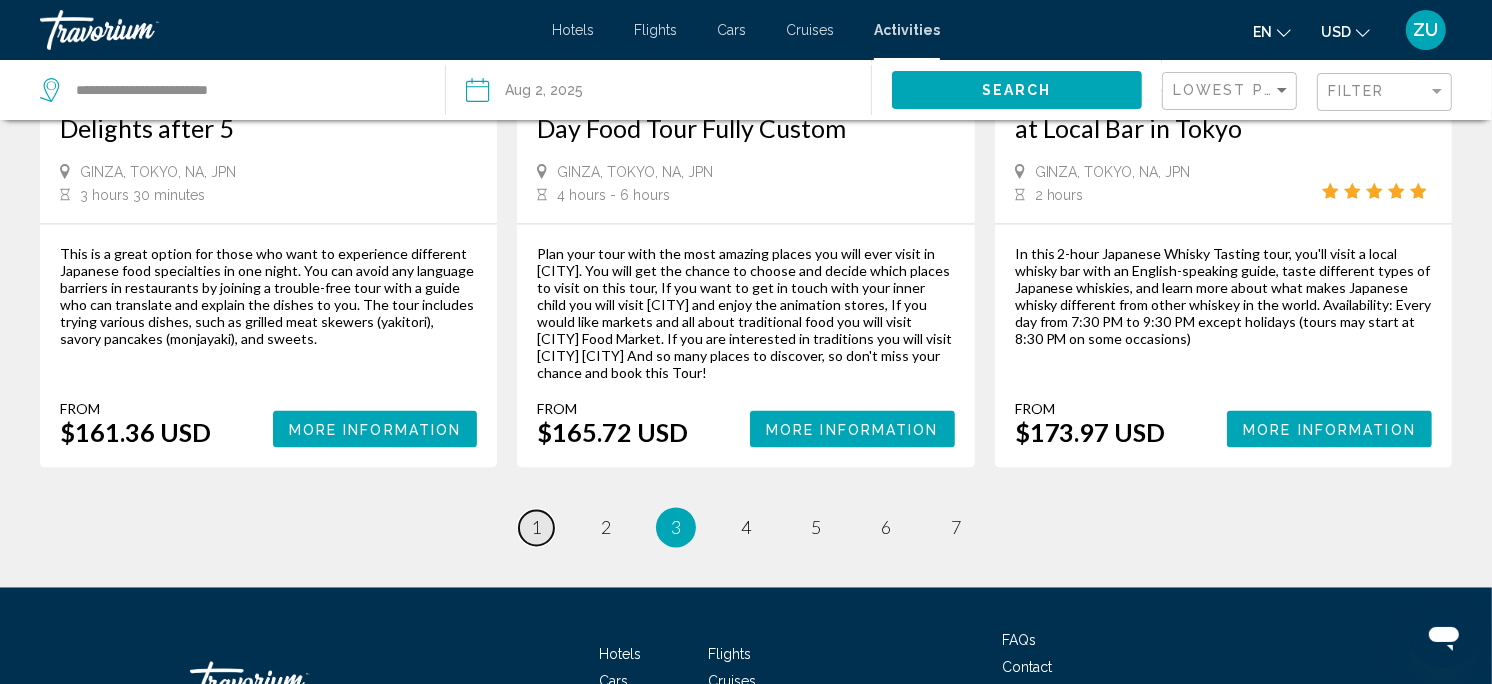 click on "1" at bounding box center (536, 528) 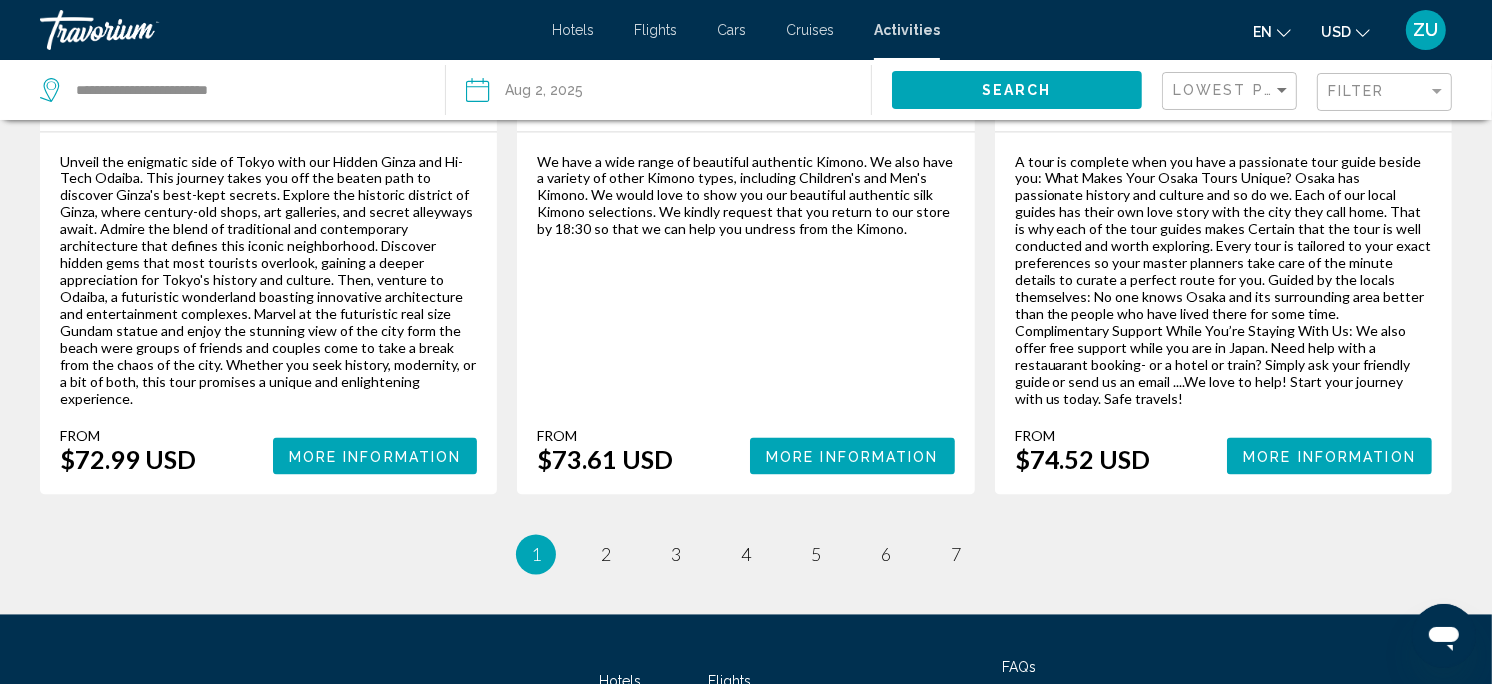 scroll, scrollTop: 3282, scrollLeft: 0, axis: vertical 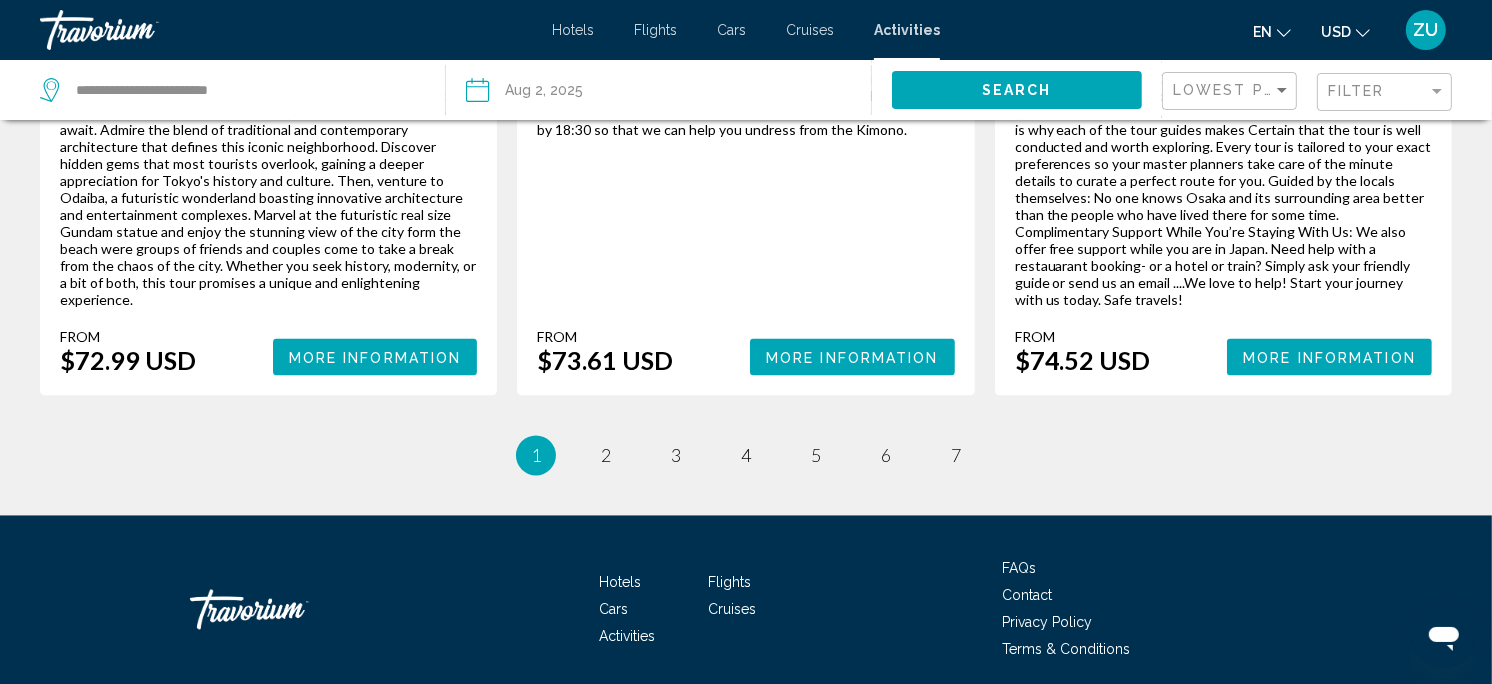 click on "Filter" 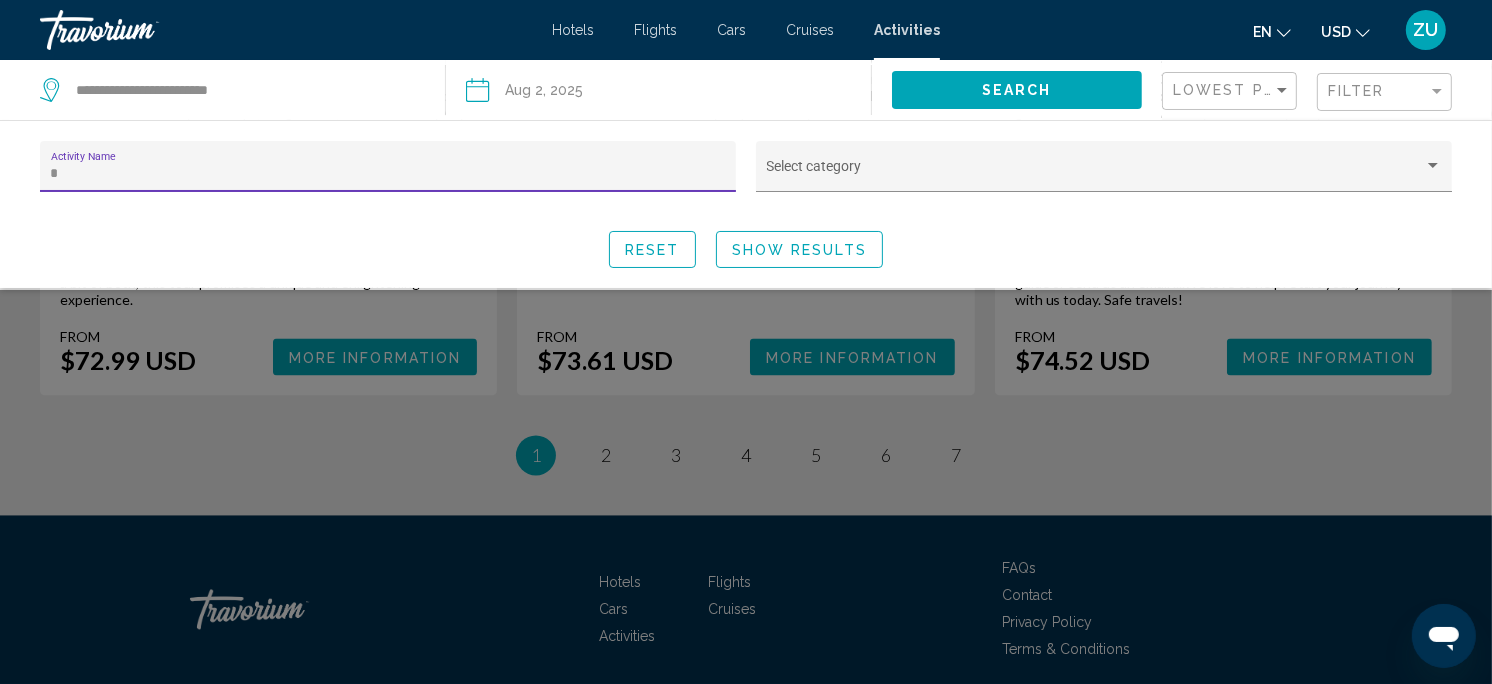 scroll, scrollTop: 0, scrollLeft: 0, axis: both 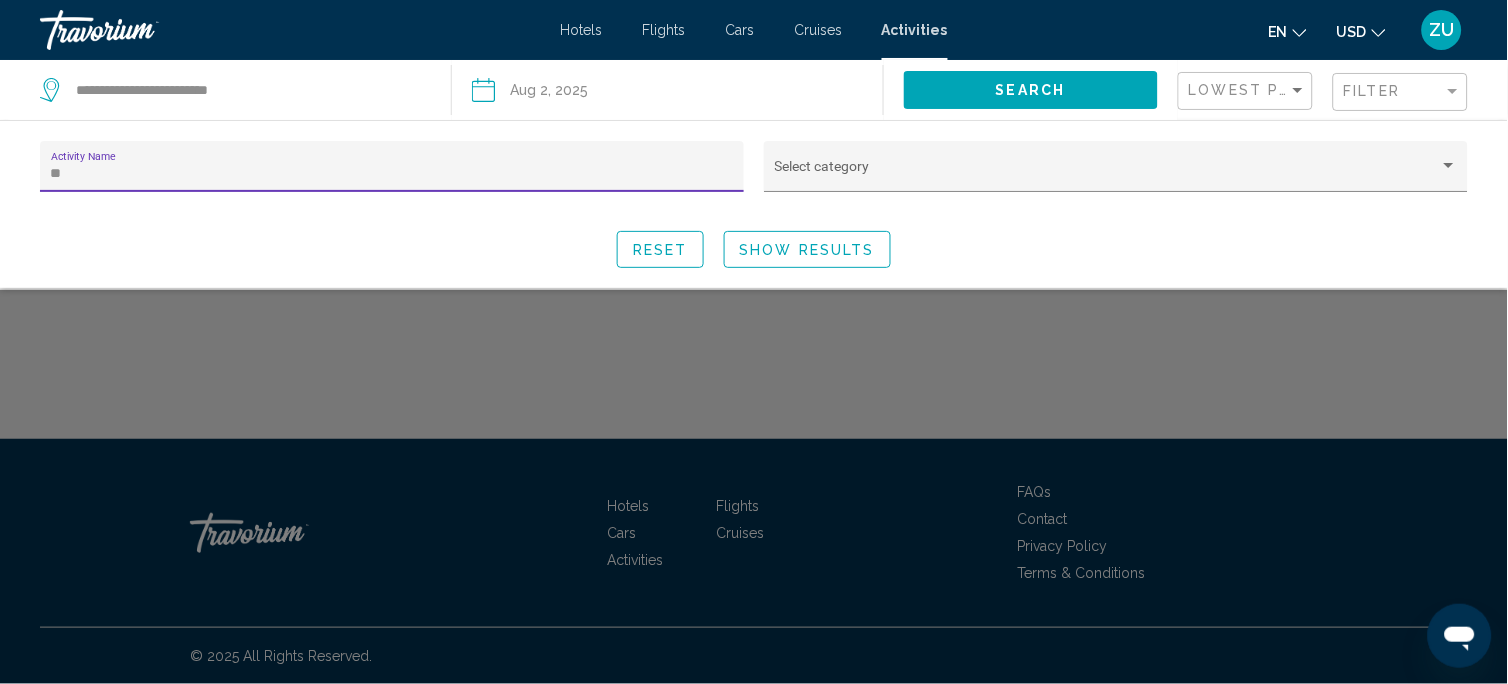 type on "*" 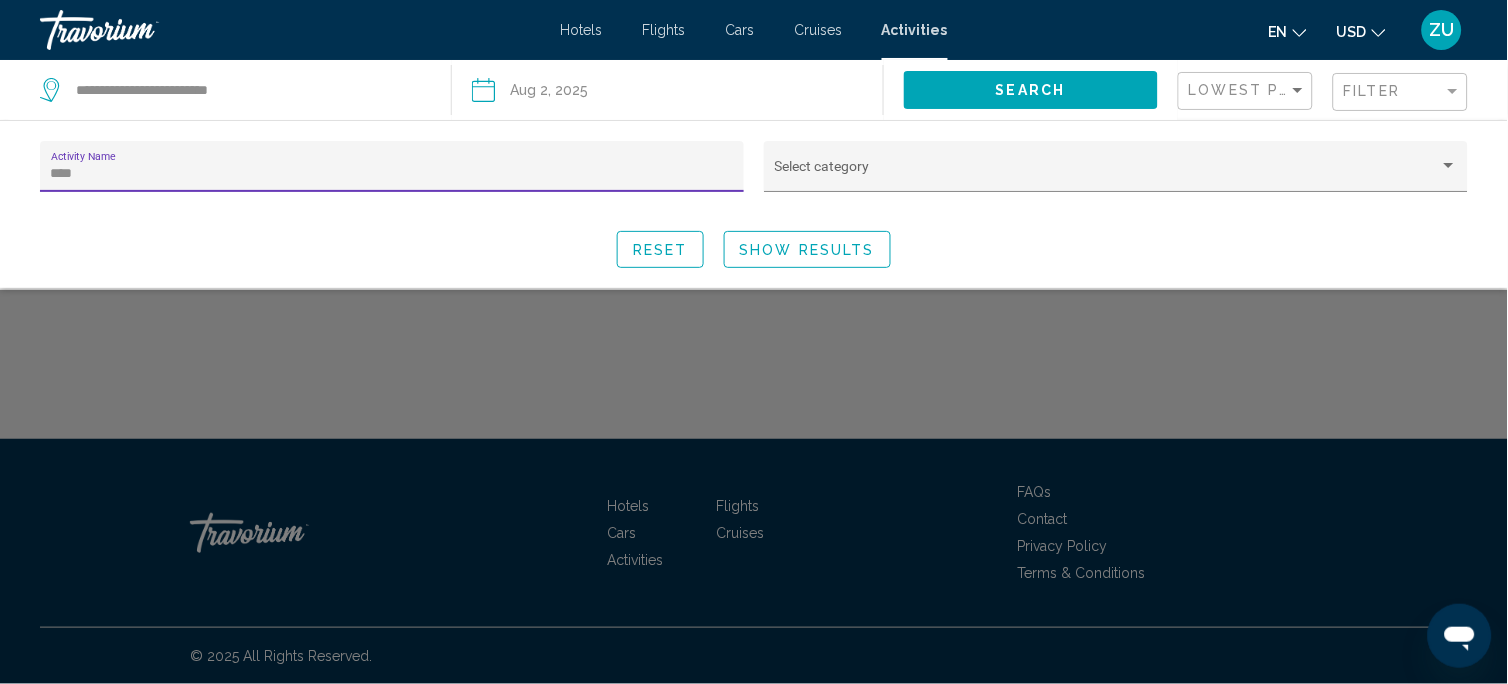 type on "*****" 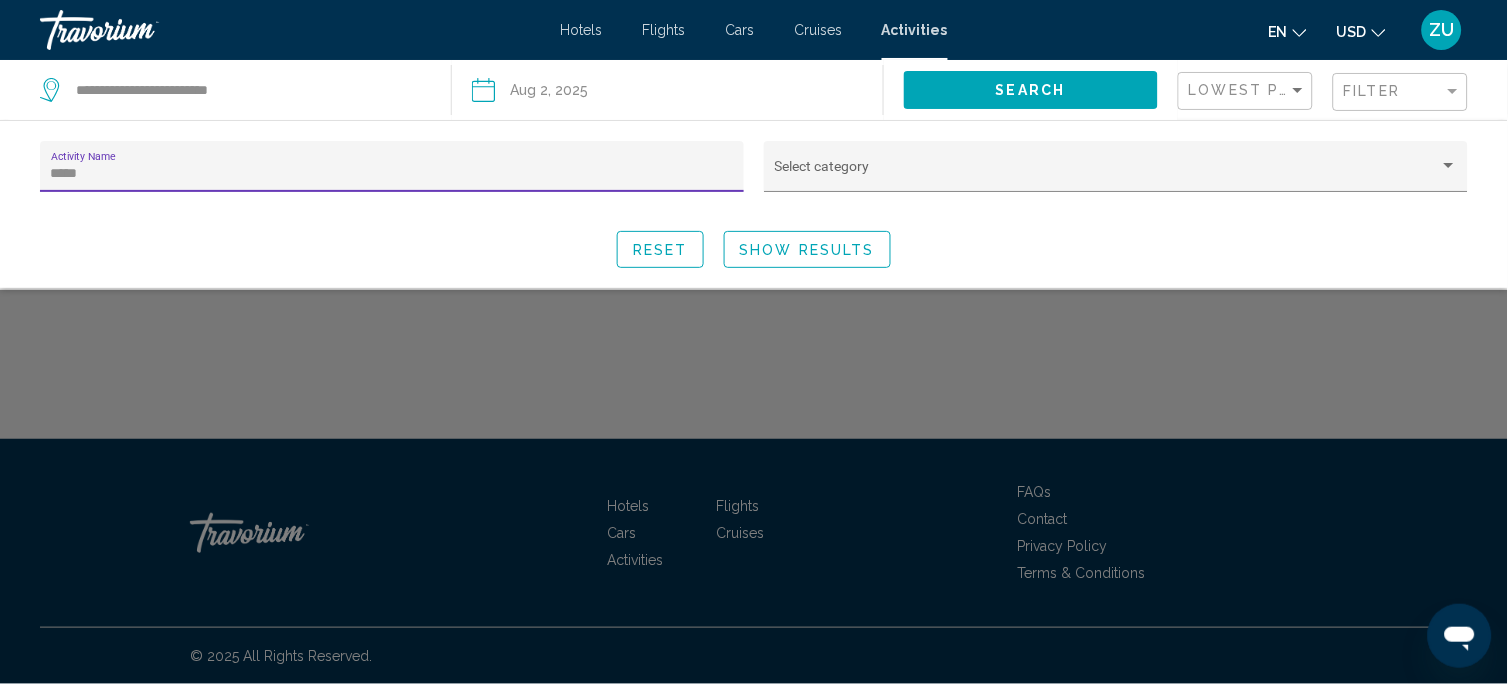 click 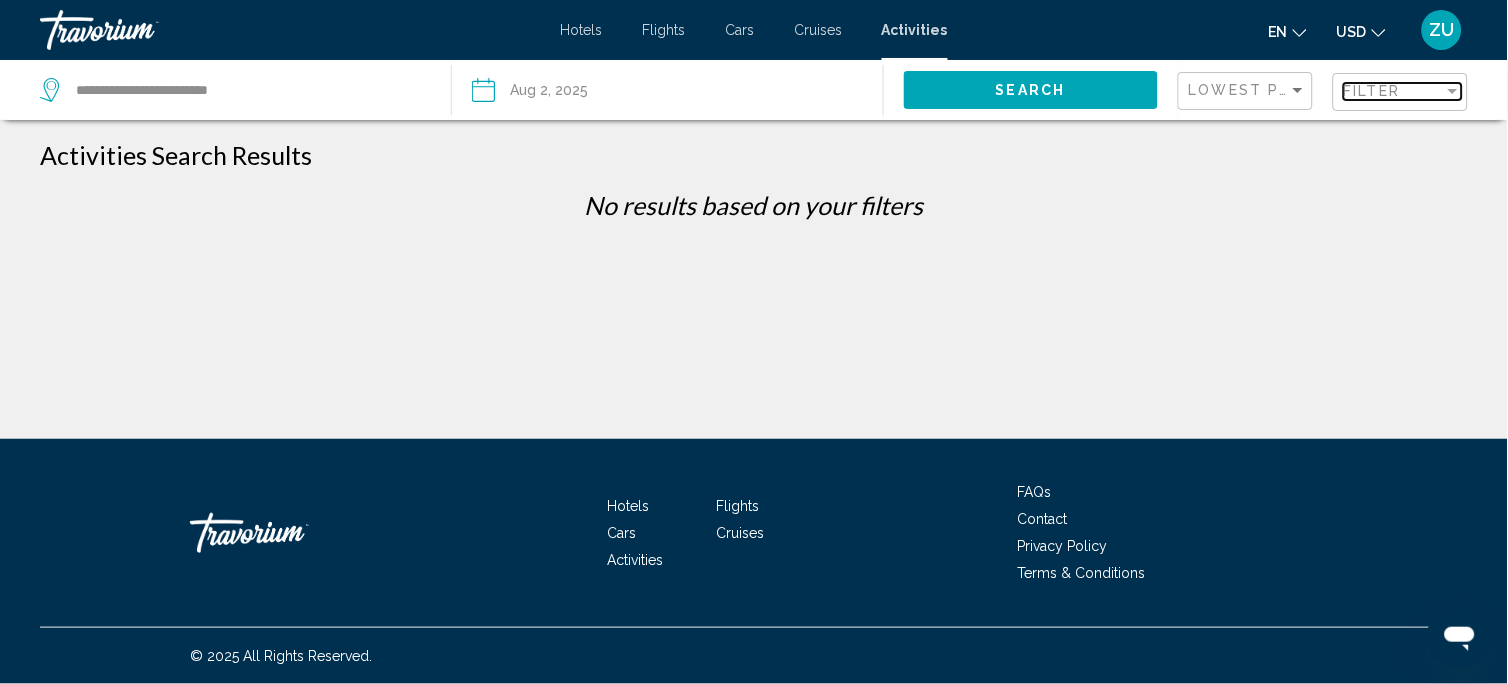 click on "Filter" at bounding box center [1394, 91] 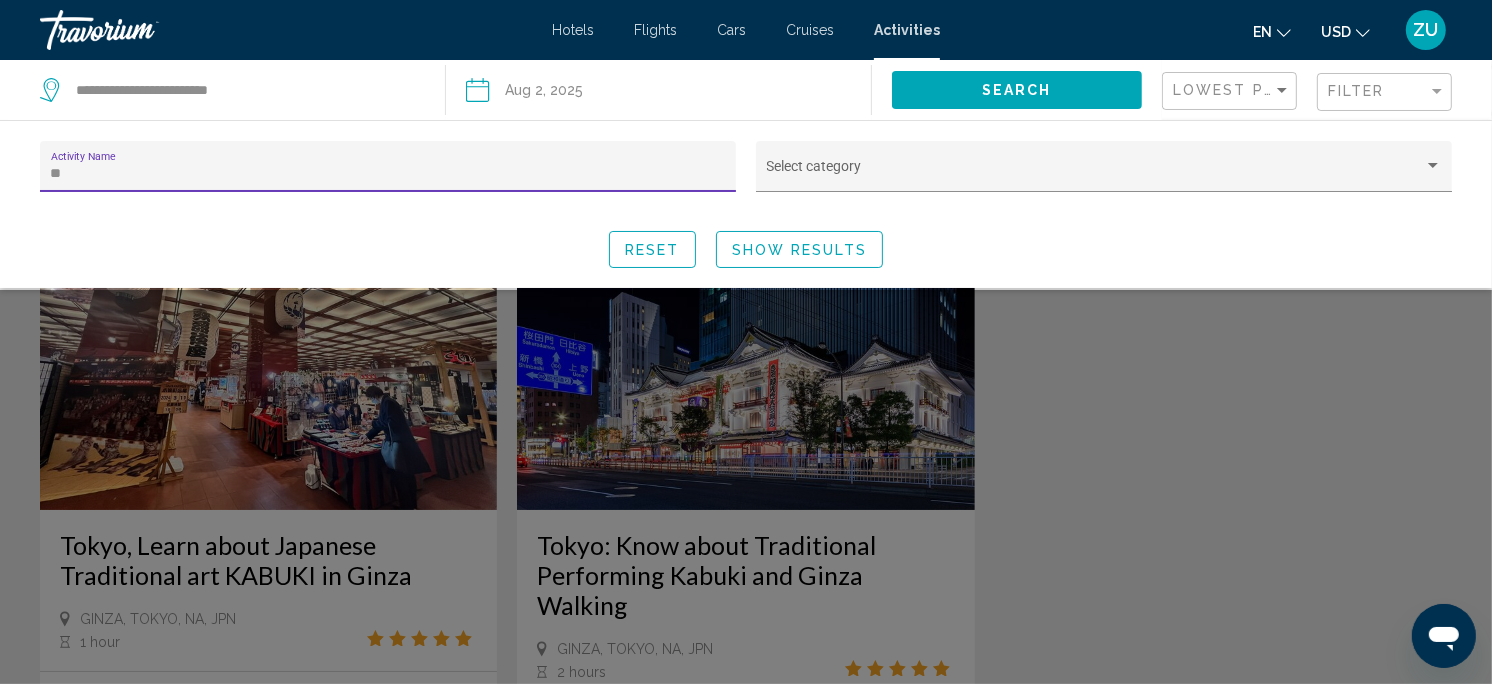 type on "*" 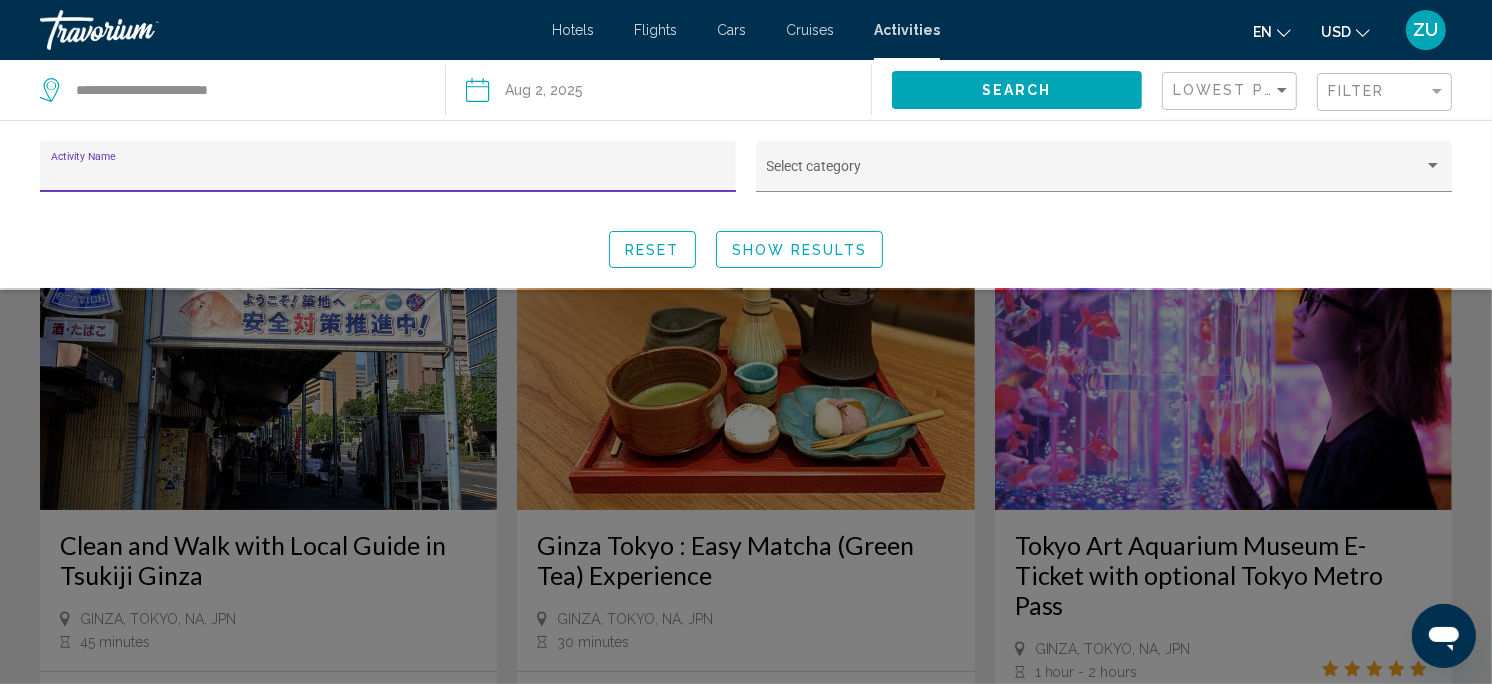 type 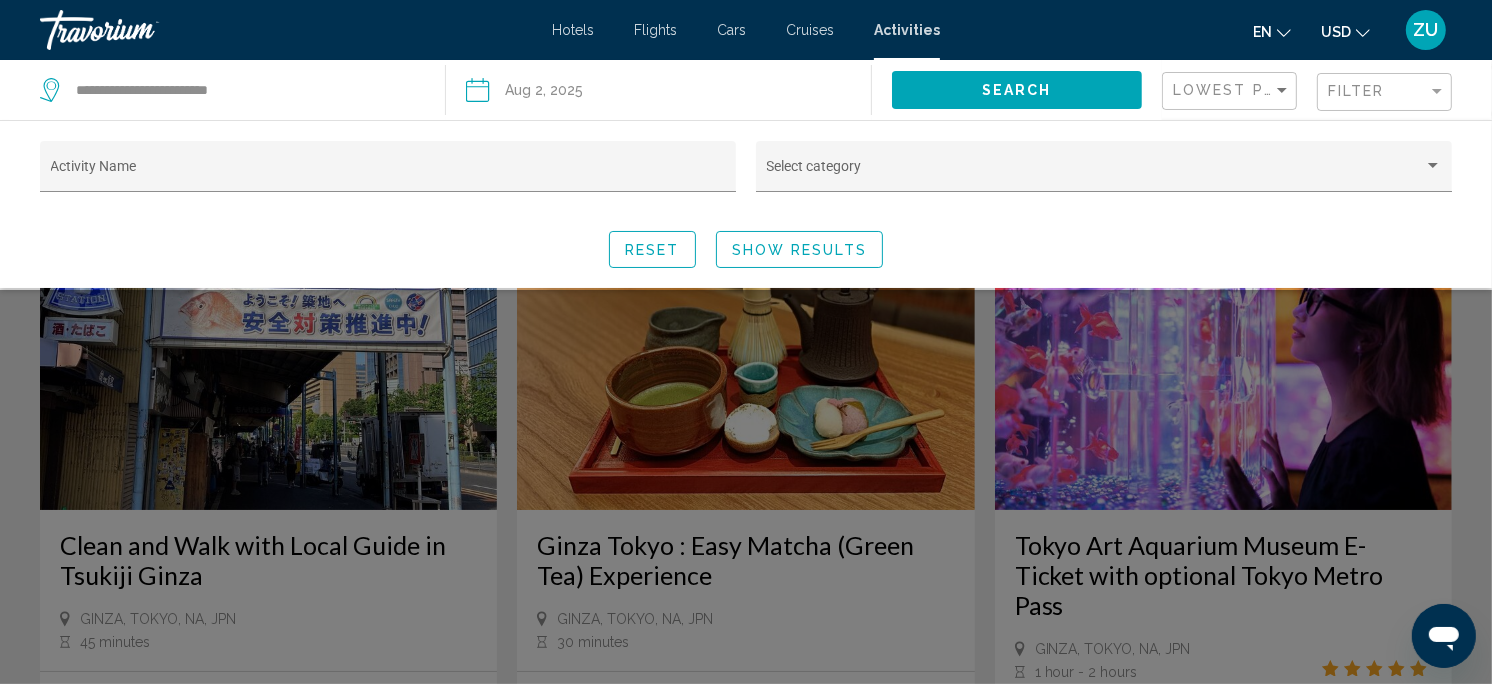 click on "Activity Name Select category Reset Show Results" 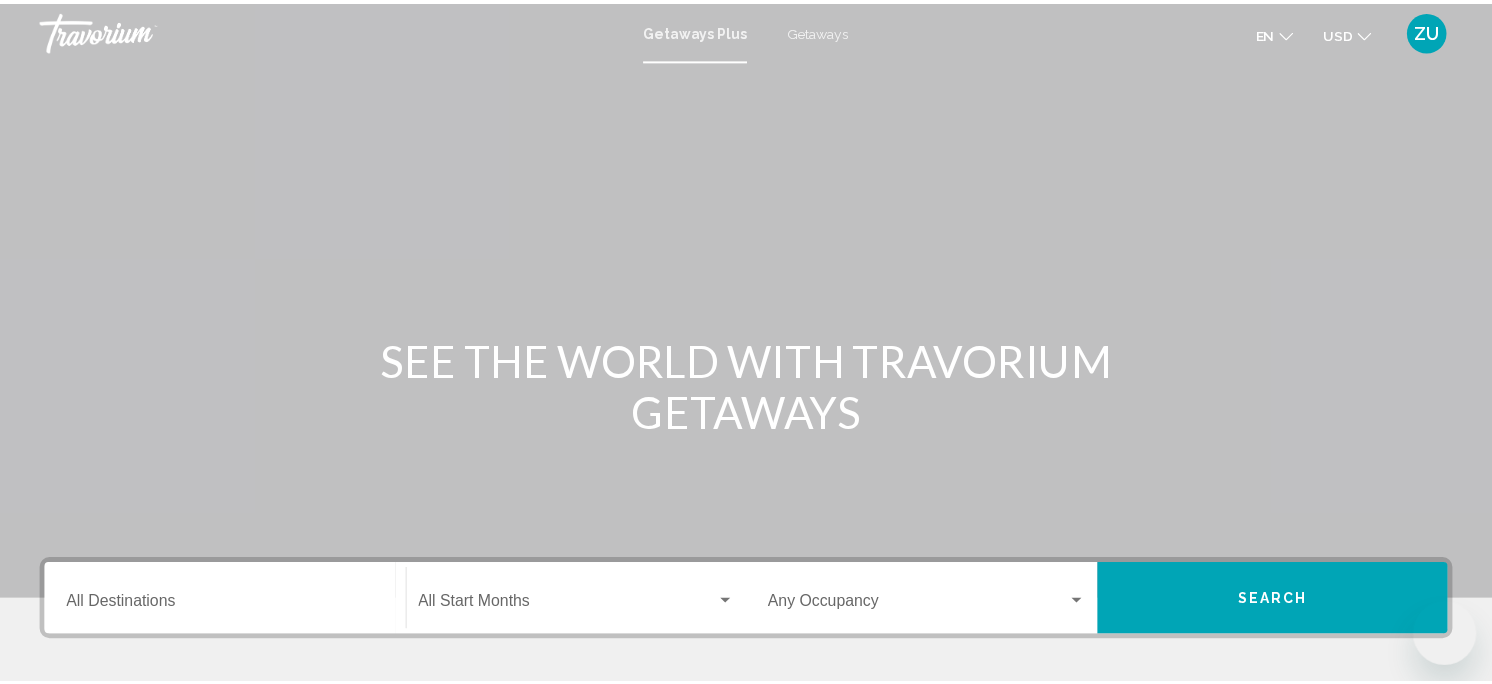 scroll, scrollTop: 0, scrollLeft: 0, axis: both 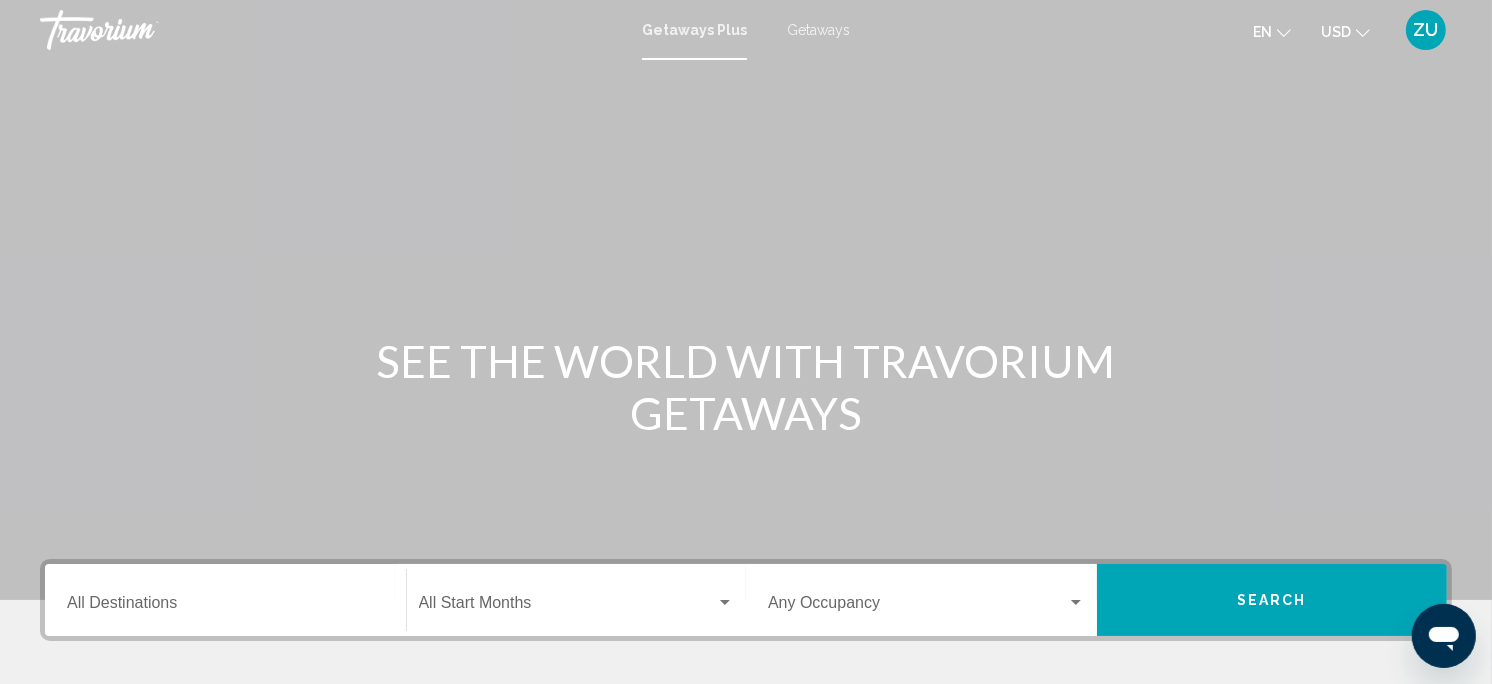 click on "Destination All Destinations" at bounding box center [225, 607] 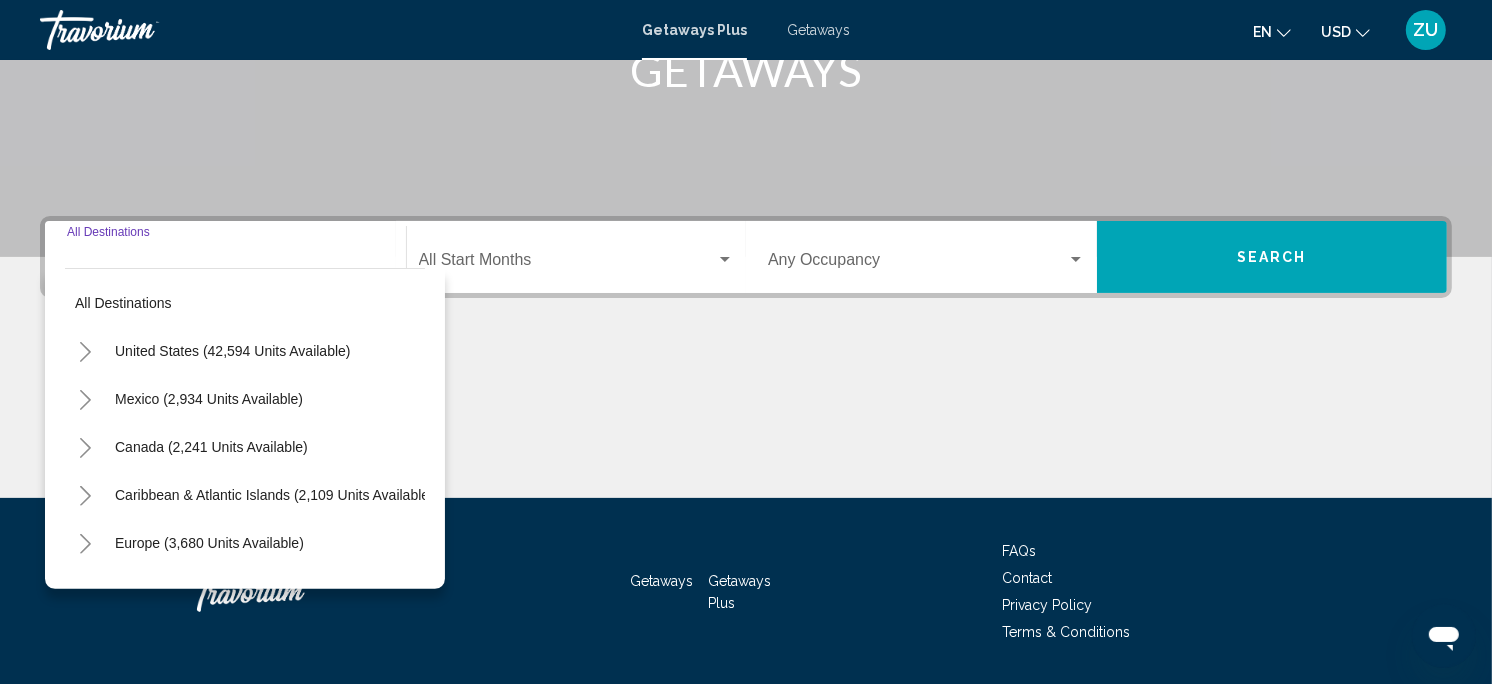 scroll, scrollTop: 401, scrollLeft: 0, axis: vertical 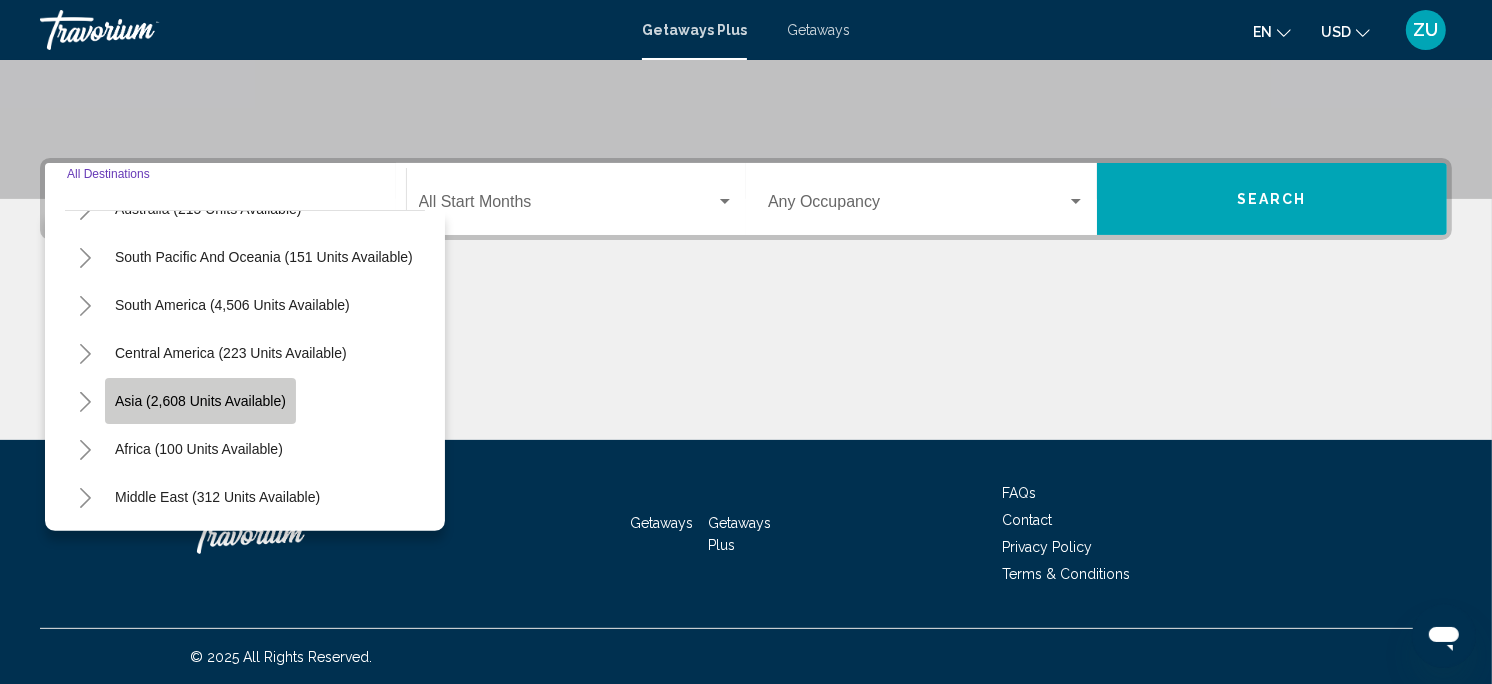 click on "Asia (2,608 units available)" at bounding box center (199, 449) 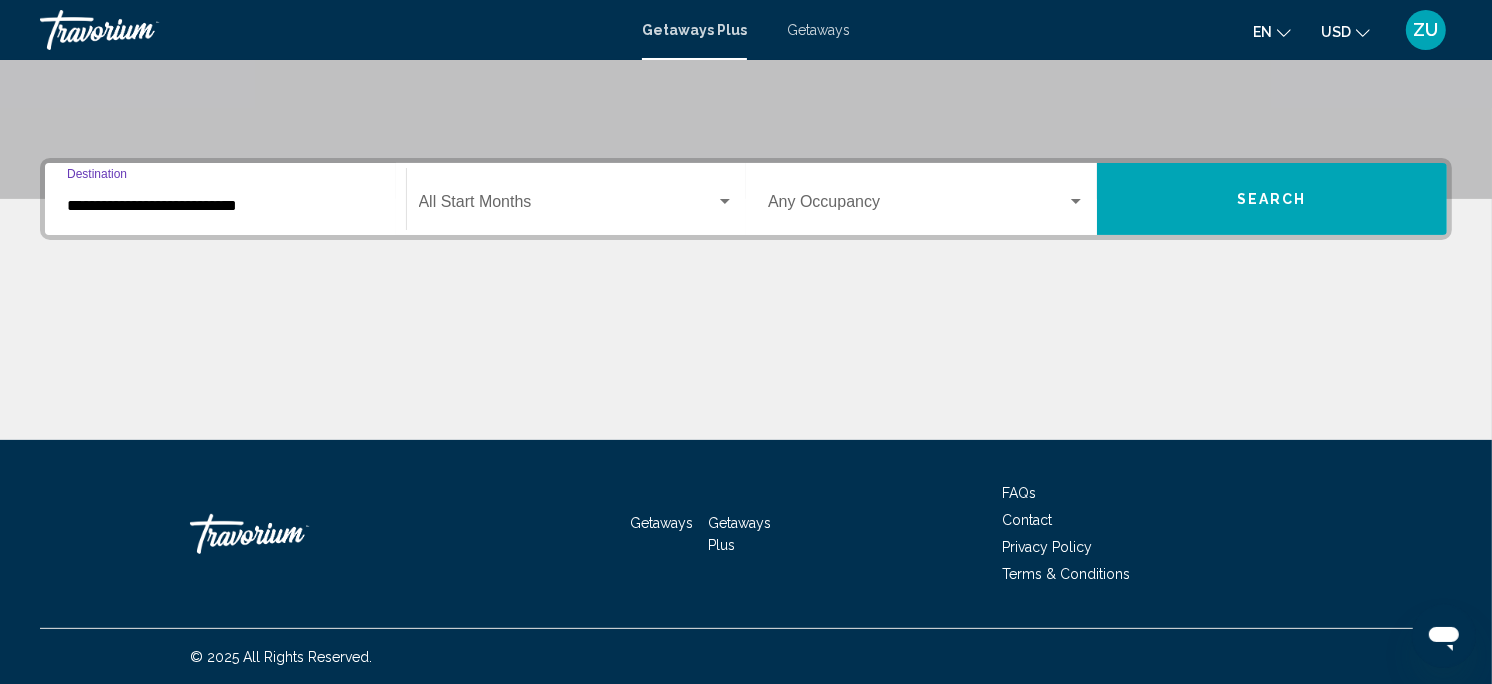 click at bounding box center [568, 206] 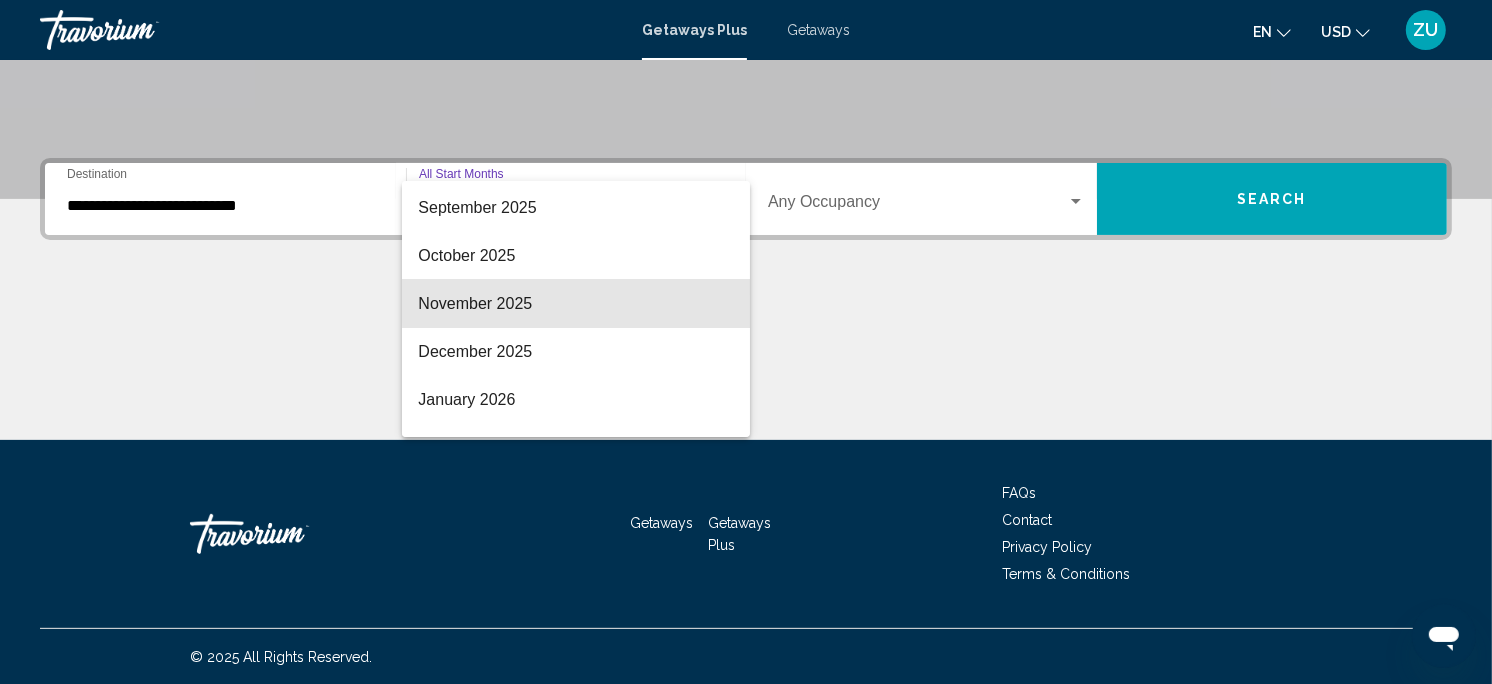 scroll, scrollTop: 143, scrollLeft: 0, axis: vertical 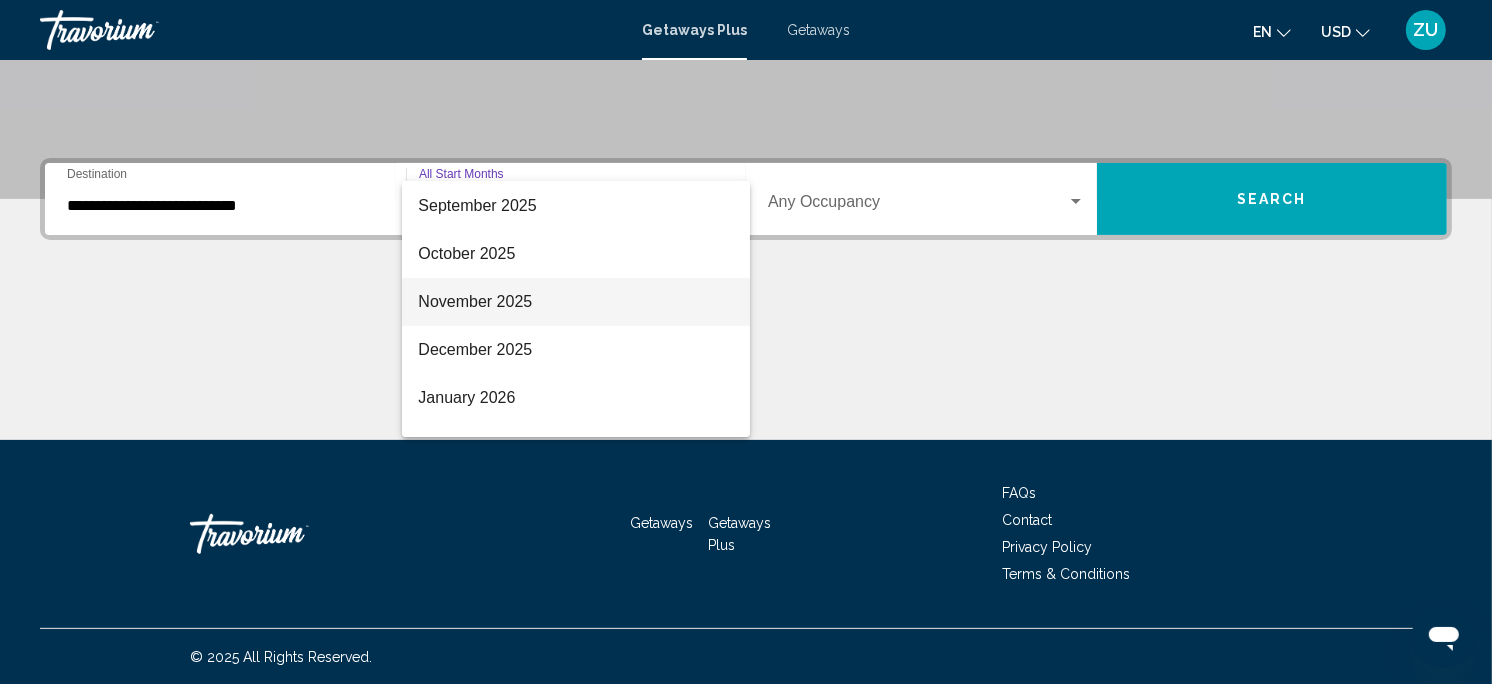 click on "November 2025" at bounding box center [576, 302] 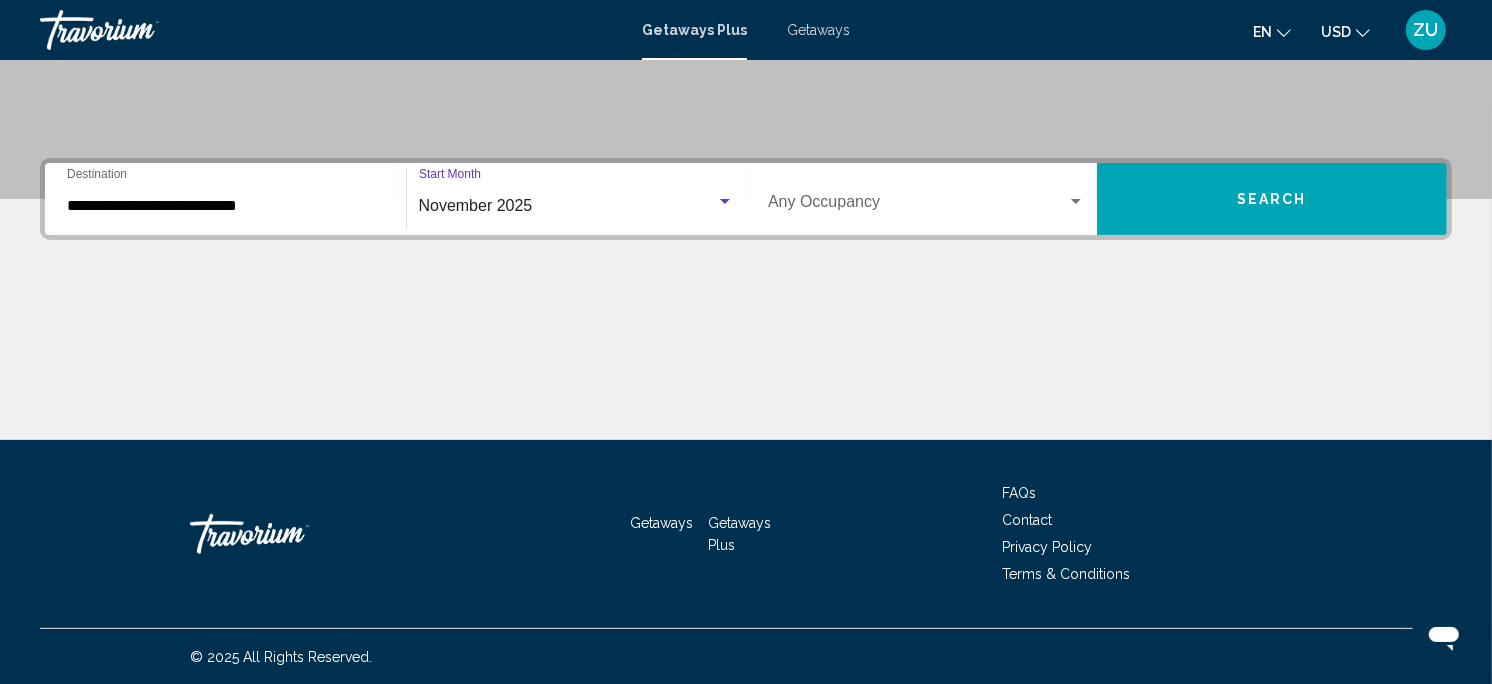 click at bounding box center (917, 206) 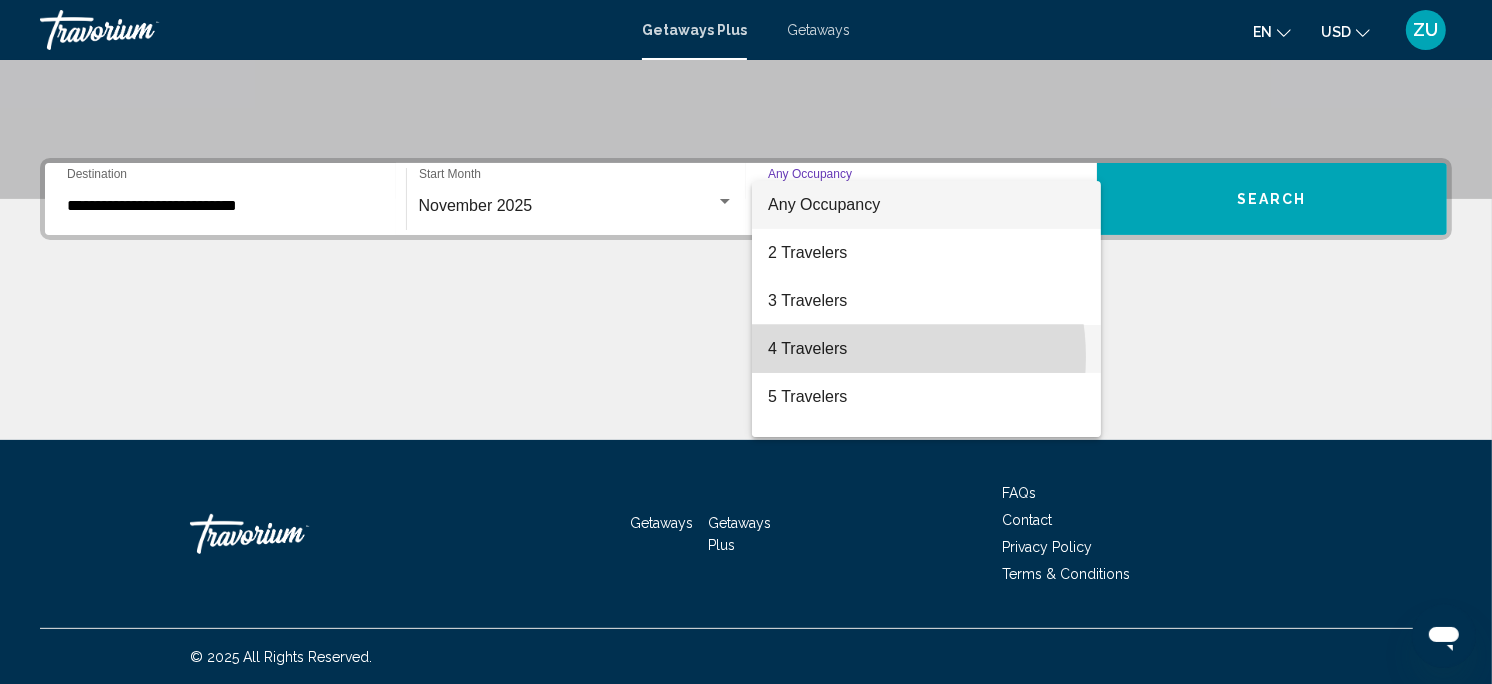 click on "4 Travelers" at bounding box center (926, 349) 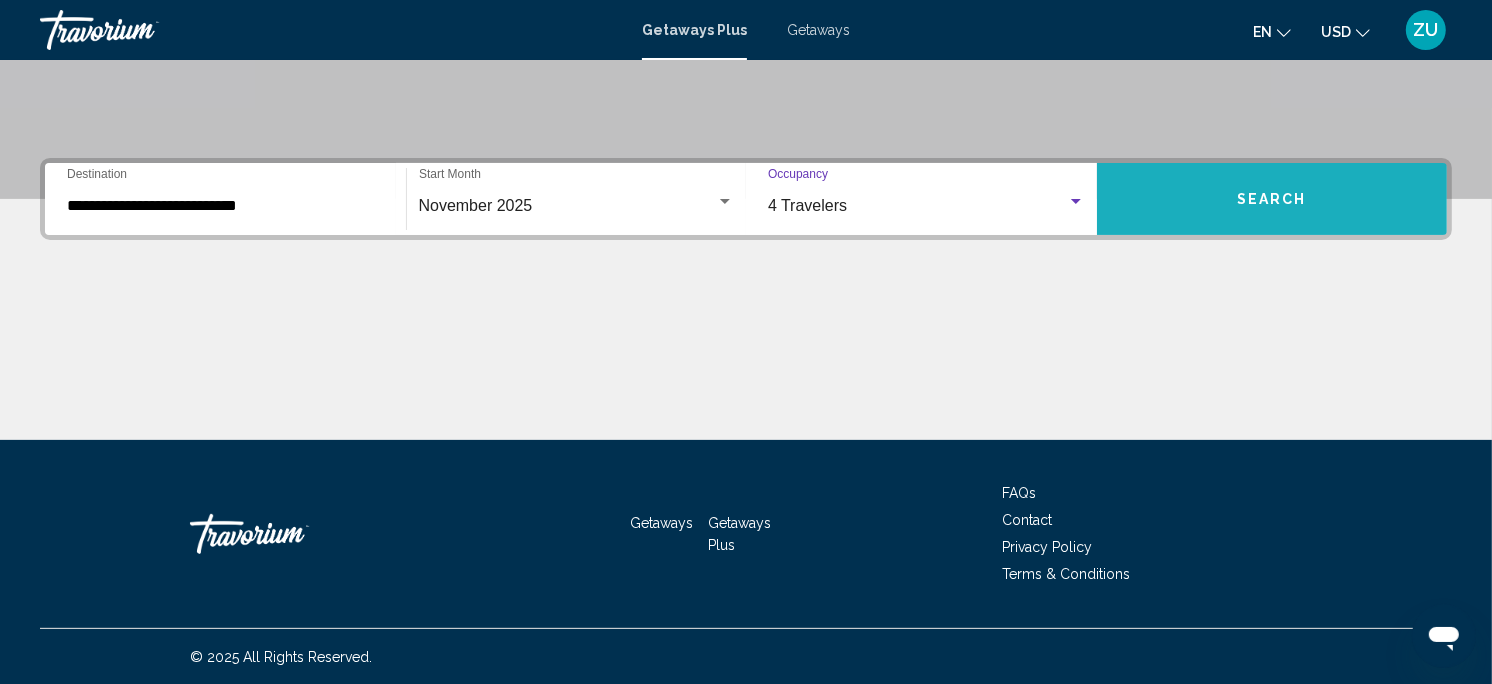 click on "Search" at bounding box center [1272, 199] 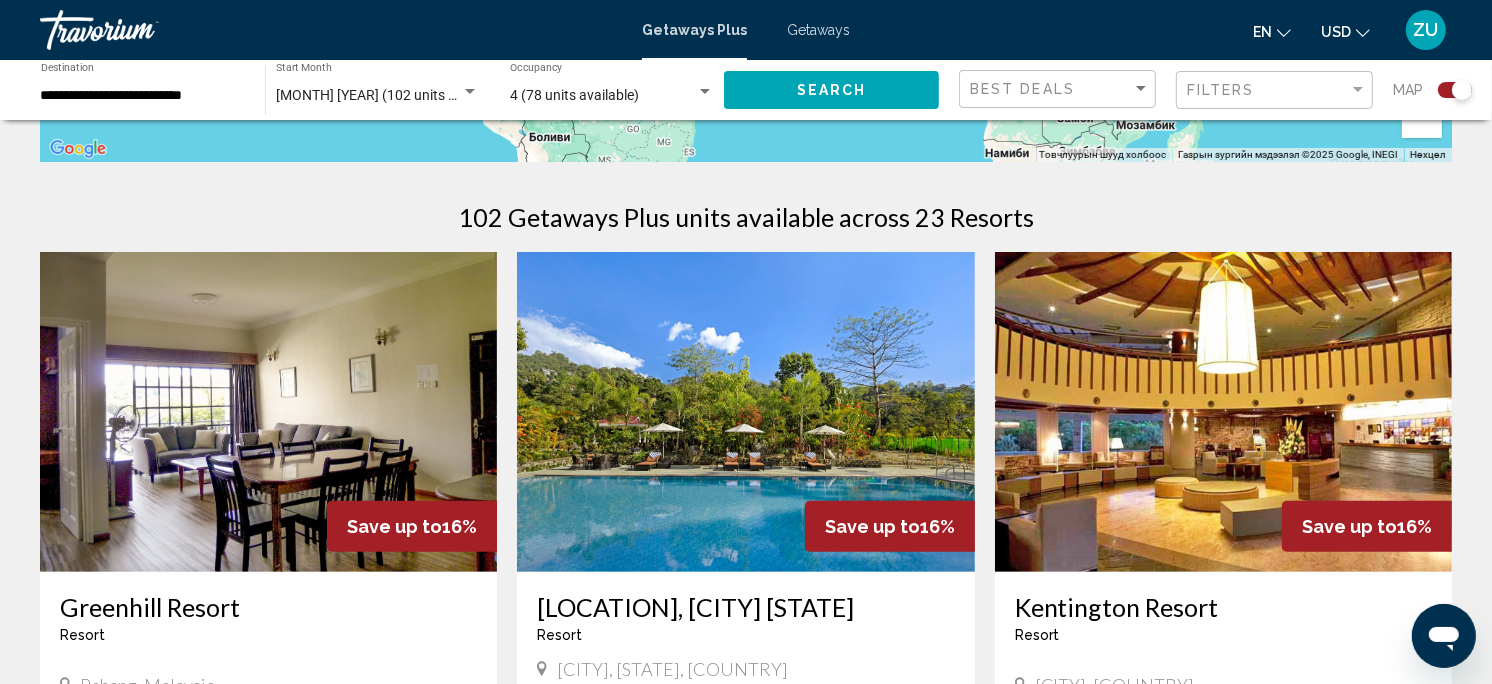 scroll, scrollTop: 571, scrollLeft: 0, axis: vertical 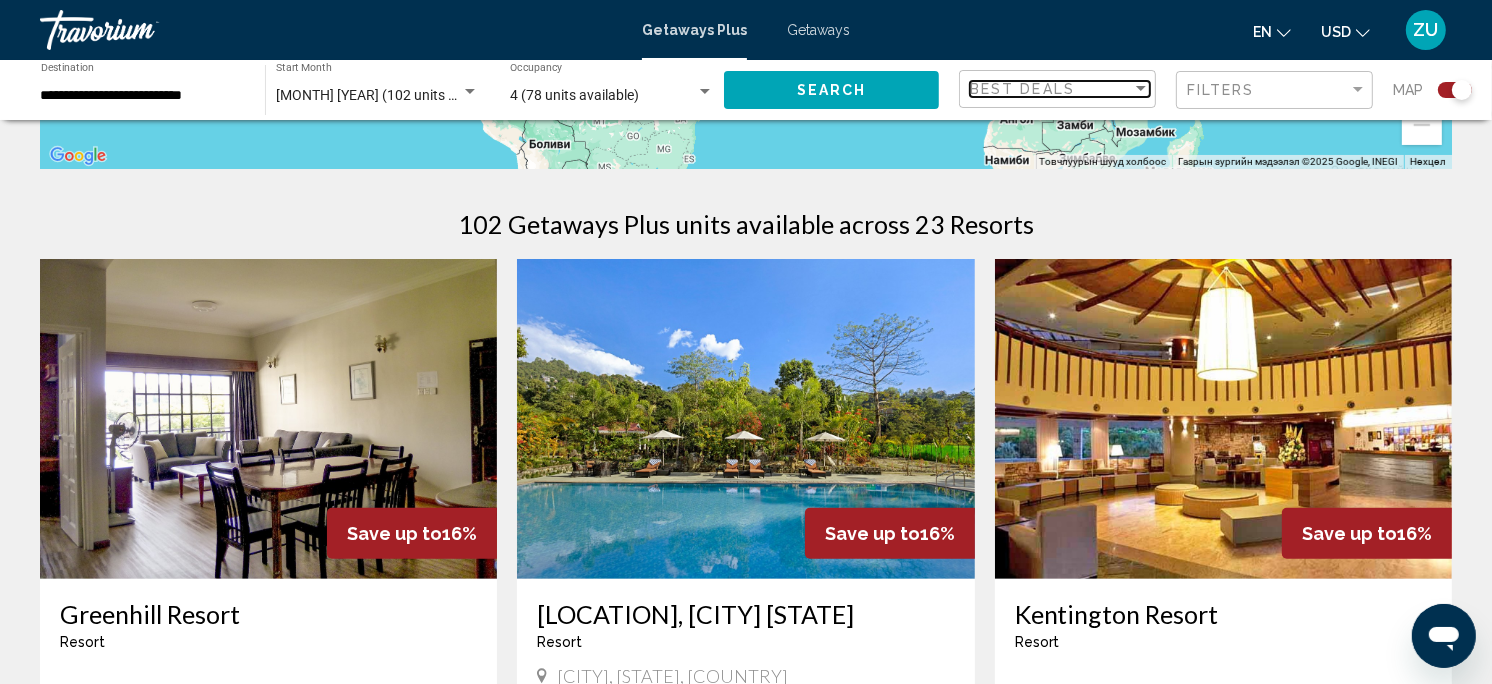 click at bounding box center [1141, 89] 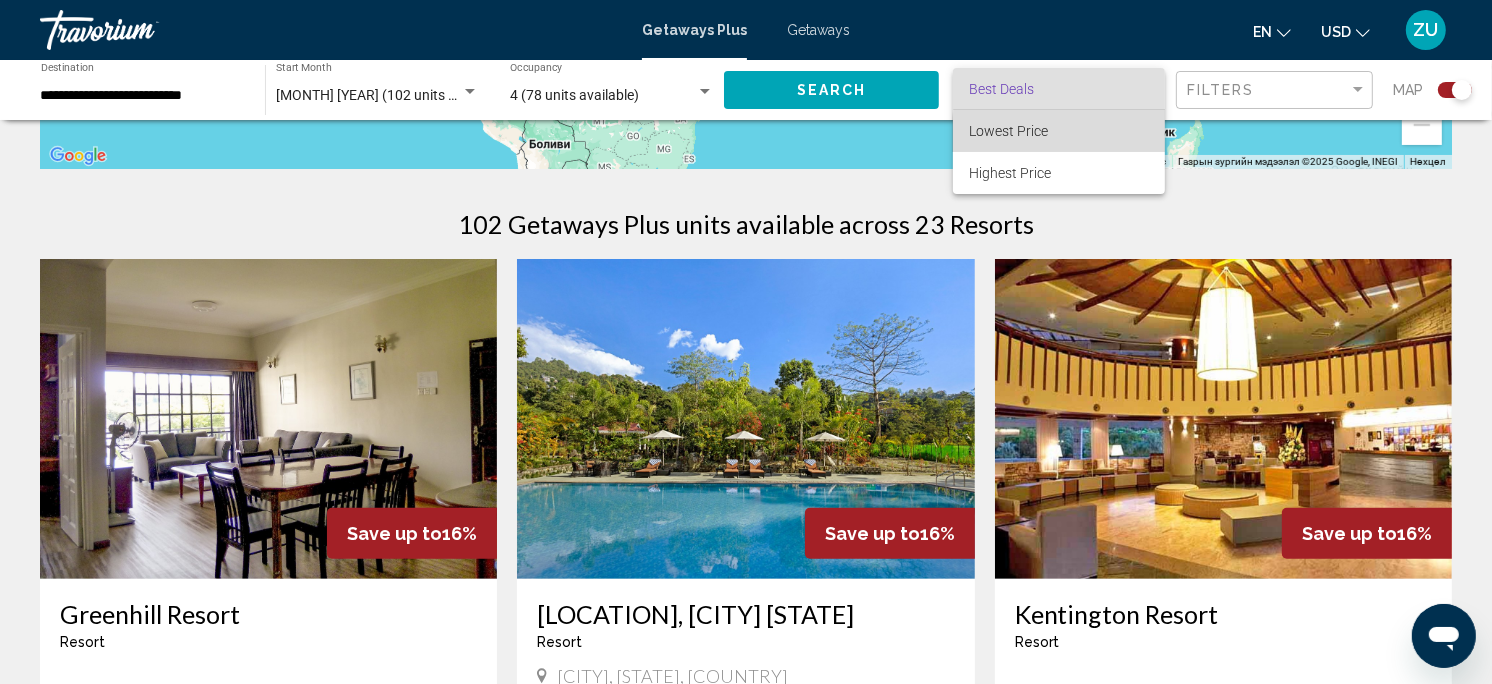 click on "Lowest Price" at bounding box center [1059, 131] 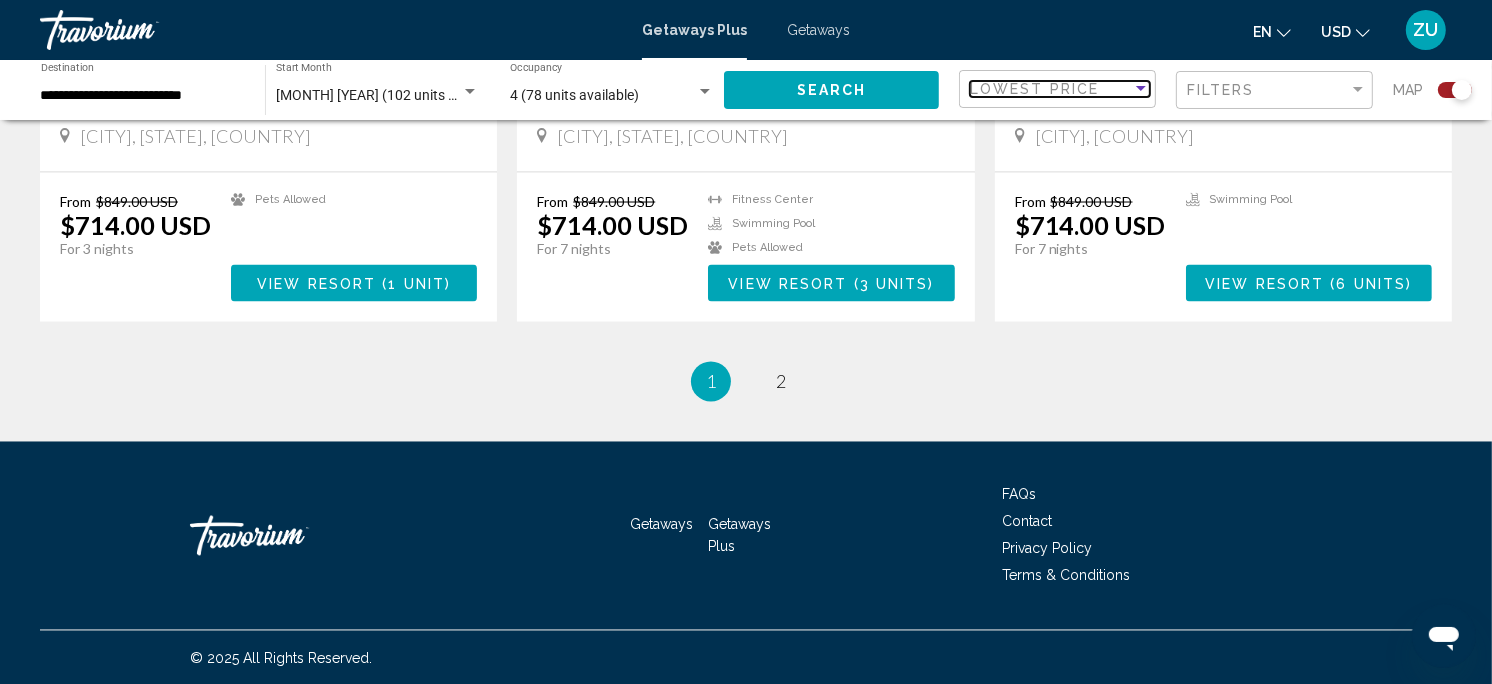 scroll, scrollTop: 3084, scrollLeft: 0, axis: vertical 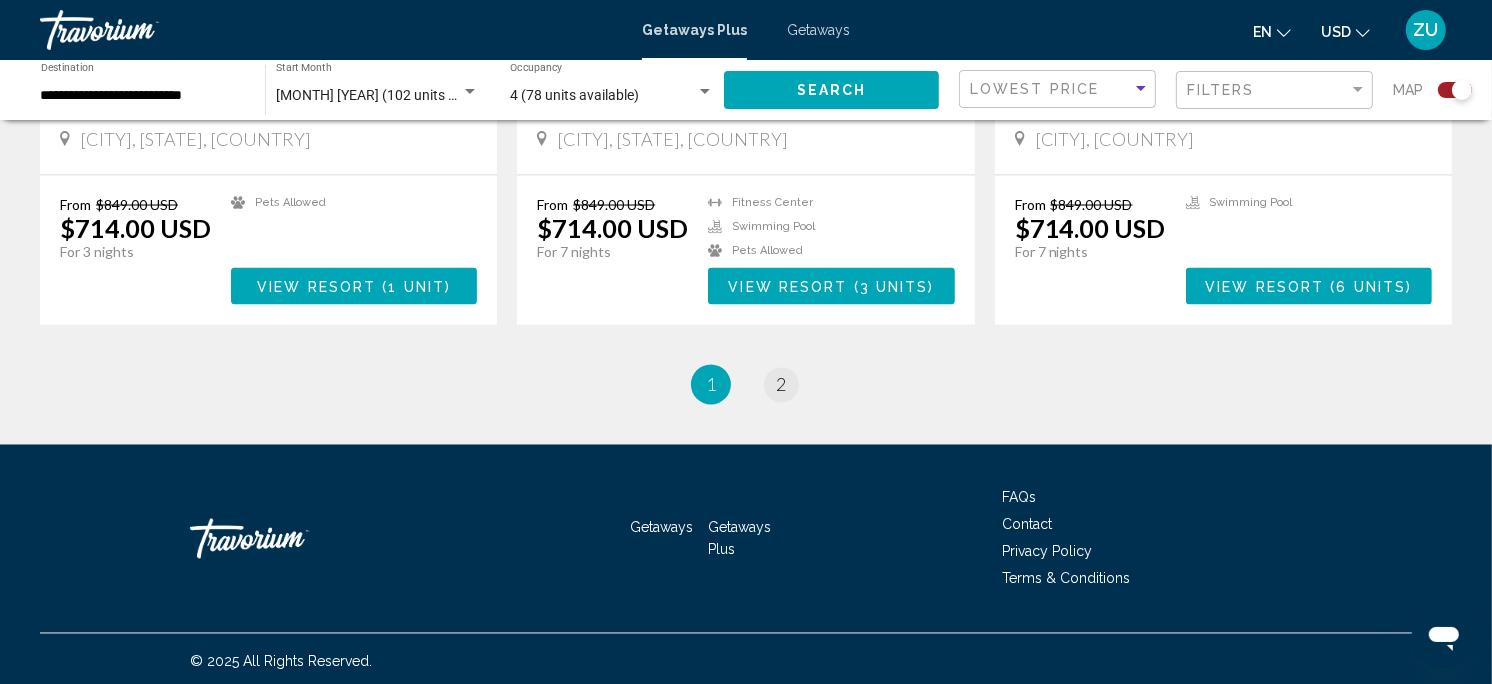 click on "page  2" at bounding box center [781, 385] 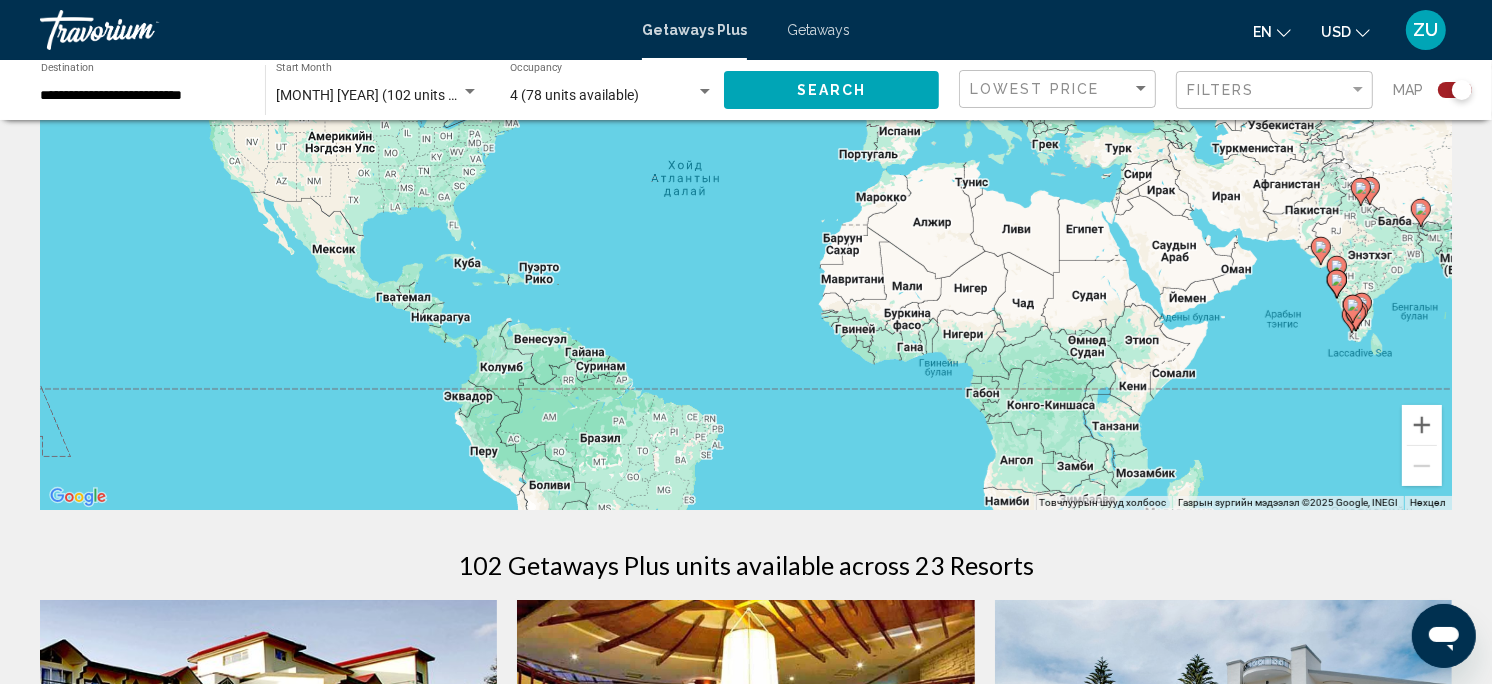 scroll, scrollTop: 220, scrollLeft: 0, axis: vertical 